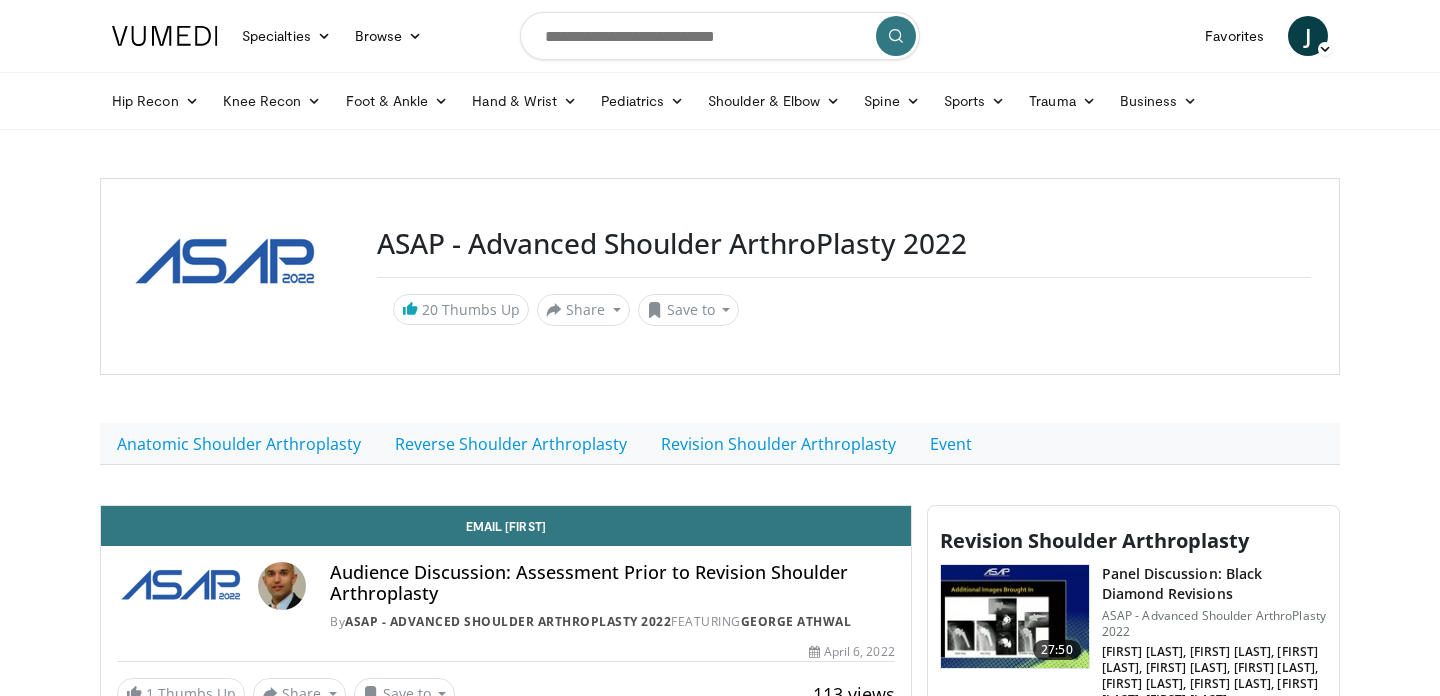 scroll, scrollTop: 0, scrollLeft: 0, axis: both 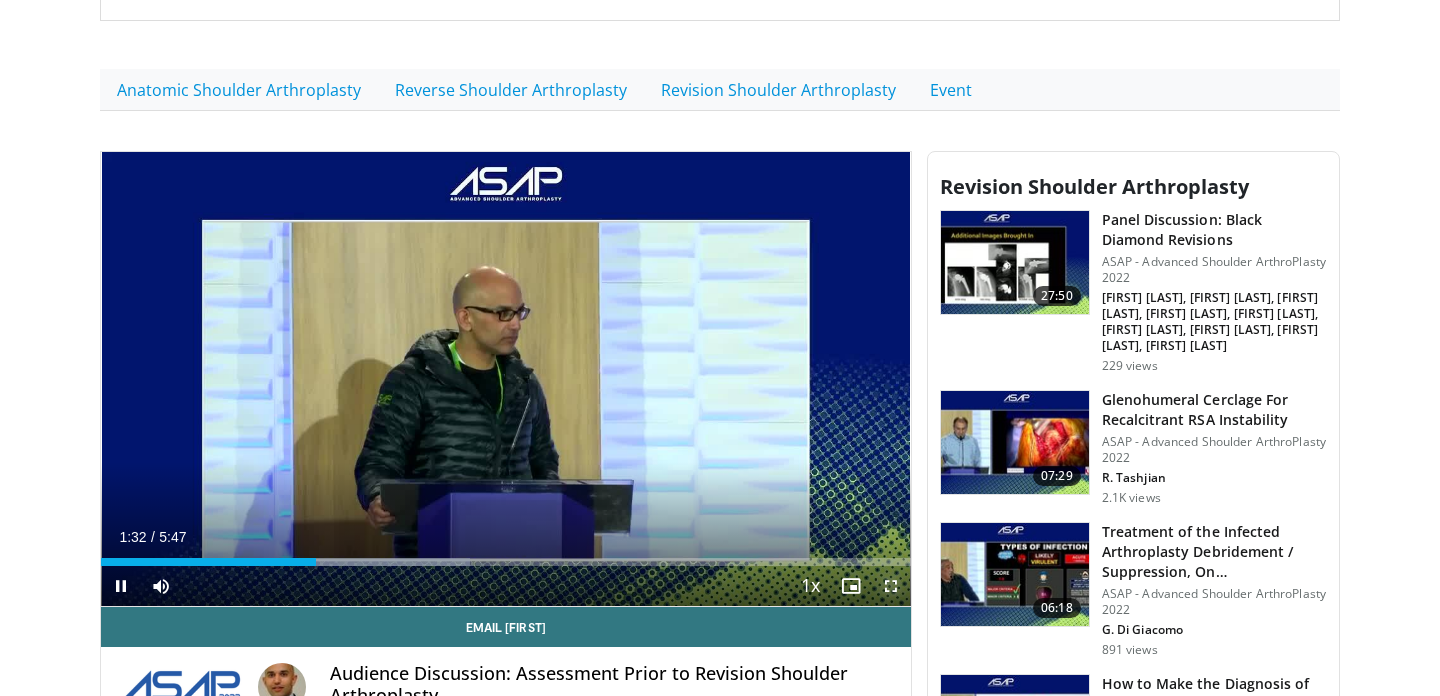 click at bounding box center (891, 586) 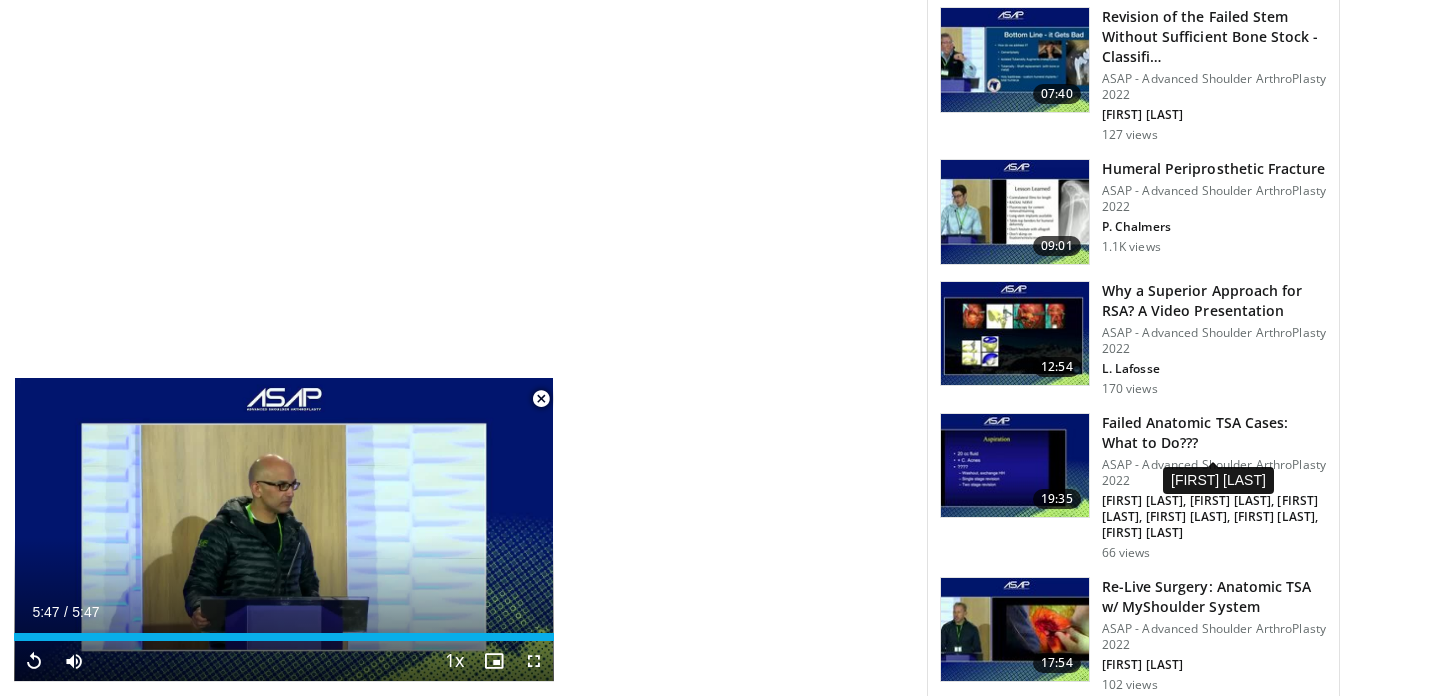scroll, scrollTop: 3356, scrollLeft: 0, axis: vertical 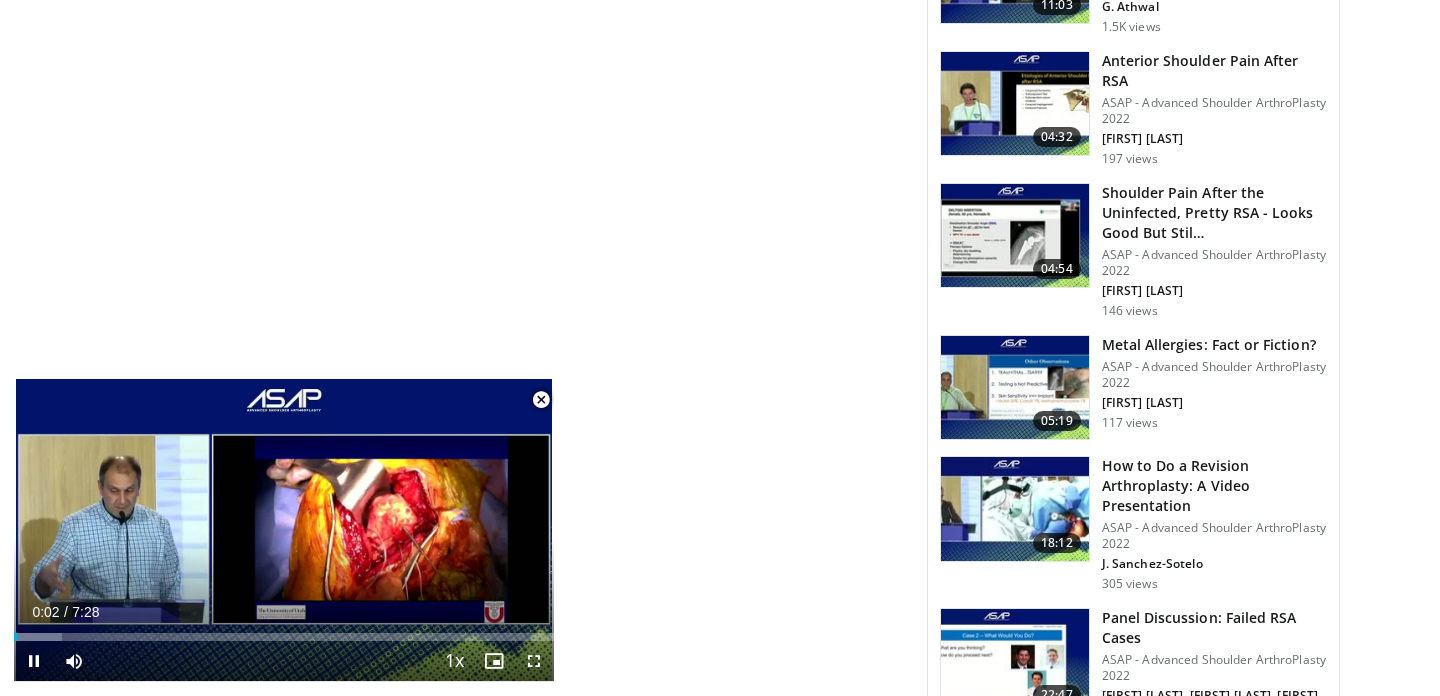 click at bounding box center [541, 400] 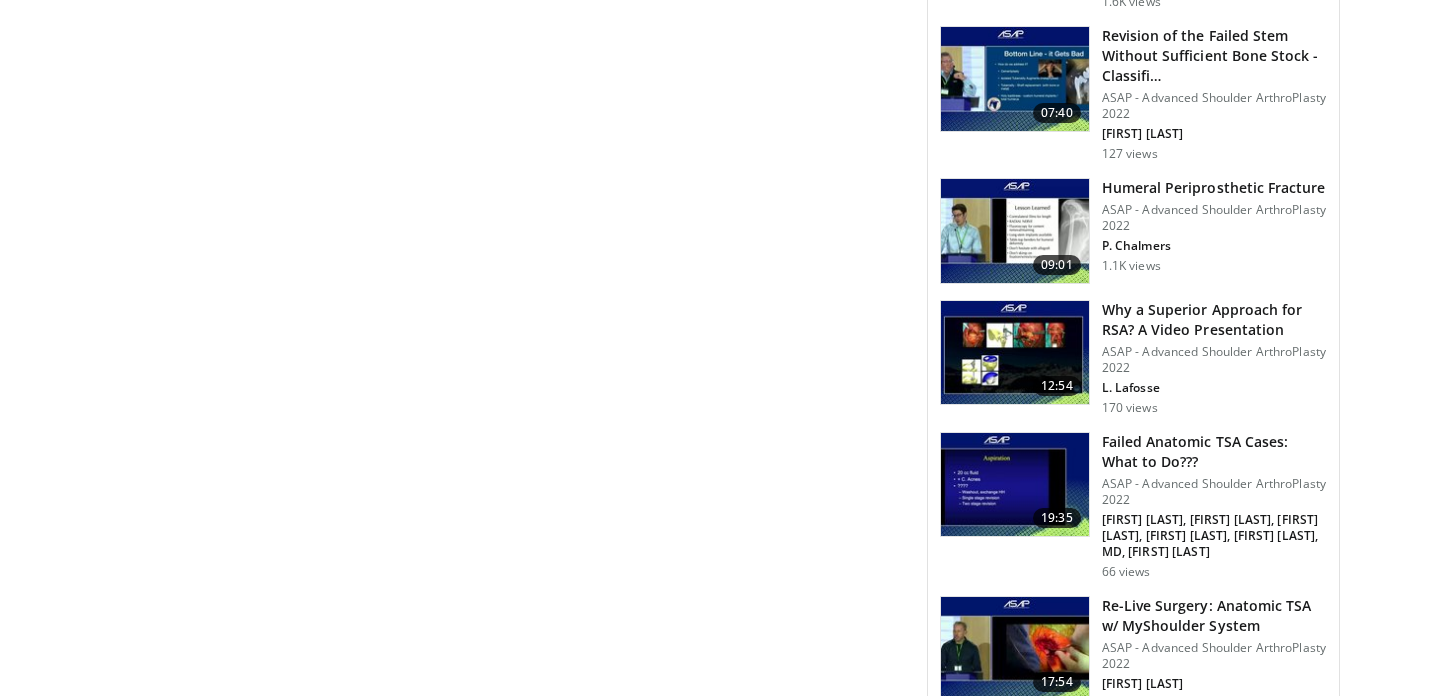 scroll, scrollTop: 3329, scrollLeft: 0, axis: vertical 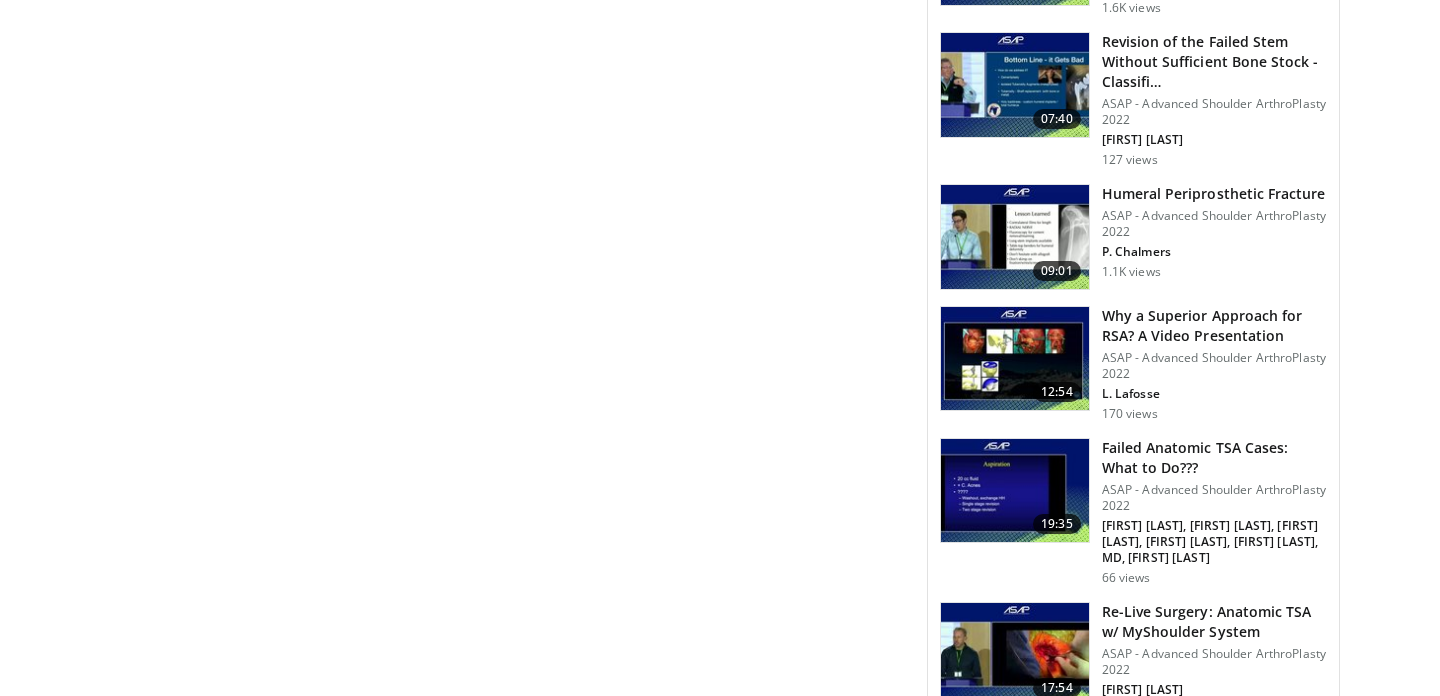 click on "Why a Superior Approach for RSA? A Video Presentation" at bounding box center (1214, 326) 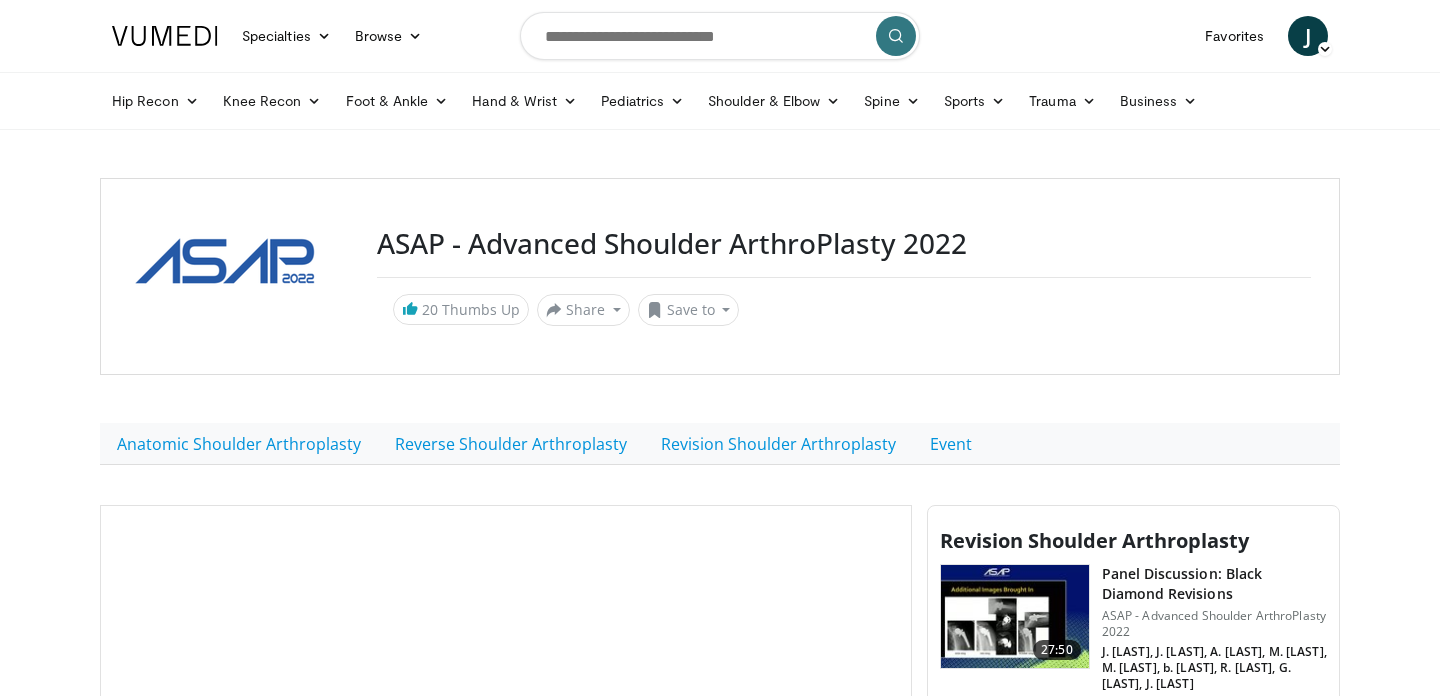scroll, scrollTop: 0, scrollLeft: 0, axis: both 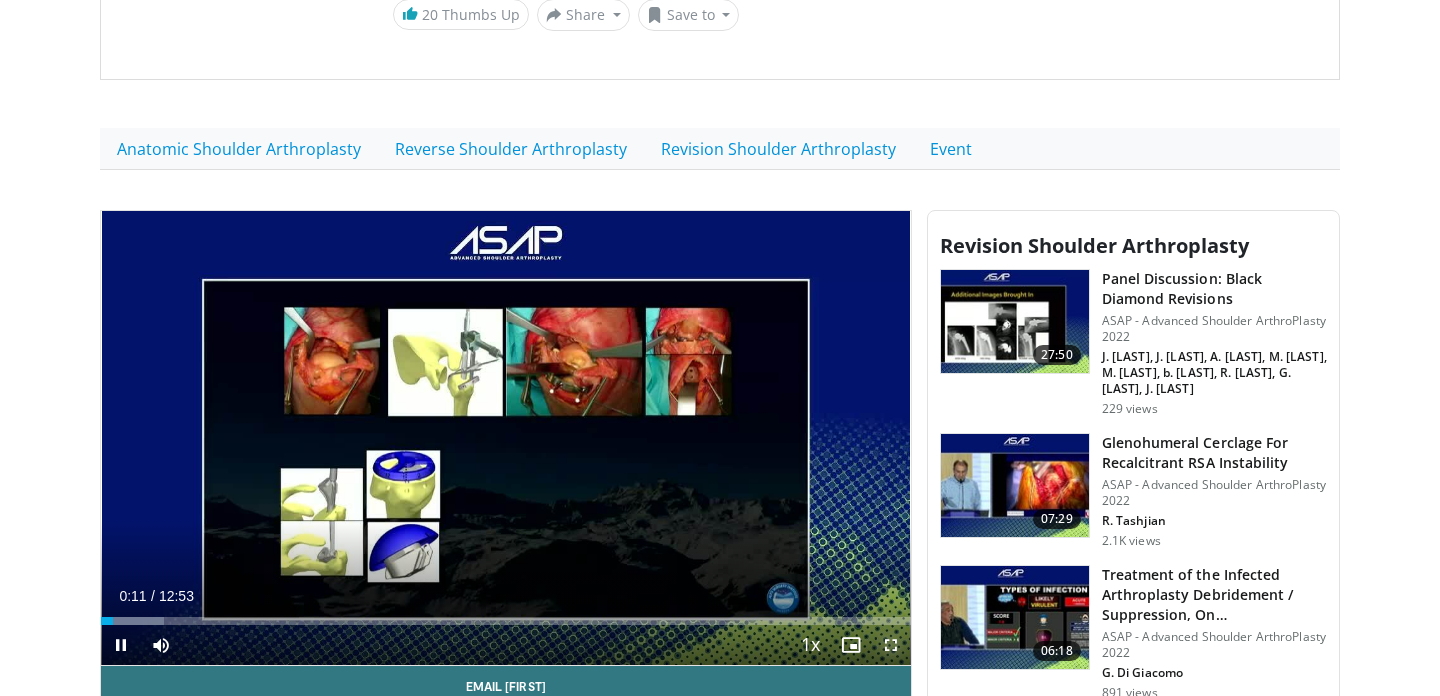 click at bounding box center (891, 645) 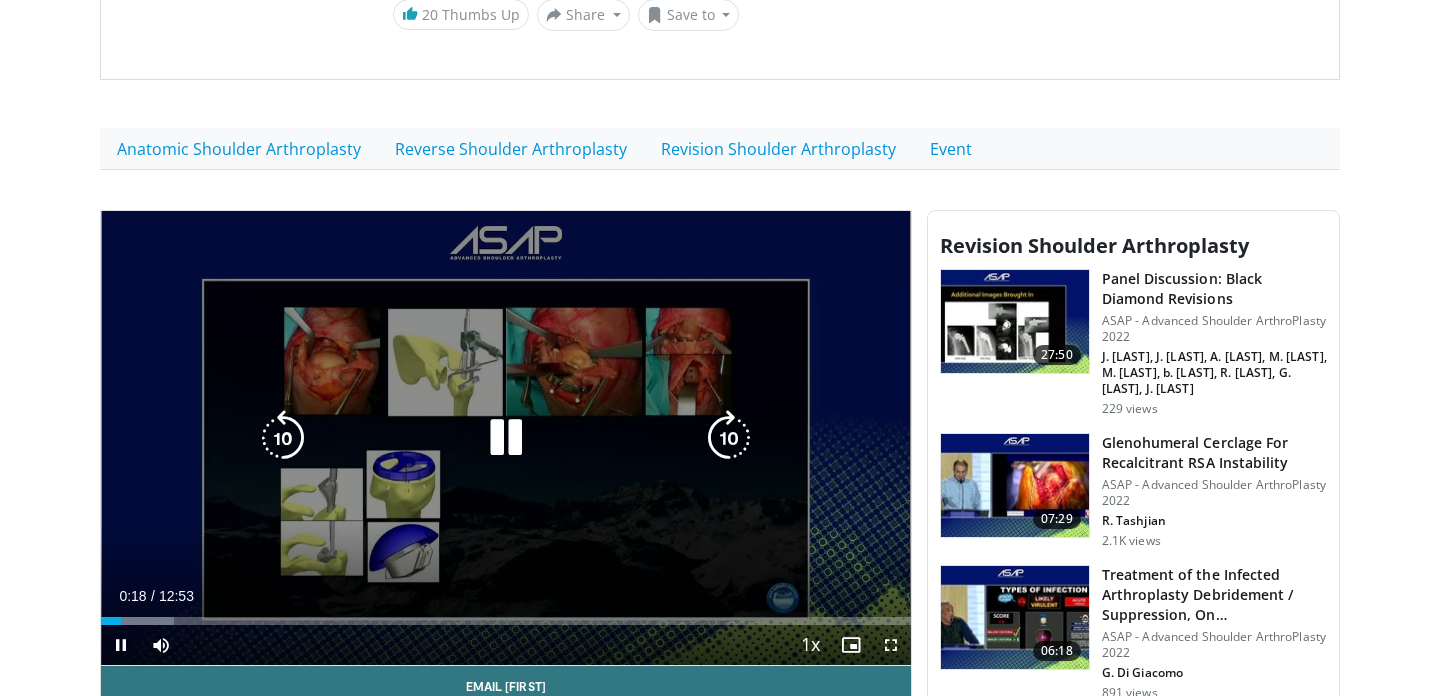 click at bounding box center (506, 438) 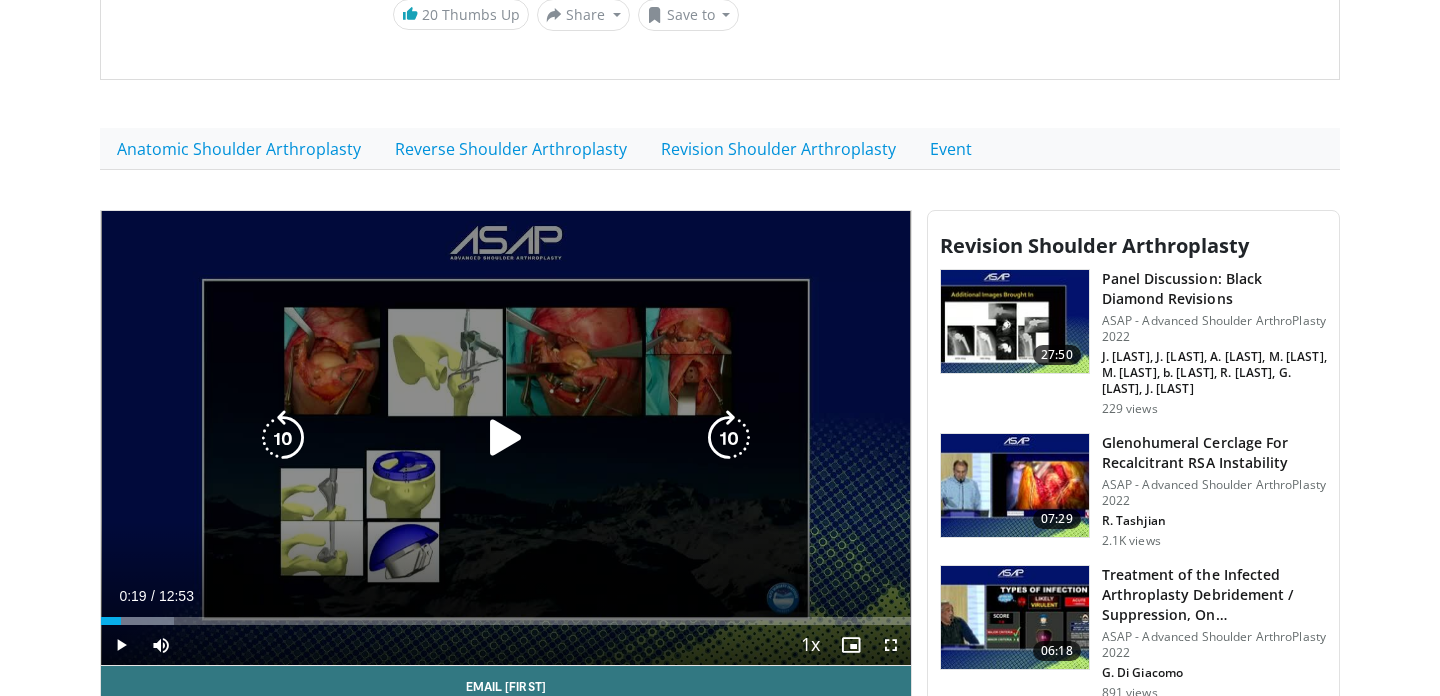 click at bounding box center [506, 438] 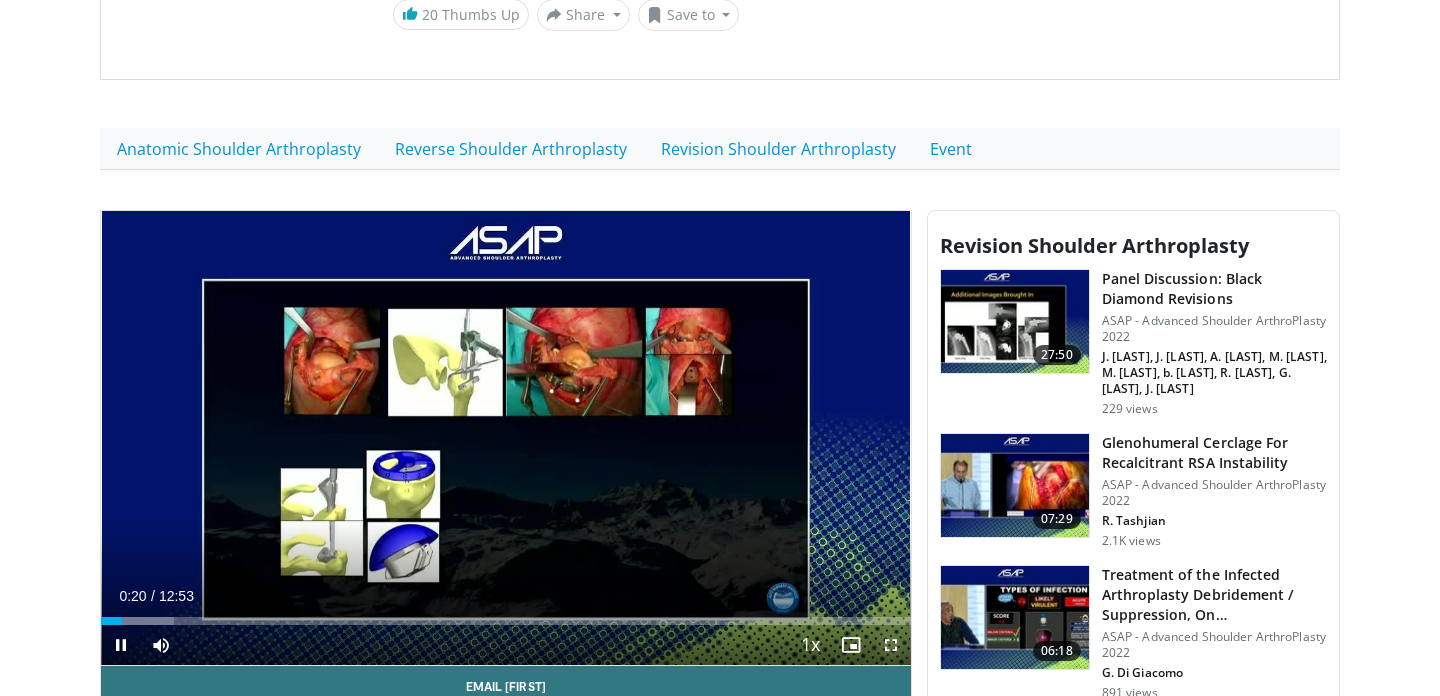 click at bounding box center (891, 645) 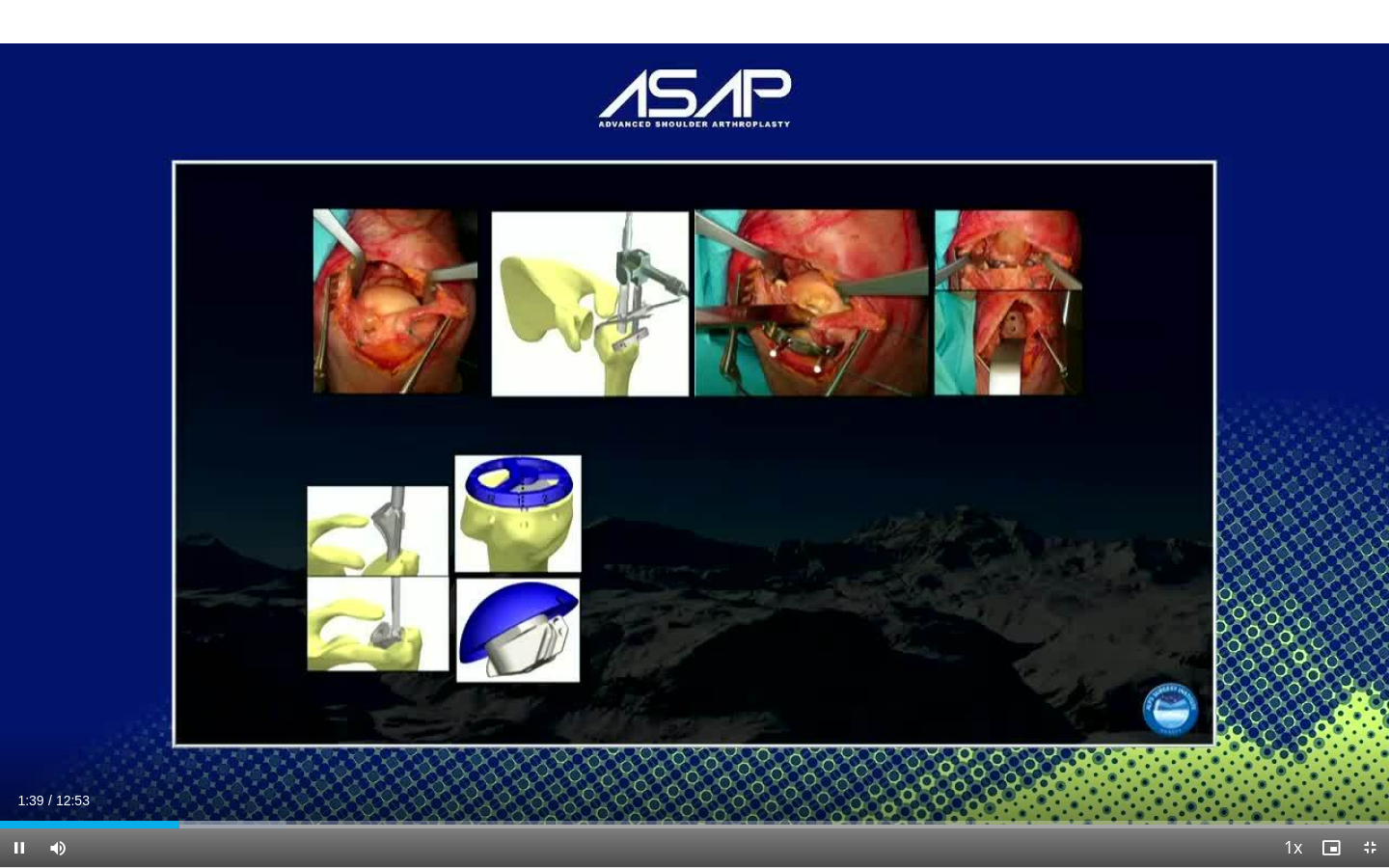 click on "Current Time  1:39 / Duration  12:53" at bounding box center (694, 800) 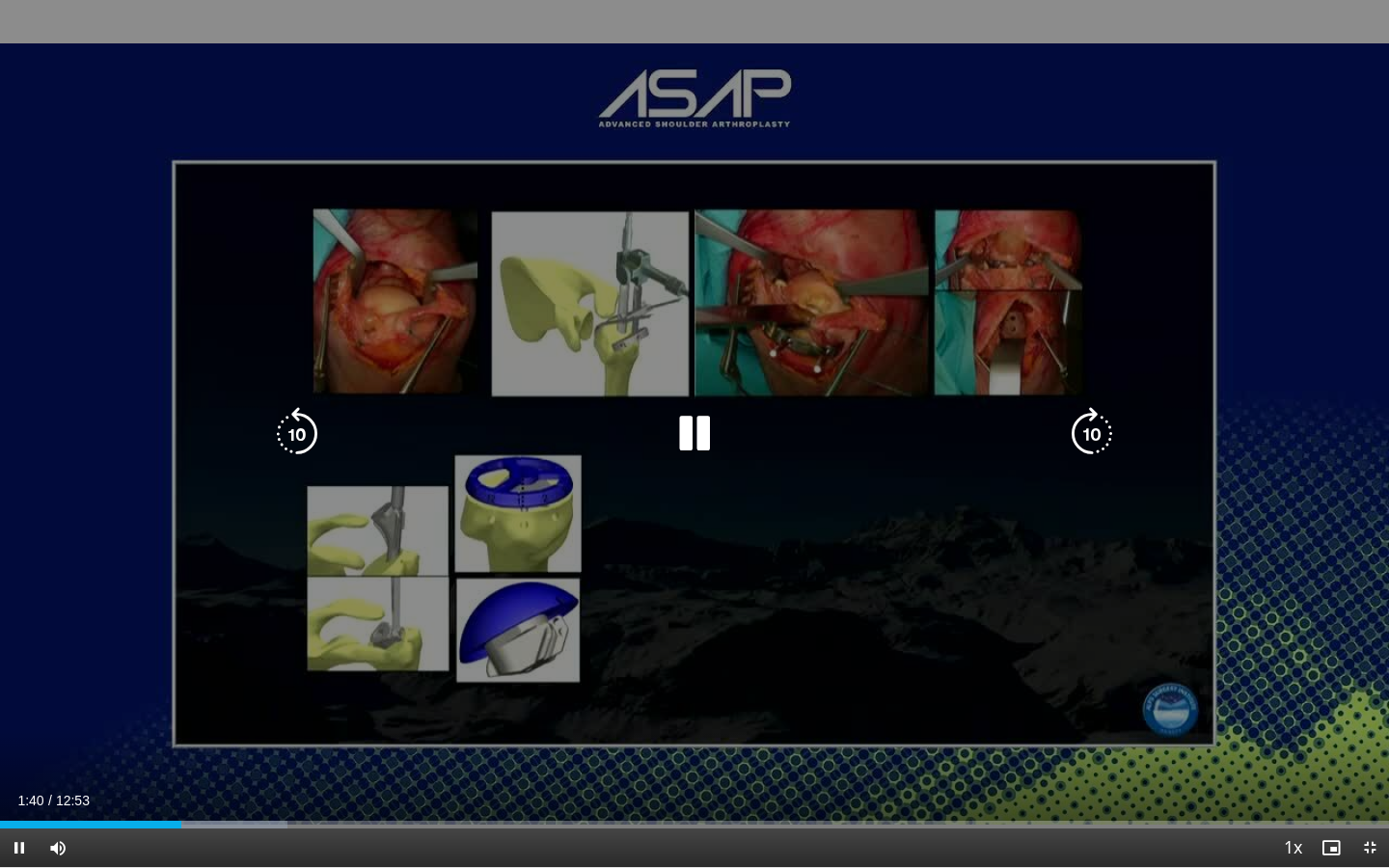 click on "10 seconds
Tap to unmute" at bounding box center (694, 433) 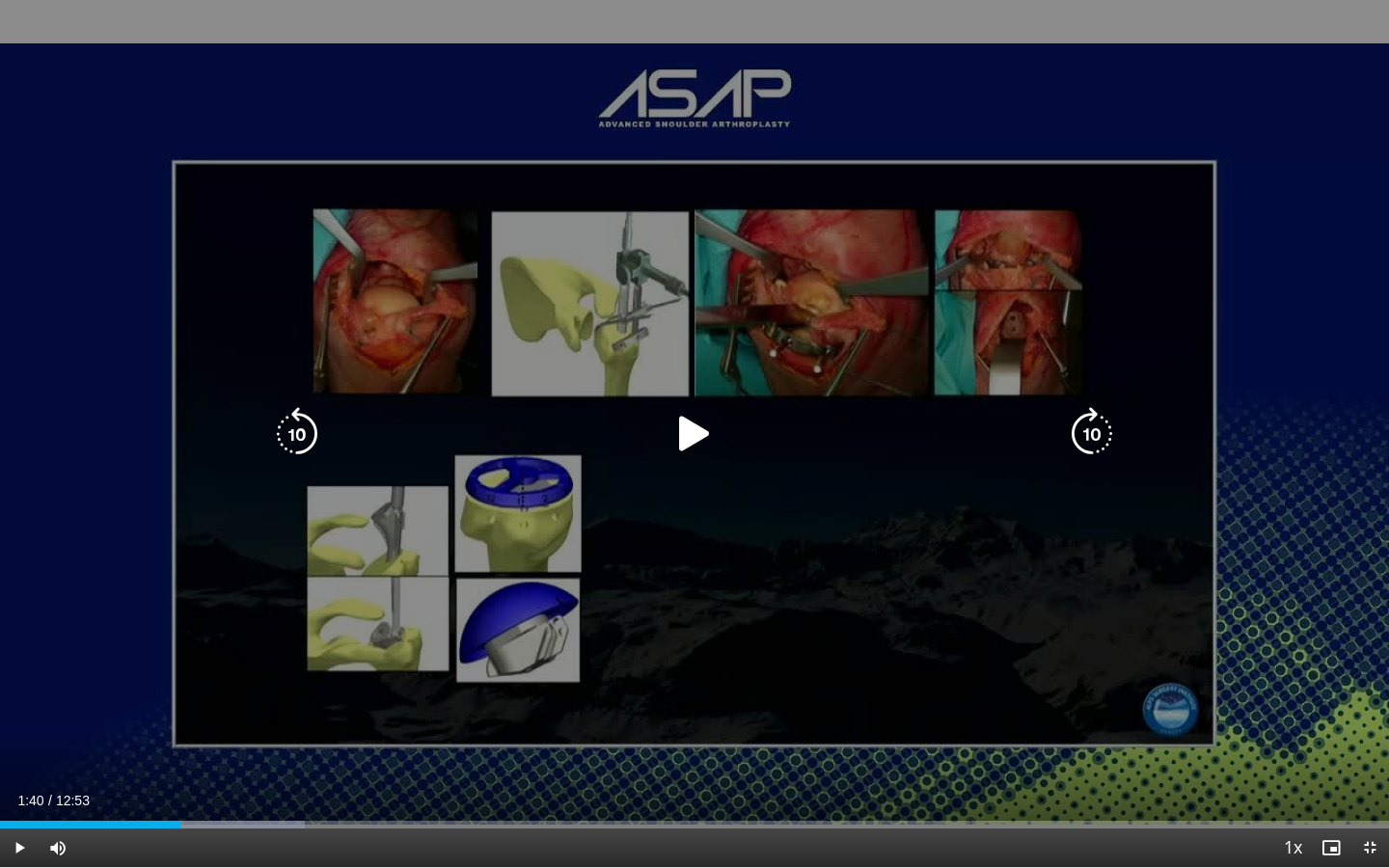 click on "10 seconds
Tap to unmute" at bounding box center [694, 433] 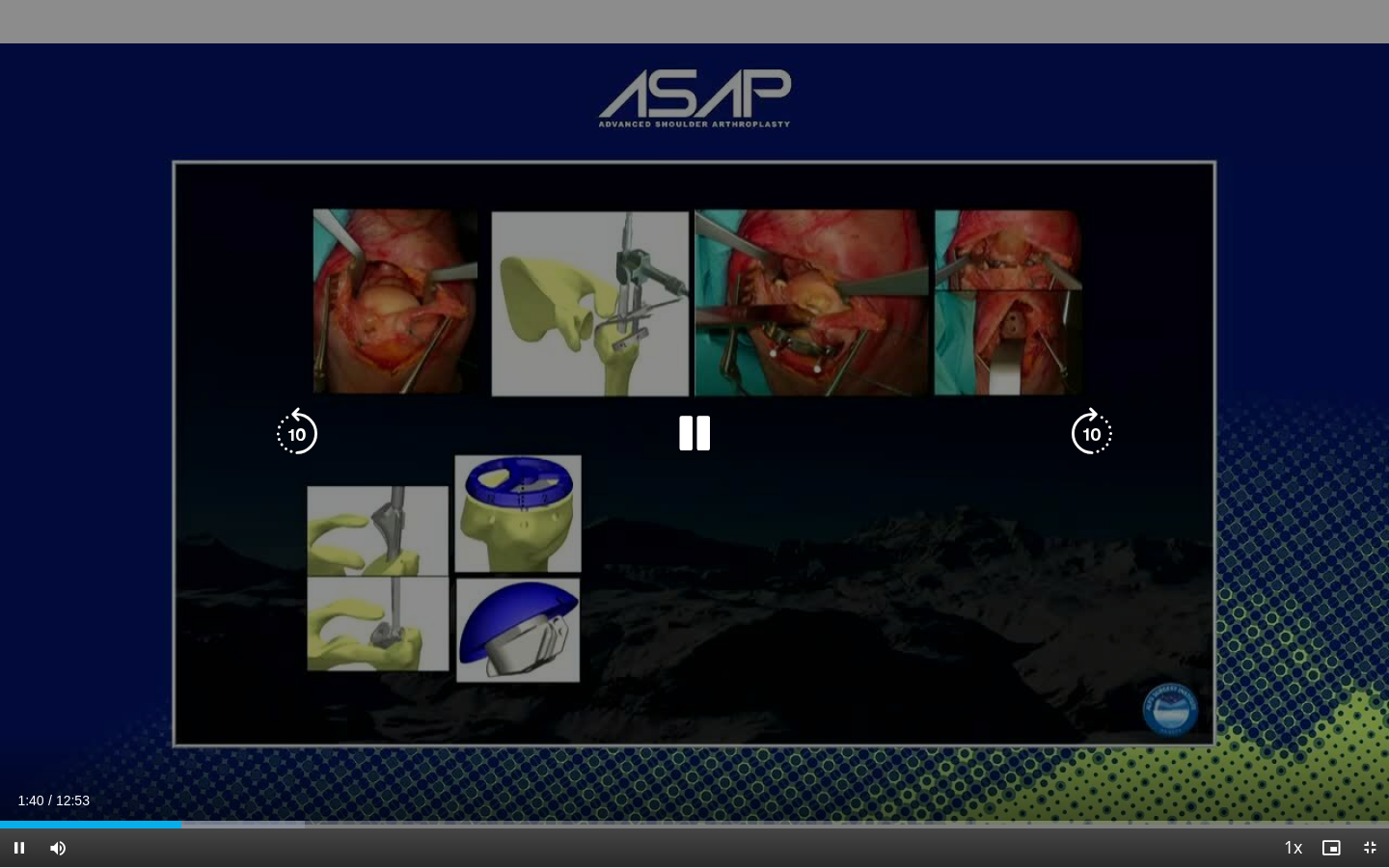 click on "10 seconds
Tap to unmute" at bounding box center [694, 433] 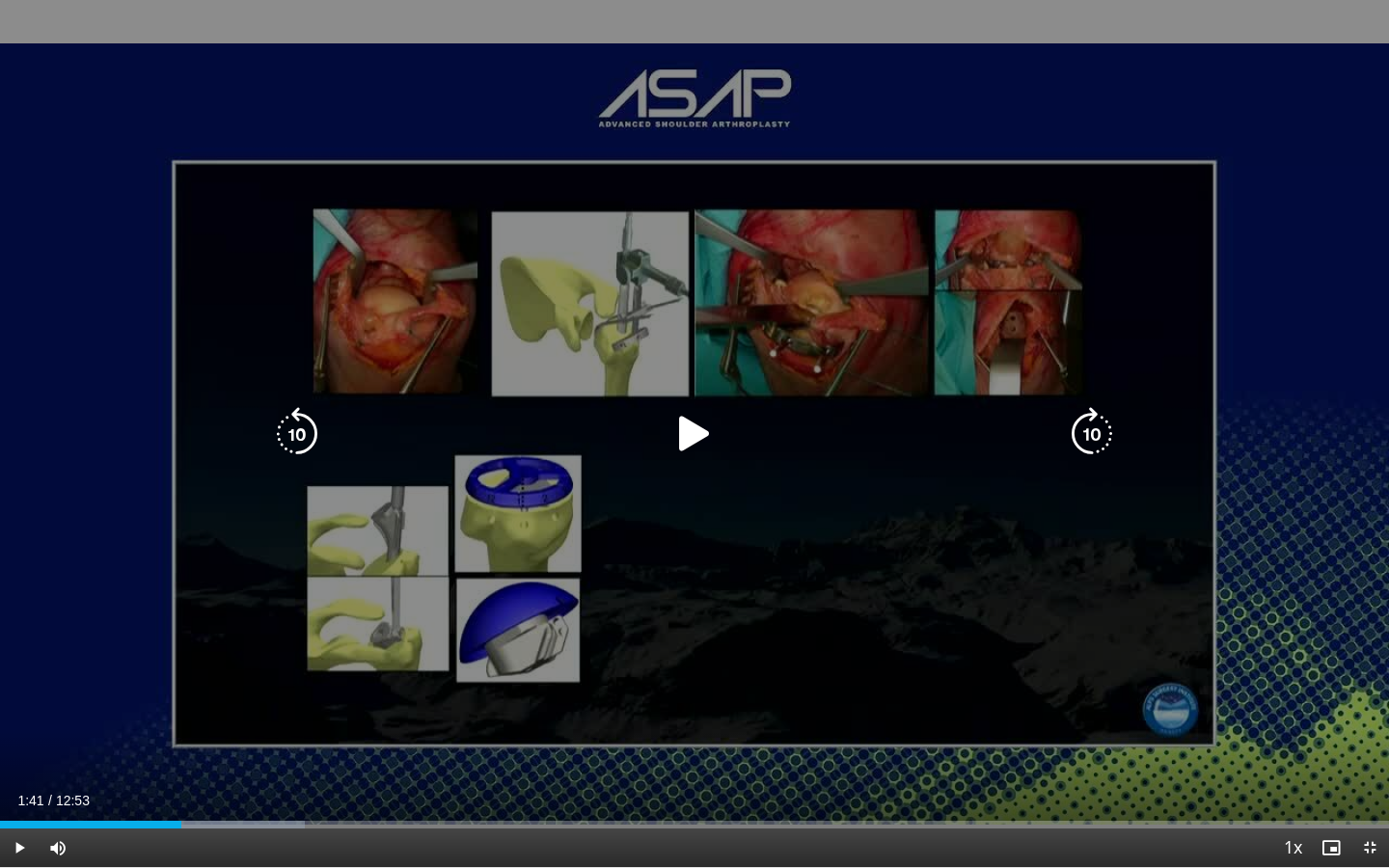 click on "10 seconds
Tap to unmute" at bounding box center (694, 433) 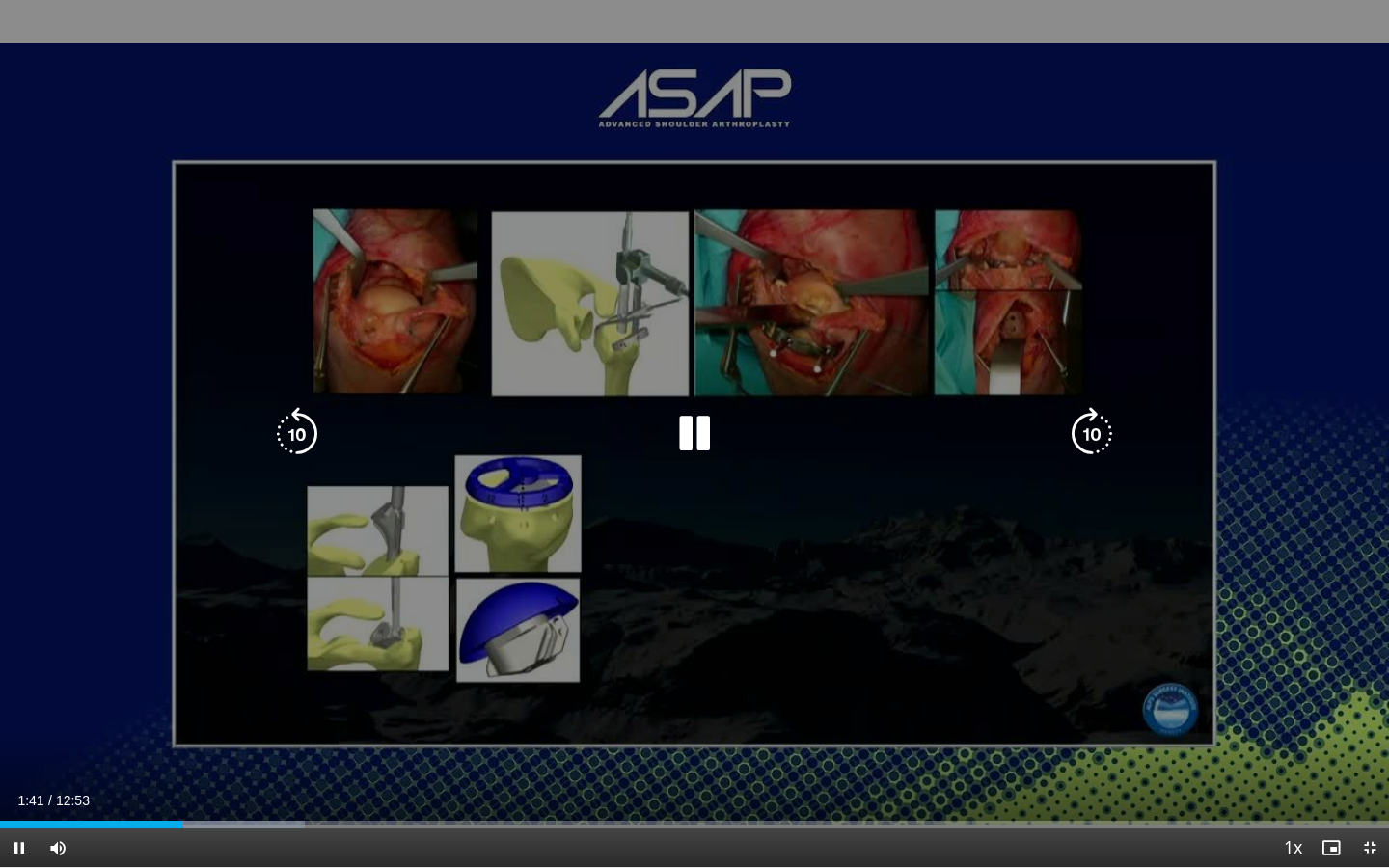 click on "10 seconds
Tap to unmute" at bounding box center [694, 433] 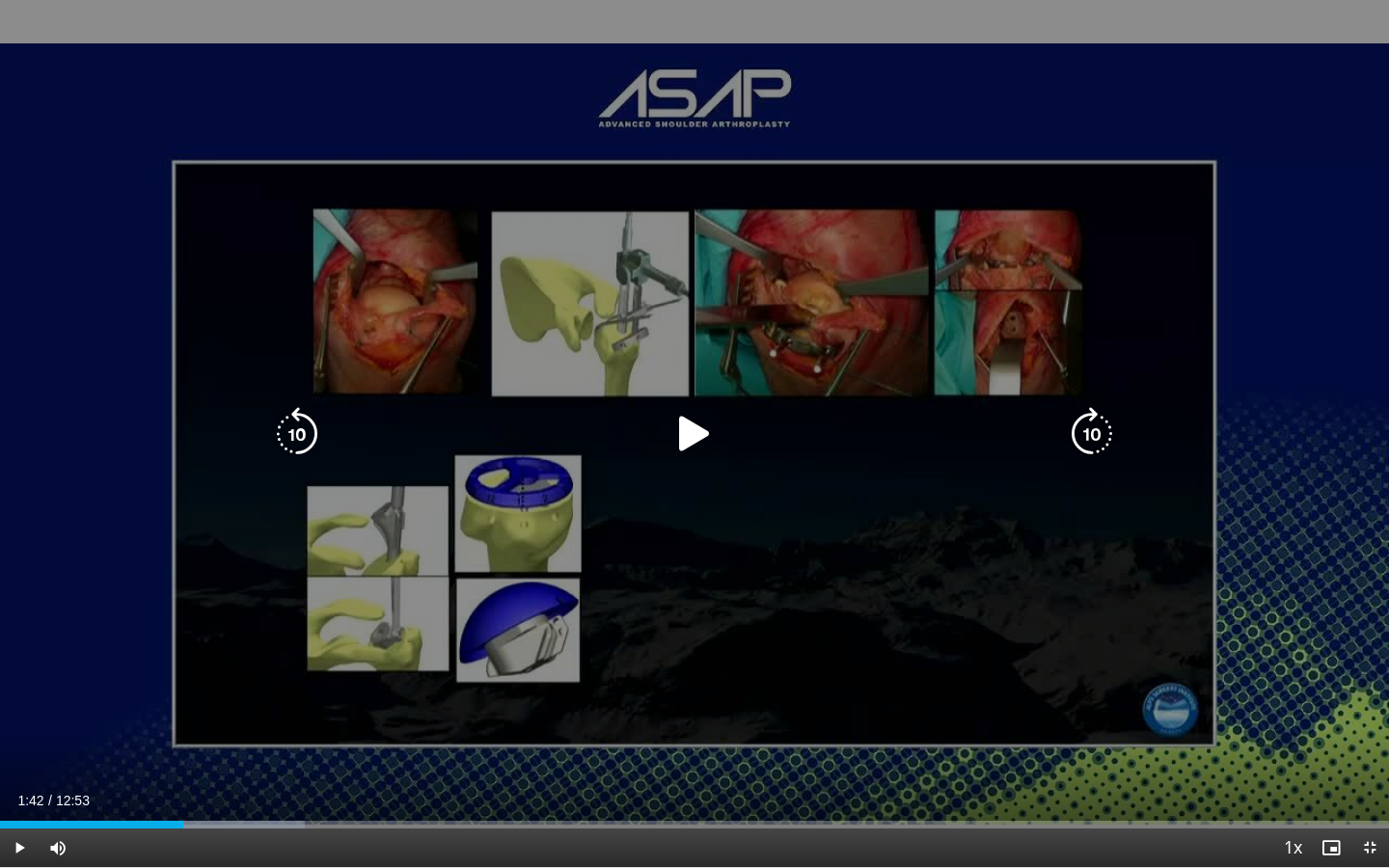 click on "10 seconds
Tap to unmute" at bounding box center [694, 433] 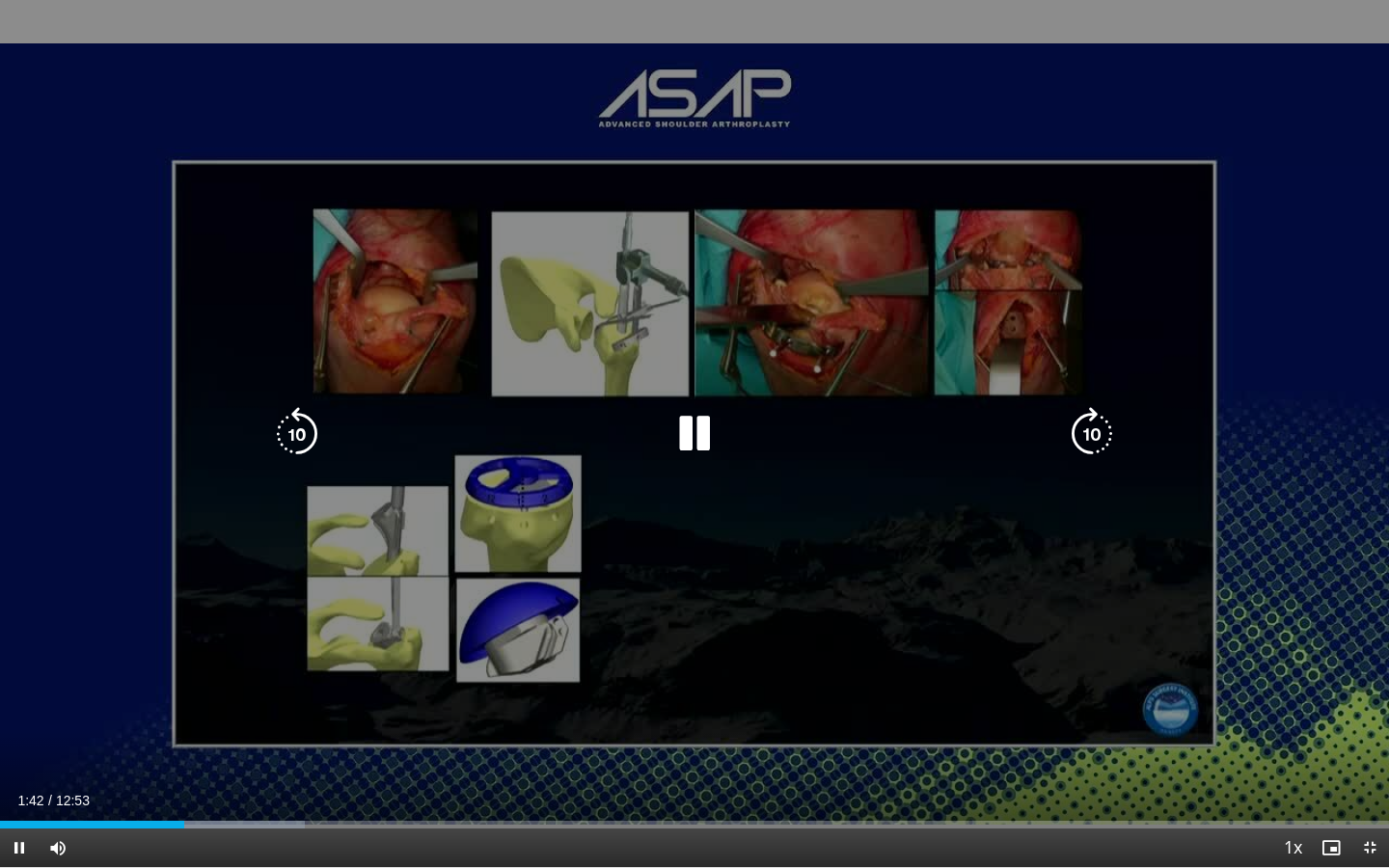 click on "10 seconds
Tap to unmute" at bounding box center [694, 433] 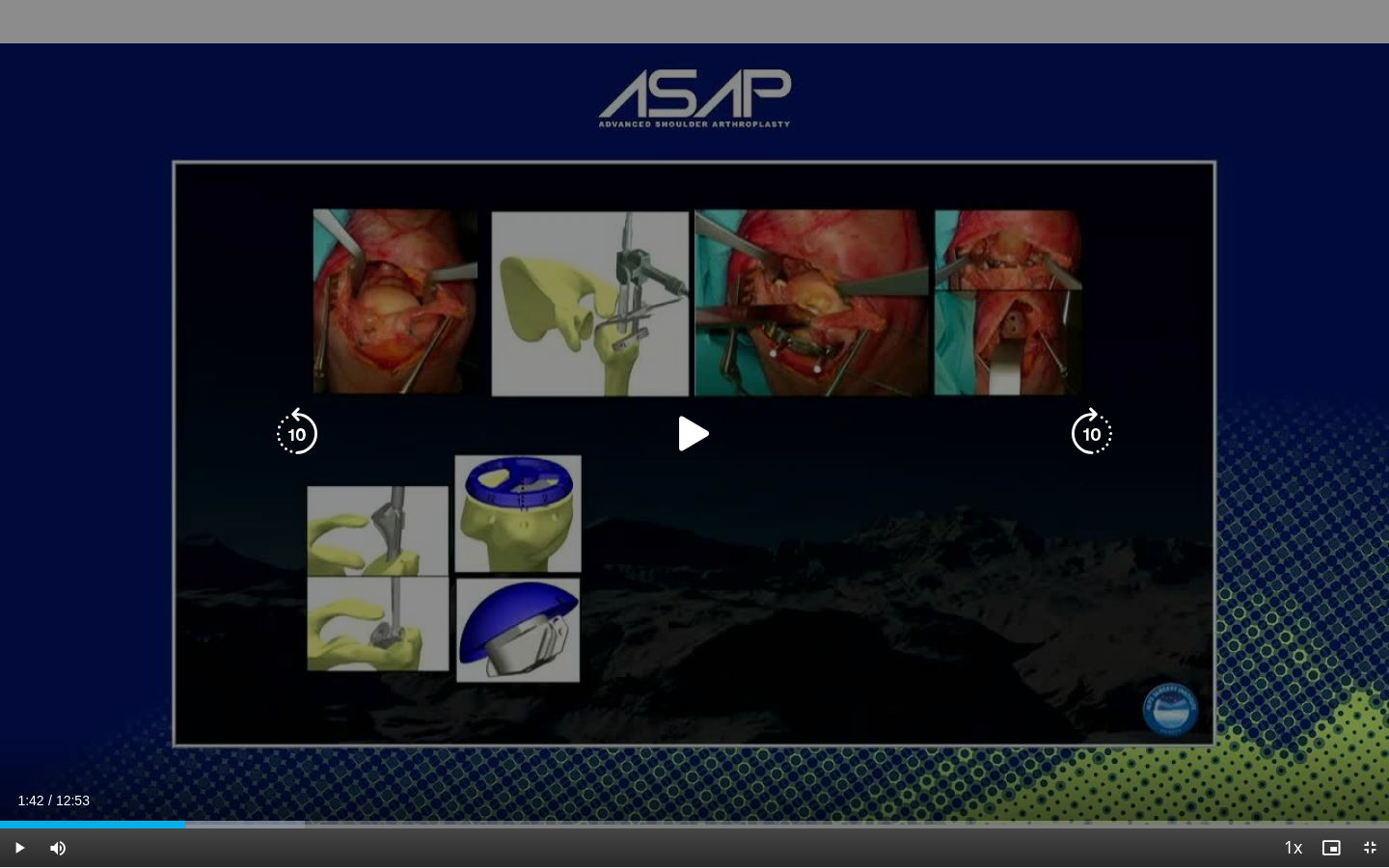 click on "10 seconds
Tap to unmute" at bounding box center [694, 433] 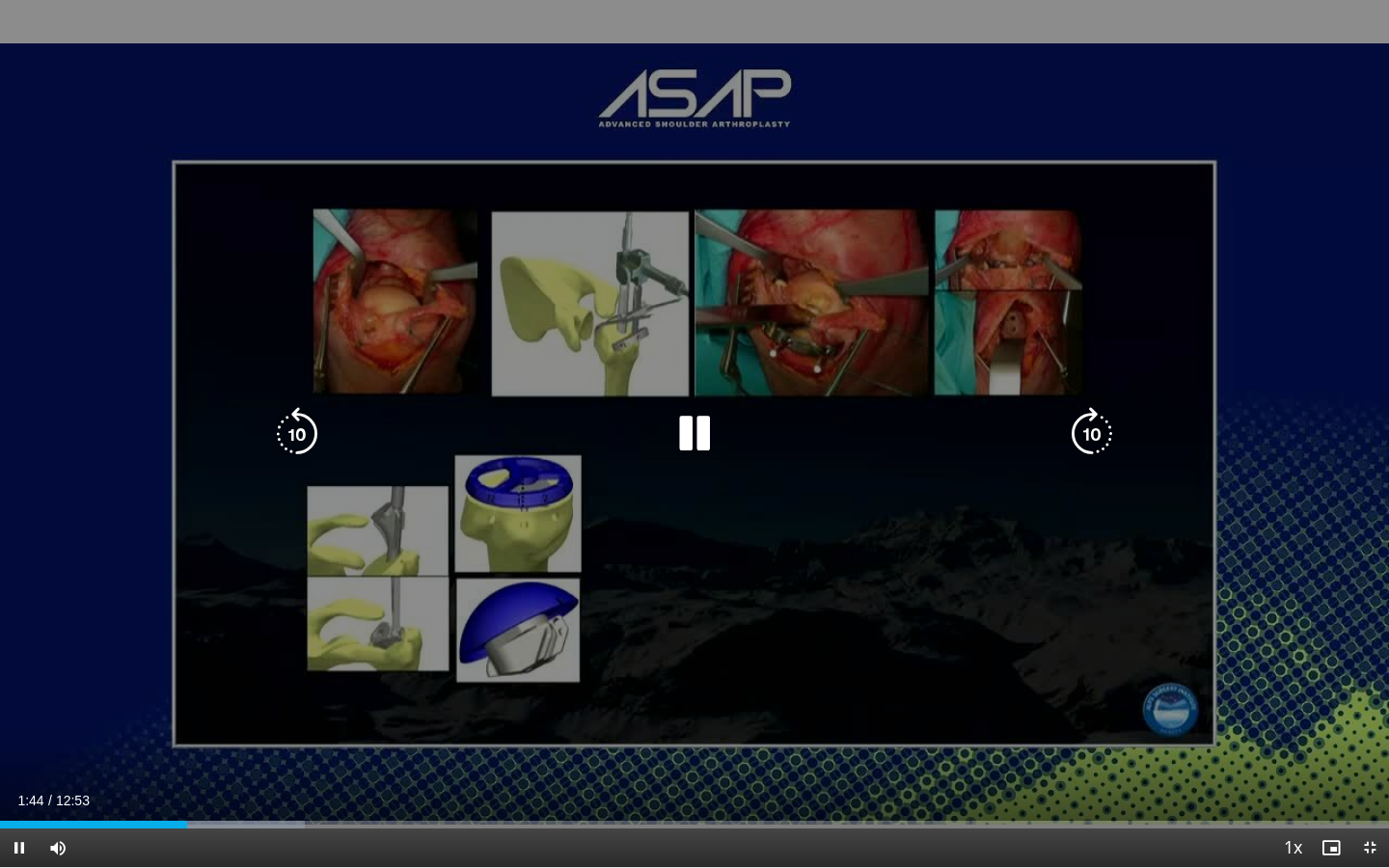 click on "10 seconds
Tap to unmute" at bounding box center [694, 433] 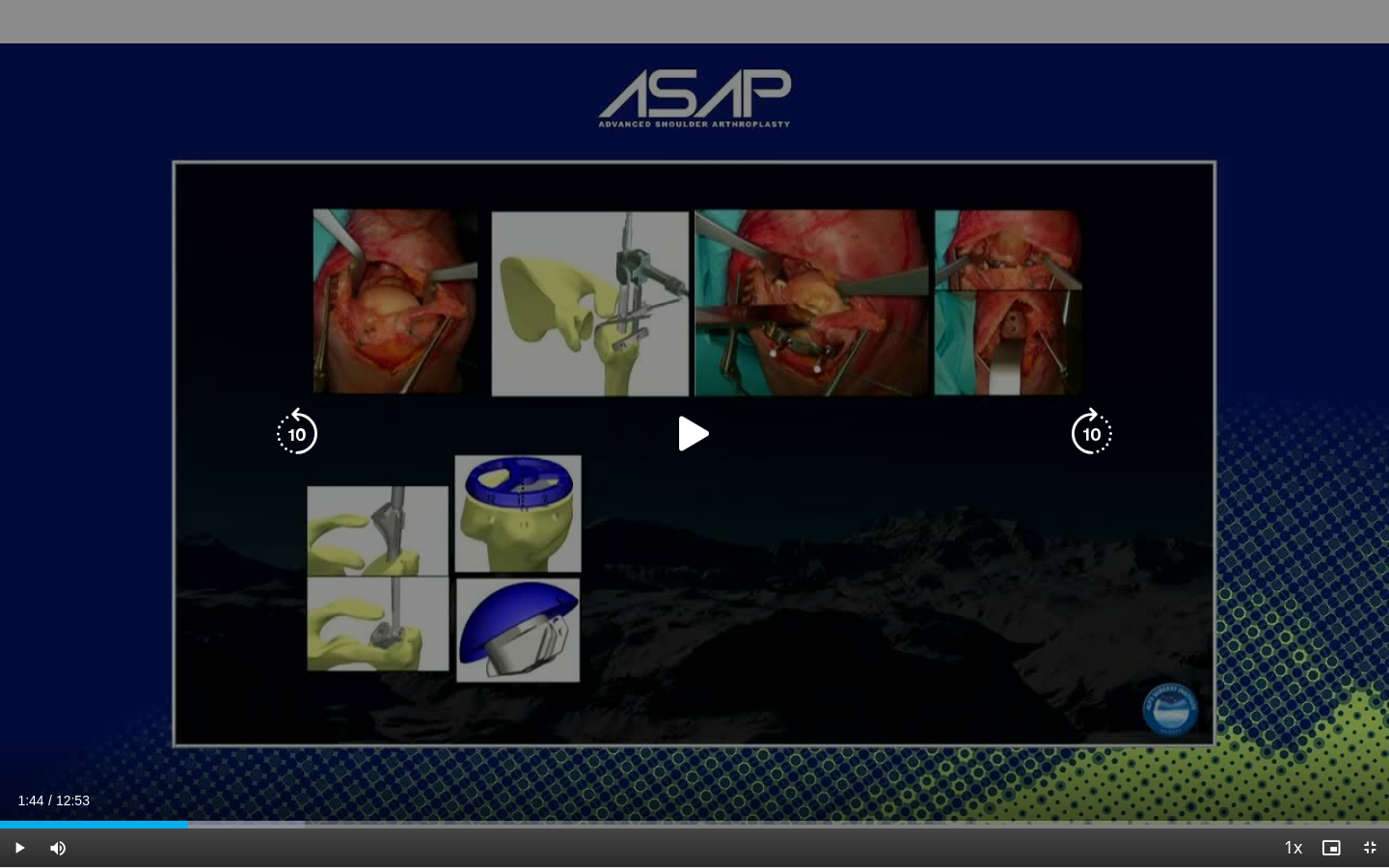 click on "10 seconds
Tap to unmute" at bounding box center (694, 433) 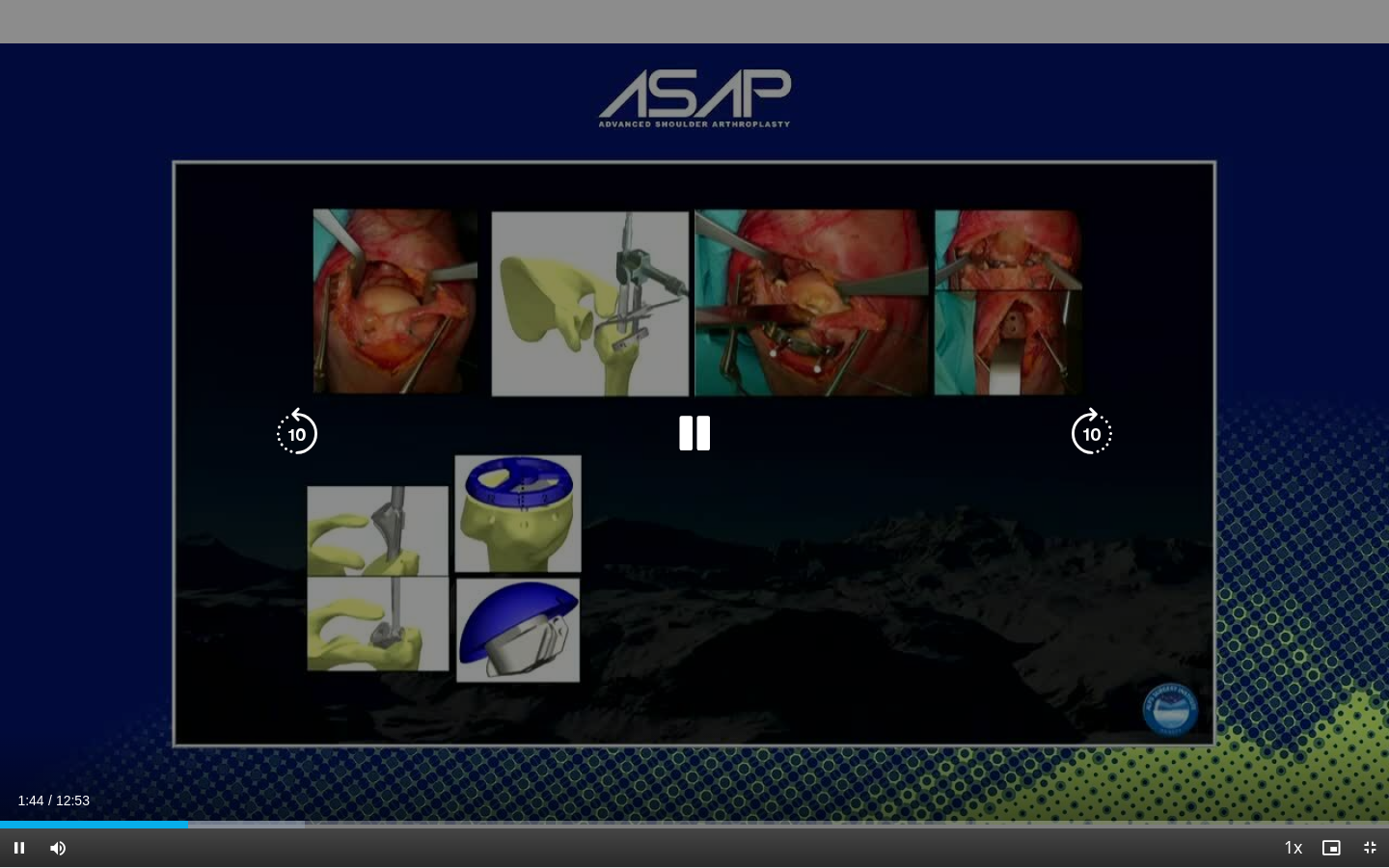 click on "10 seconds
Tap to unmute" at bounding box center (694, 433) 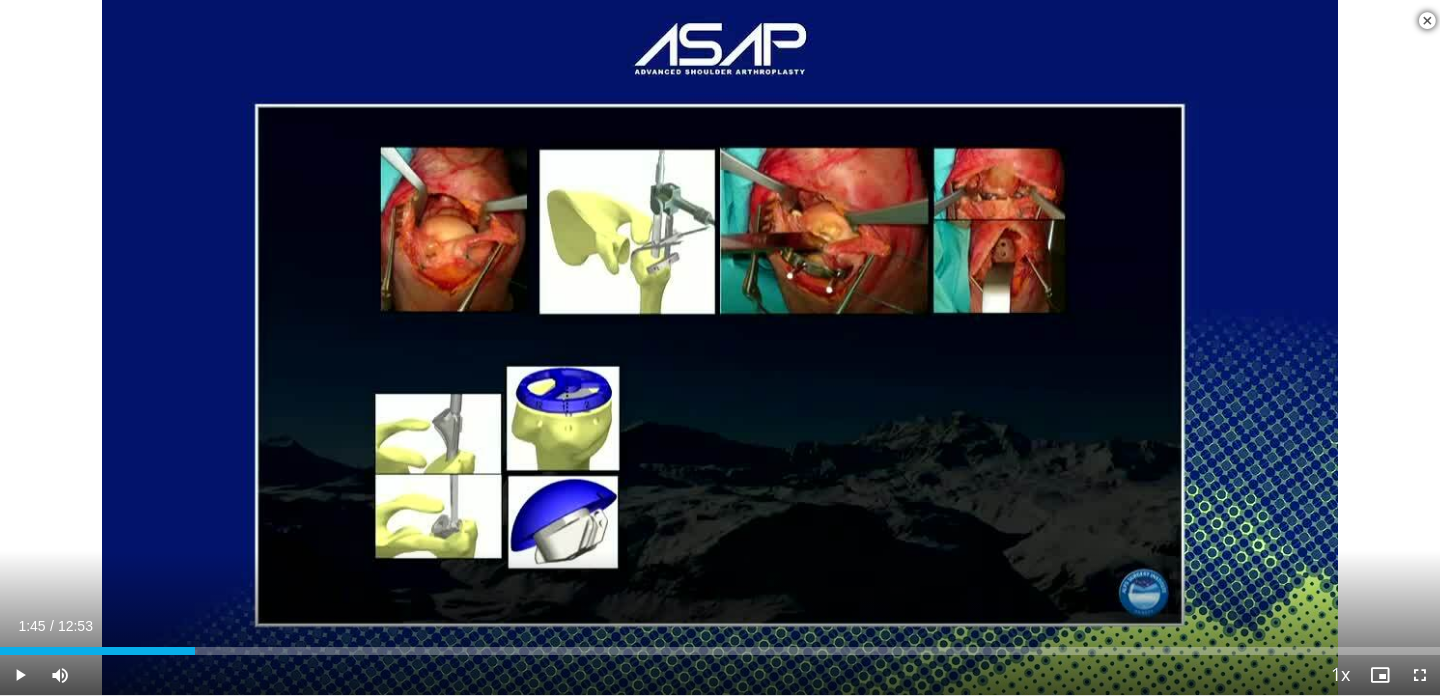 scroll, scrollTop: 3194, scrollLeft: 0, axis: vertical 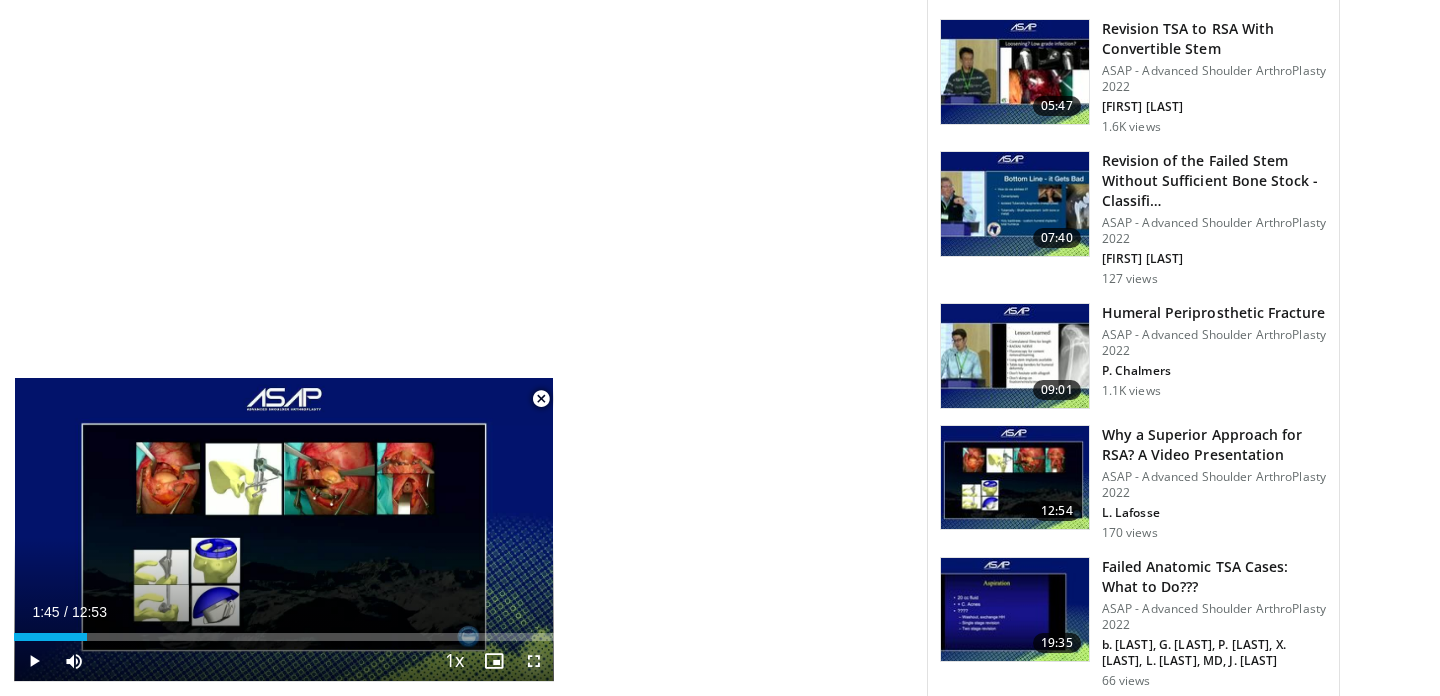 click at bounding box center (534, 661) 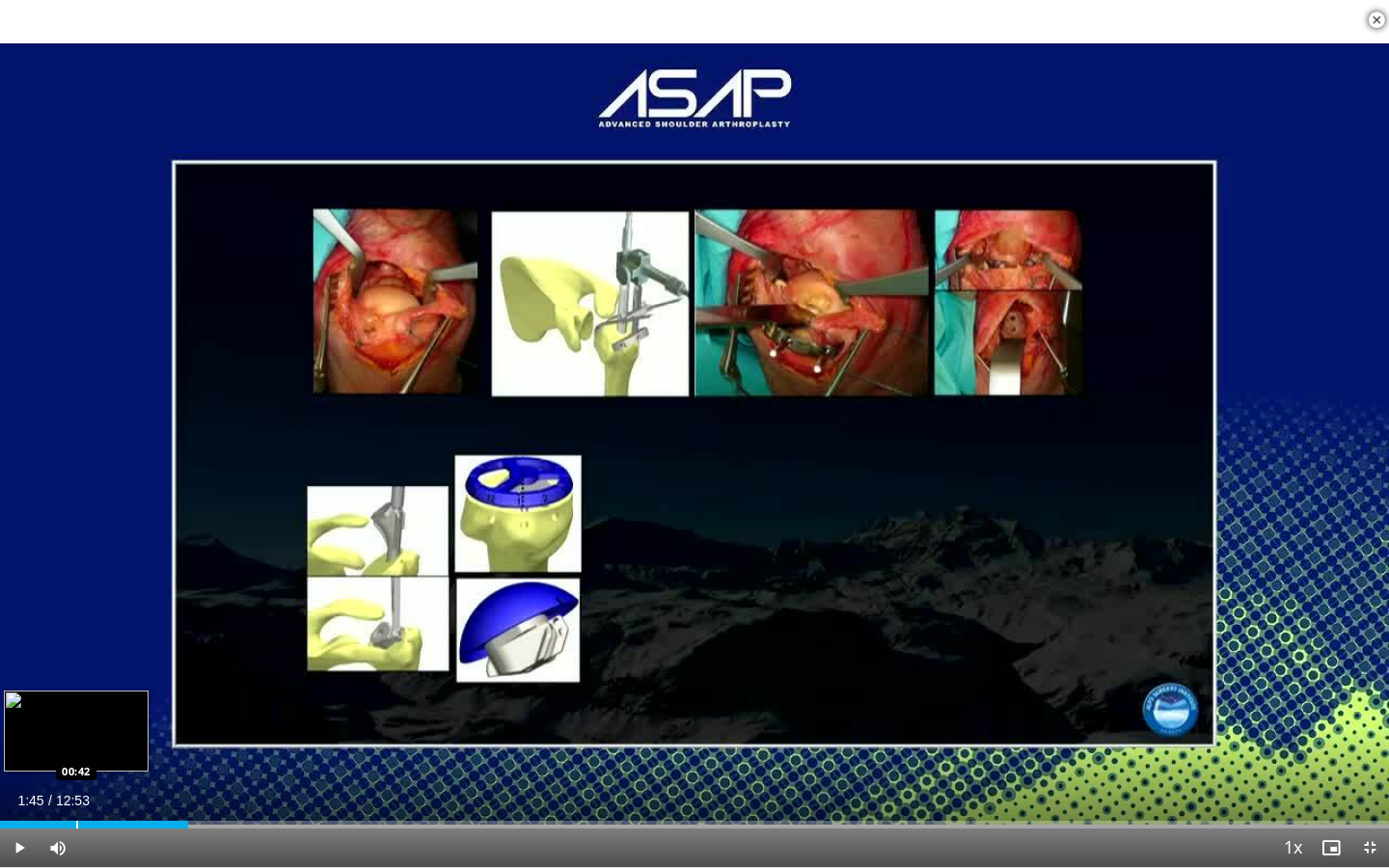 click at bounding box center (77, 825) 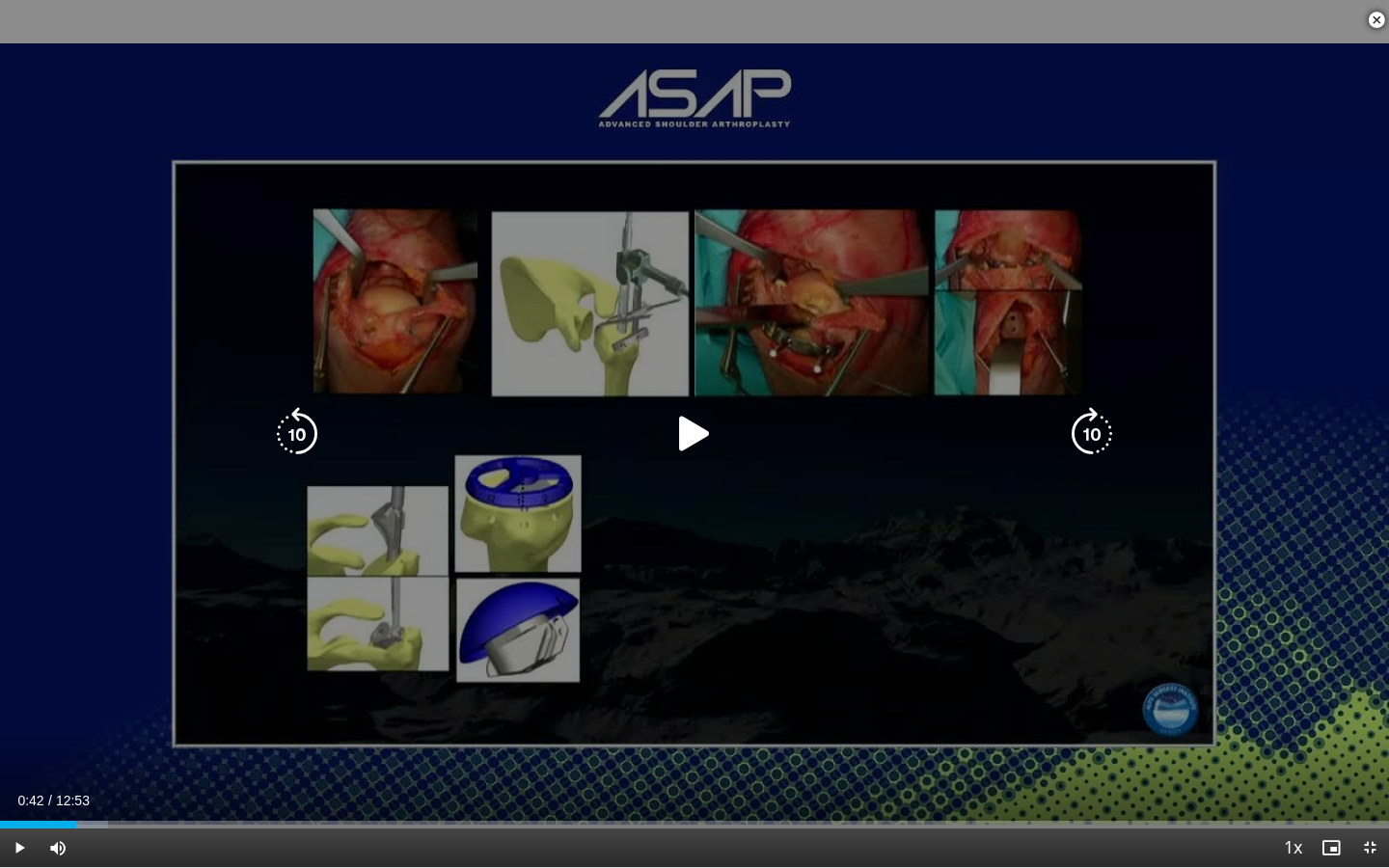 click on "10 seconds
Tap to unmute" at bounding box center [694, 433] 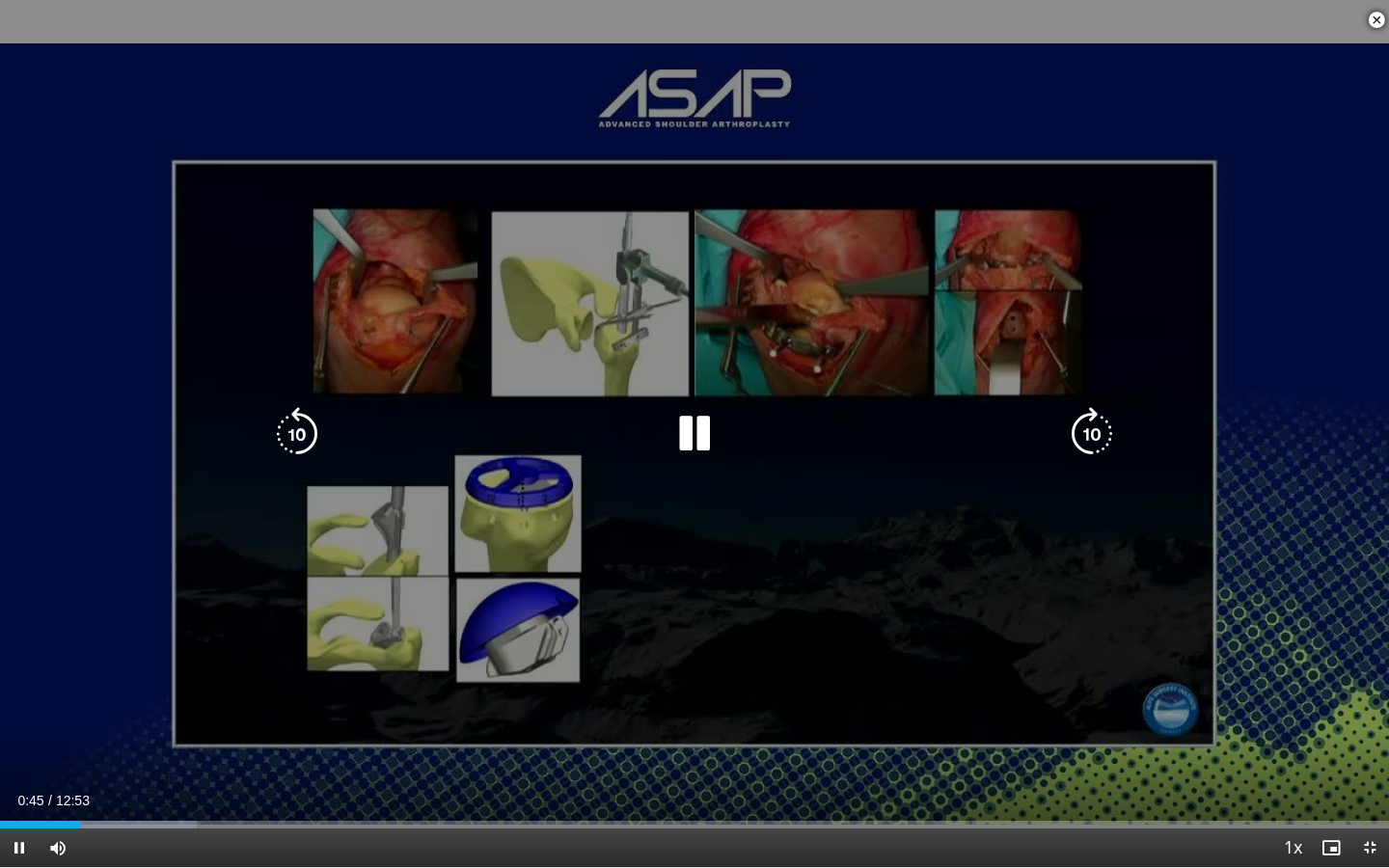 click on "10 seconds
Tap to unmute" at bounding box center [694, 433] 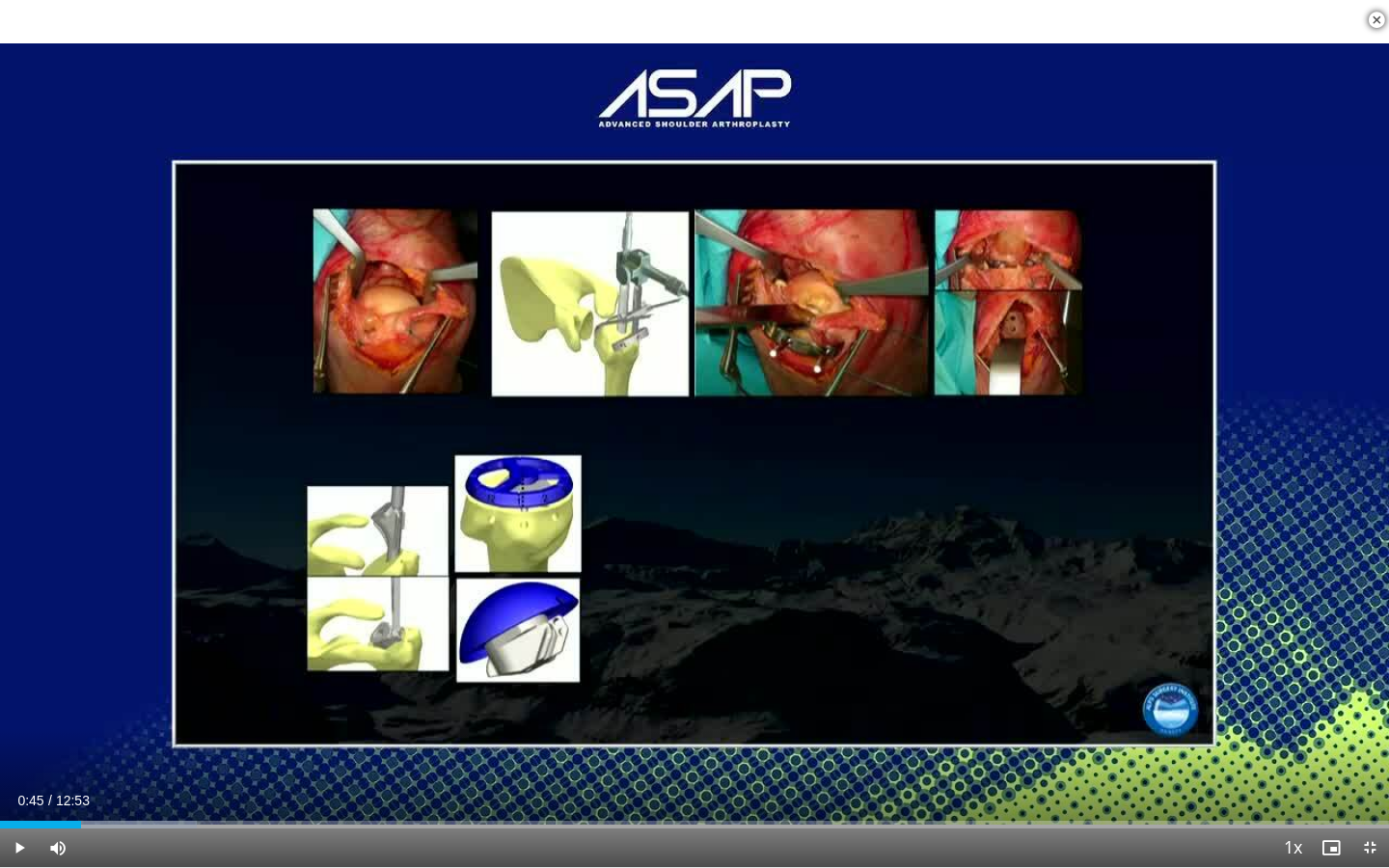 click on "10 seconds
Tap to unmute" at bounding box center [694, 433] 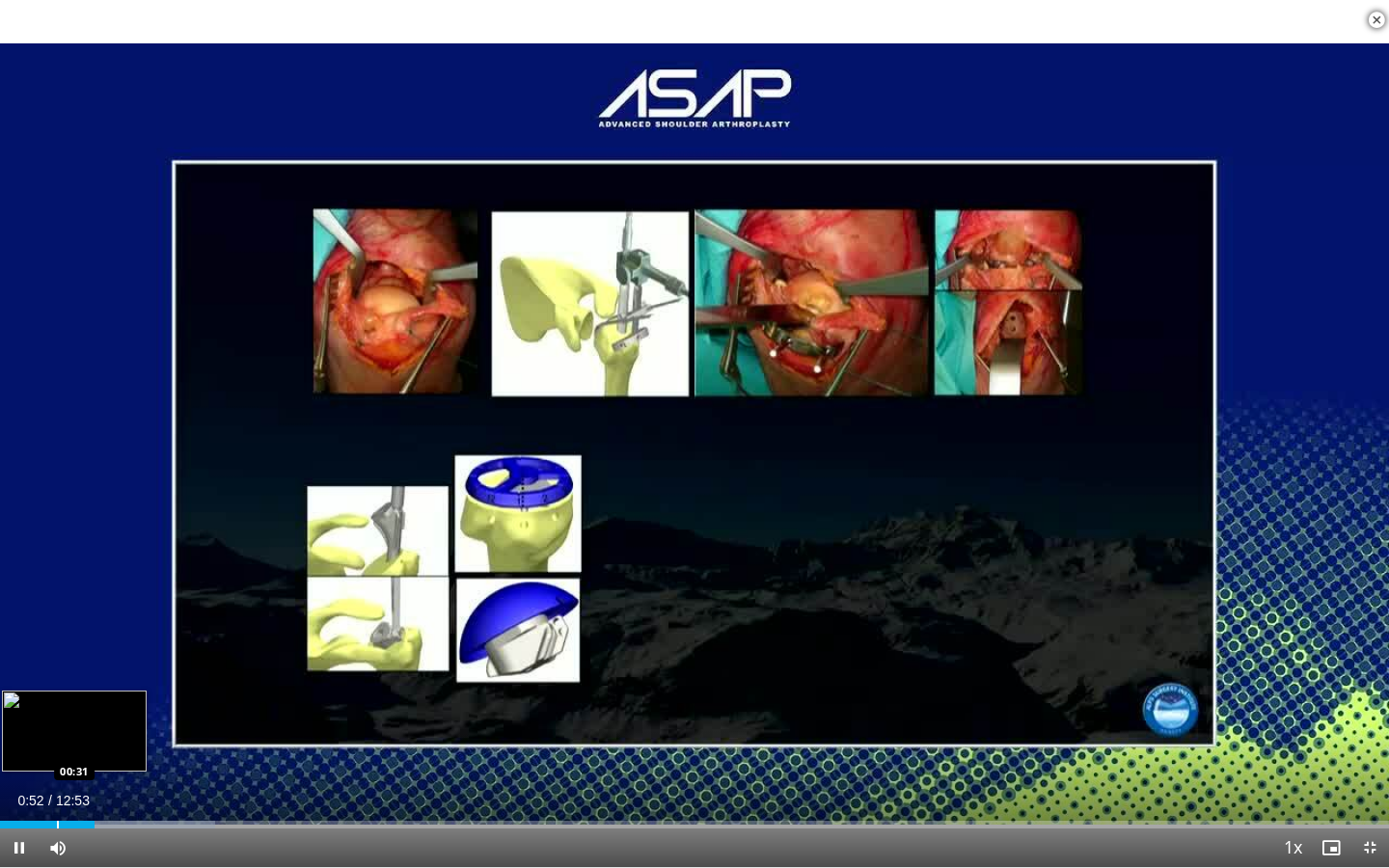 click at bounding box center [58, 825] 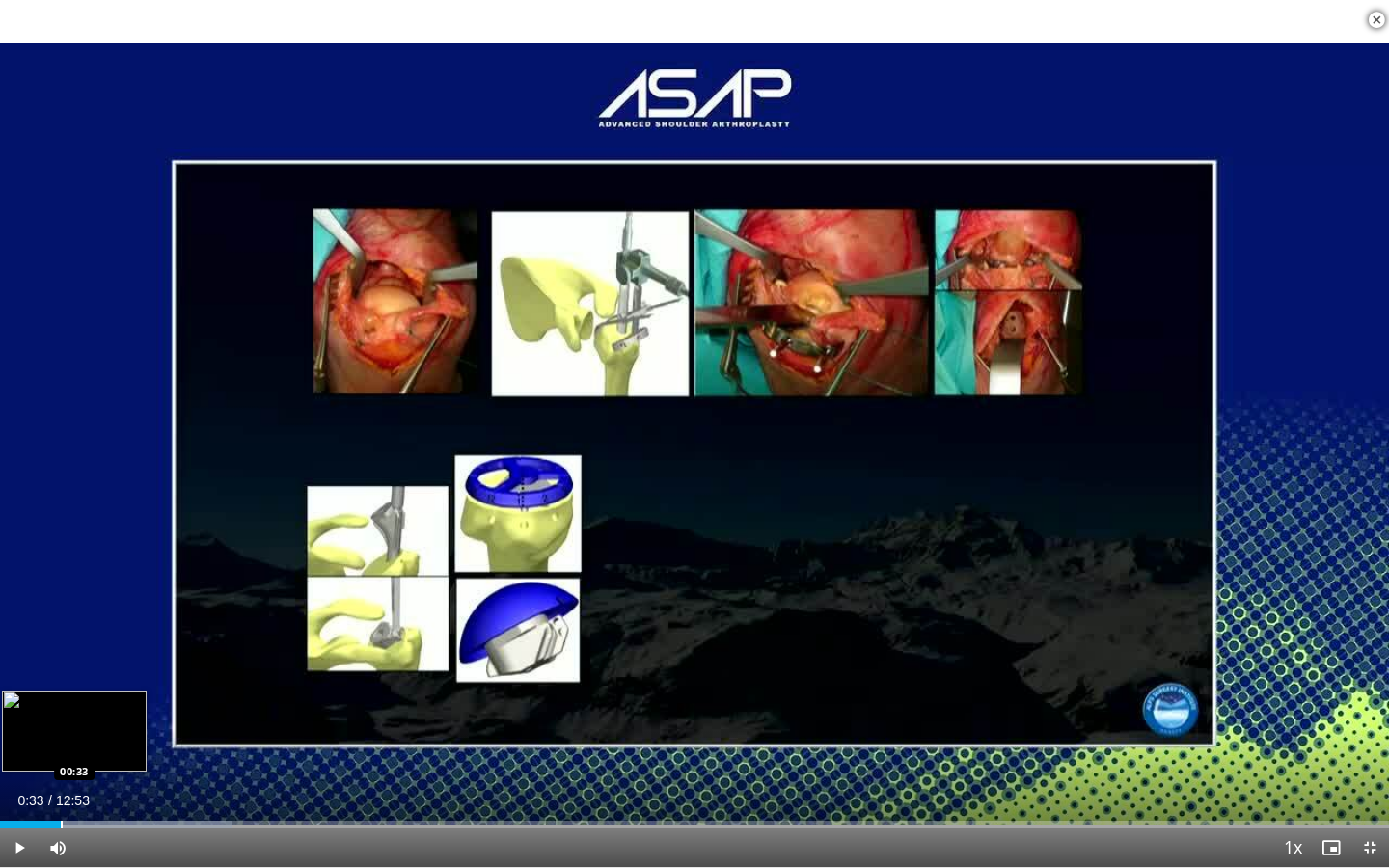 click at bounding box center [62, 825] 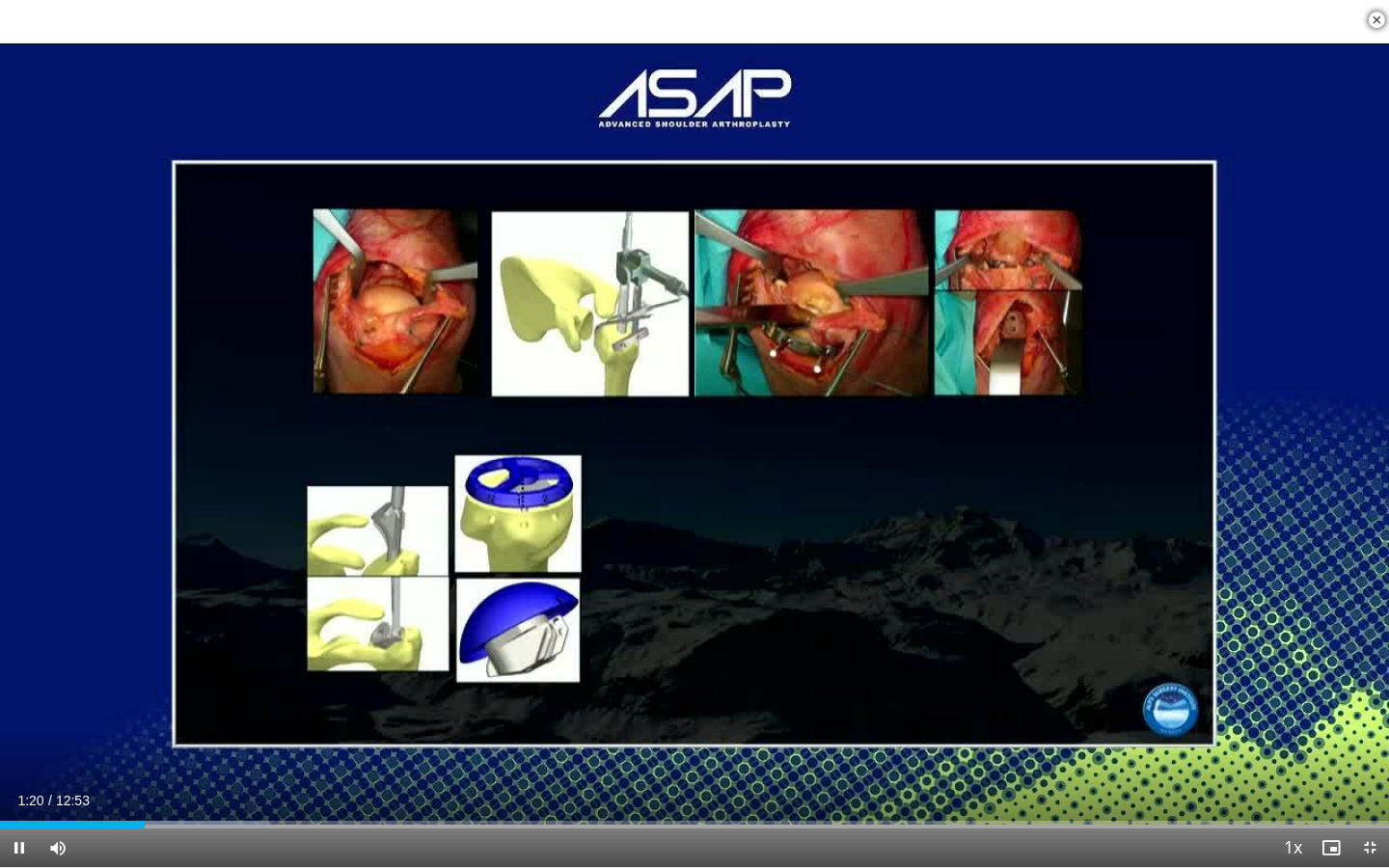 click on "10 seconds
Tap to unmute" at bounding box center (694, 433) 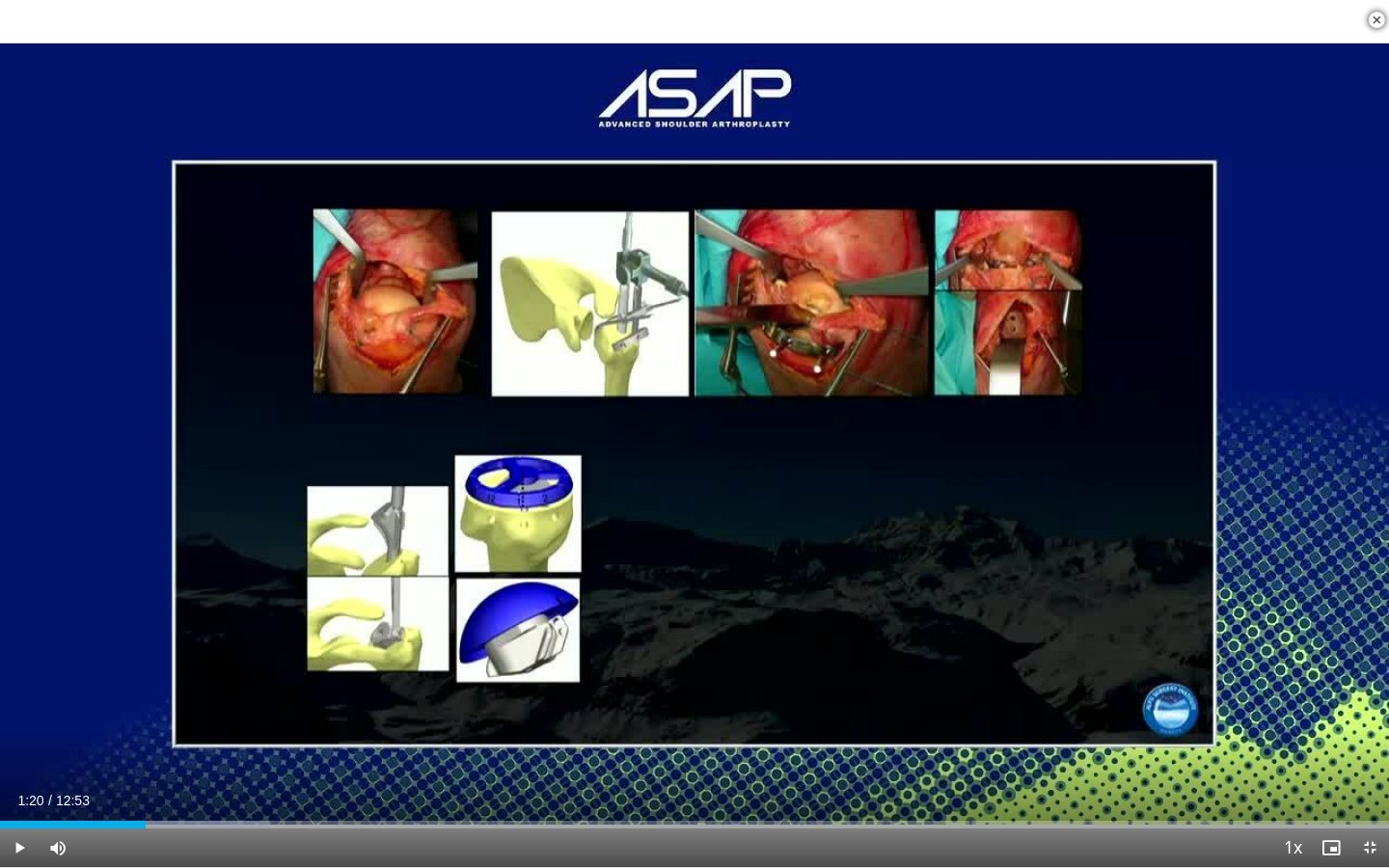 click on "10 seconds
Tap to unmute" at bounding box center [694, 433] 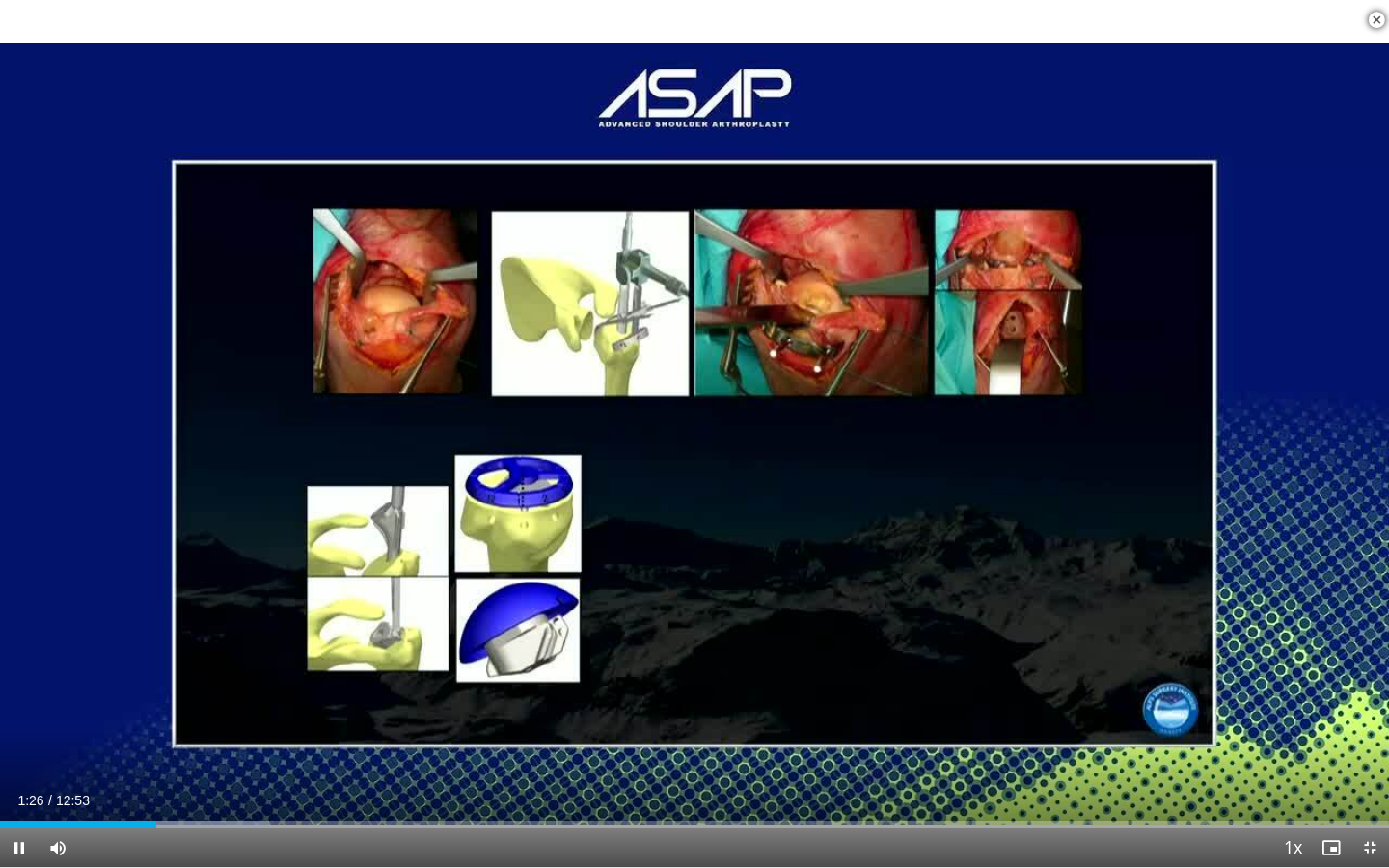 click on "10 seconds
Tap to unmute" at bounding box center (694, 433) 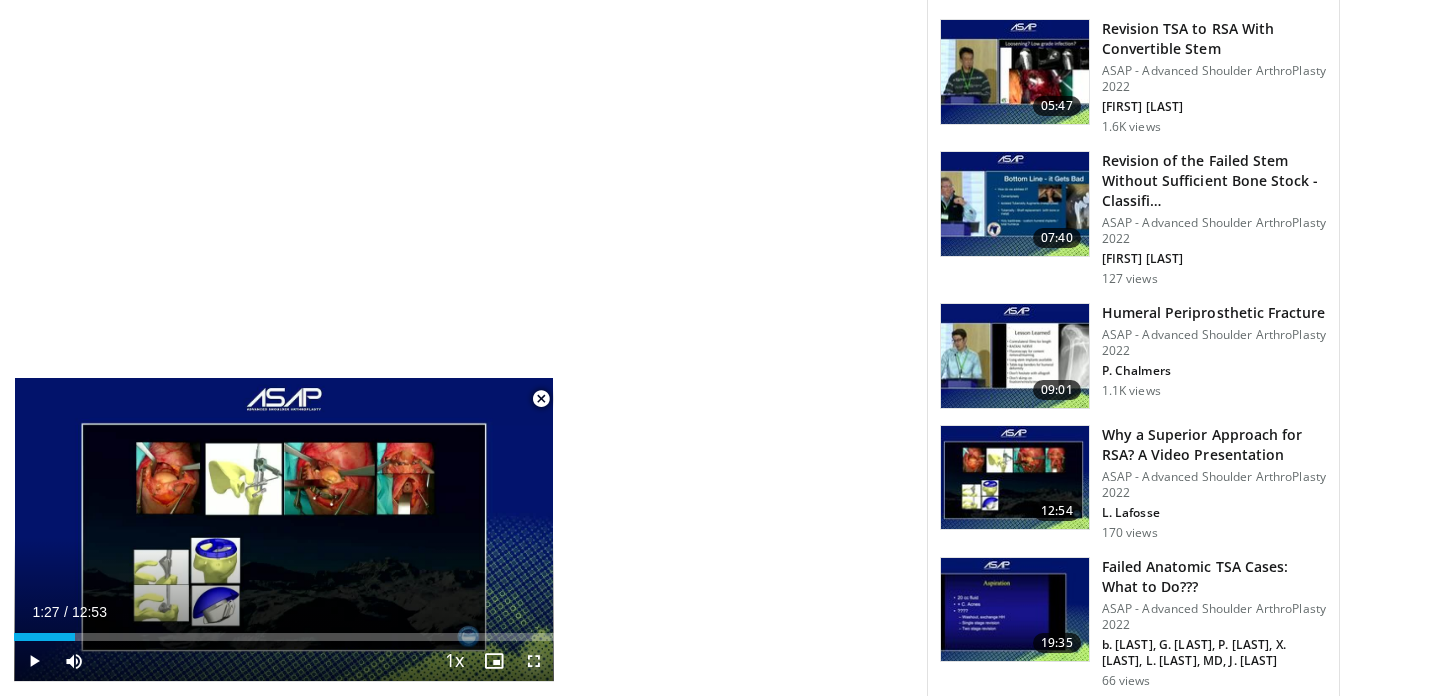 click at bounding box center (534, 661) 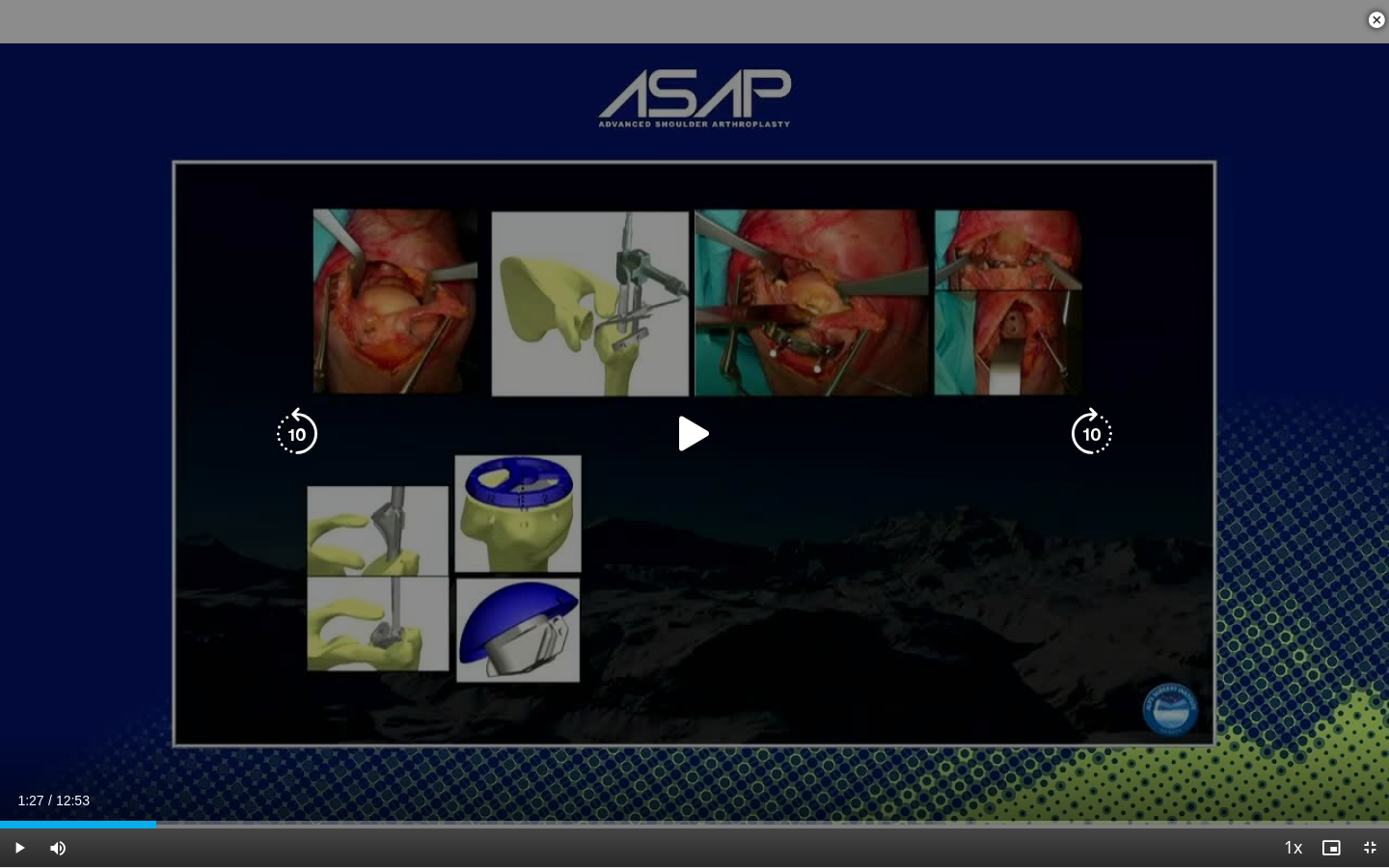 click at bounding box center (694, 434) 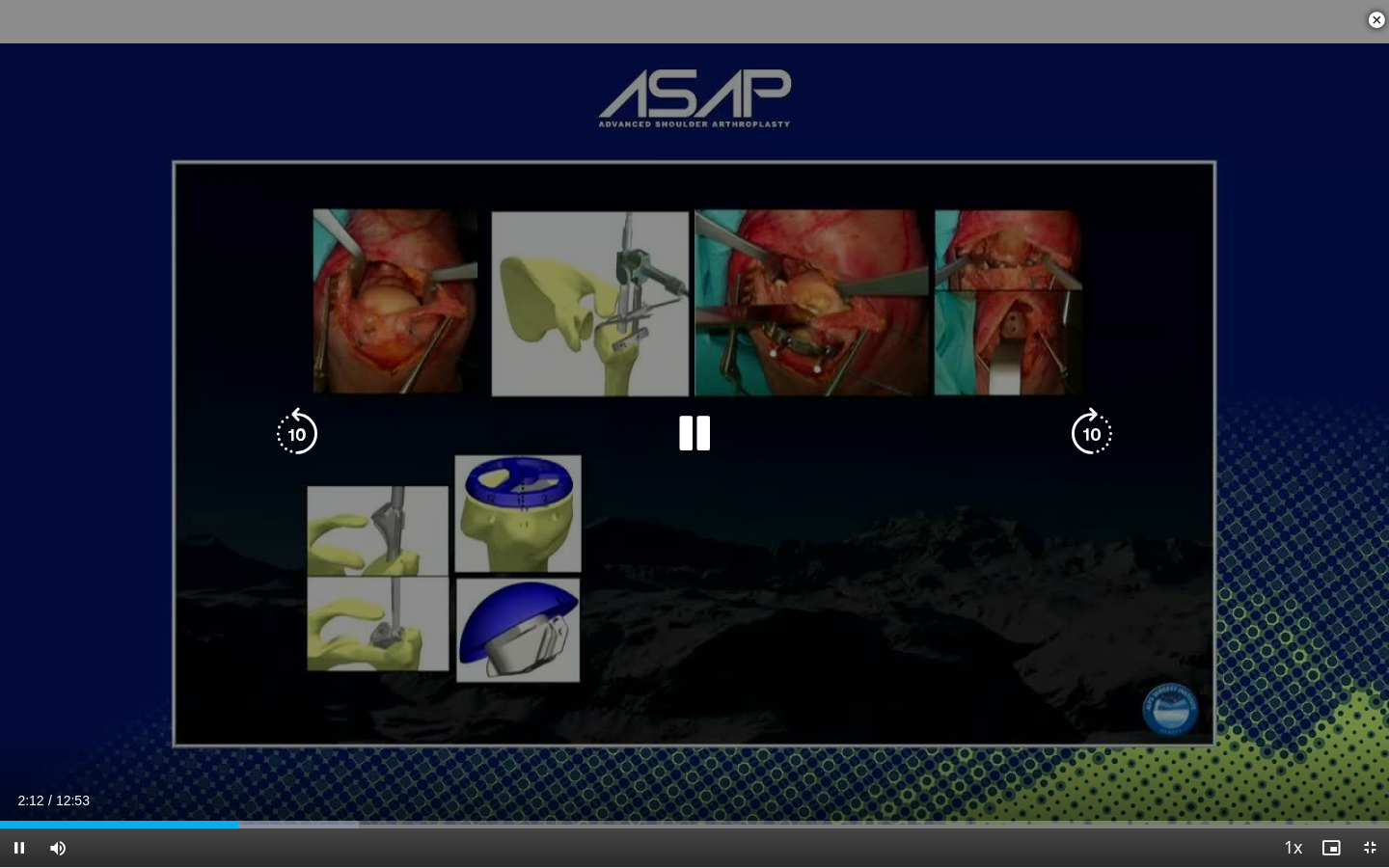 click at bounding box center [694, 434] 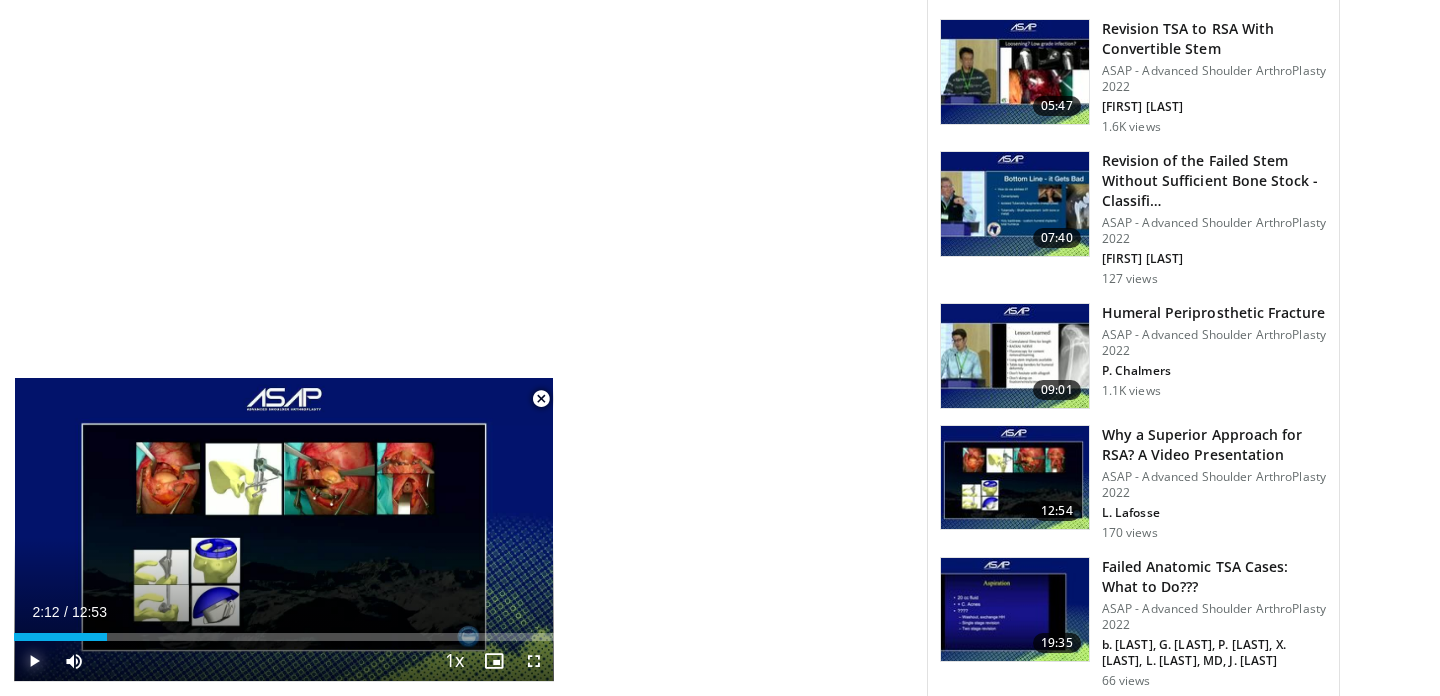 click at bounding box center (34, 661) 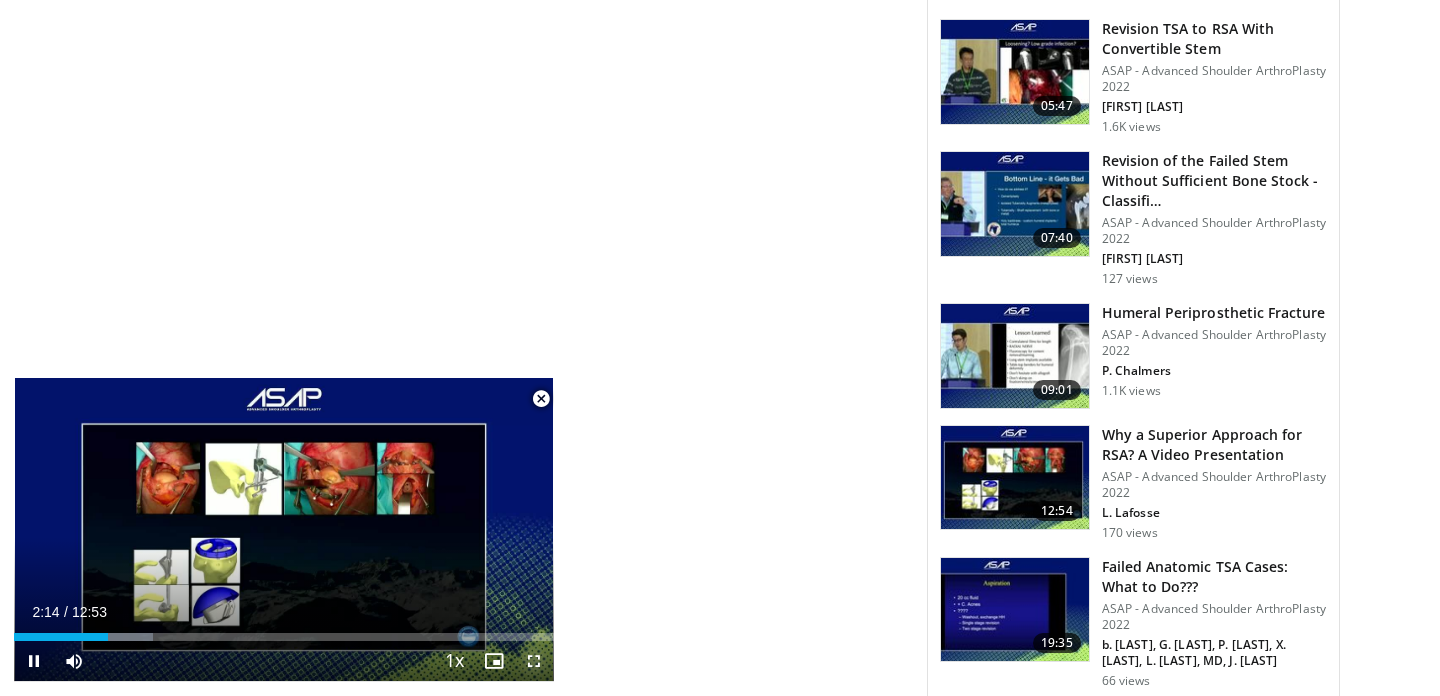 click at bounding box center (534, 661) 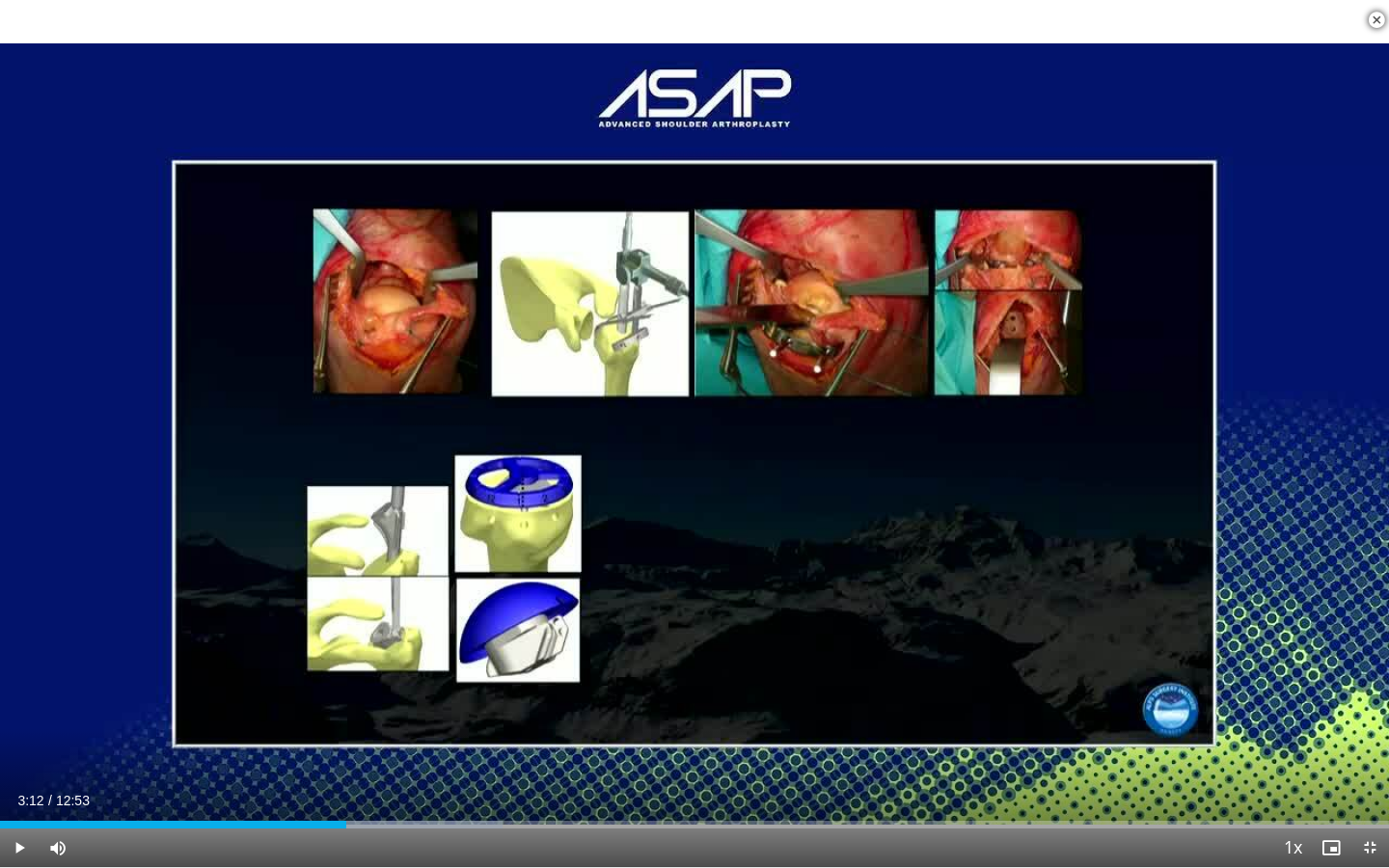 click at bounding box center (347, 825) 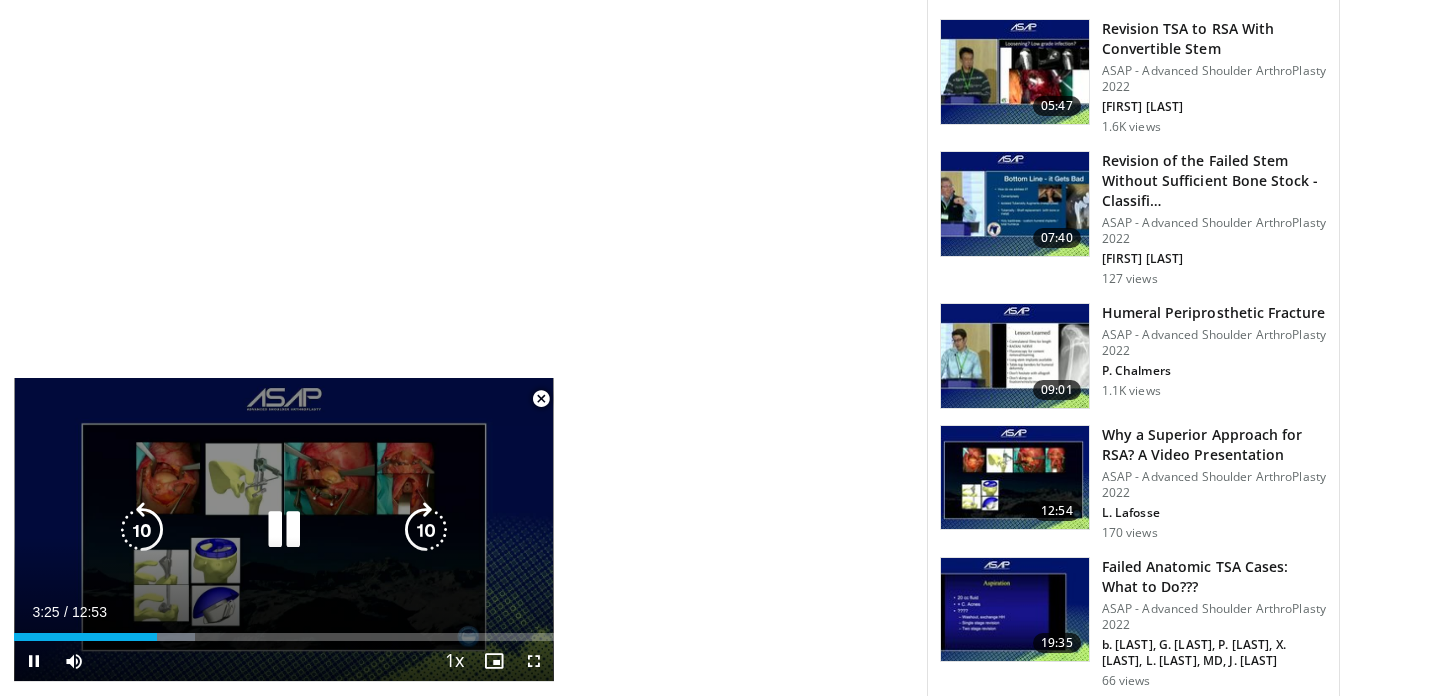 click at bounding box center (284, 530) 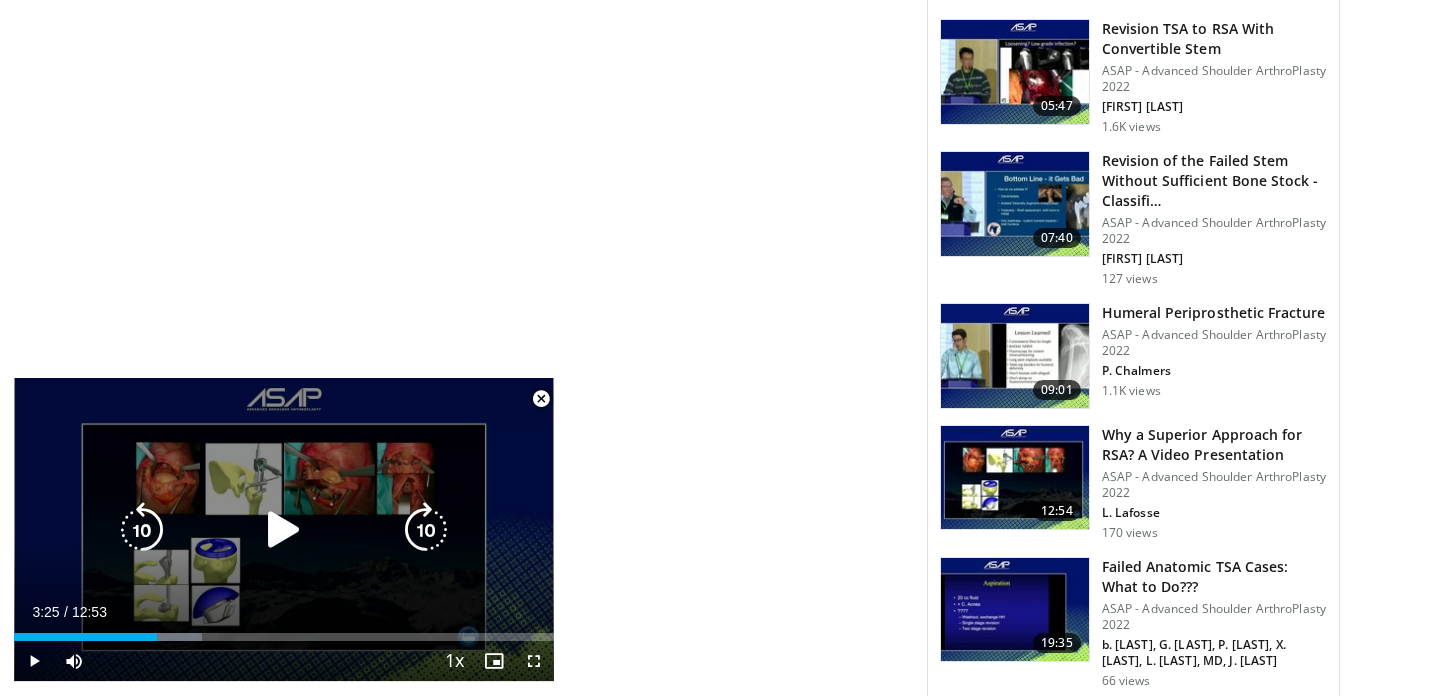 type 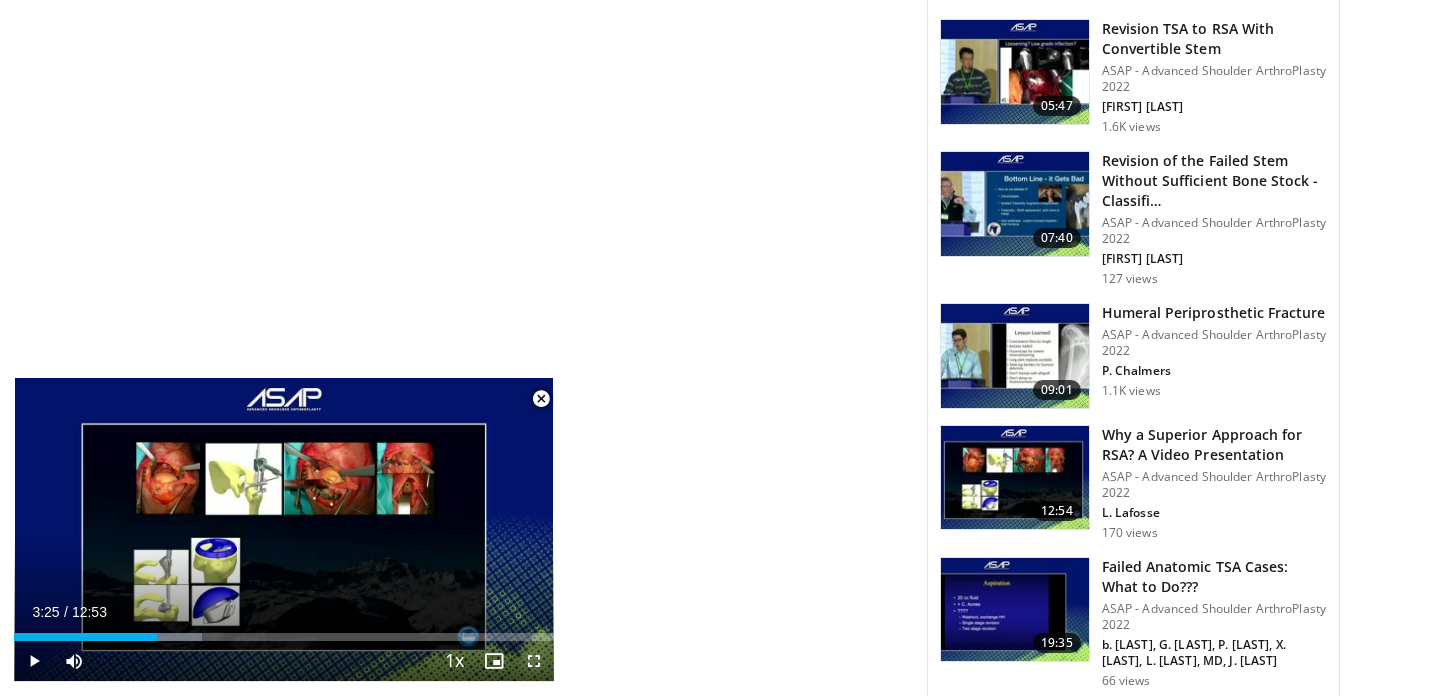 click at bounding box center (534, 661) 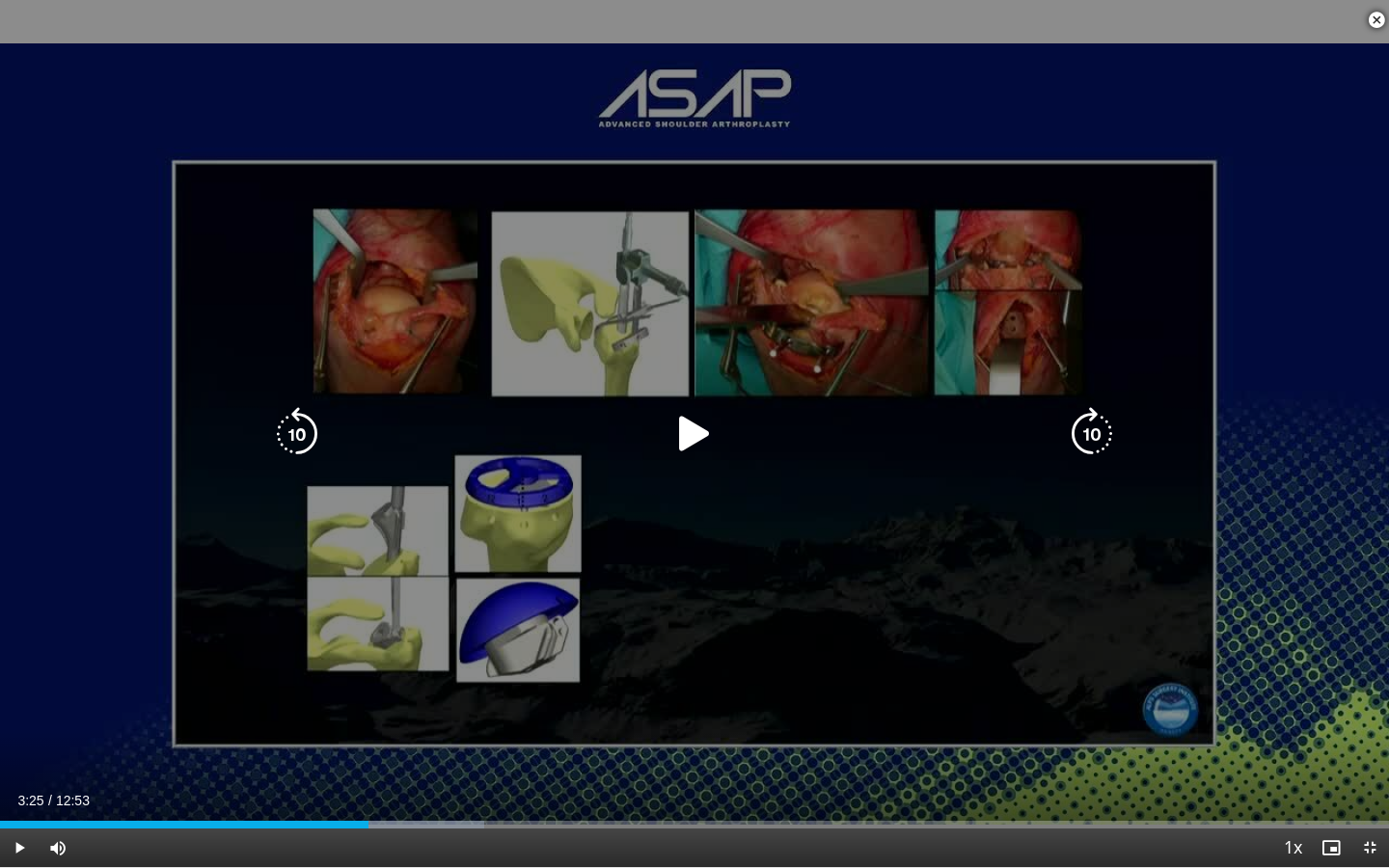 click at bounding box center (694, 434) 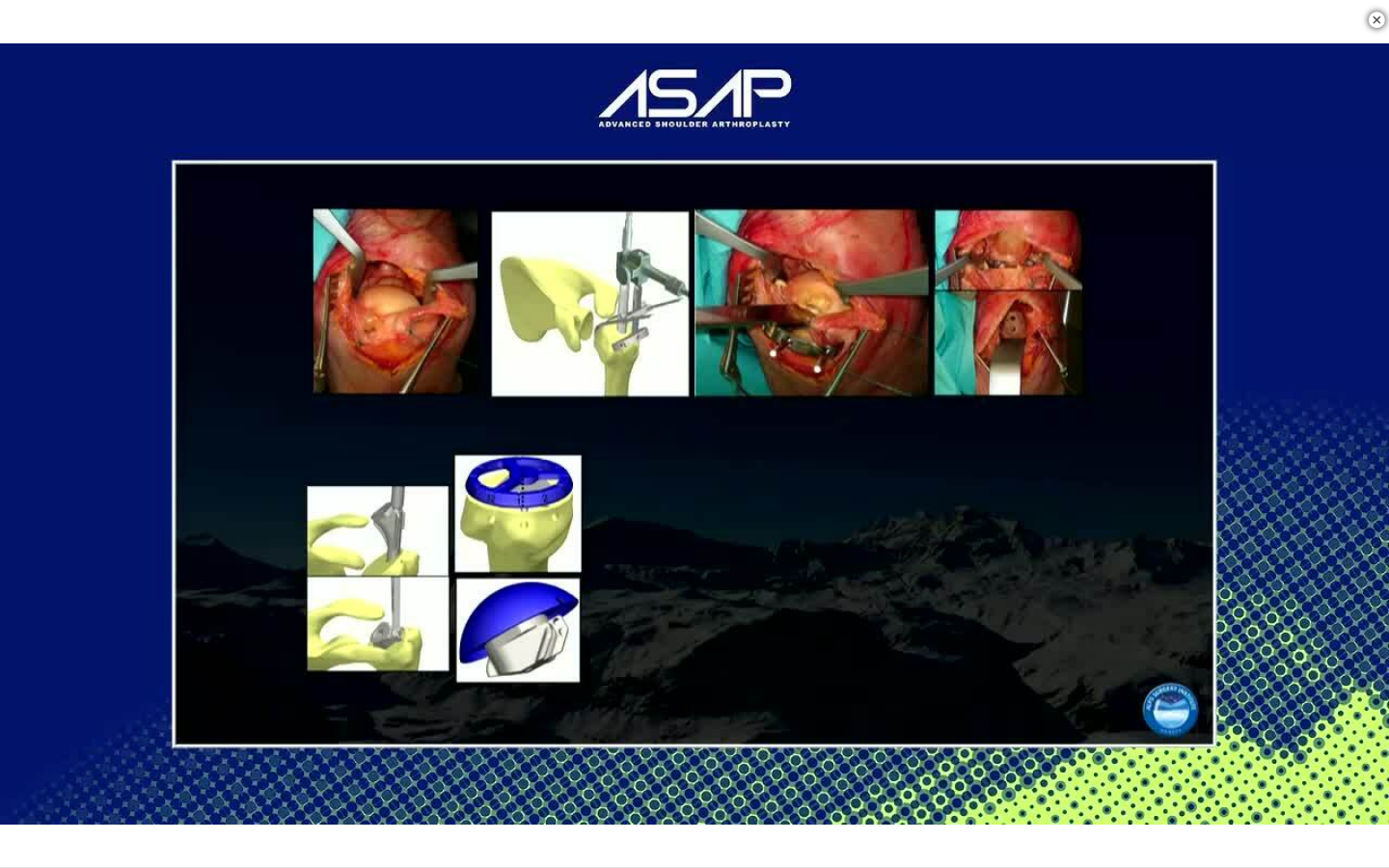 click on "10 seconds
Tap to unmute" at bounding box center [694, 433] 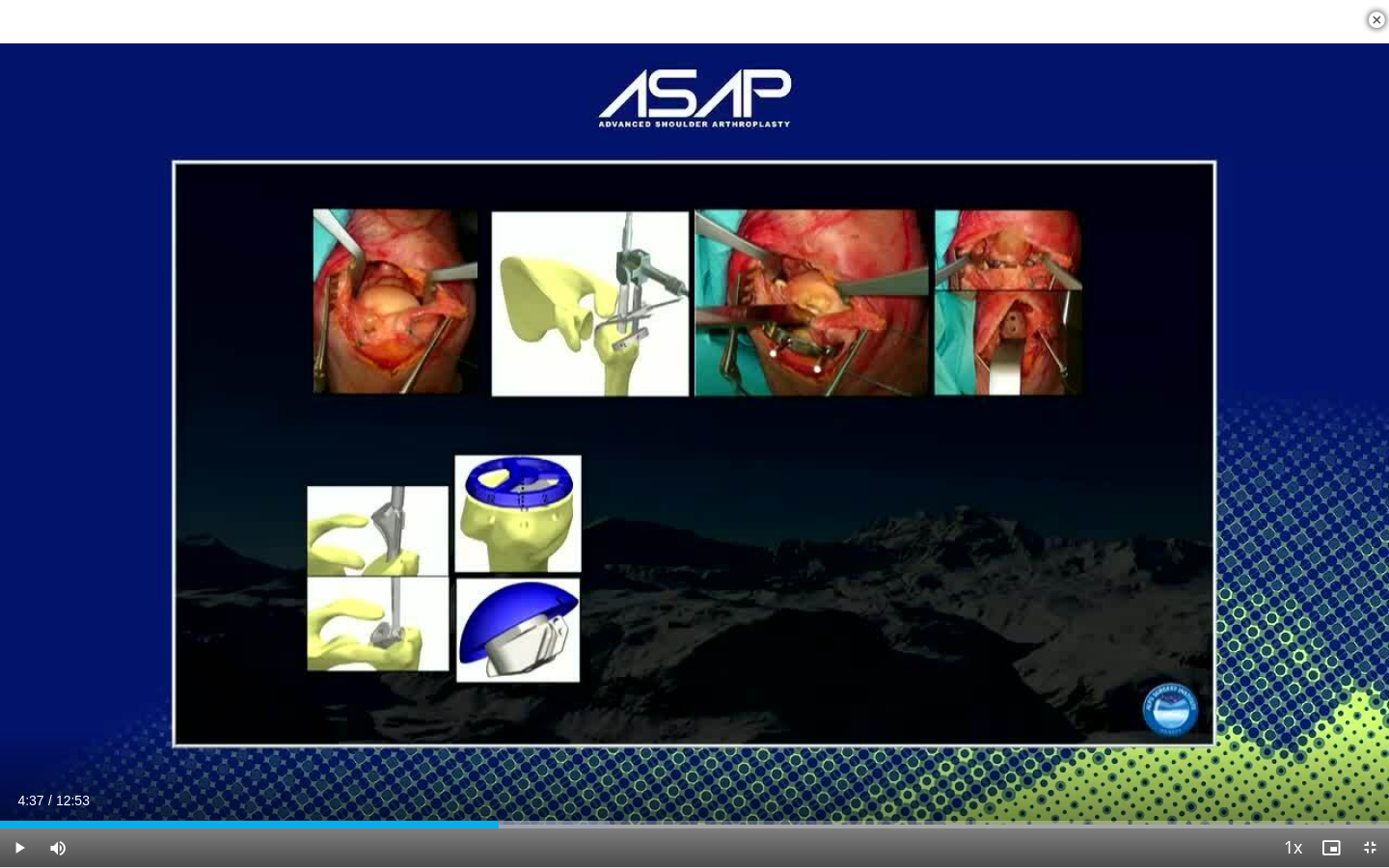 click on "Current Time  4:37 / Duration  12:53" at bounding box center (694, 800) 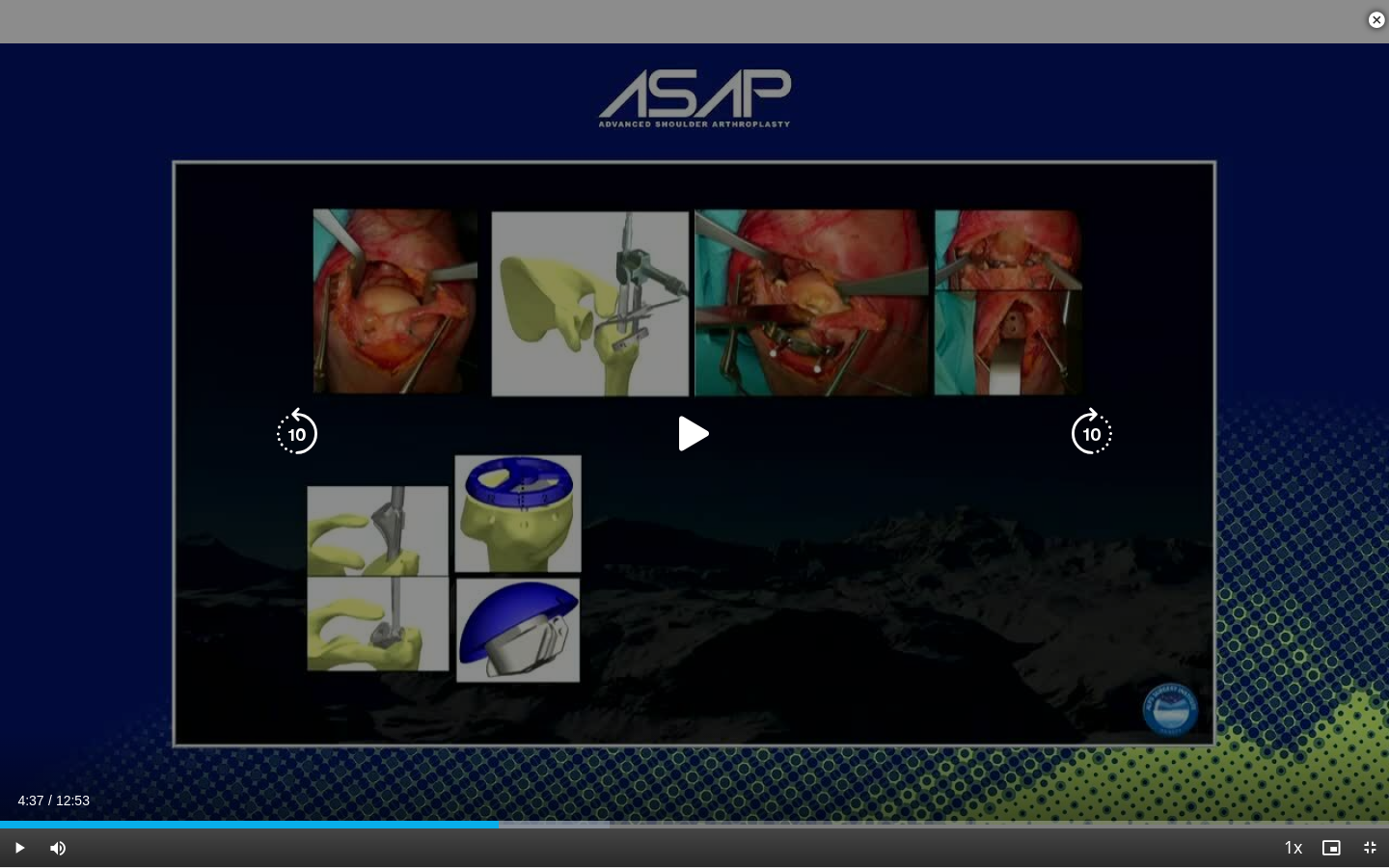 click at bounding box center [694, 434] 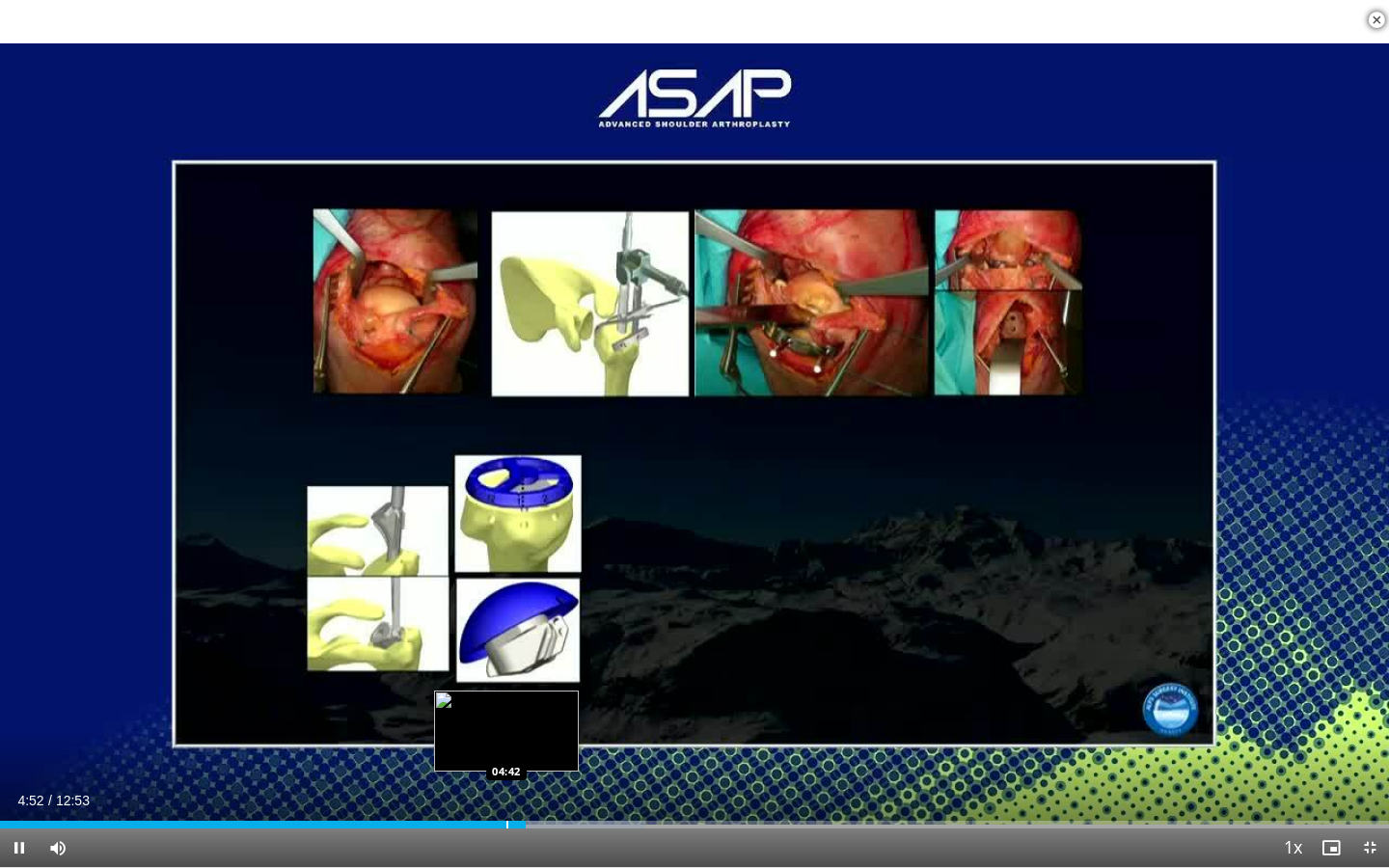 click at bounding box center (507, 825) 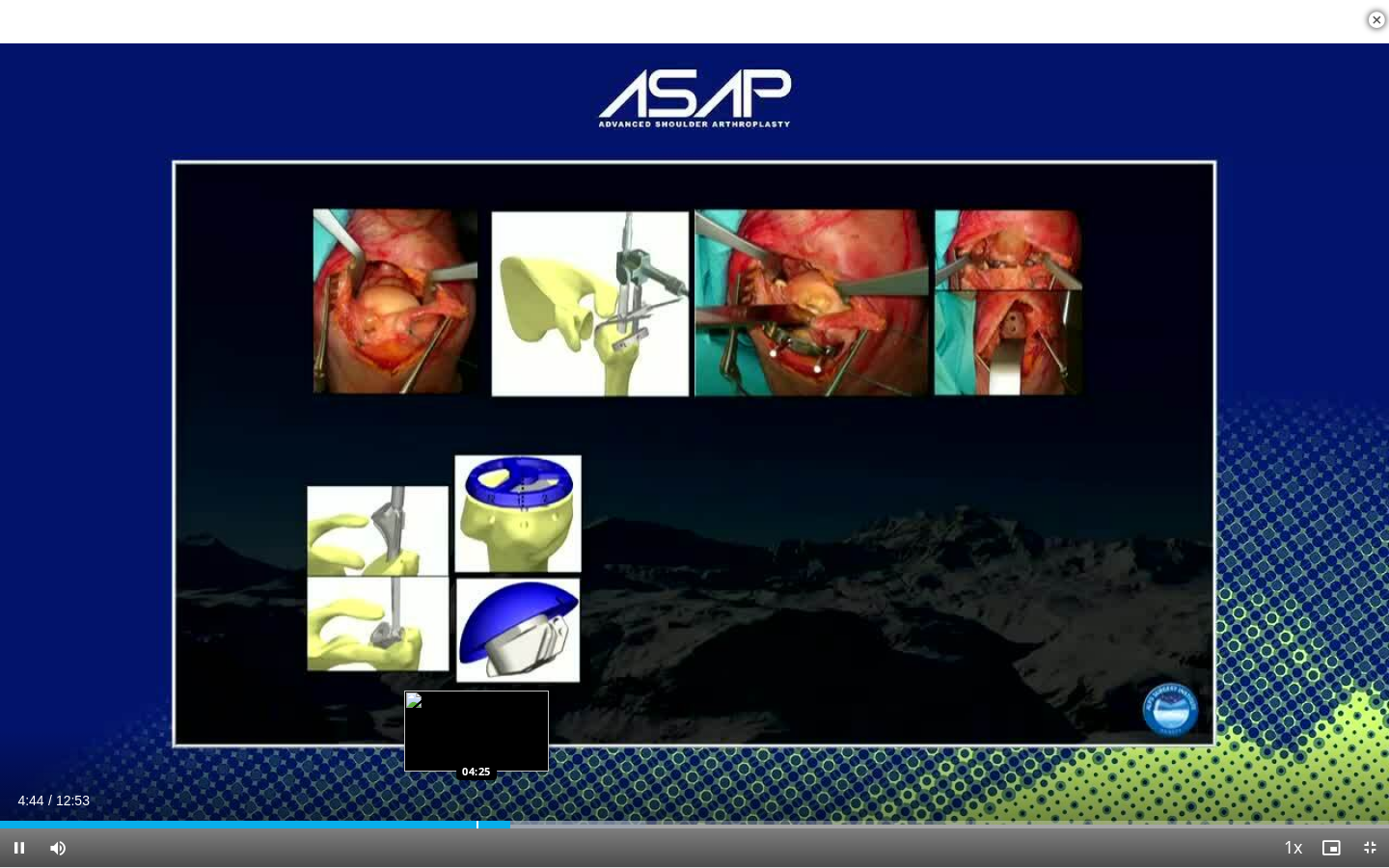 click at bounding box center (477, 825) 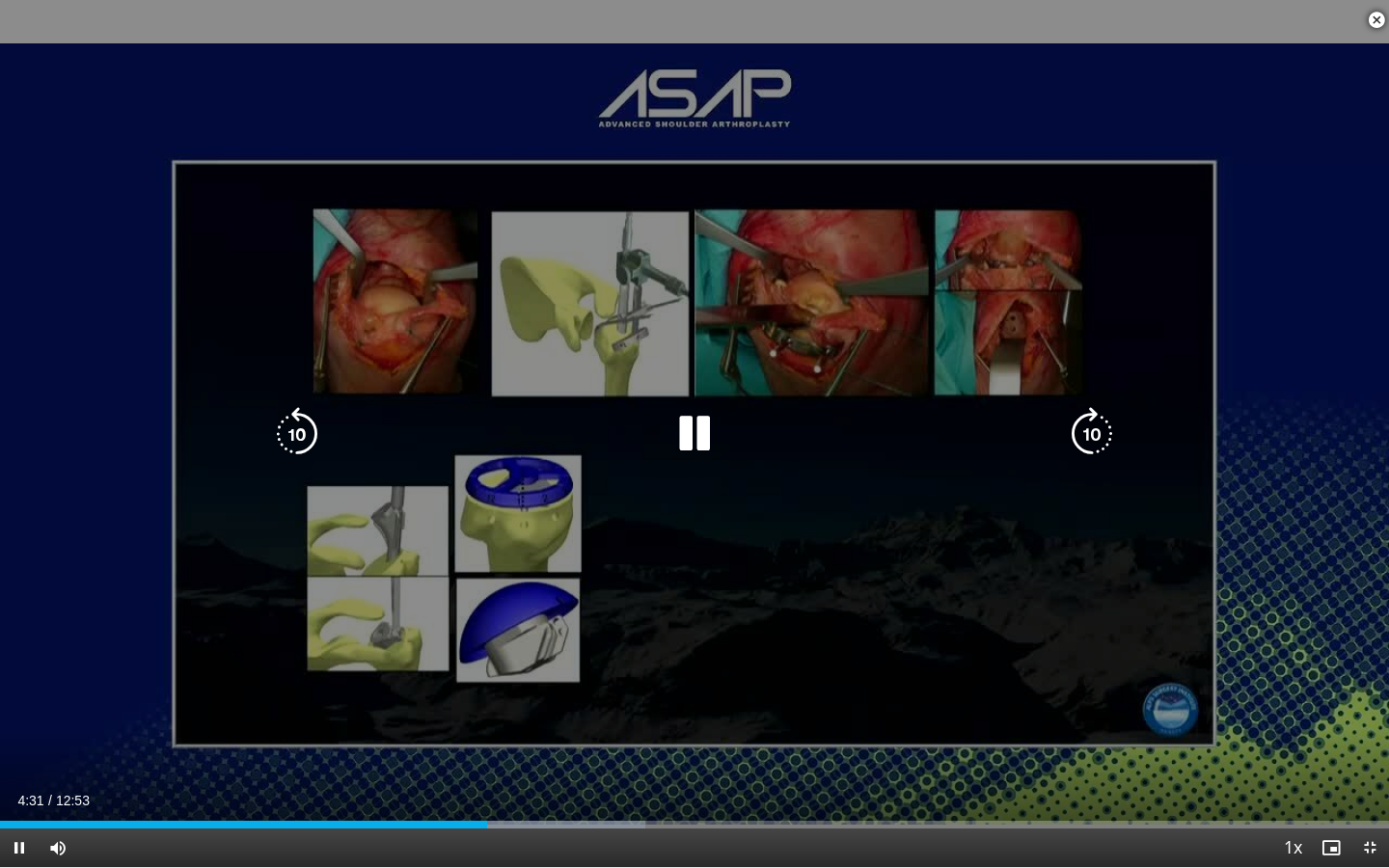 click on "10 seconds
Tap to unmute" at bounding box center (694, 433) 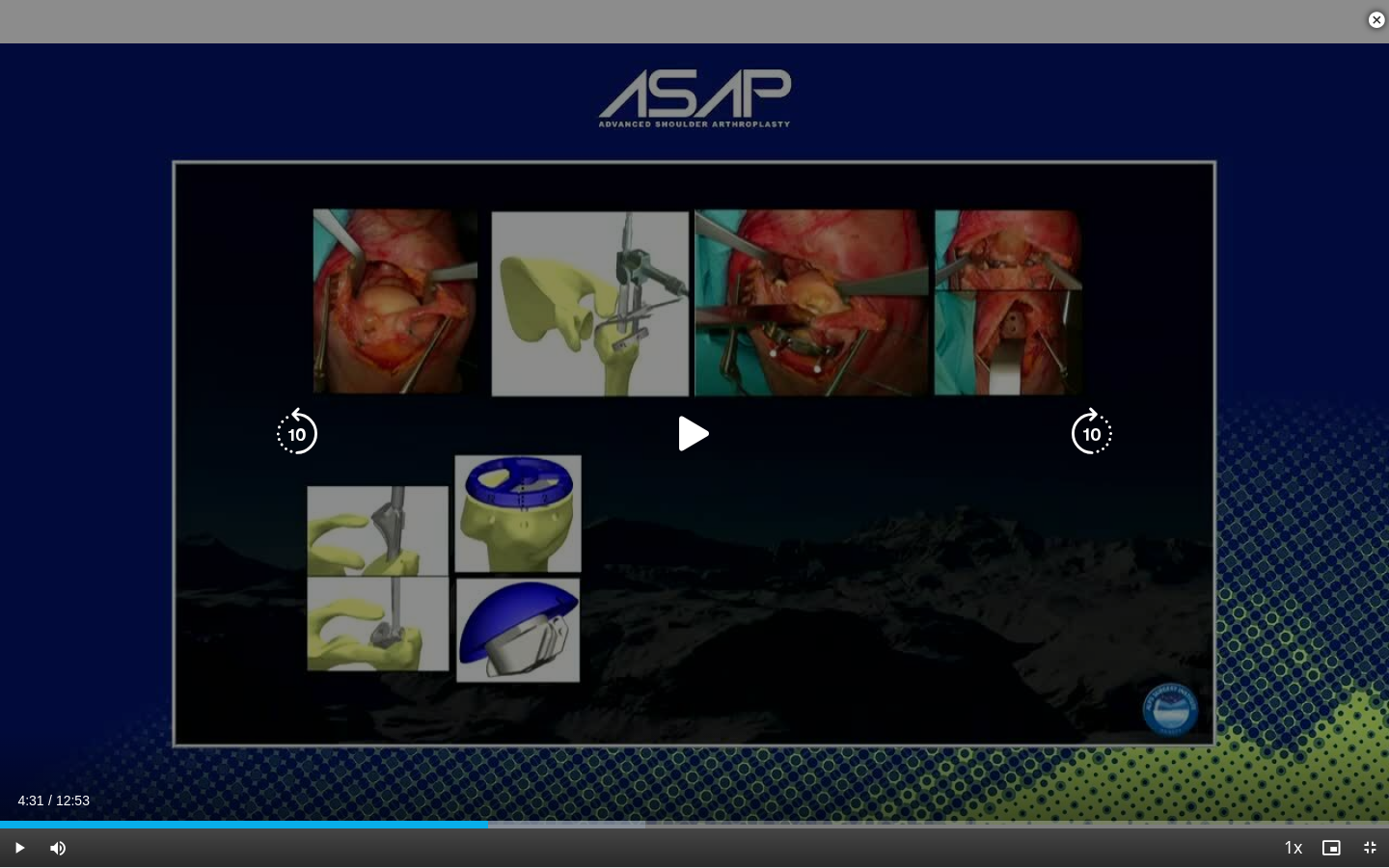 click on "10 seconds
Tap to unmute" at bounding box center [694, 433] 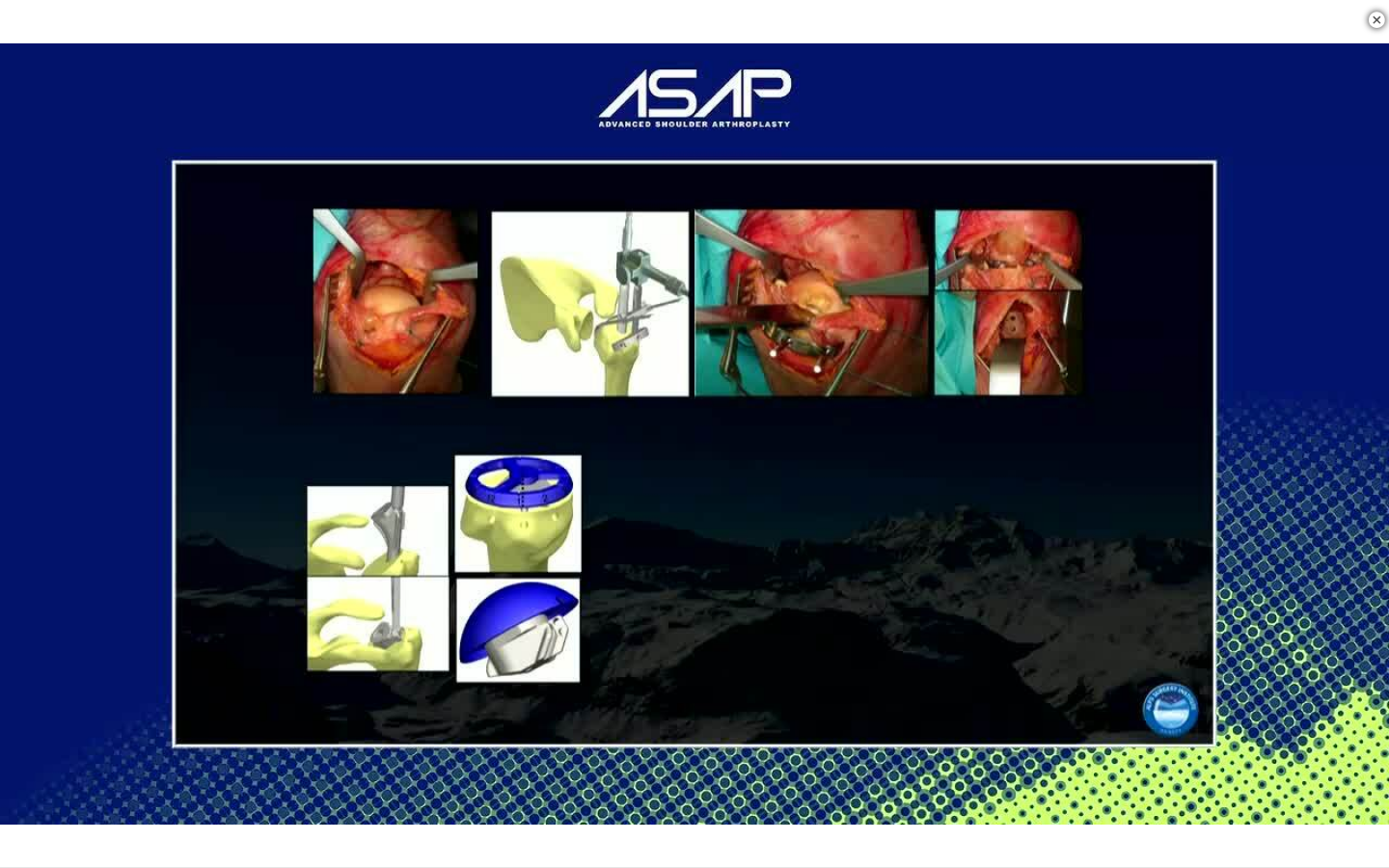 click on "10 seconds
Tap to unmute" at bounding box center (694, 433) 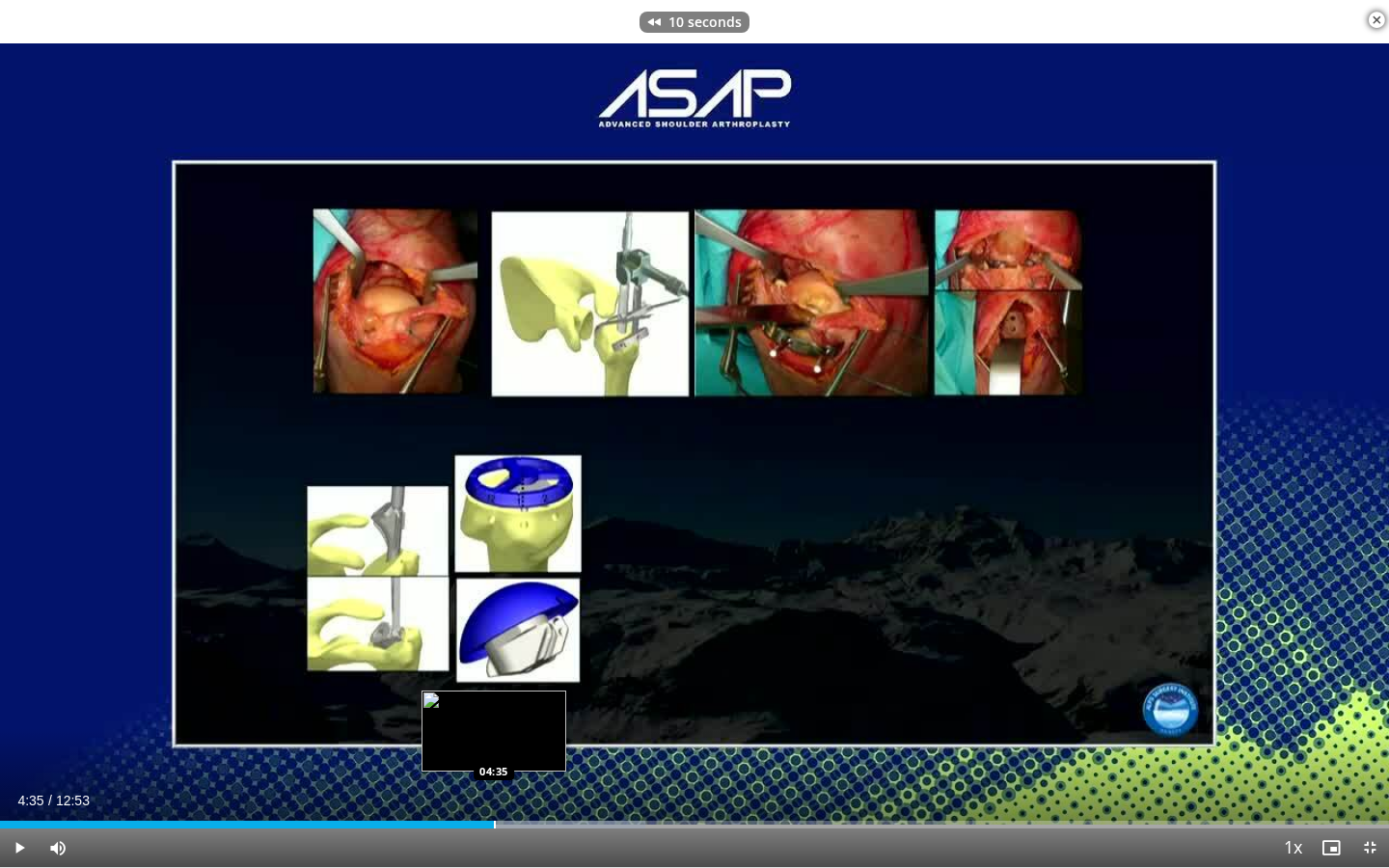 click on "Loaded :  46.44% 04:35 04:35" at bounding box center [694, 819] 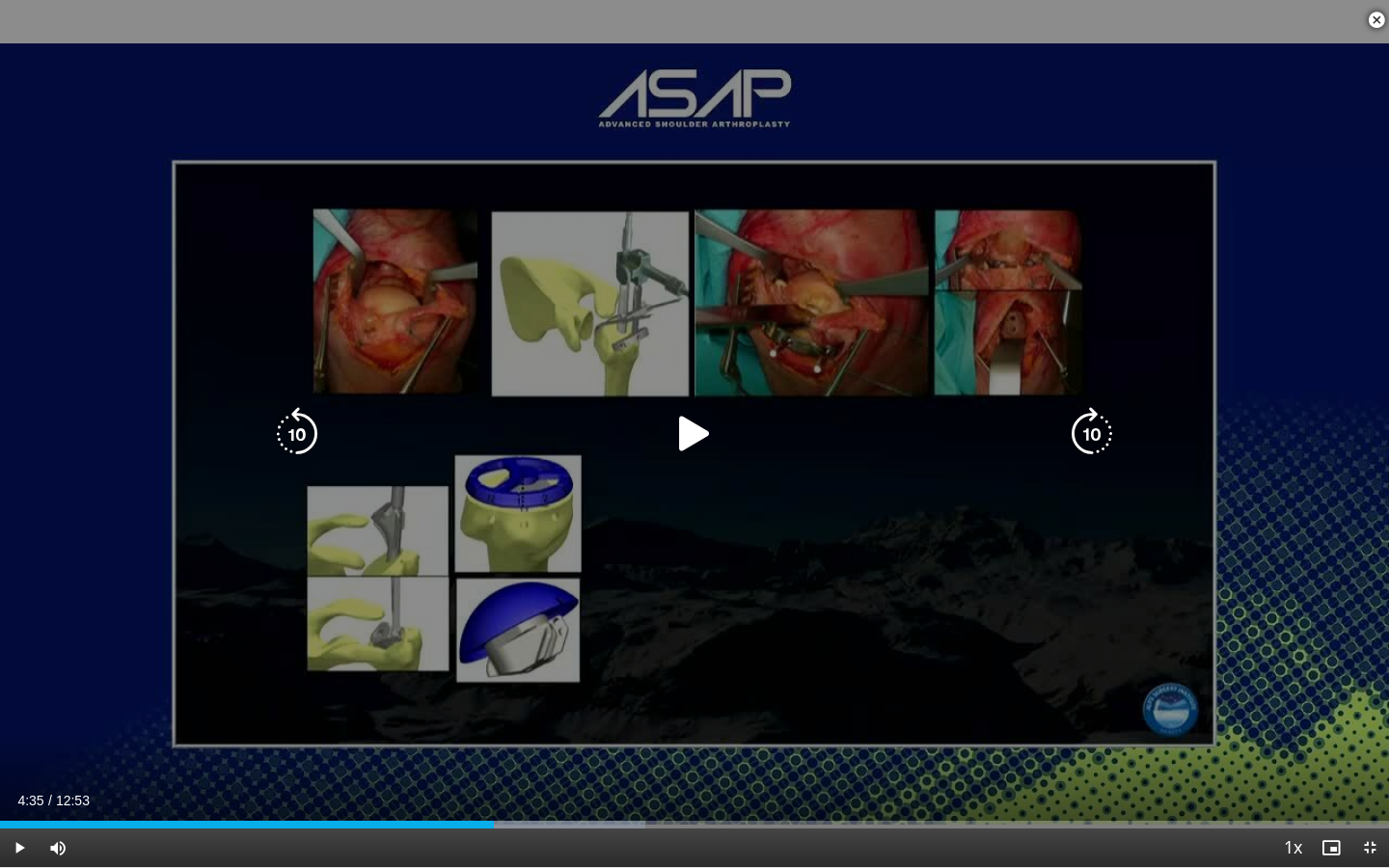 click on "10 seconds
Tap to unmute" at bounding box center (694, 433) 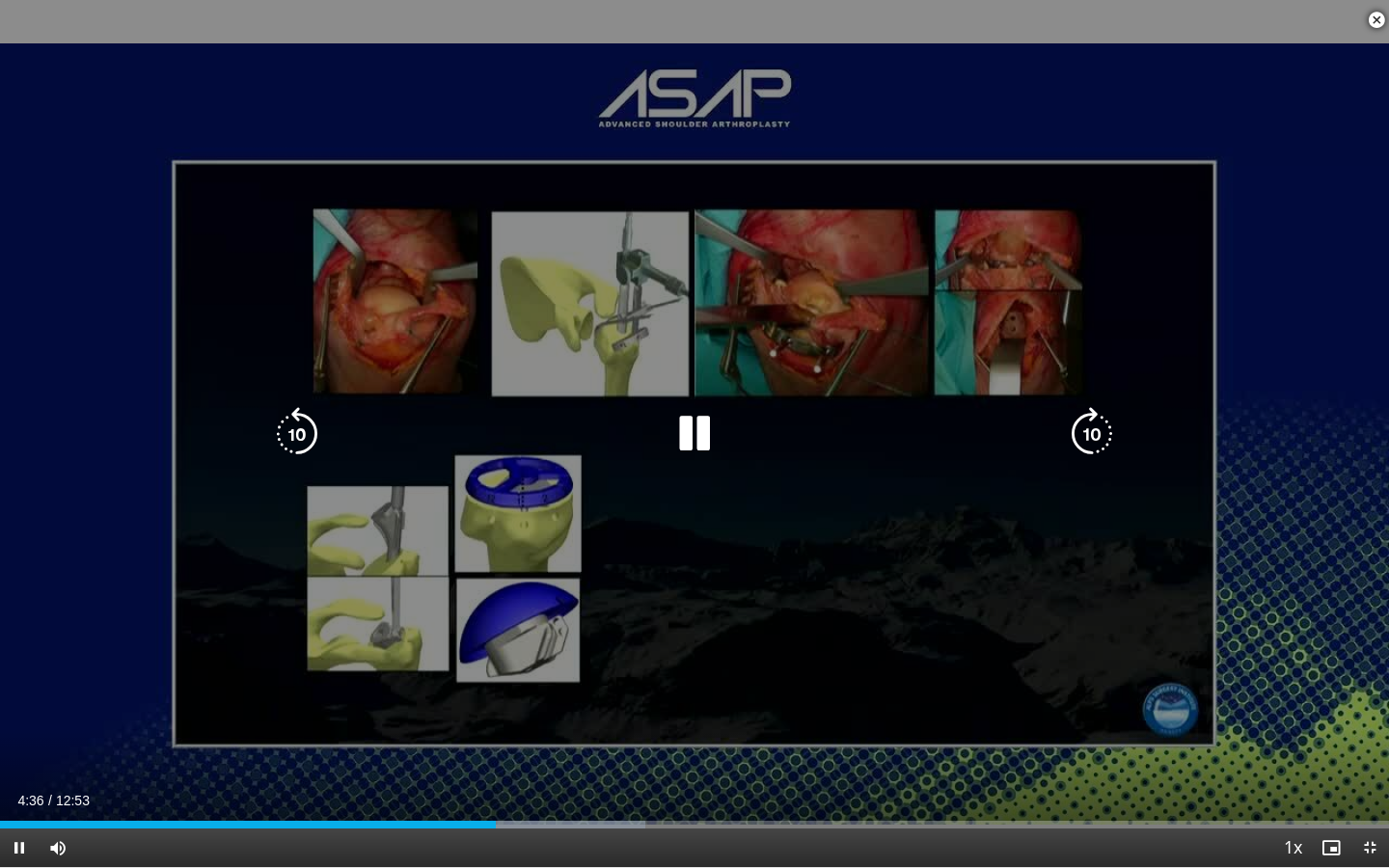 click on "10 seconds
Tap to unmute" at bounding box center (694, 433) 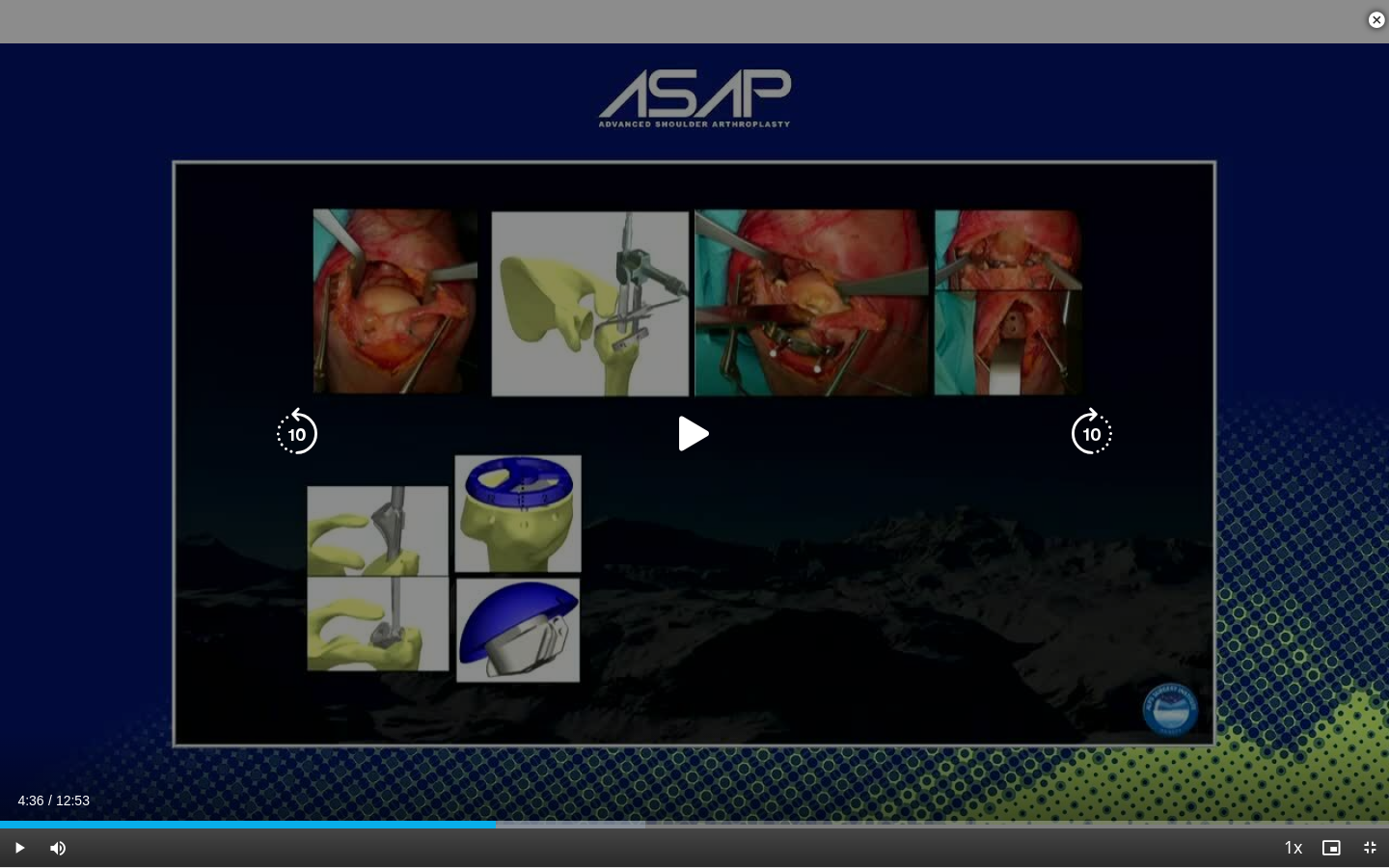 click on "10 seconds
Tap to unmute" at bounding box center (694, 433) 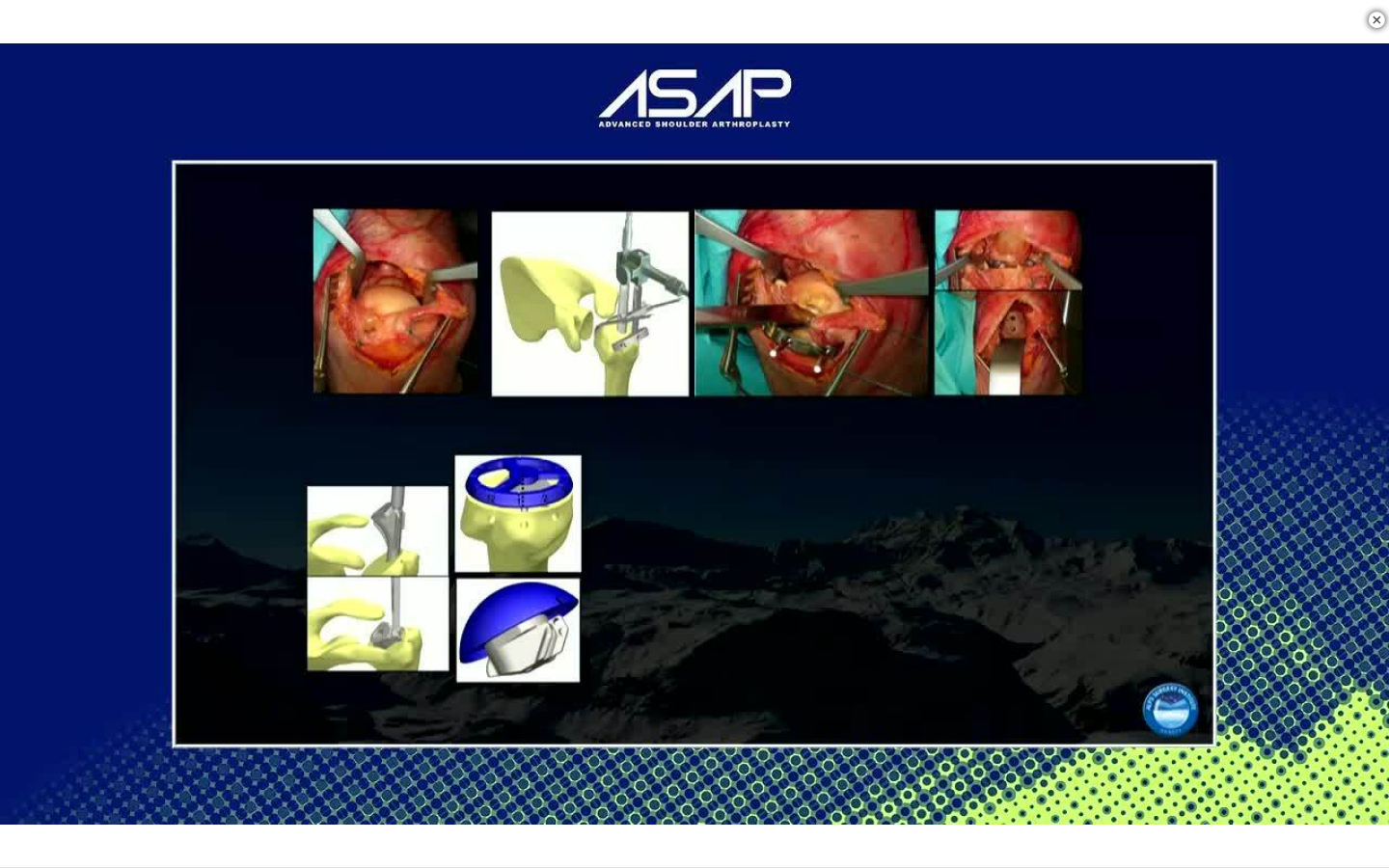 click on "10 seconds
Tap to unmute" at bounding box center (694, 433) 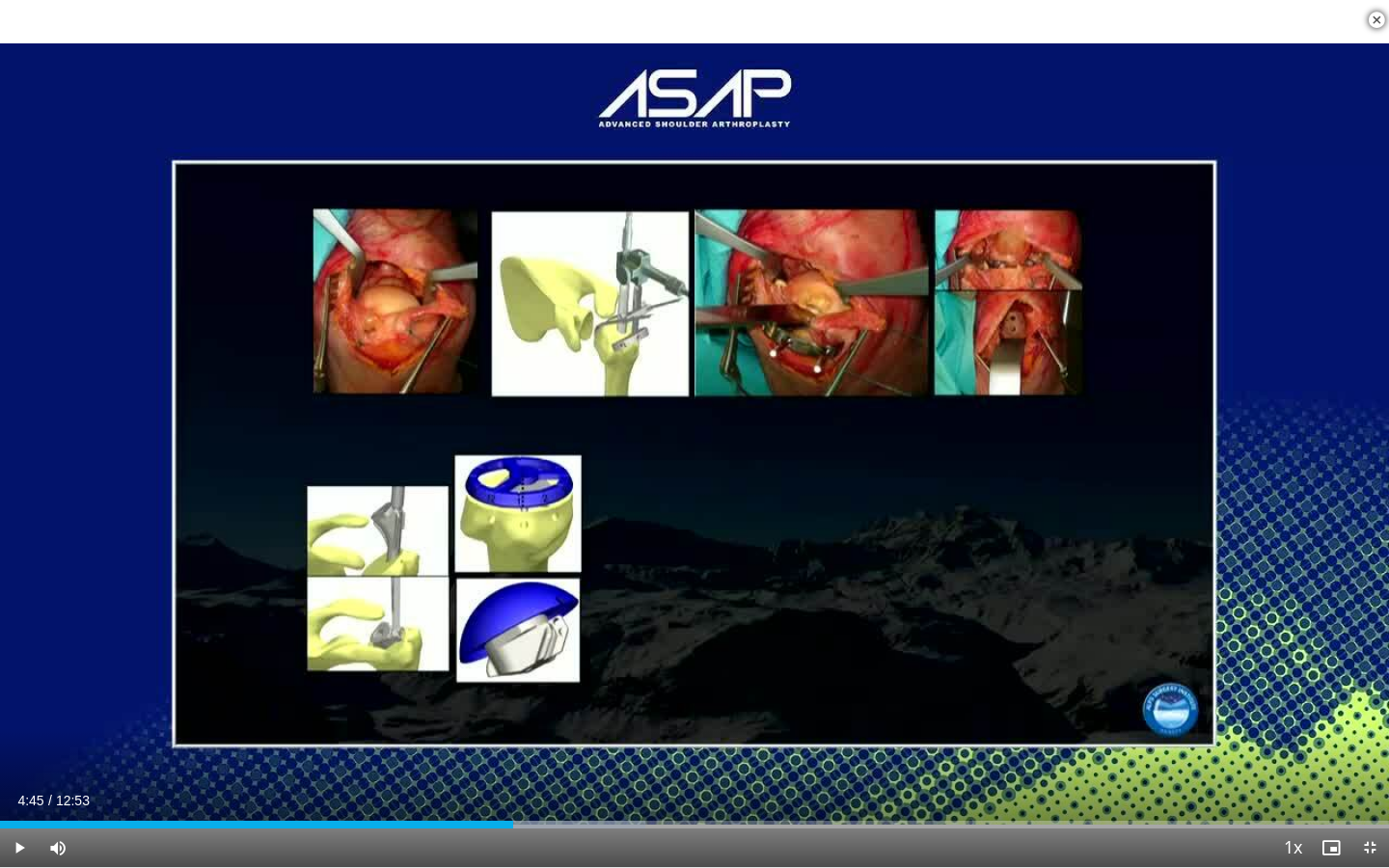 click on "10 seconds
Tap to unmute" at bounding box center (694, 433) 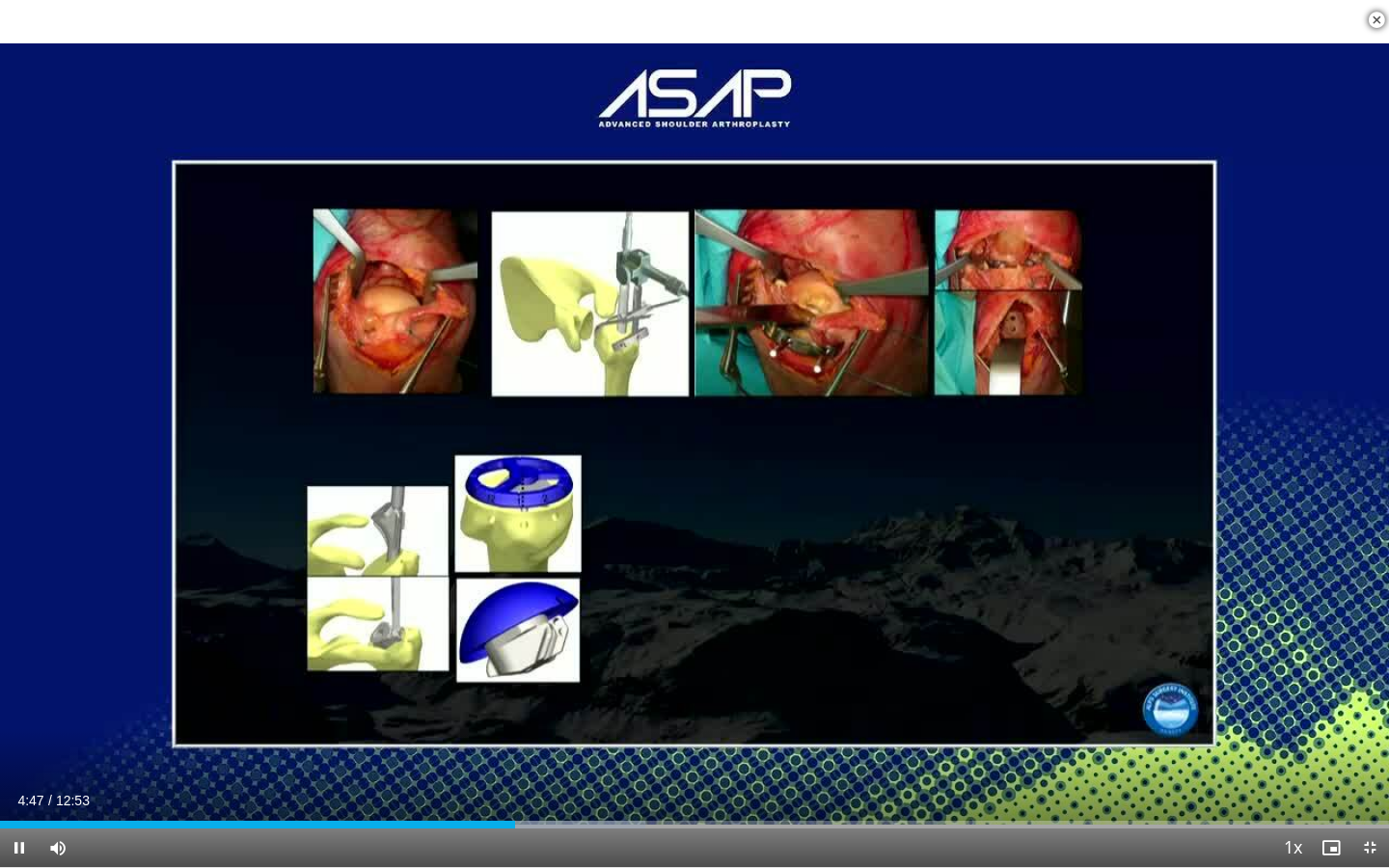 click on "10 seconds
Tap to unmute" at bounding box center (694, 433) 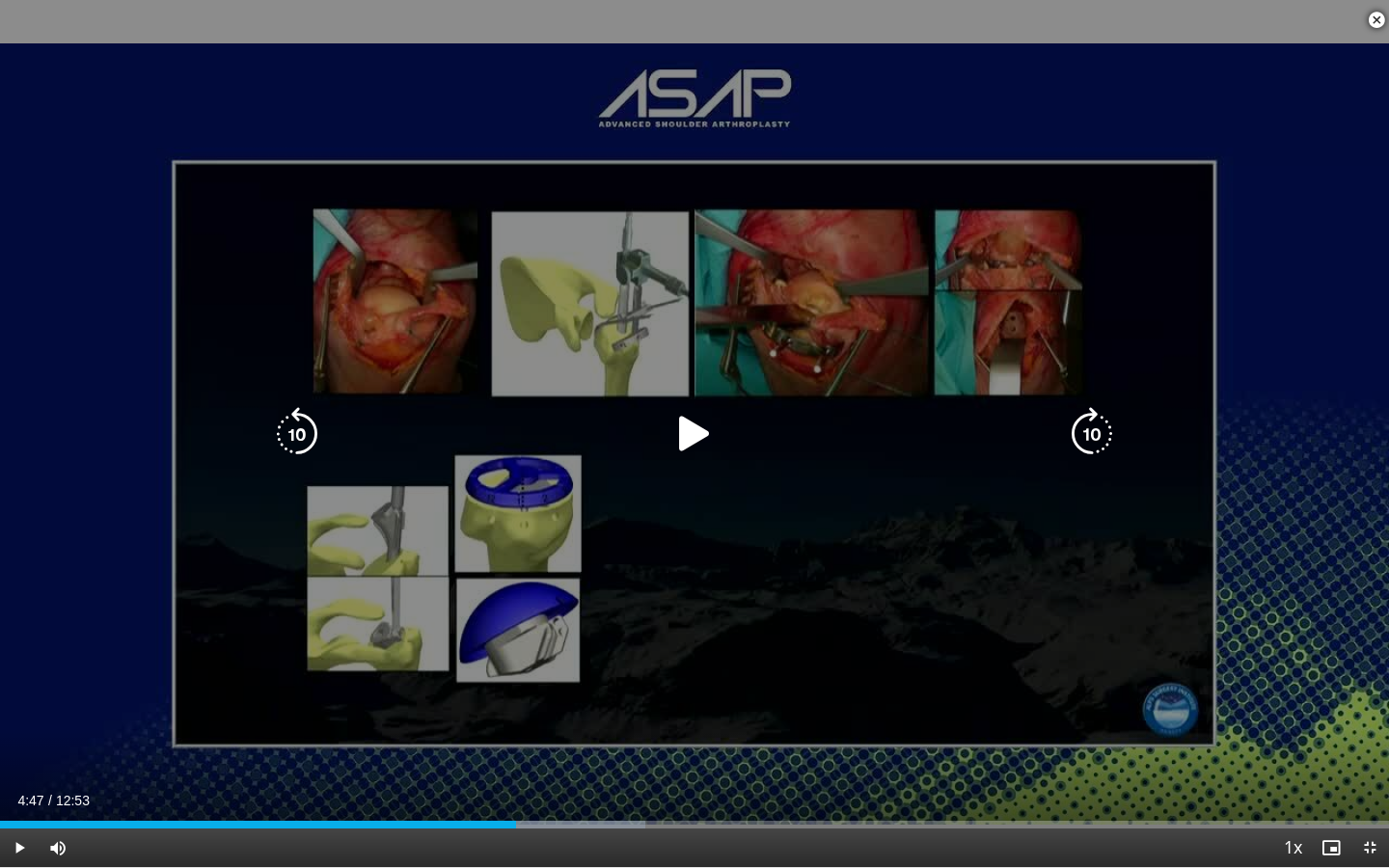 click at bounding box center (694, 434) 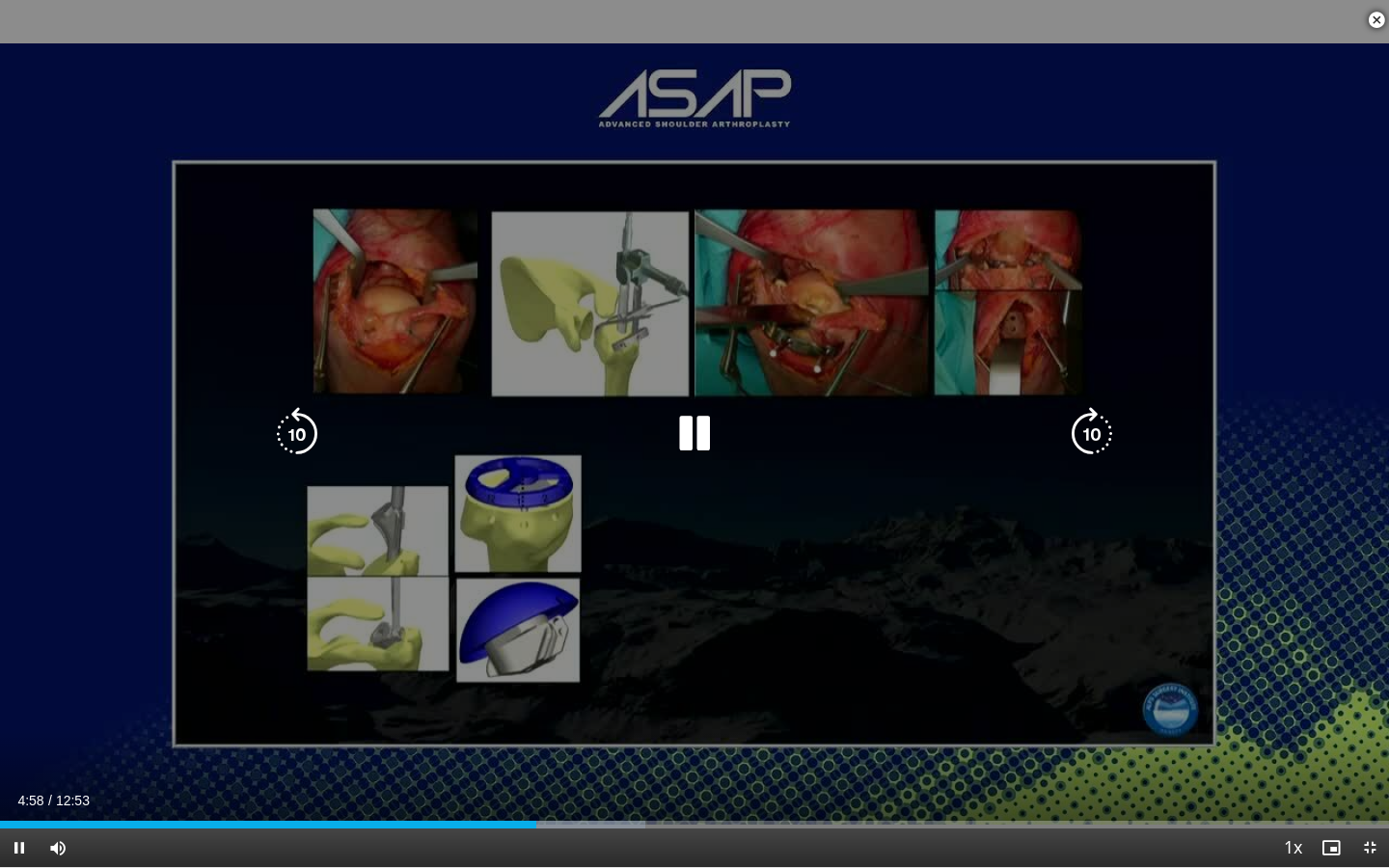 click on "10 seconds
Tap to unmute" at bounding box center (694, 433) 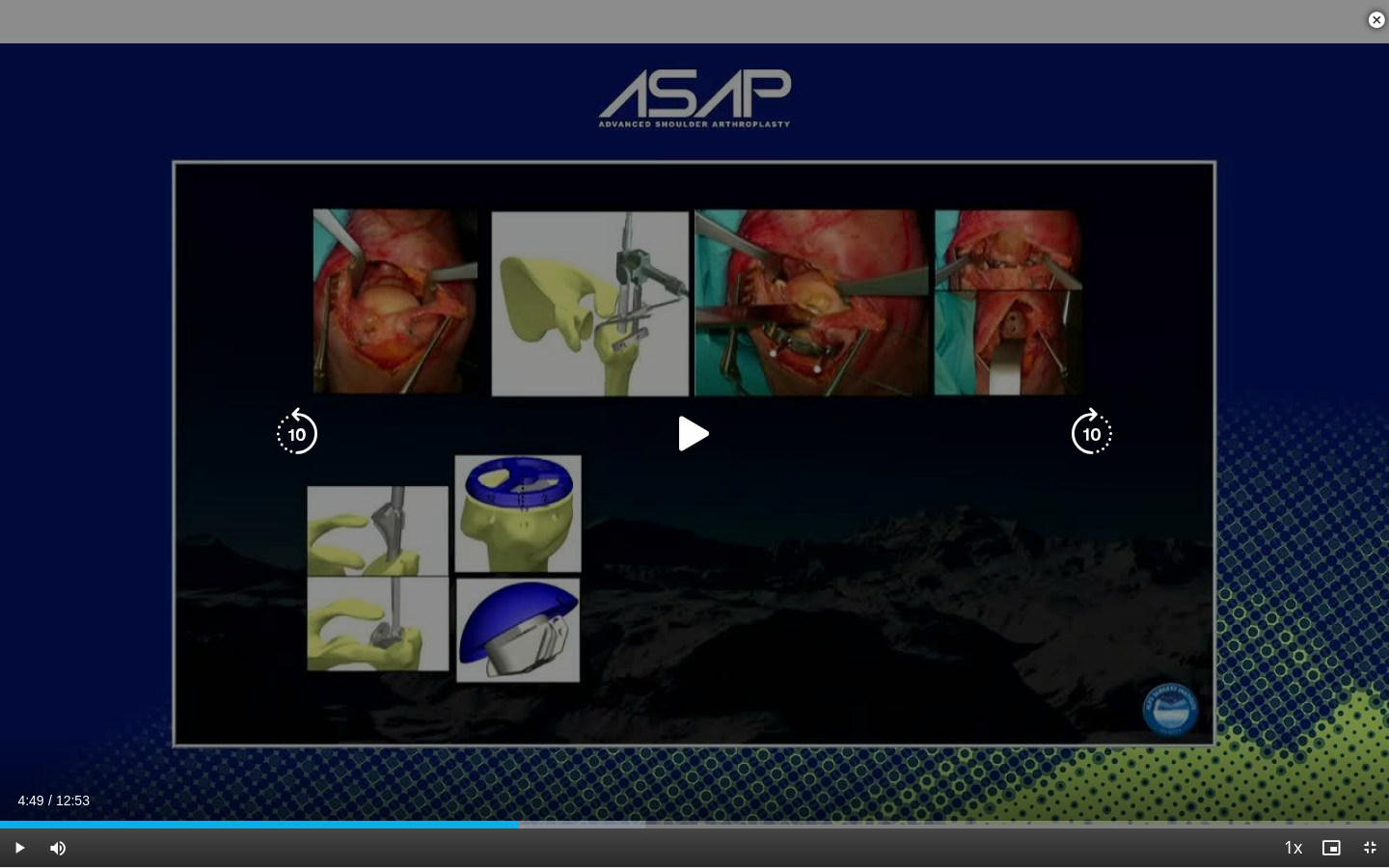 click on "10 seconds
Tap to unmute" at bounding box center [694, 433] 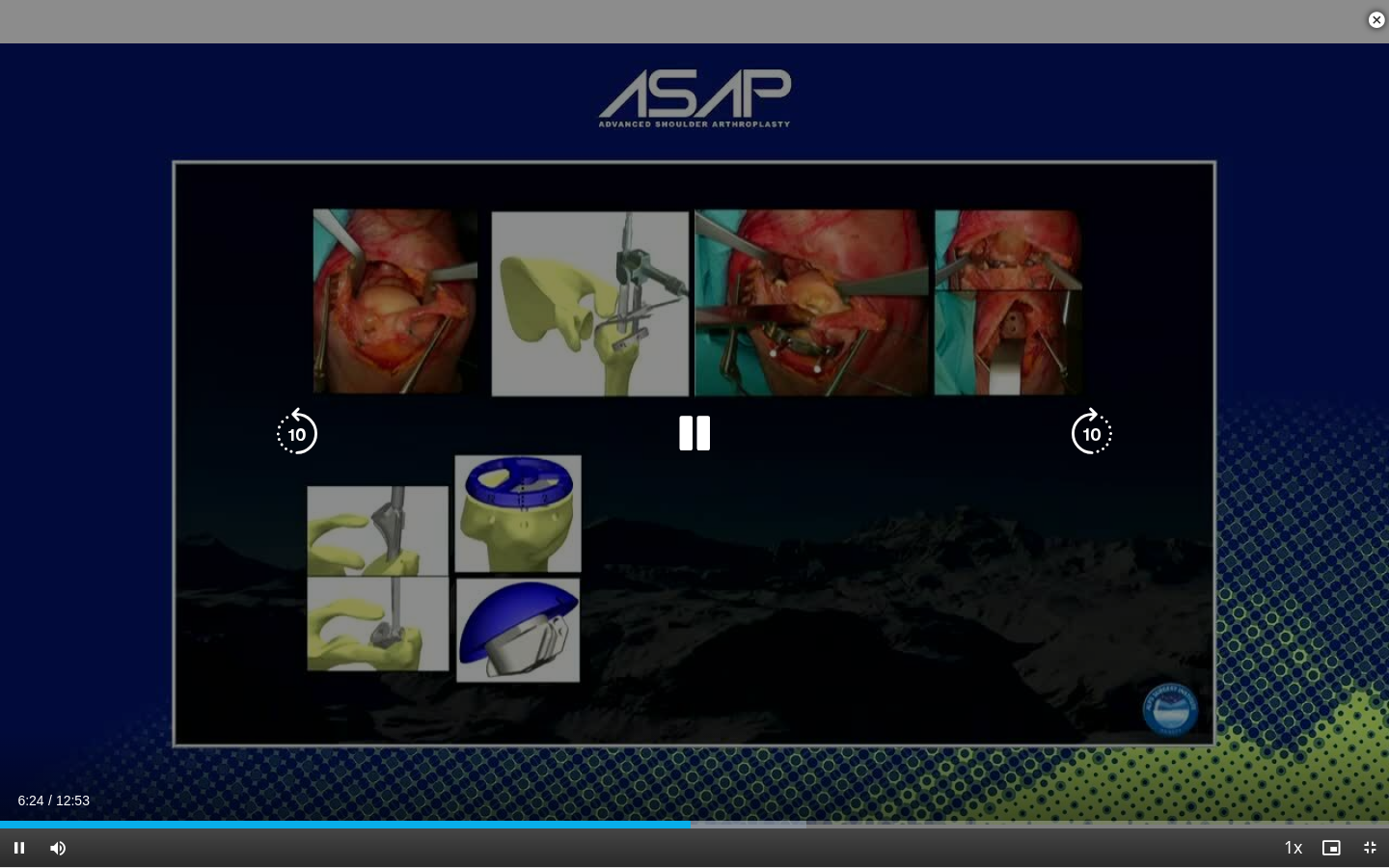 click at bounding box center (694, 434) 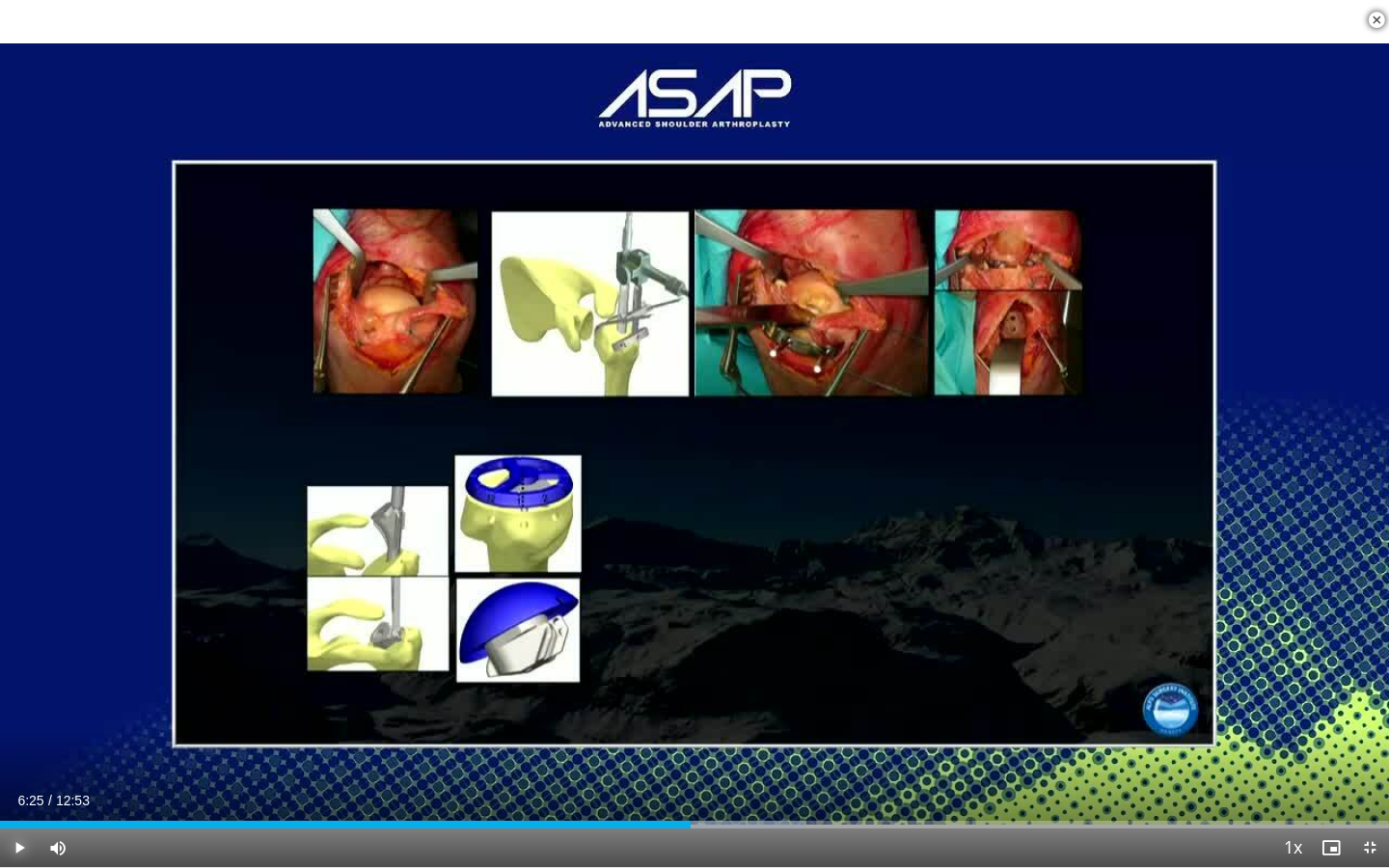 click at bounding box center [19, 848] 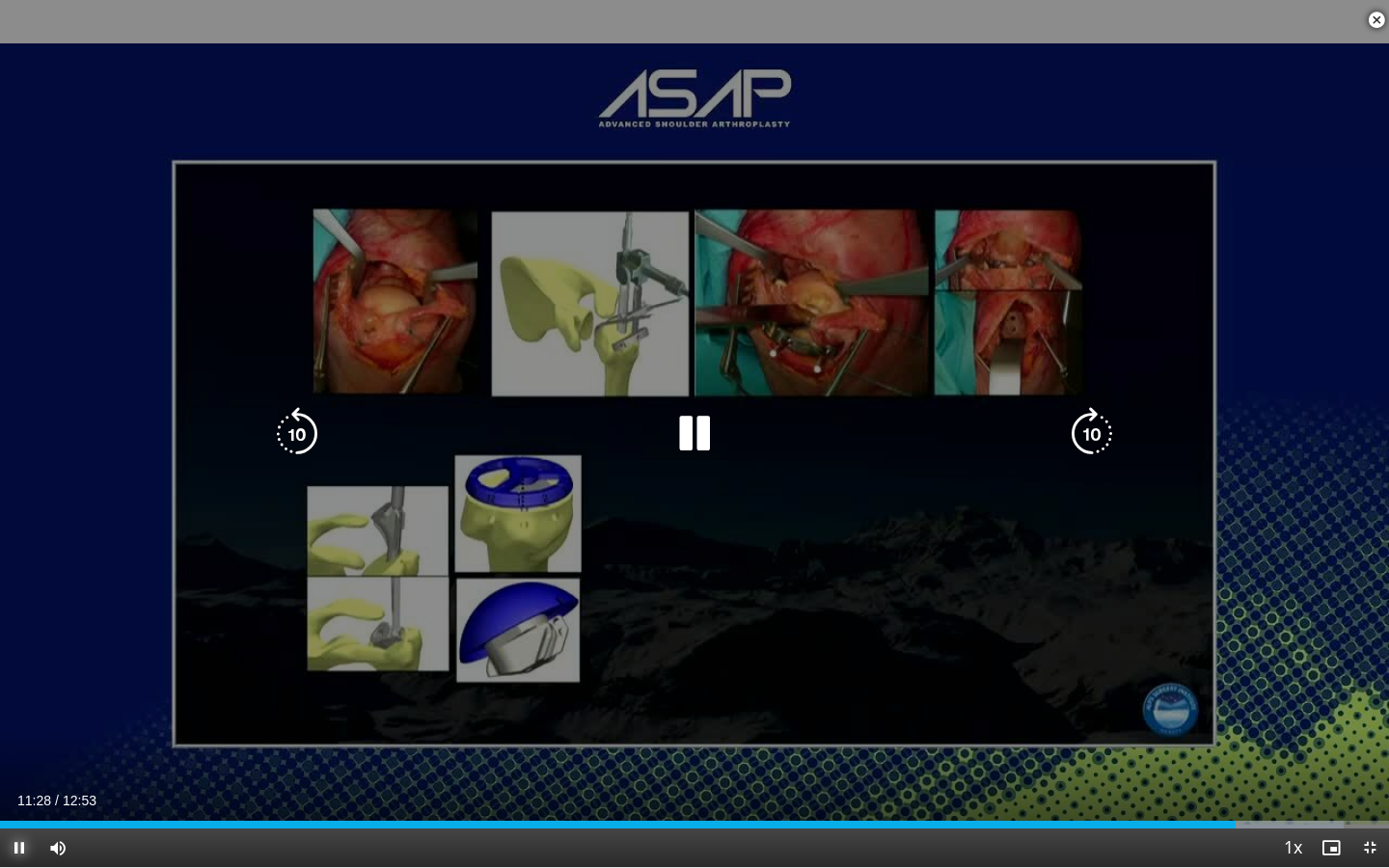 type 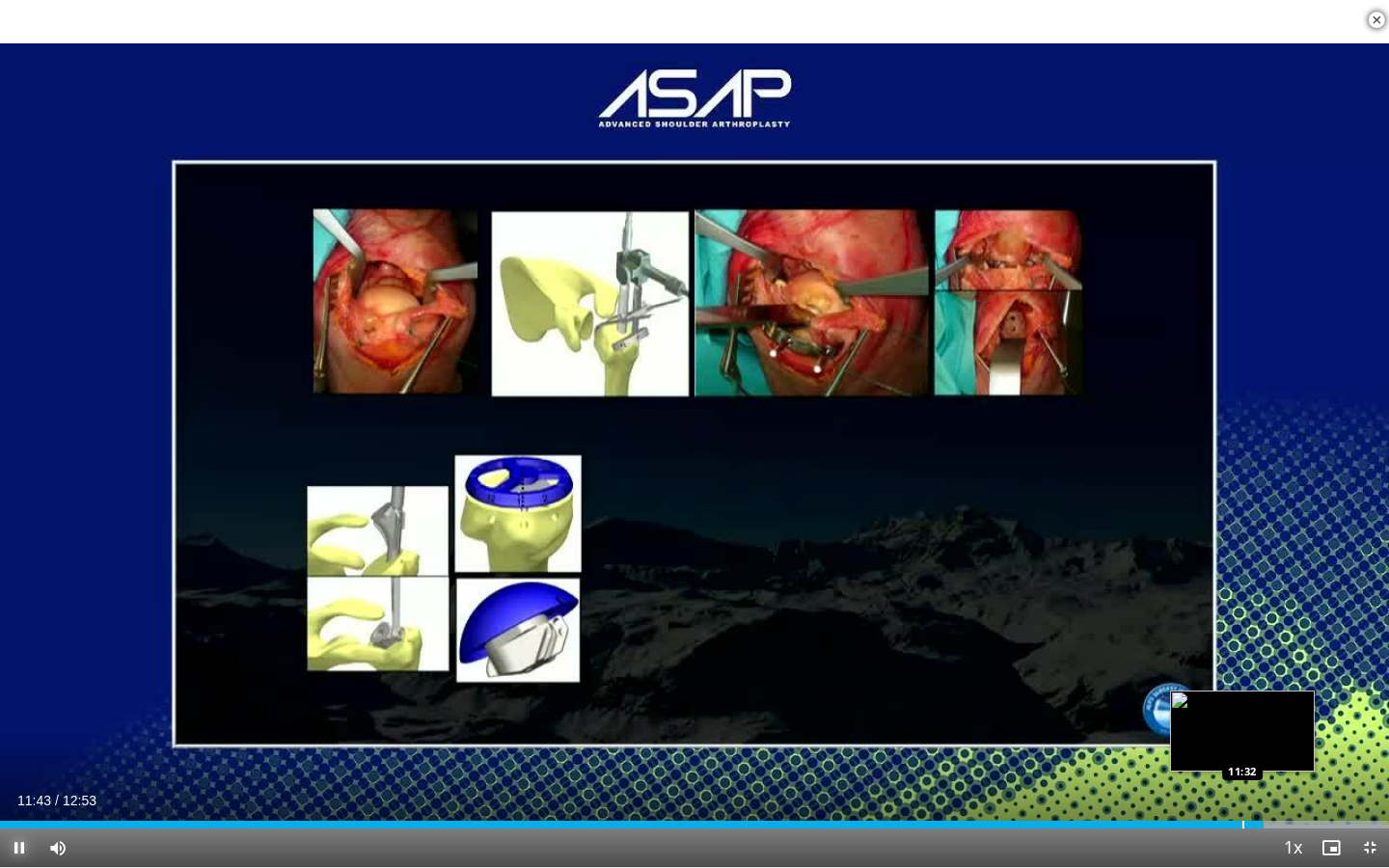 click at bounding box center (1243, 825) 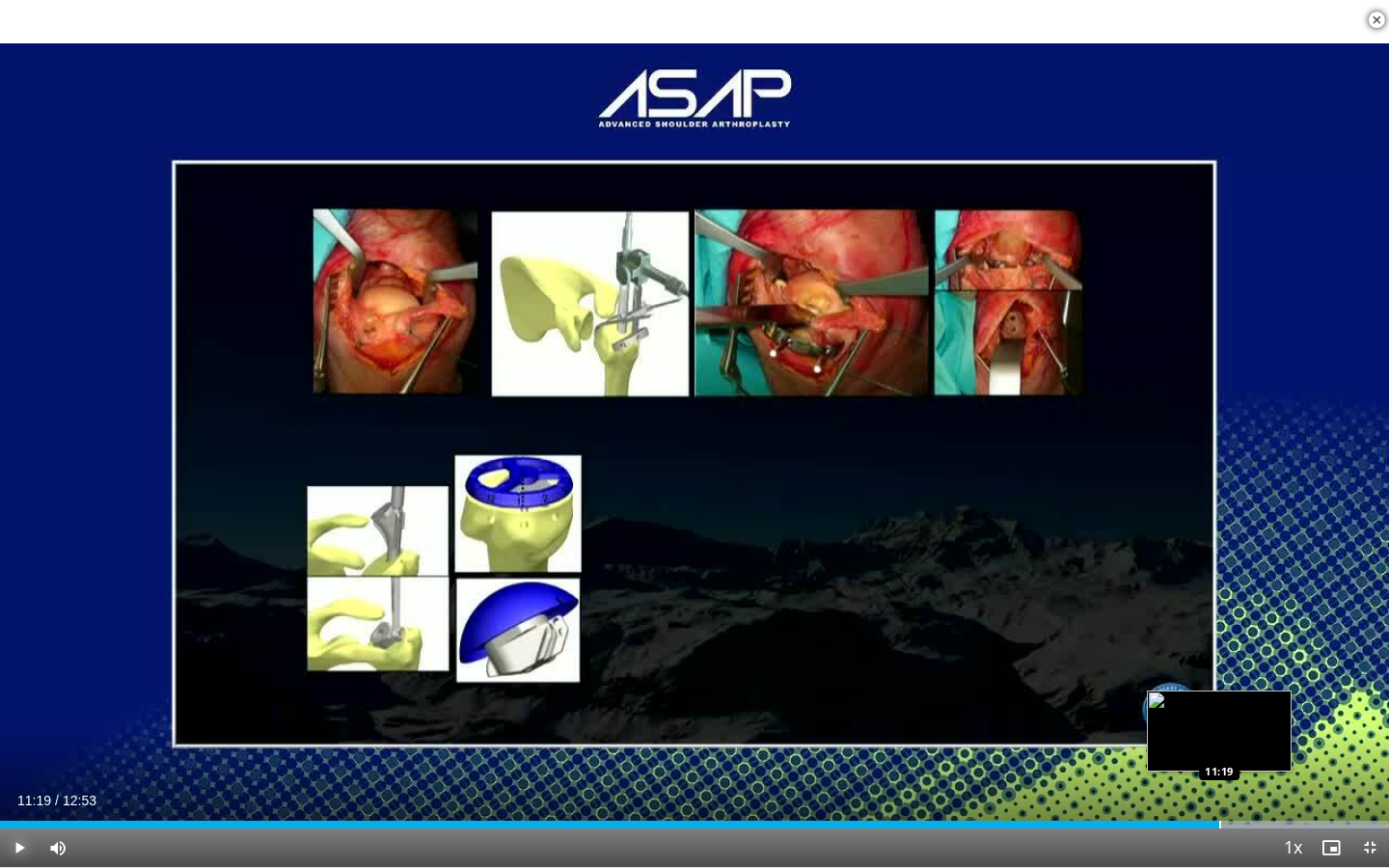 click at bounding box center (1220, 825) 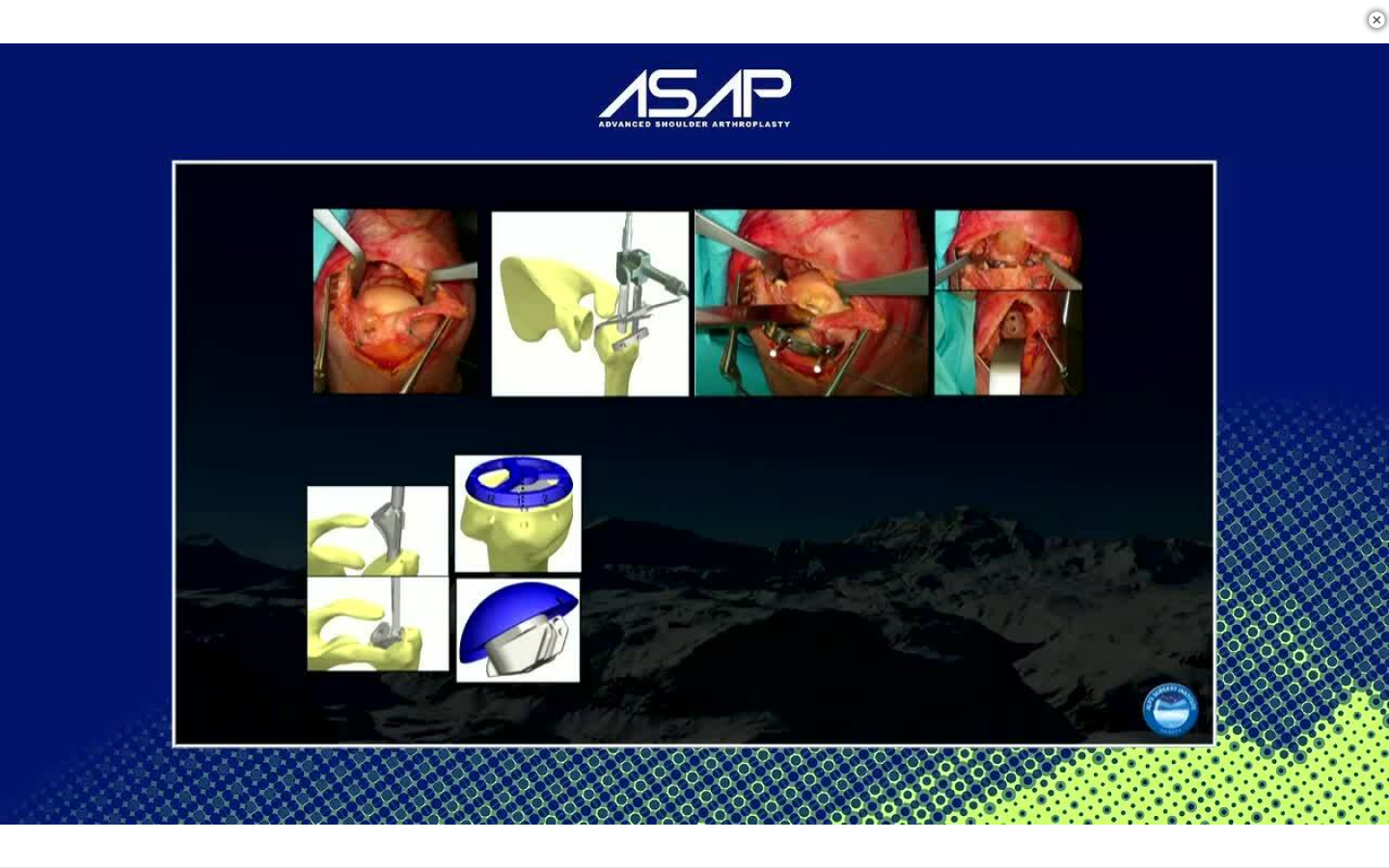 click on "10 seconds
Tap to unmute" at bounding box center (694, 433) 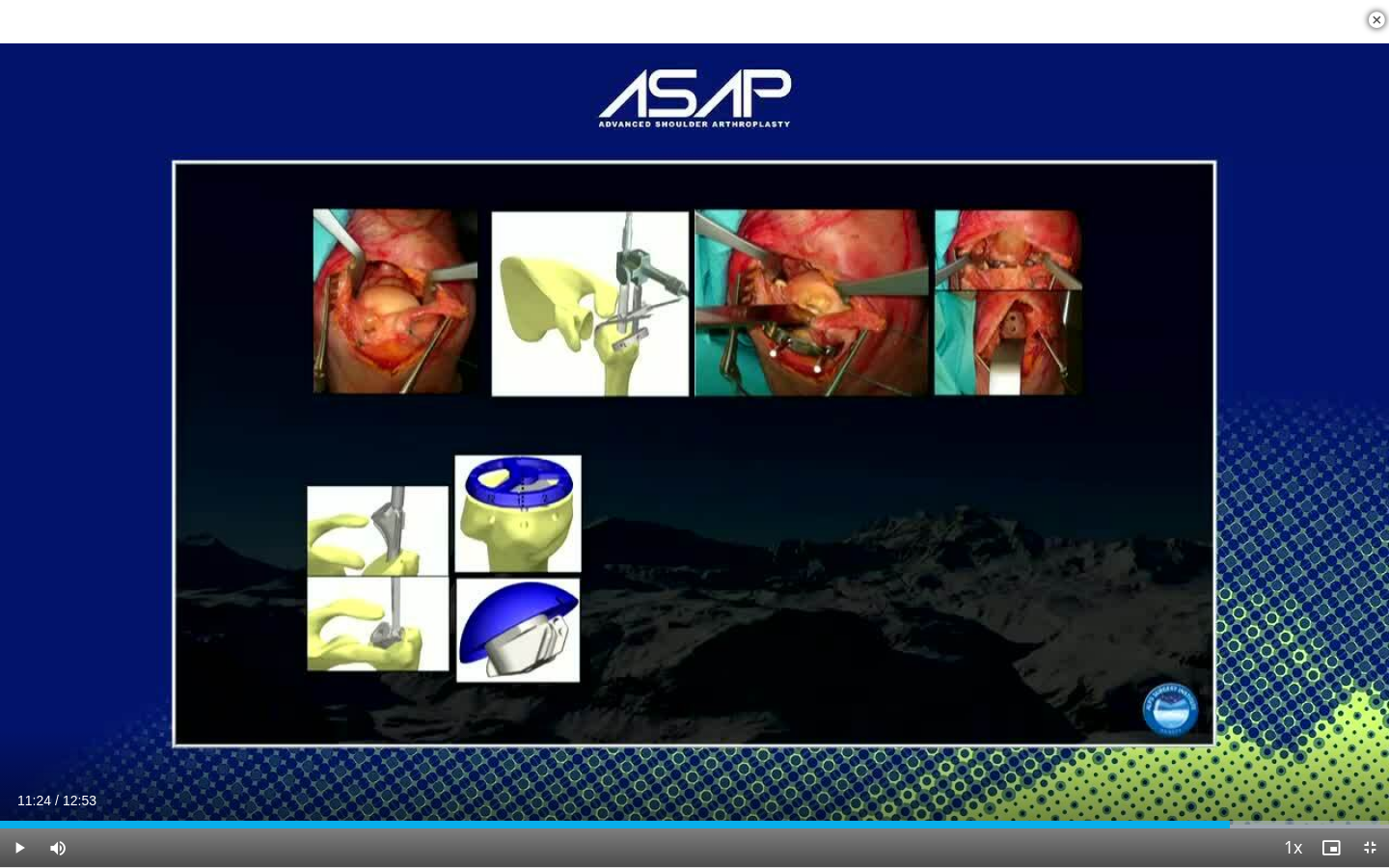click on "10 seconds
Tap to unmute" at bounding box center (694, 433) 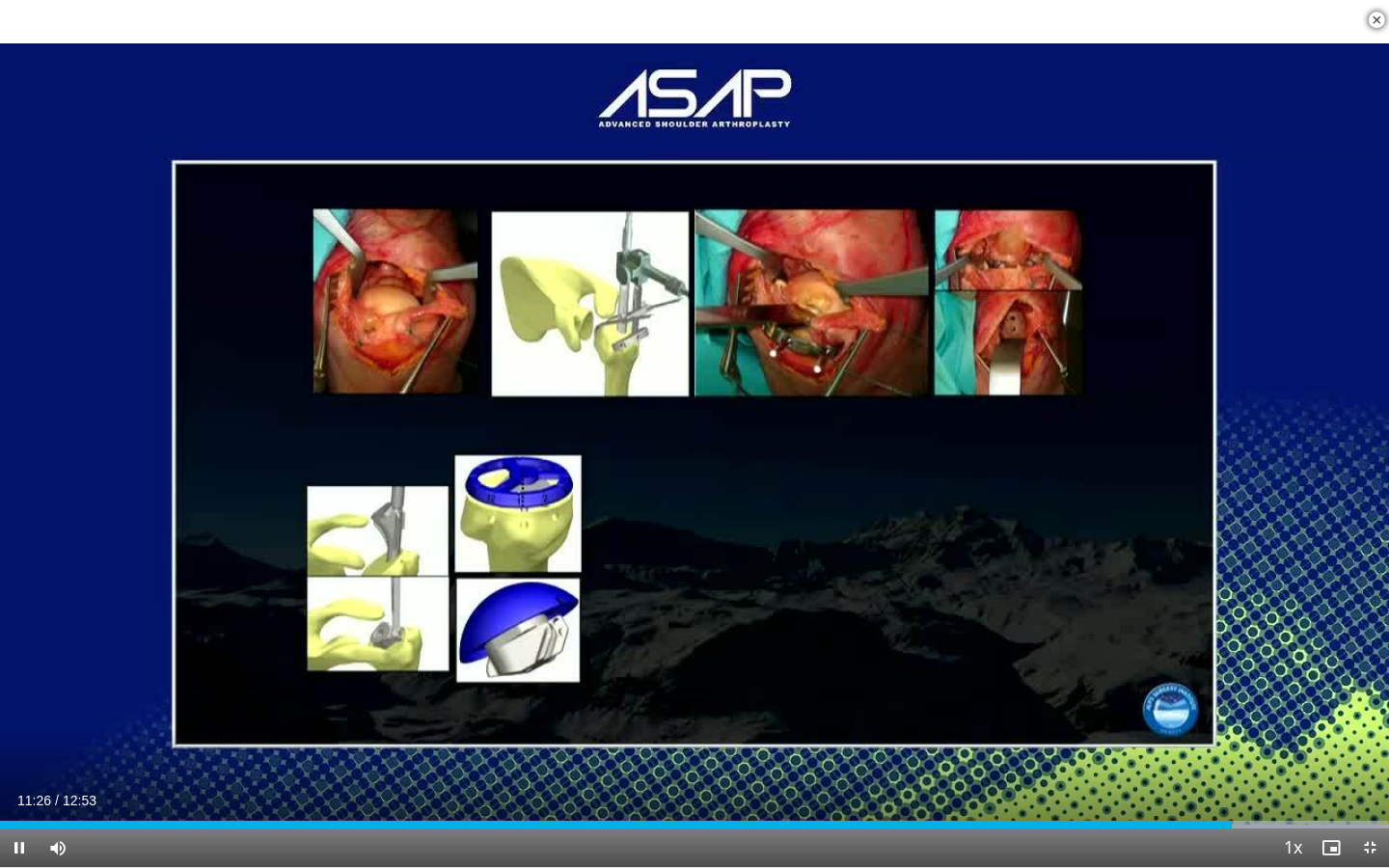 click on "10 seconds
Tap to unmute" at bounding box center (694, 433) 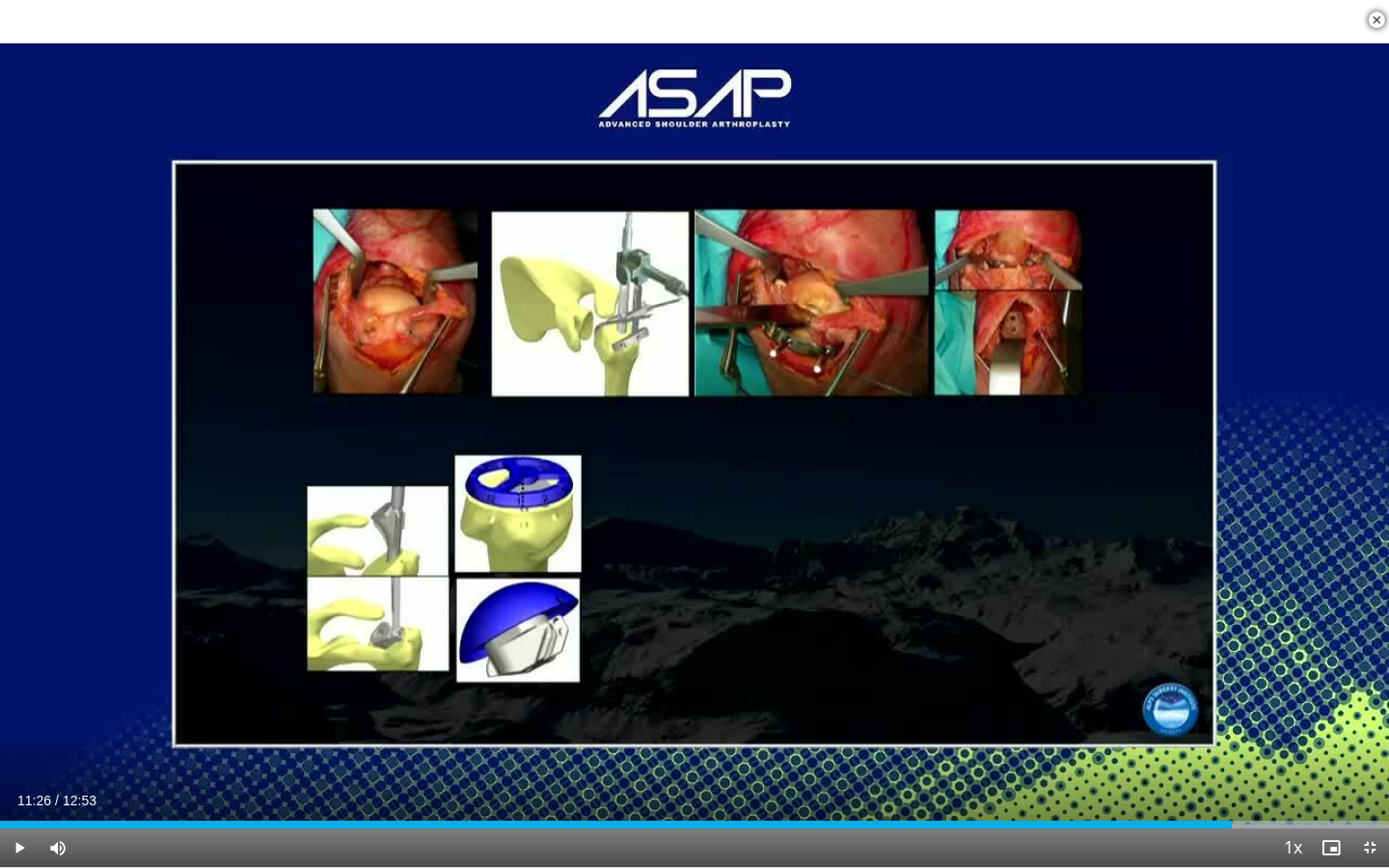 click on "10 seconds
Tap to unmute" at bounding box center [694, 433] 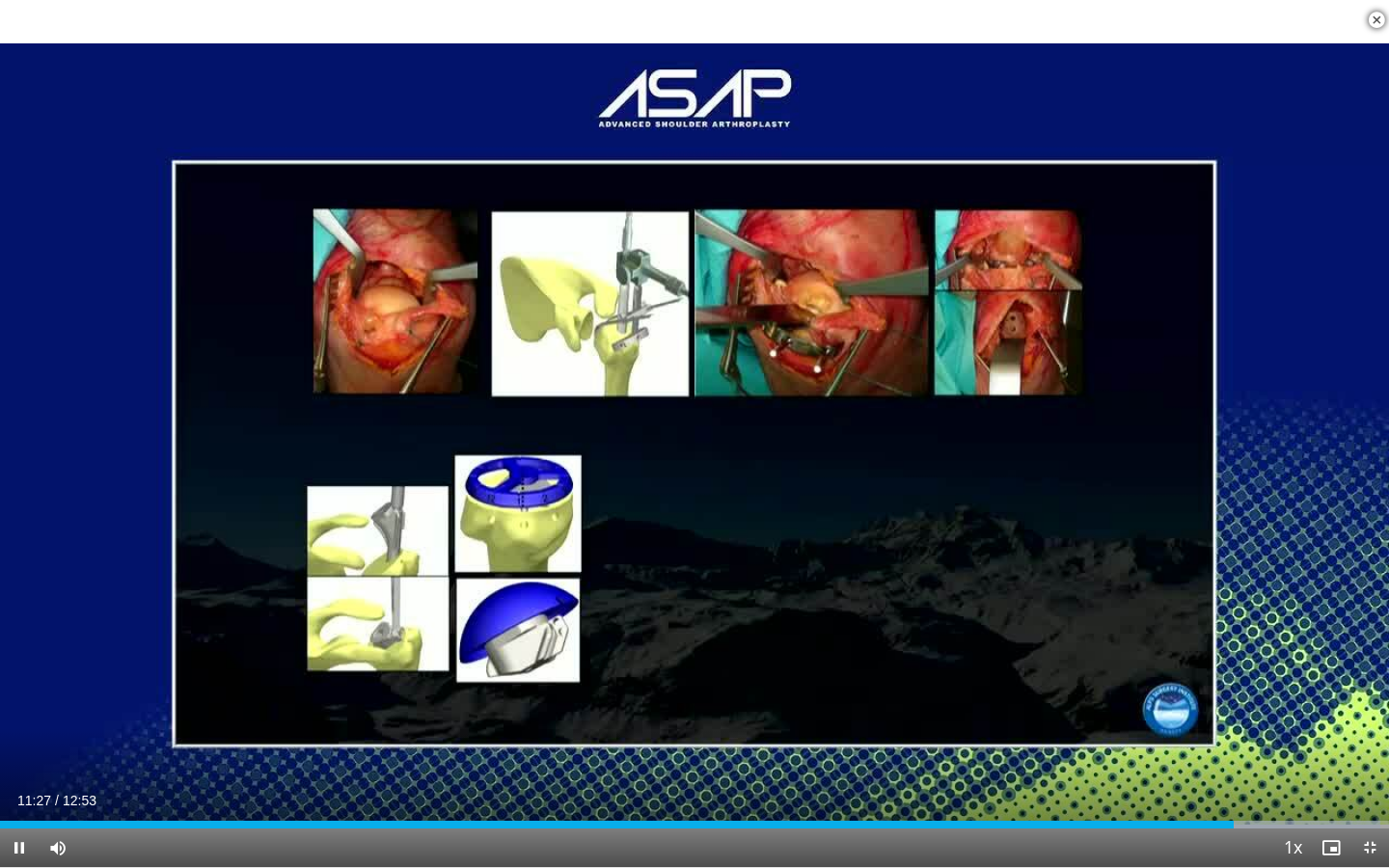 click on "10 seconds
Tap to unmute" at bounding box center (694, 433) 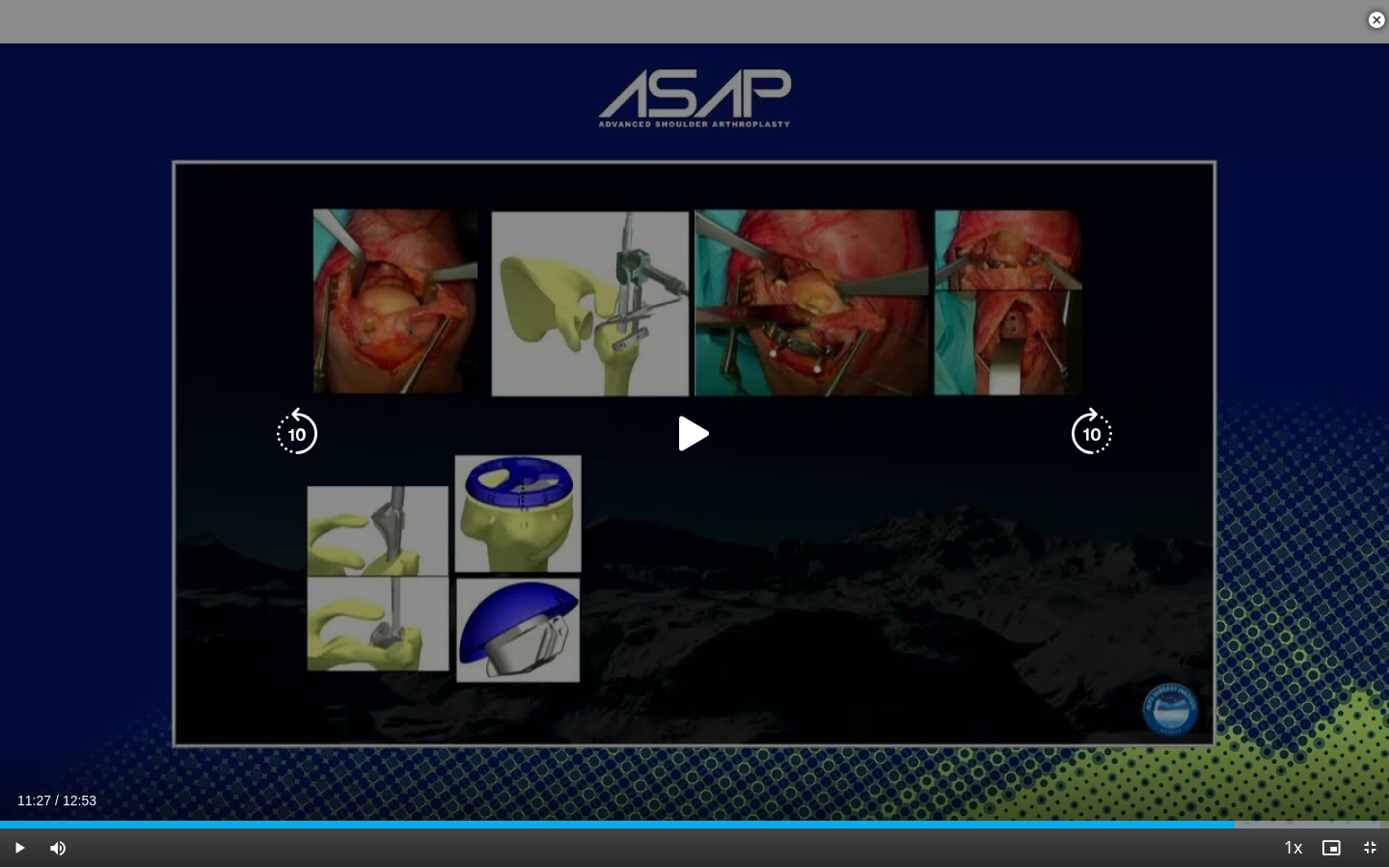 click on "10 seconds
Tap to unmute" at bounding box center [694, 433] 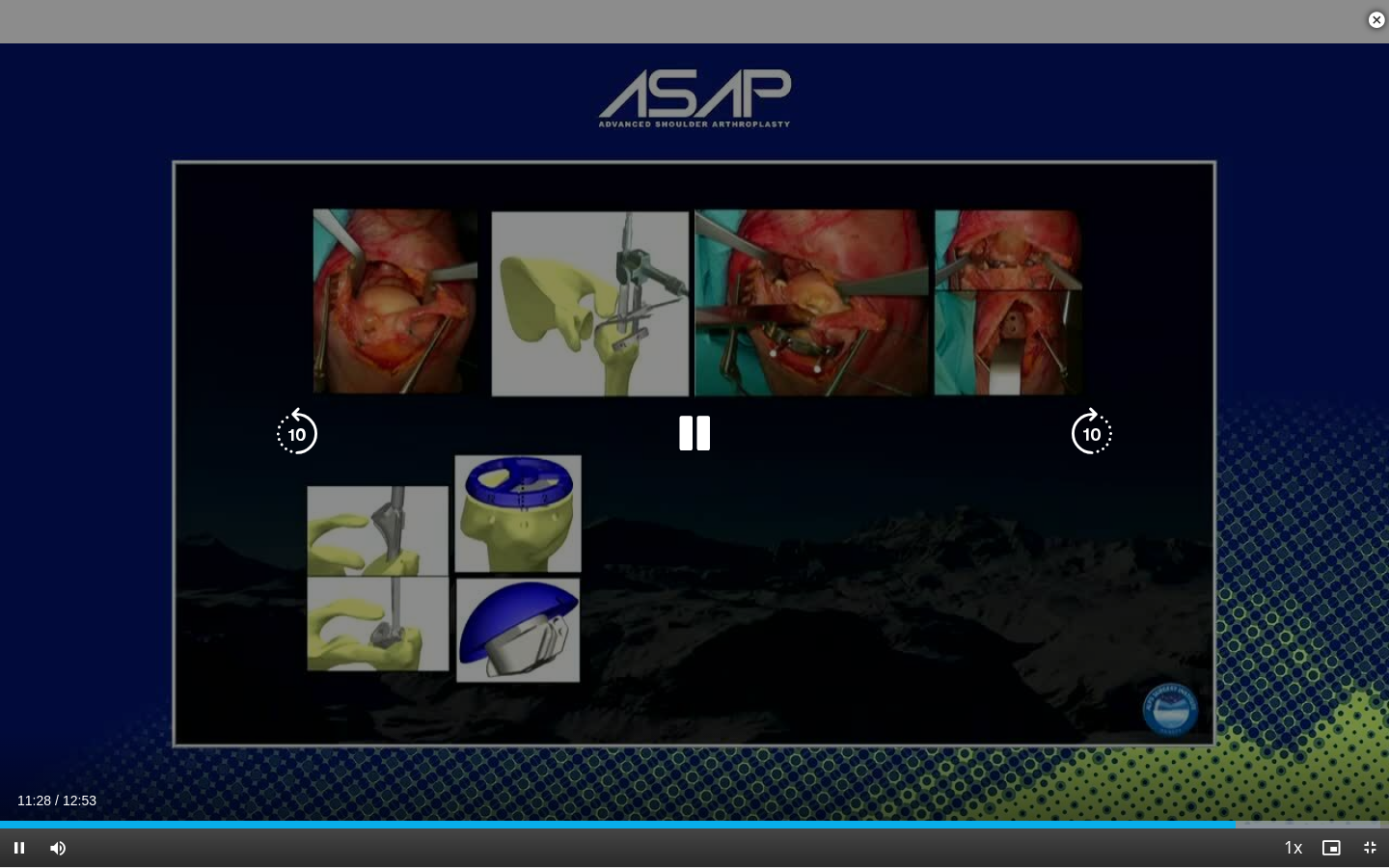click on "10 seconds
Tap to unmute" at bounding box center (694, 433) 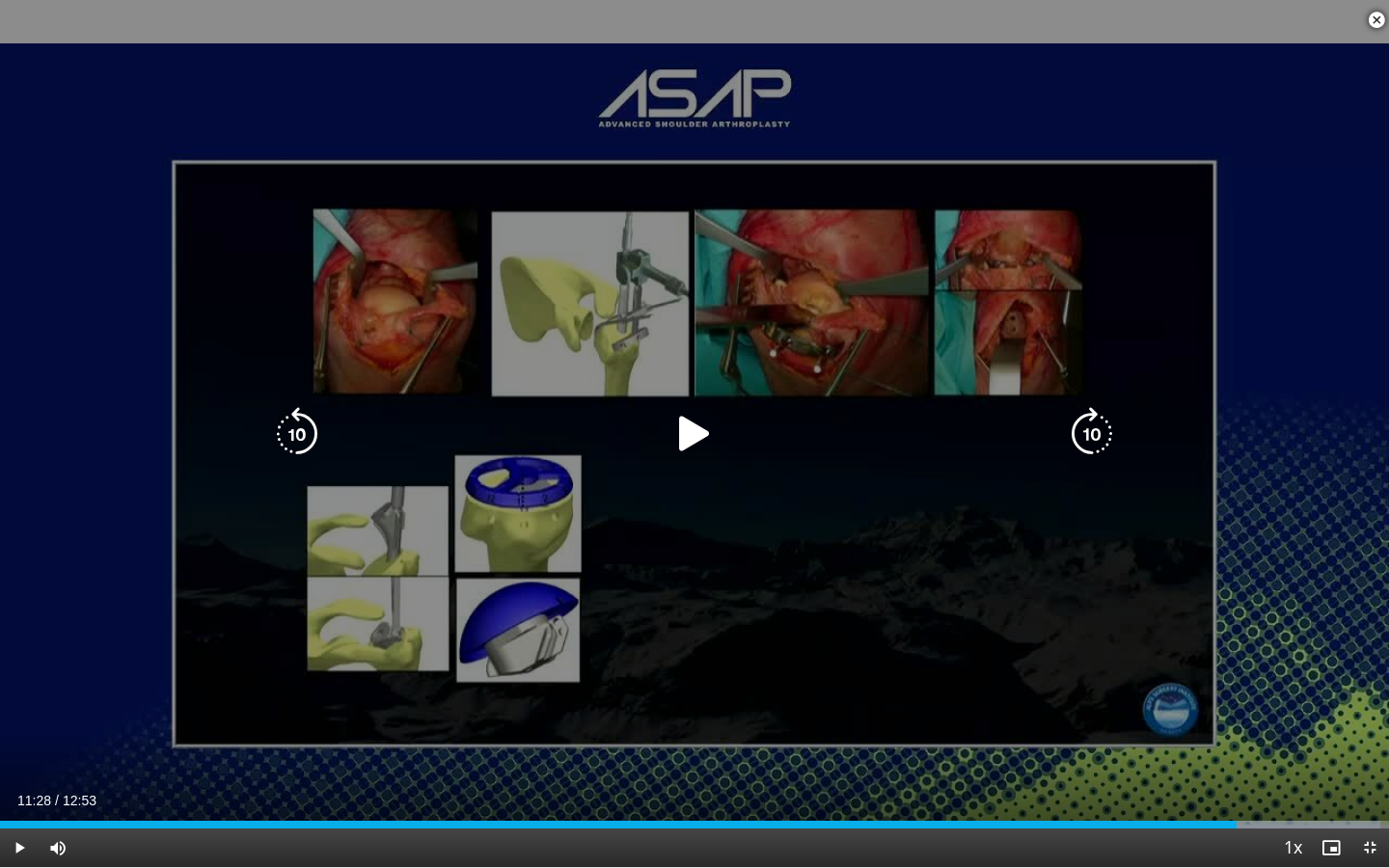 click on "10 seconds
Tap to unmute" at bounding box center [694, 433] 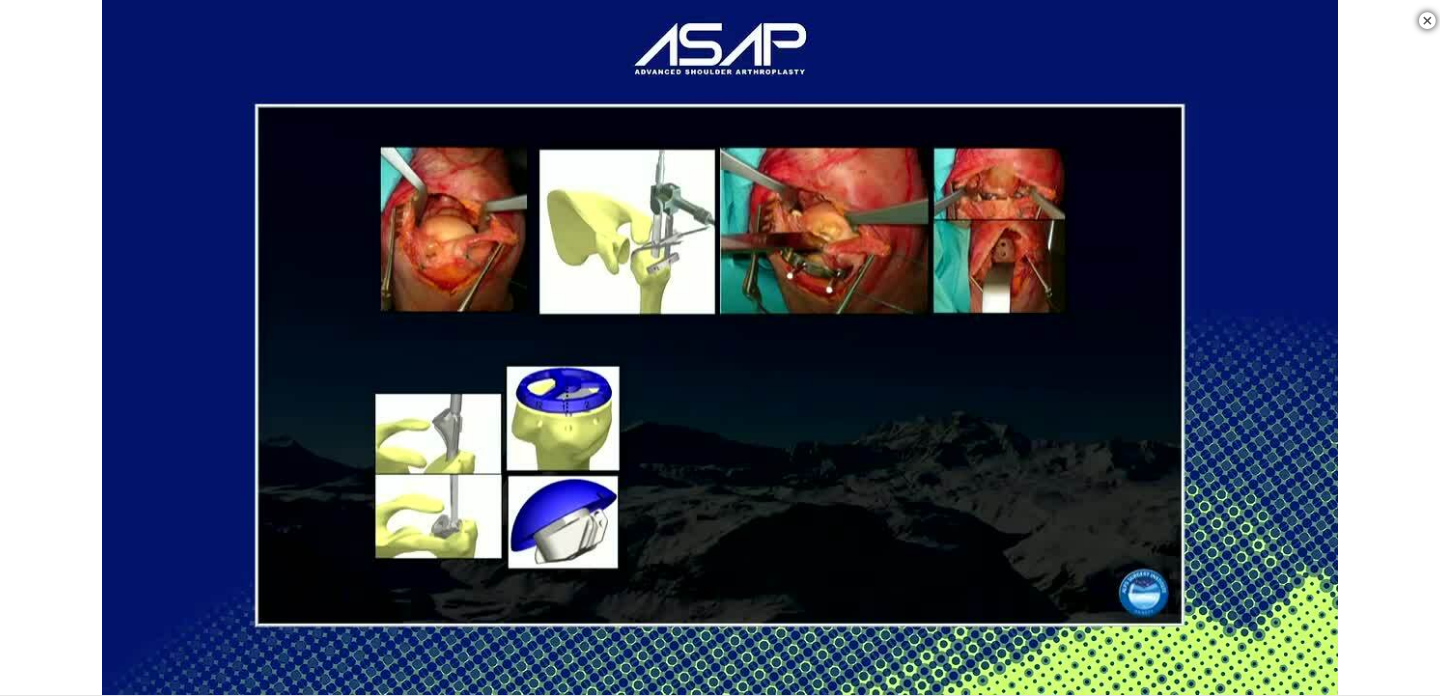 scroll, scrollTop: 3242, scrollLeft: 0, axis: vertical 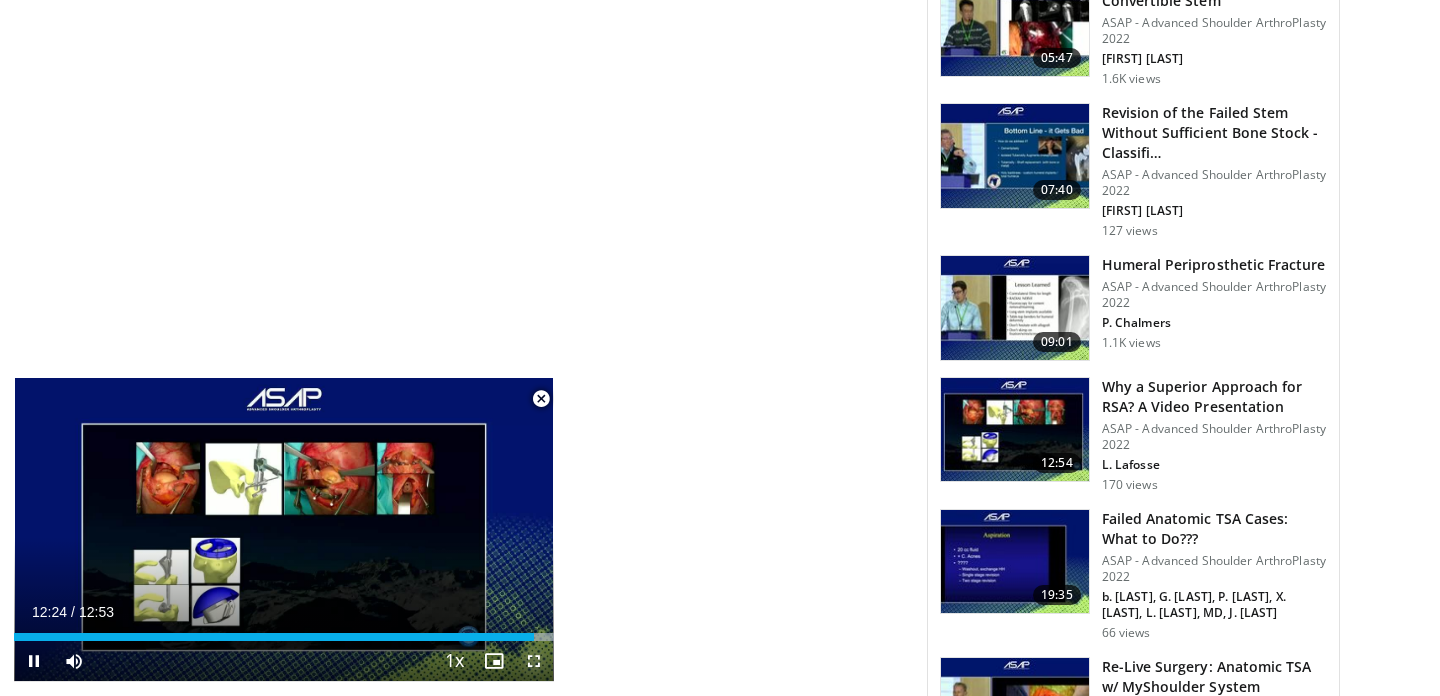 click at bounding box center [534, 661] 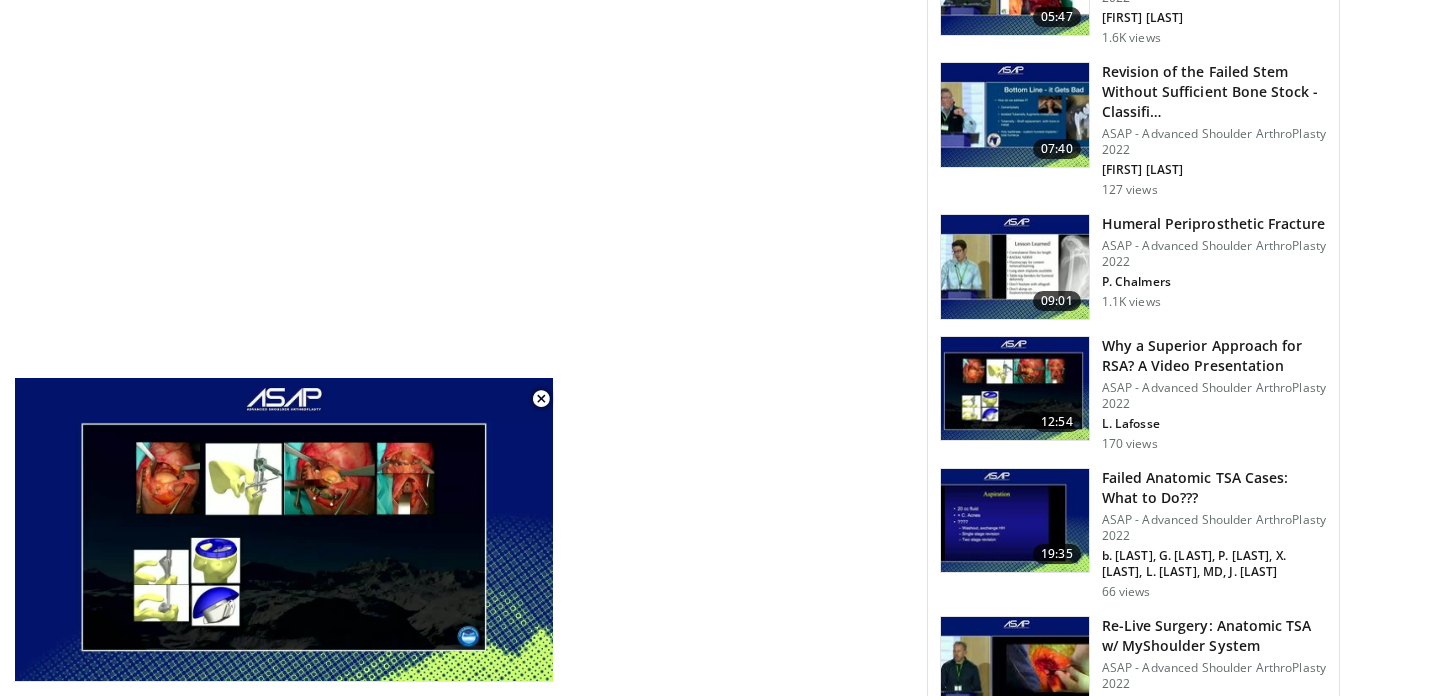 scroll, scrollTop: 3280, scrollLeft: 0, axis: vertical 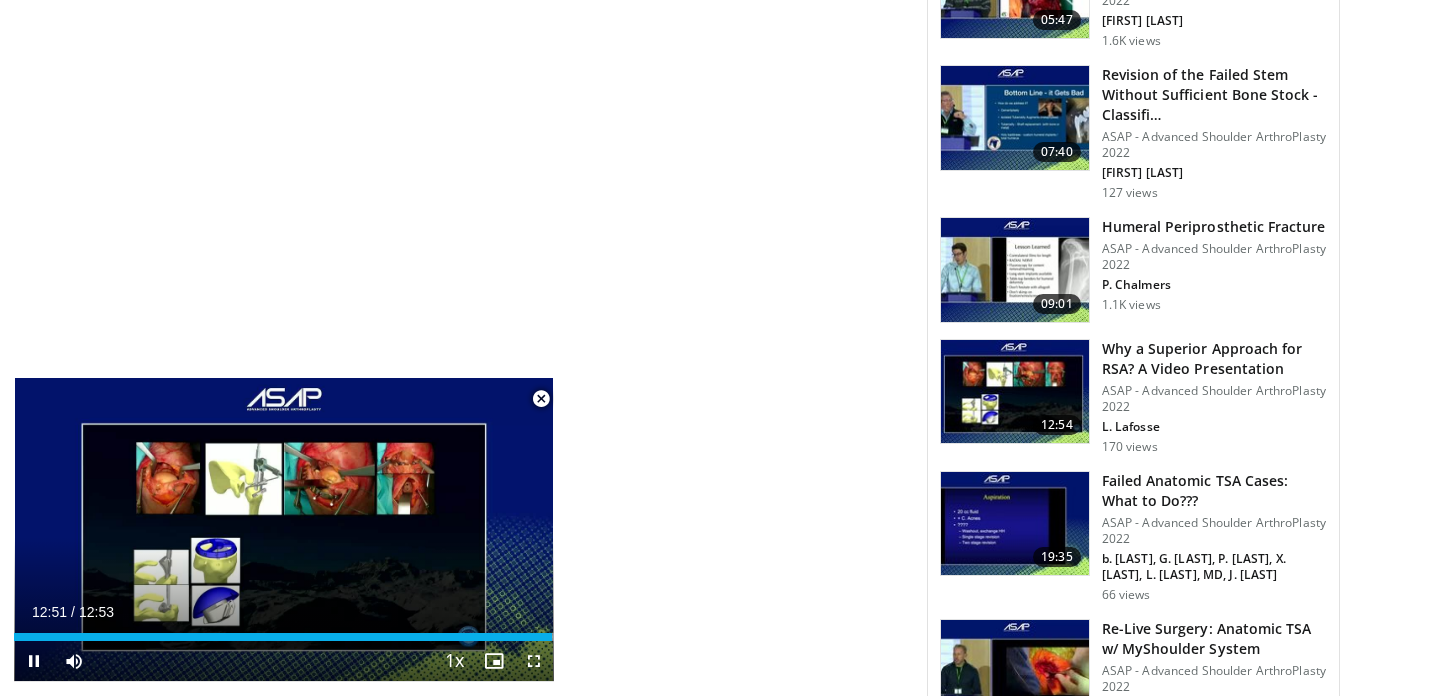 click at bounding box center (541, 399) 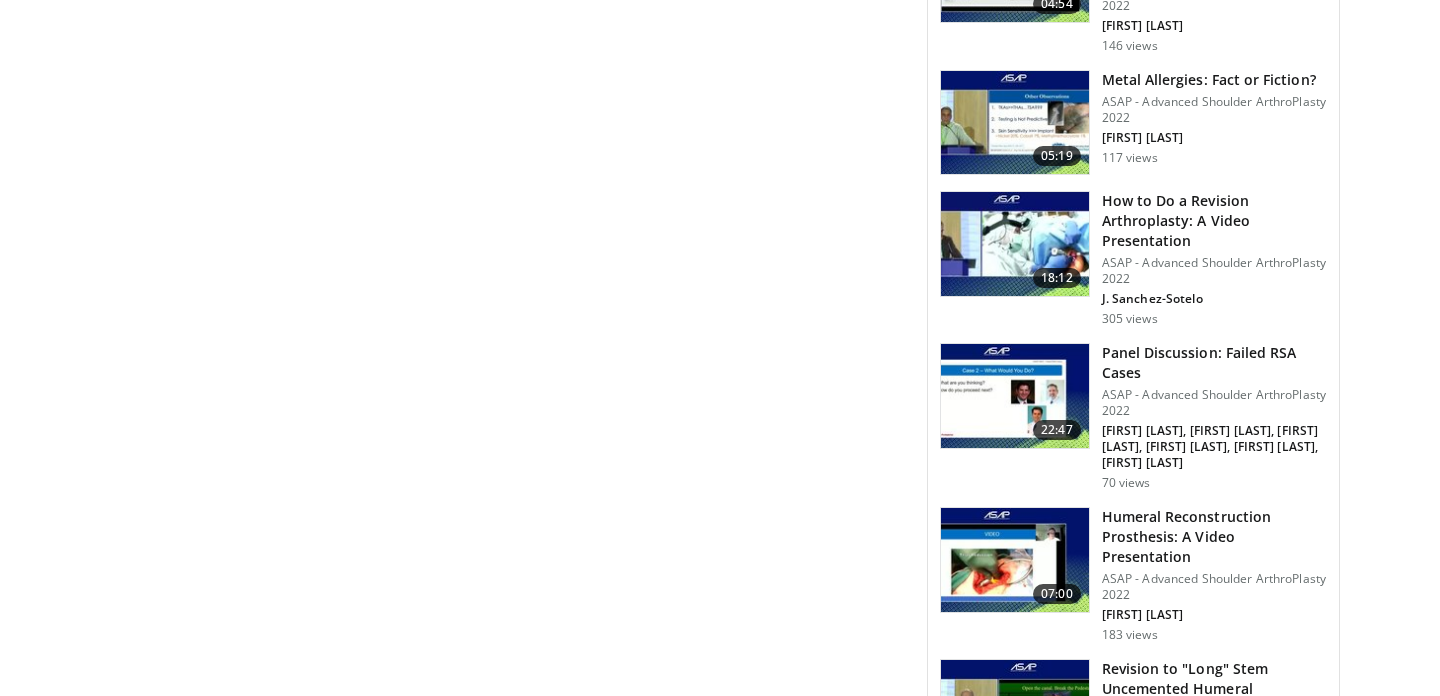 scroll, scrollTop: 2097, scrollLeft: 0, axis: vertical 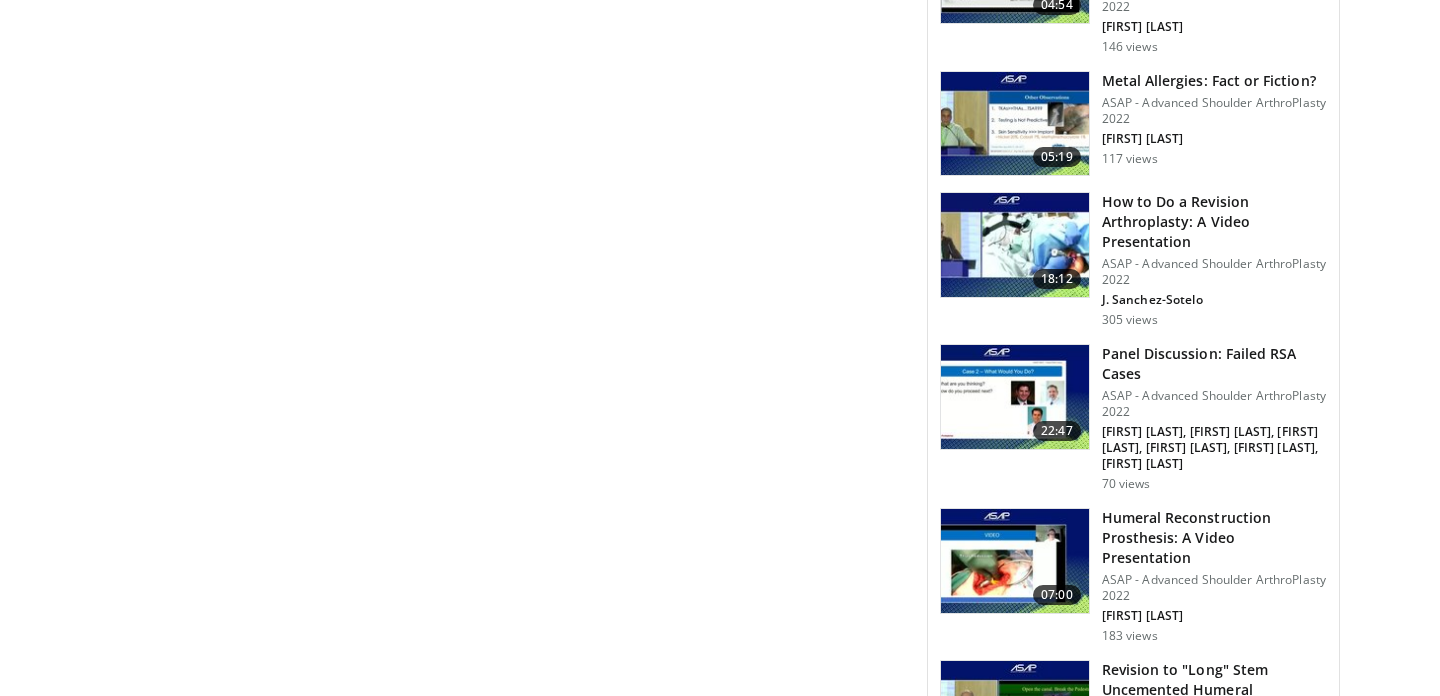 click on "How to Do a Revision Arthroplasty: A Video Presentation" at bounding box center [1214, 222] 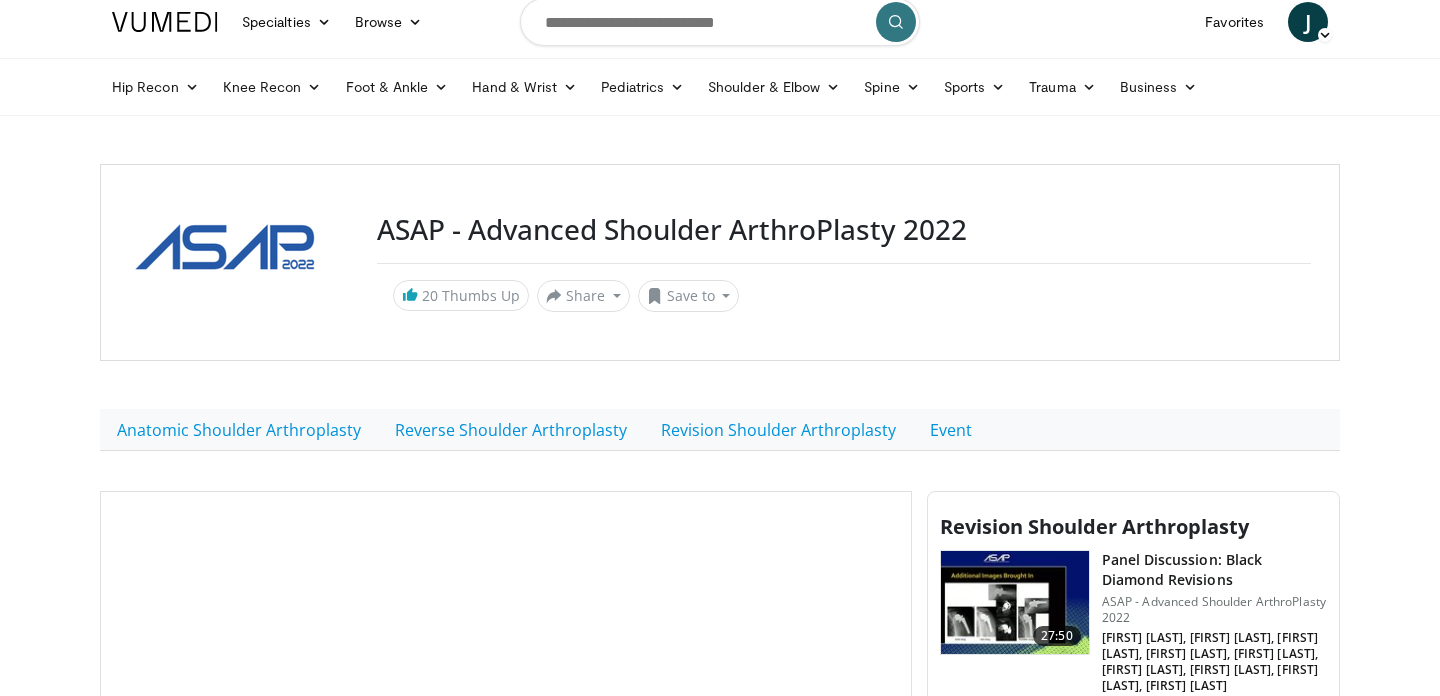 scroll, scrollTop: 25, scrollLeft: 0, axis: vertical 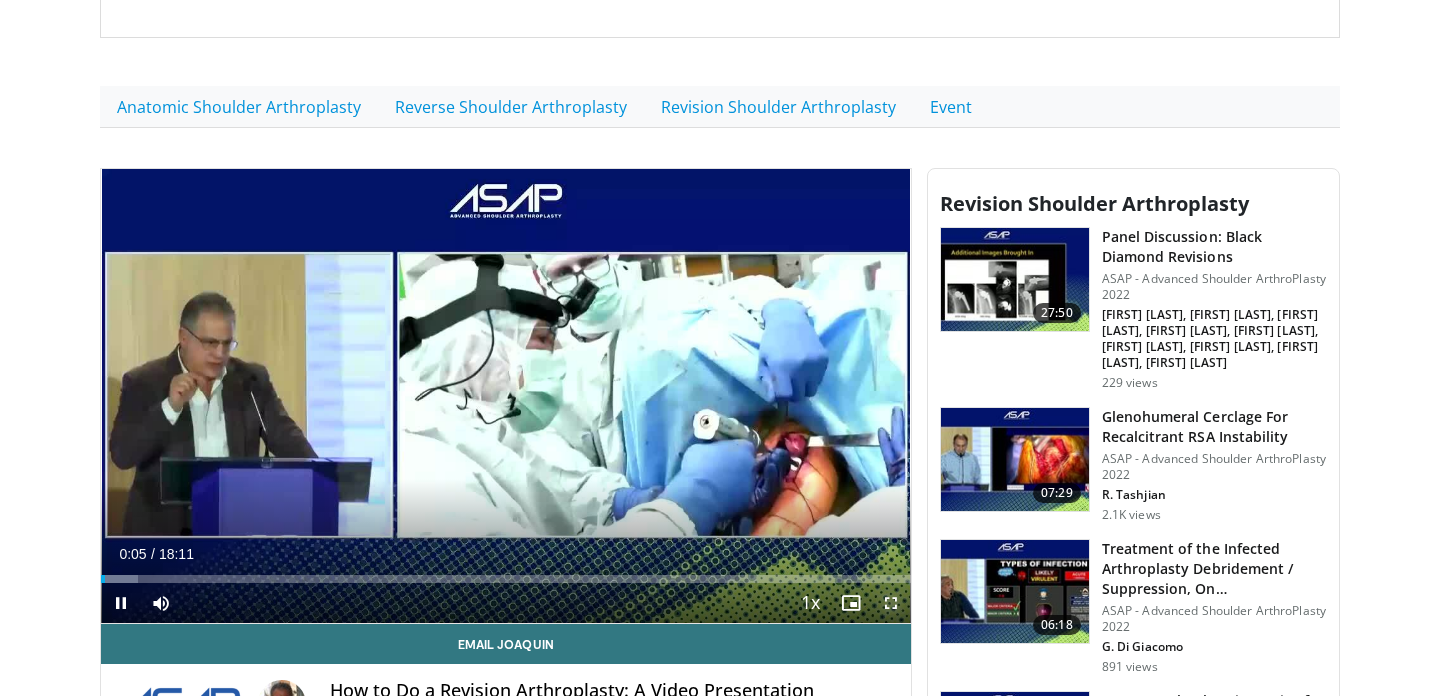 click at bounding box center (891, 603) 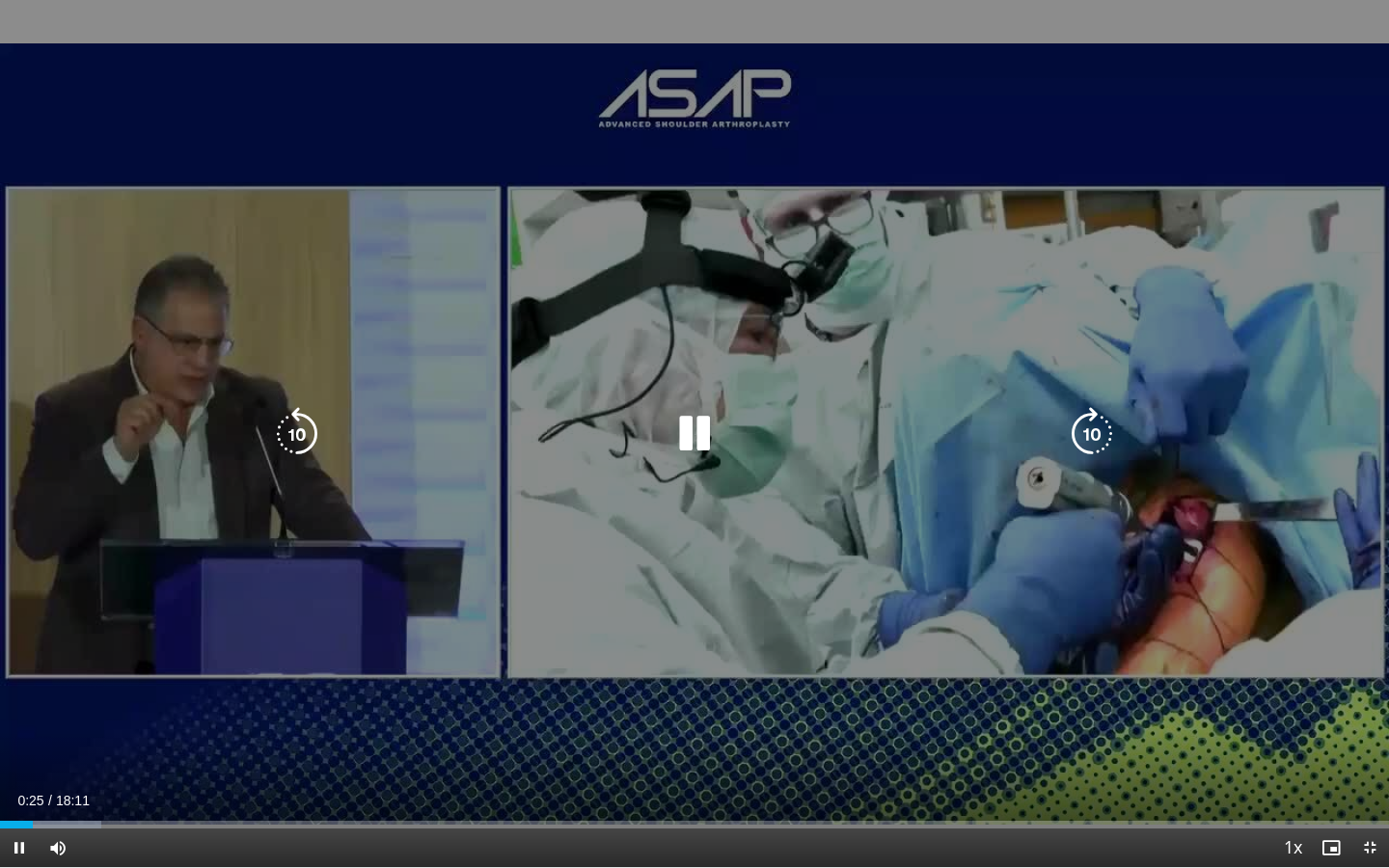 click on "10 seconds
Tap to unmute" at bounding box center (694, 433) 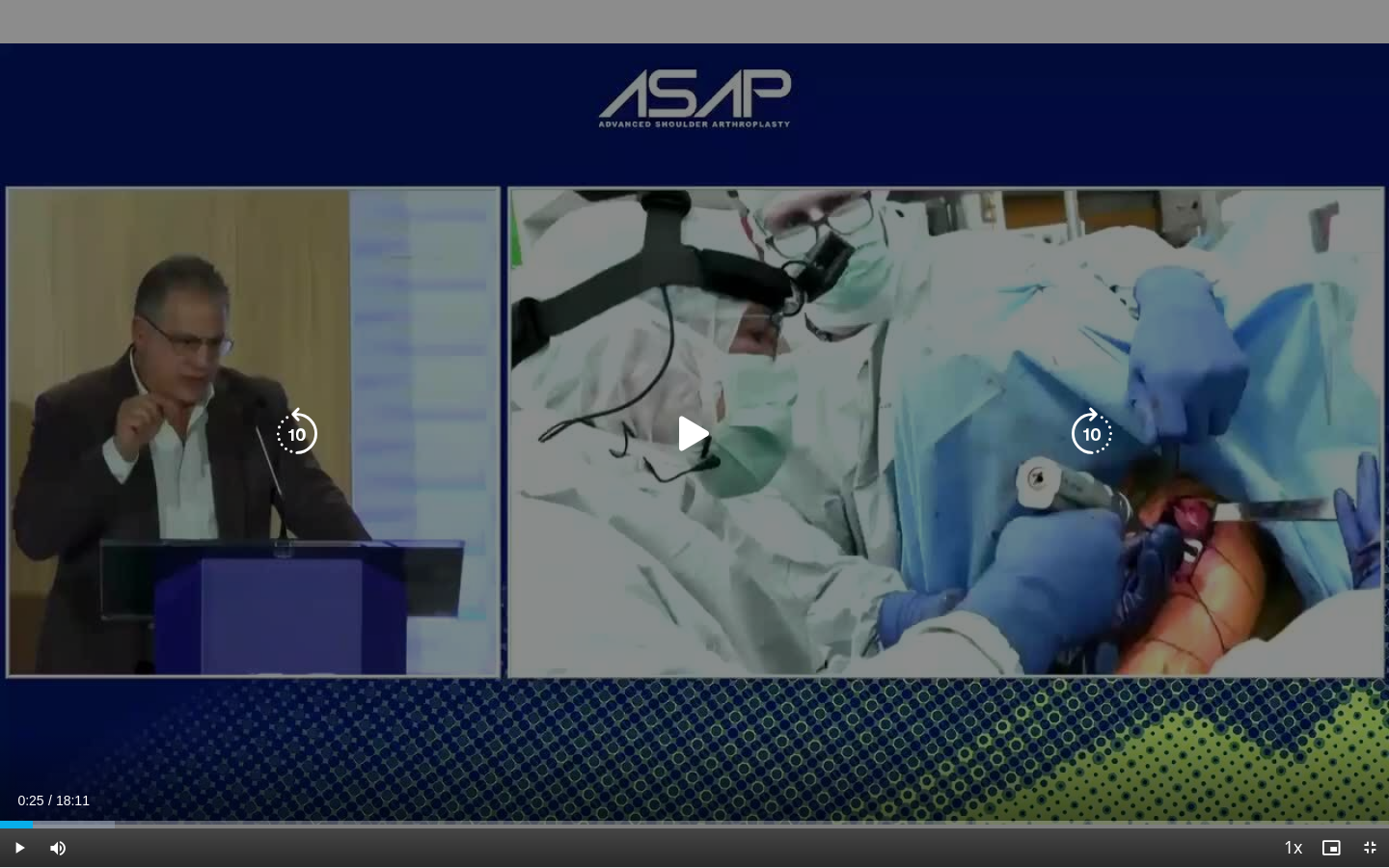 click at bounding box center (694, 434) 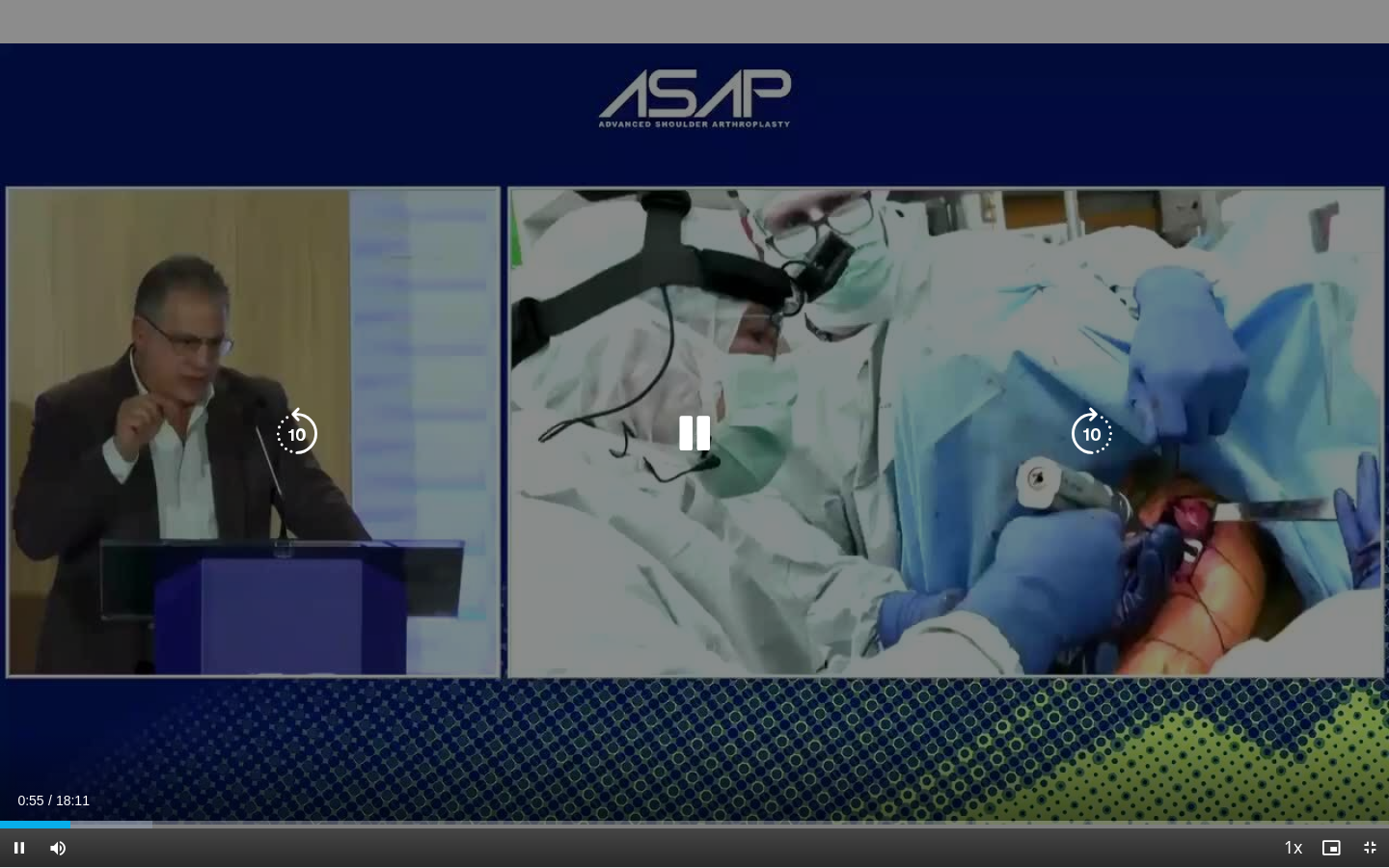click on "10 seconds
Tap to unmute" at bounding box center (694, 433) 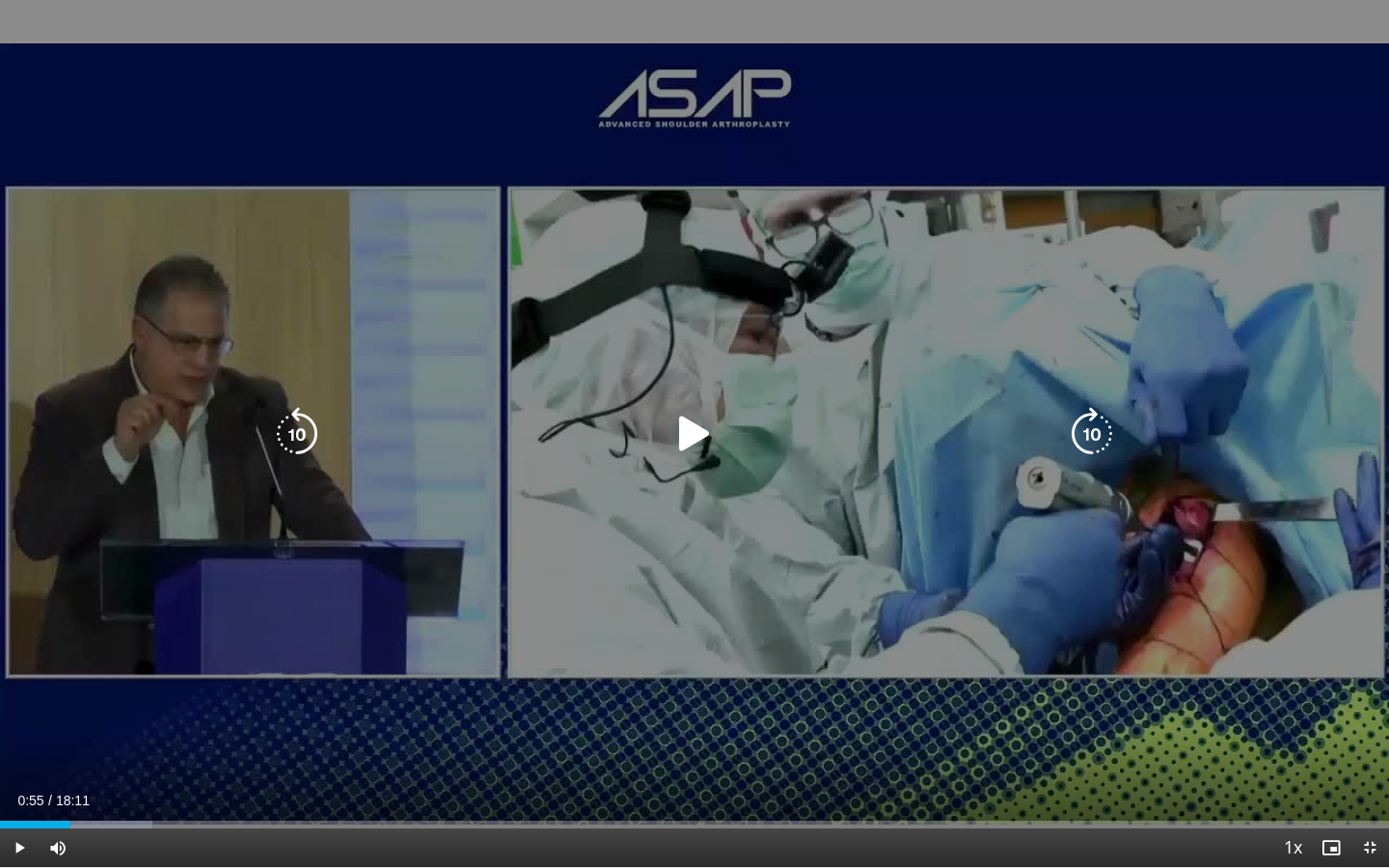 click on "10 seconds
Tap to unmute" at bounding box center [694, 433] 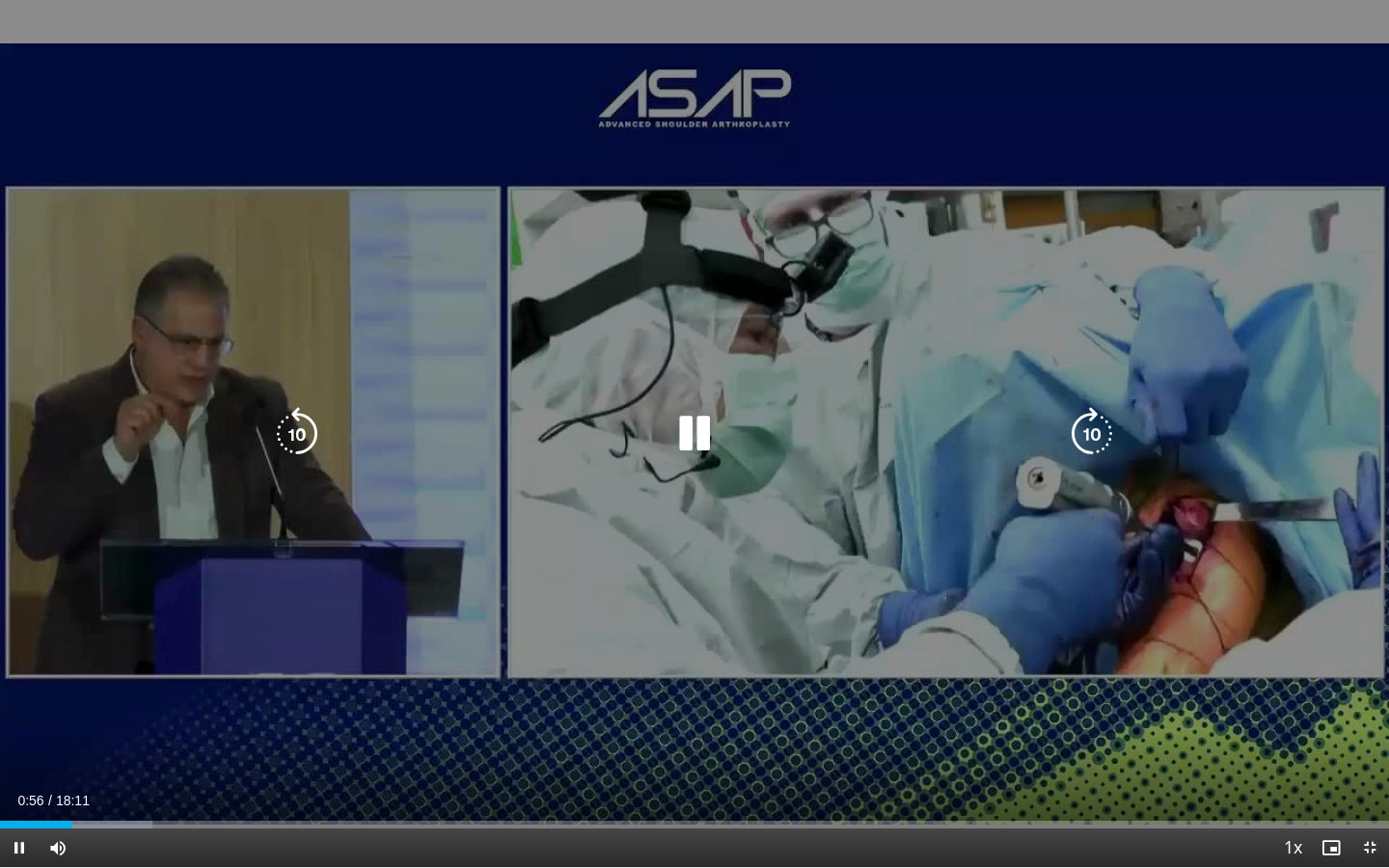 click on "10 seconds
Tap to unmute" at bounding box center (694, 433) 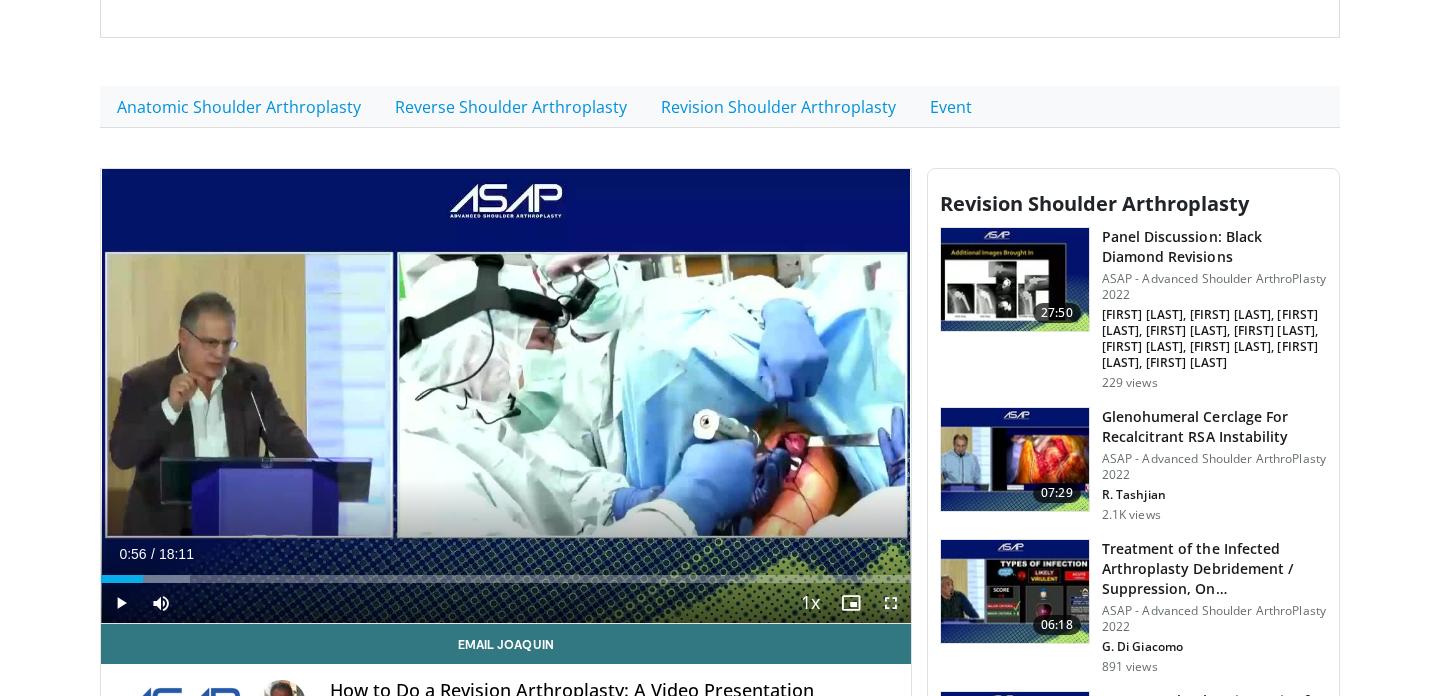 click at bounding box center [891, 603] 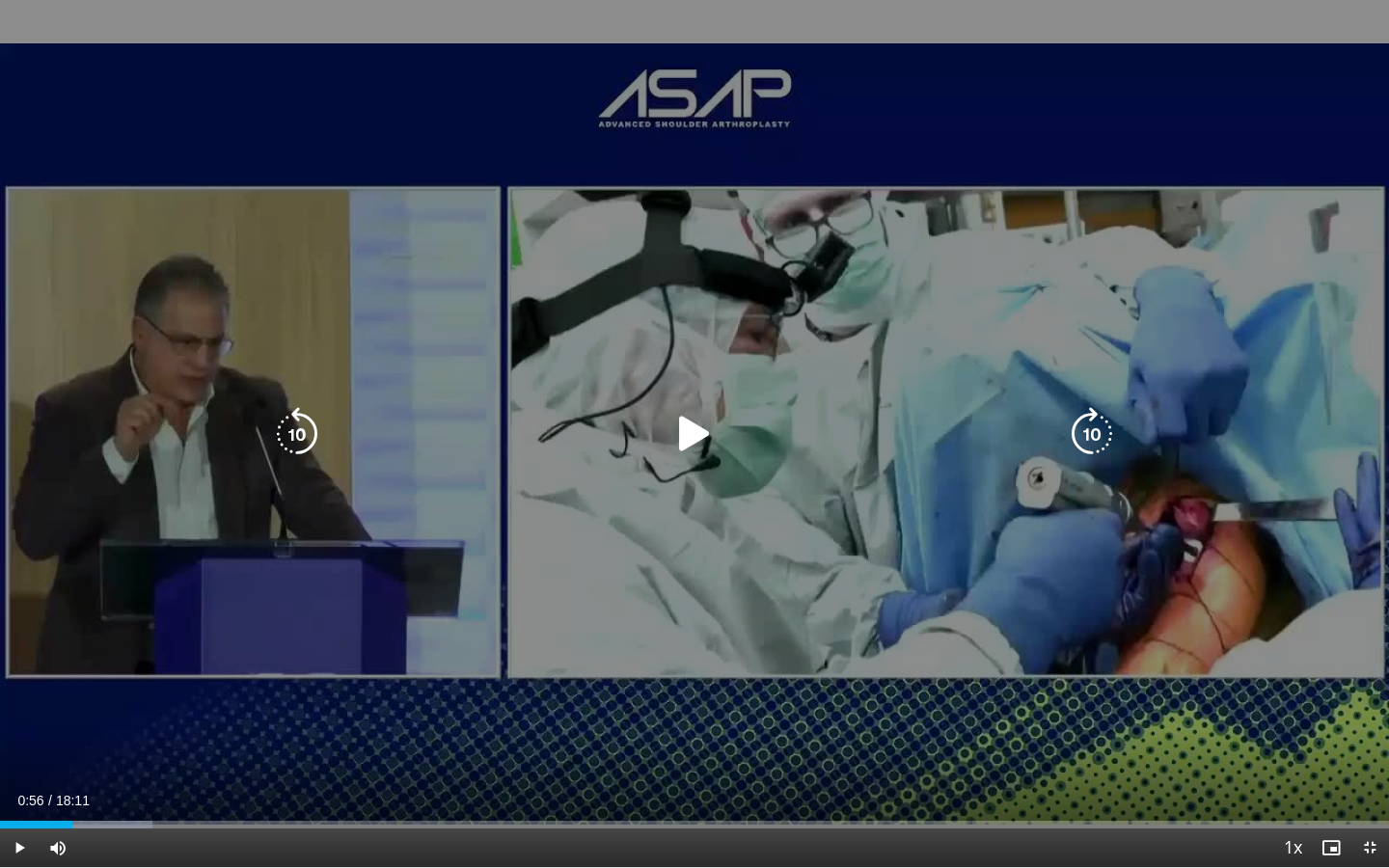 click at bounding box center (694, 434) 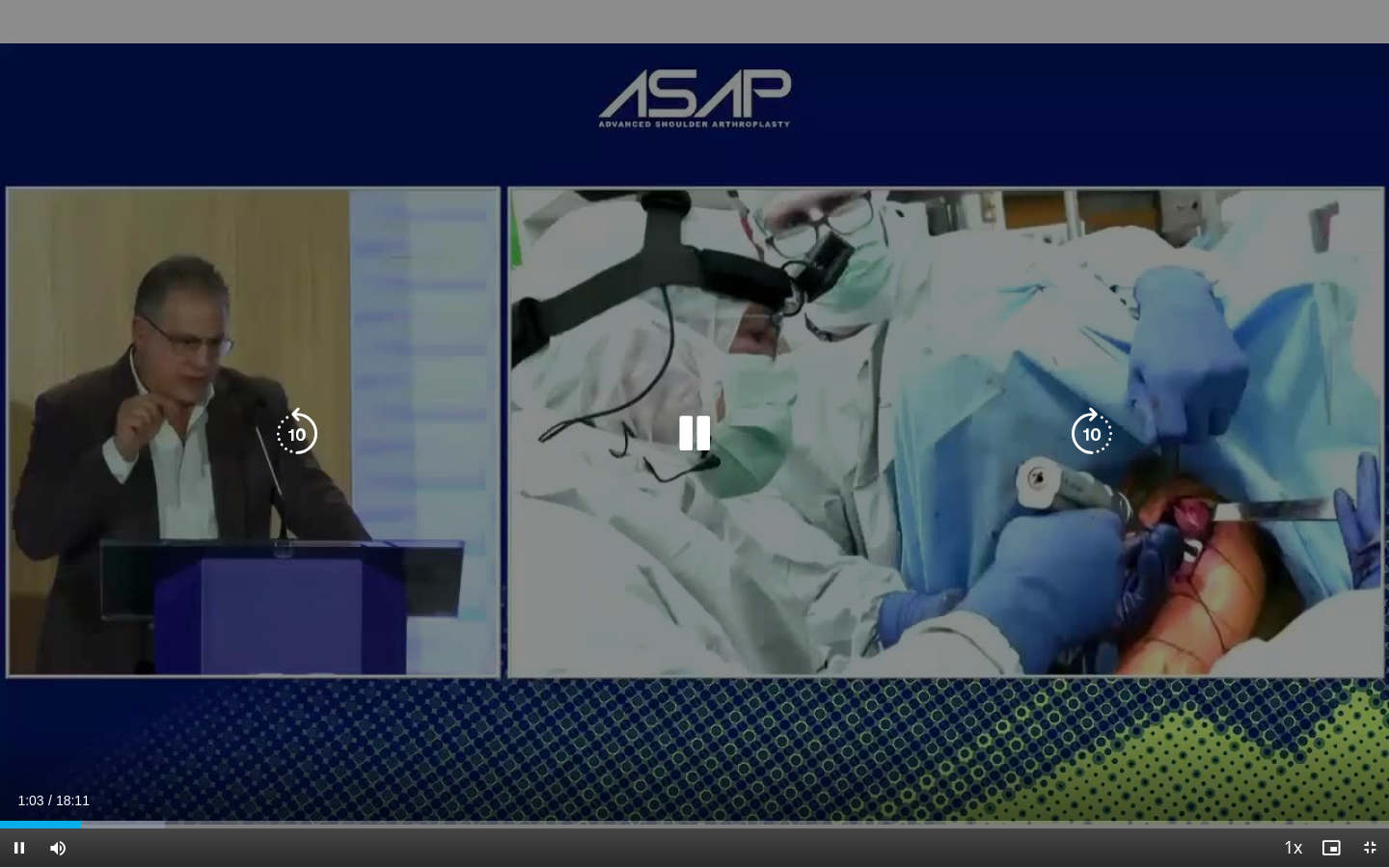 click on "10 seconds
Tap to unmute" at bounding box center (694, 433) 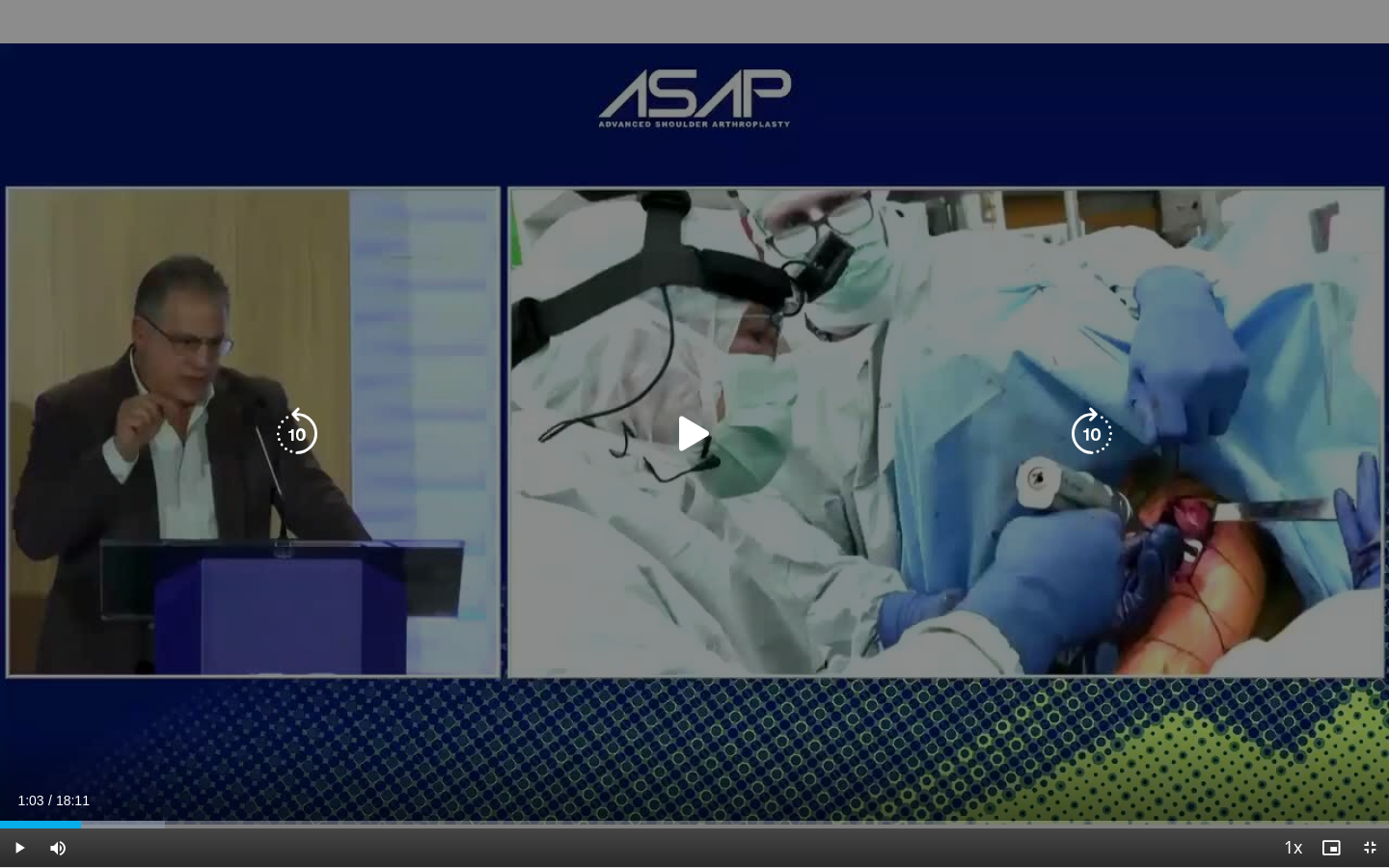 click on "10 seconds
Tap to unmute" at bounding box center [694, 433] 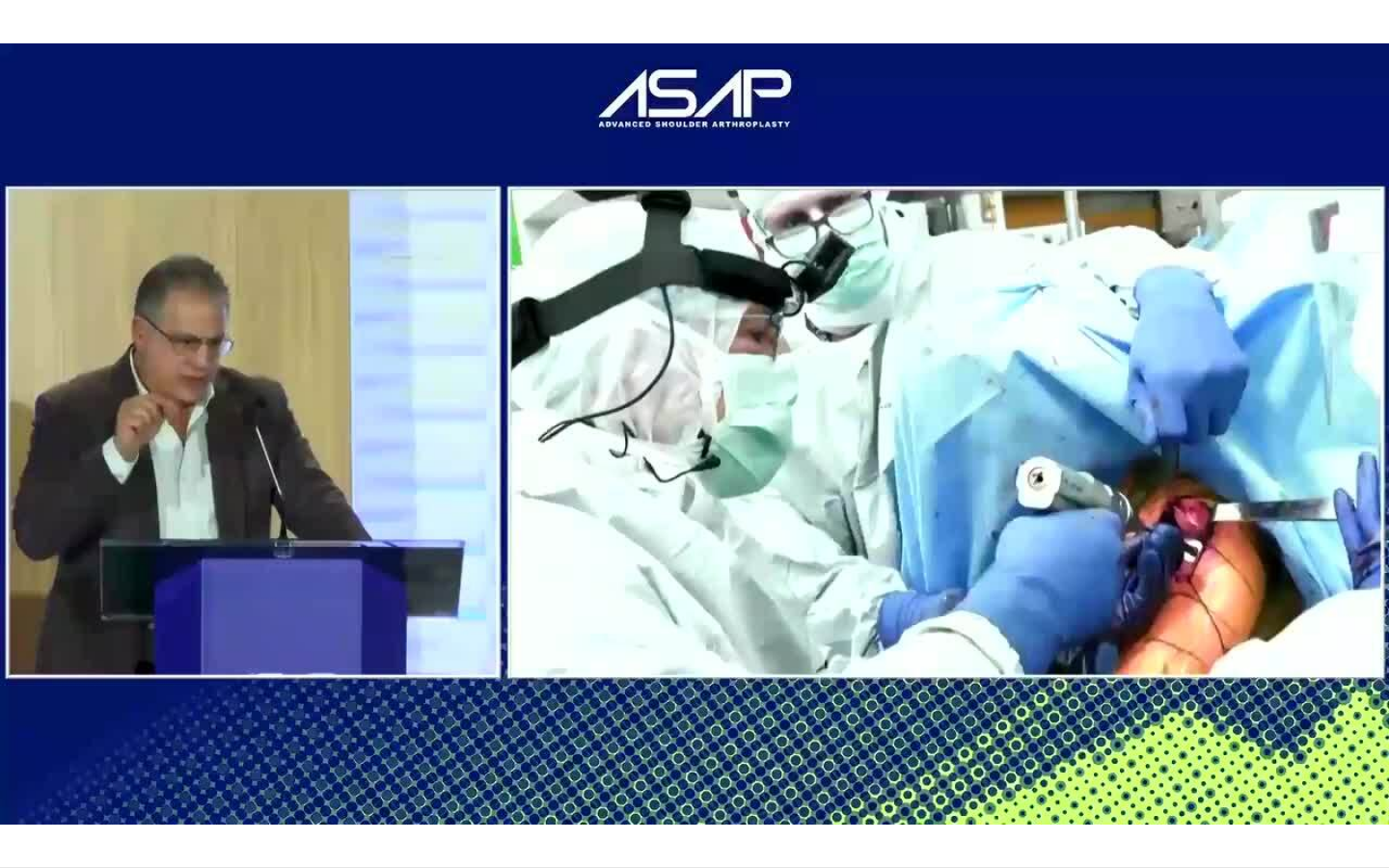 click on "10 seconds
Tap to unmute" at bounding box center (694, 433) 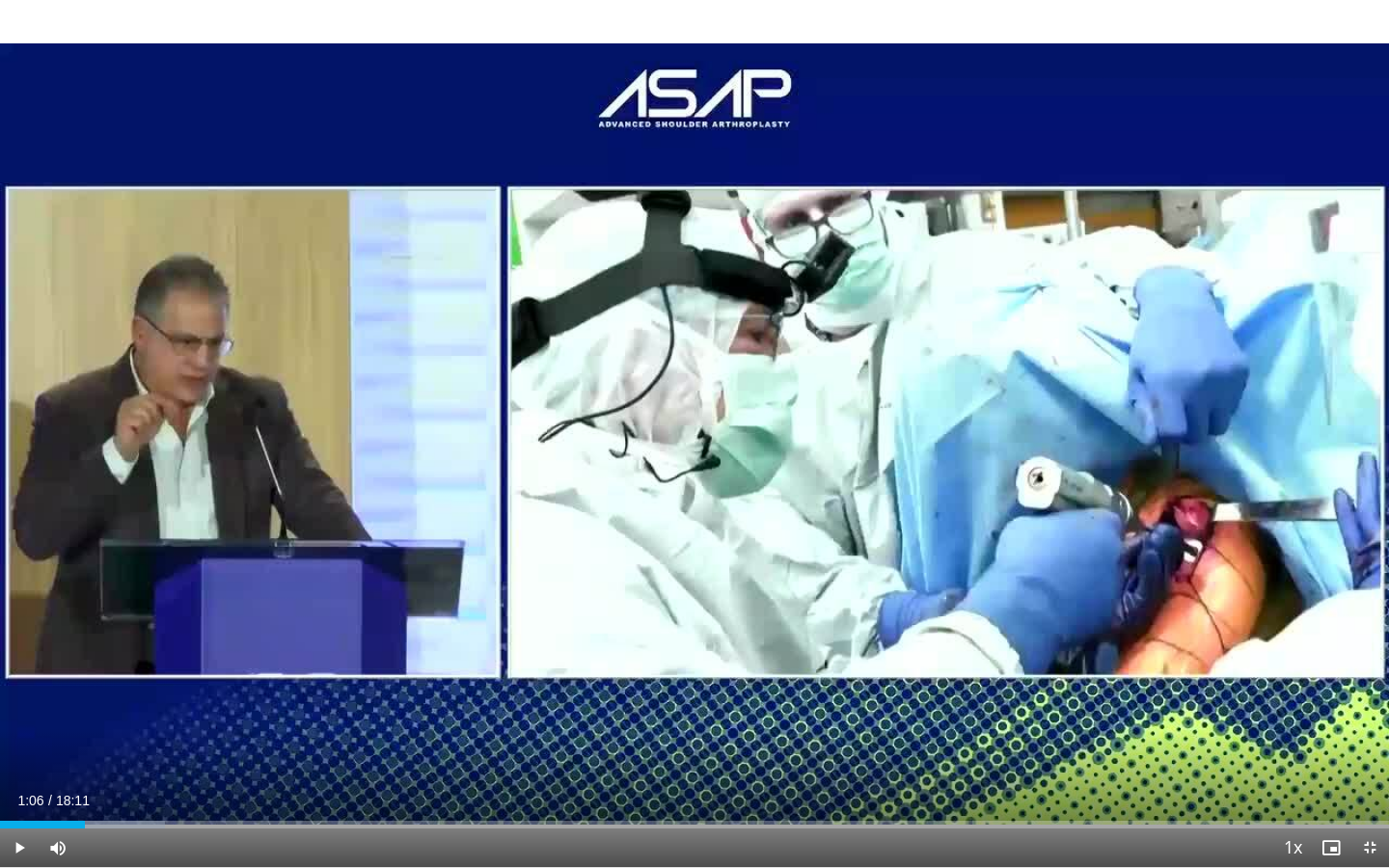 click on "10 seconds
Tap to unmute" at bounding box center (694, 433) 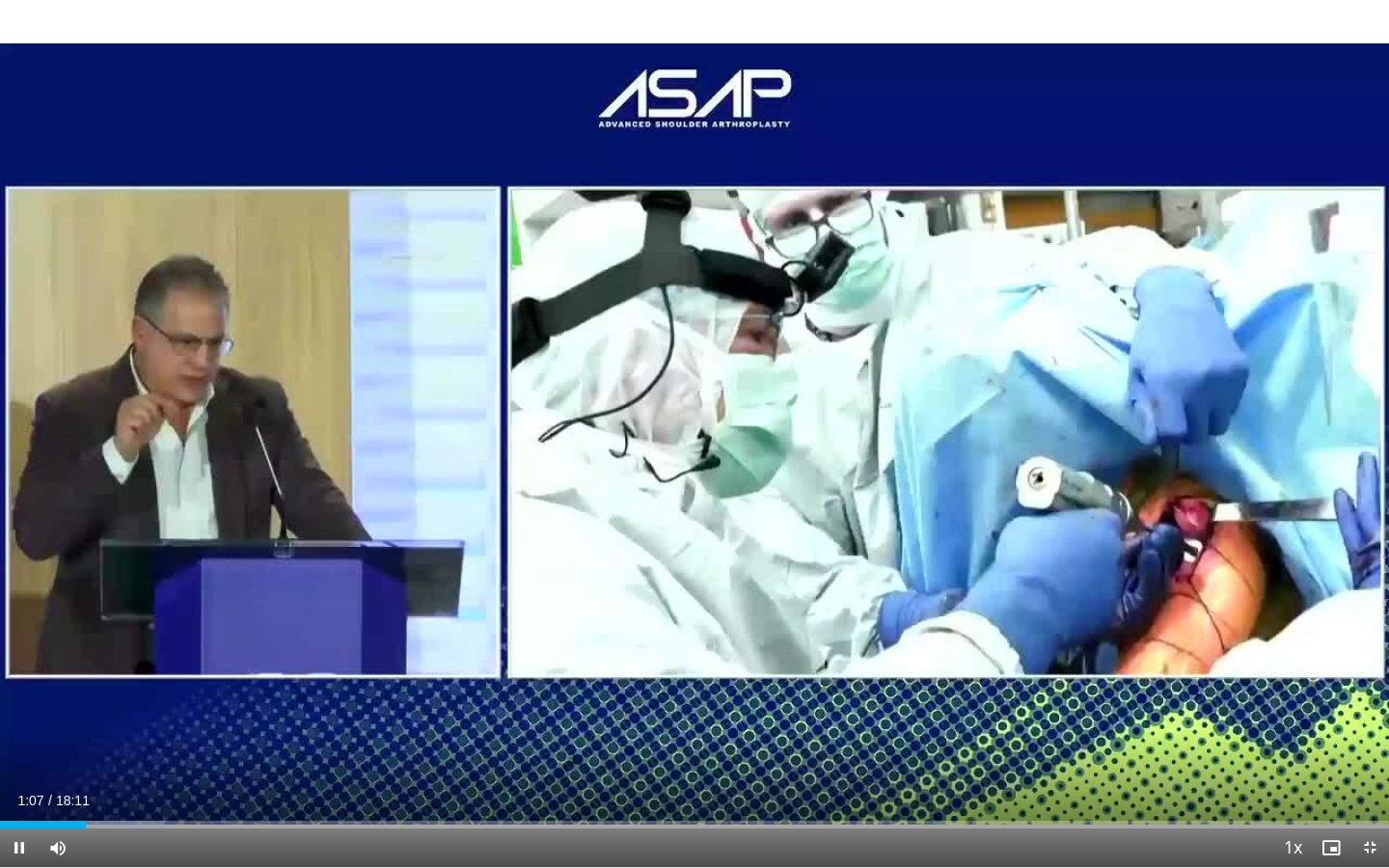 click on "10 seconds
Tap to unmute" at bounding box center [694, 433] 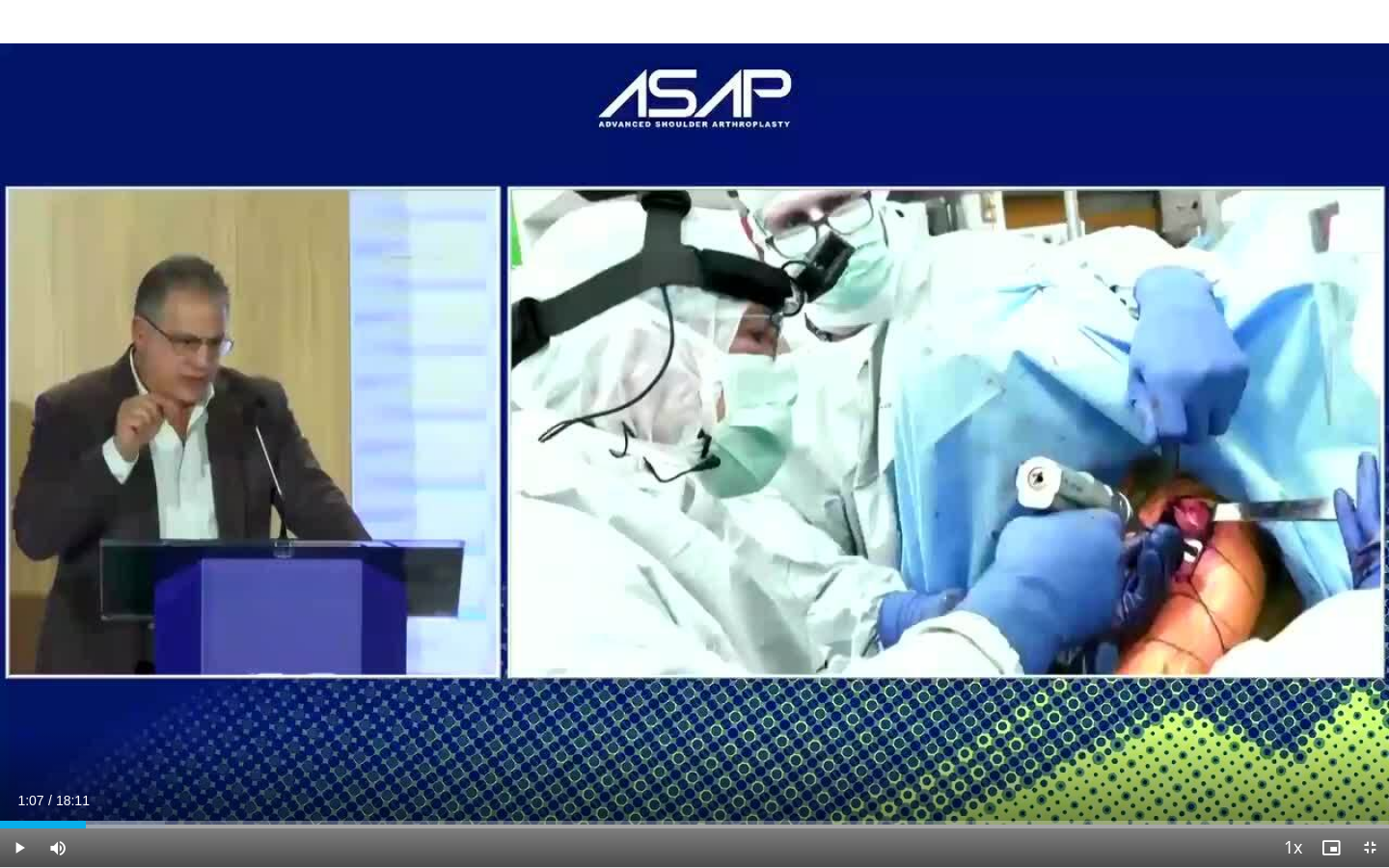 click on "10 seconds
Tap to unmute" at bounding box center [694, 433] 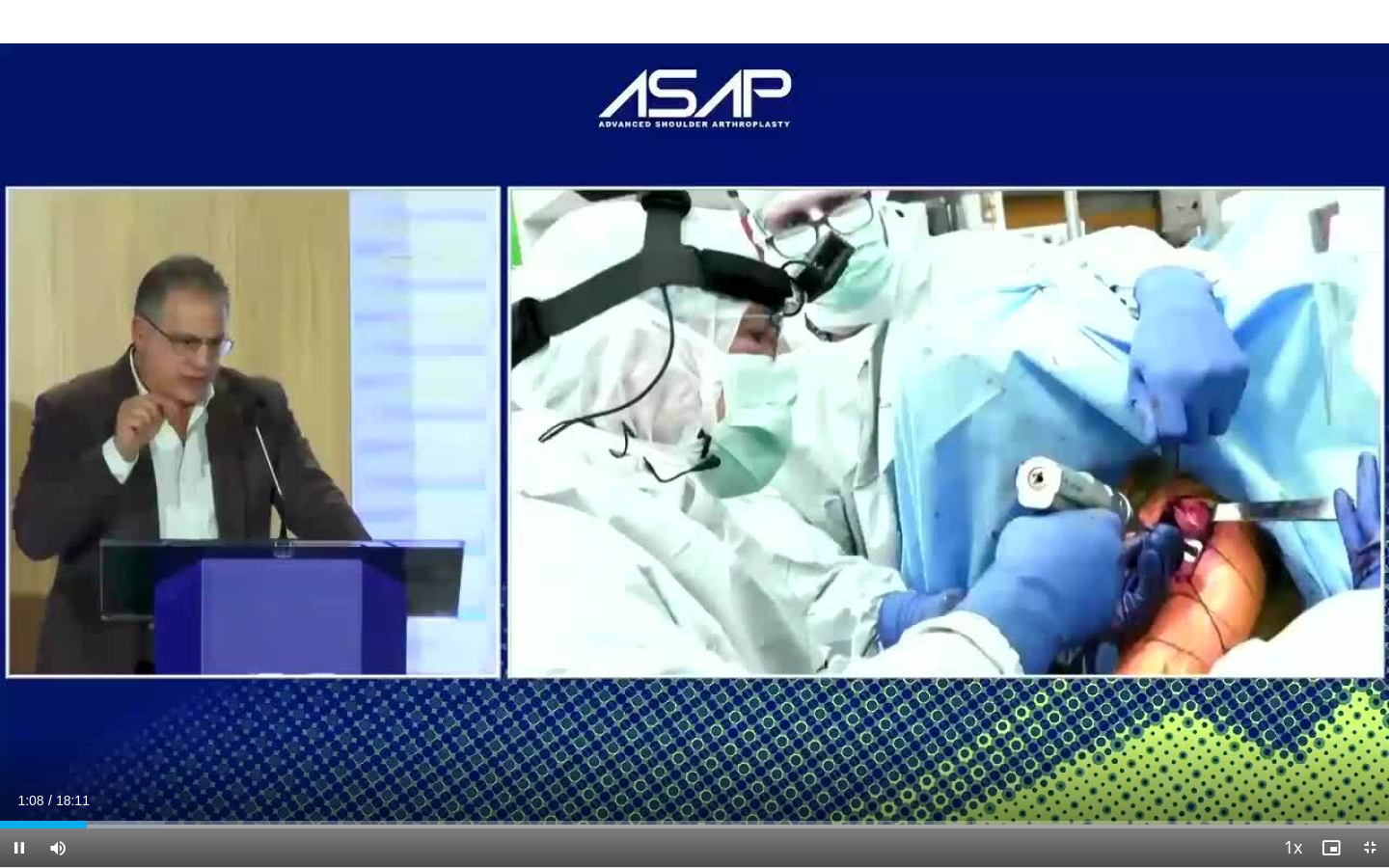 click on "10 seconds
Tap to unmute" at bounding box center [694, 433] 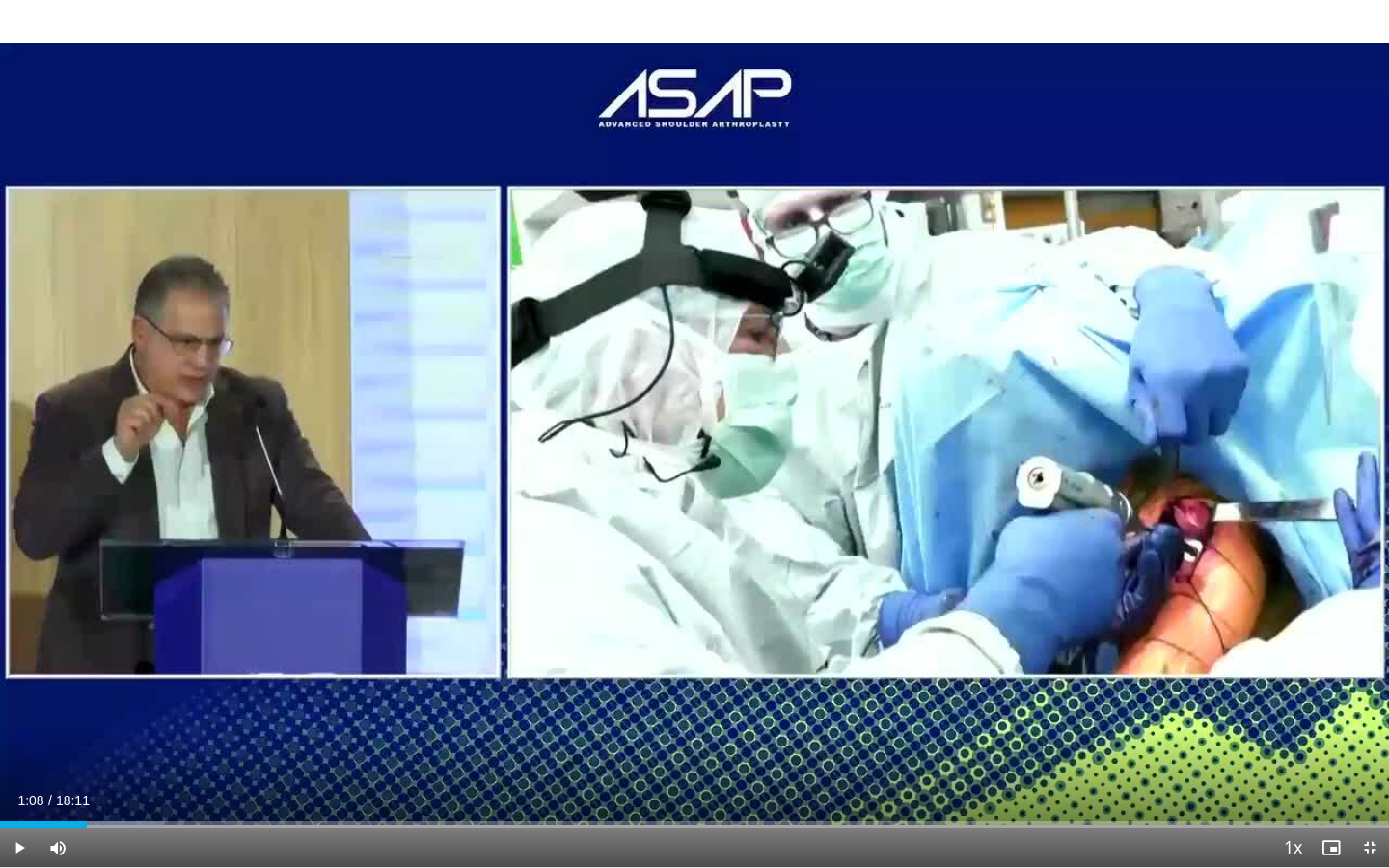 click on "10 seconds
Tap to unmute" at bounding box center [694, 433] 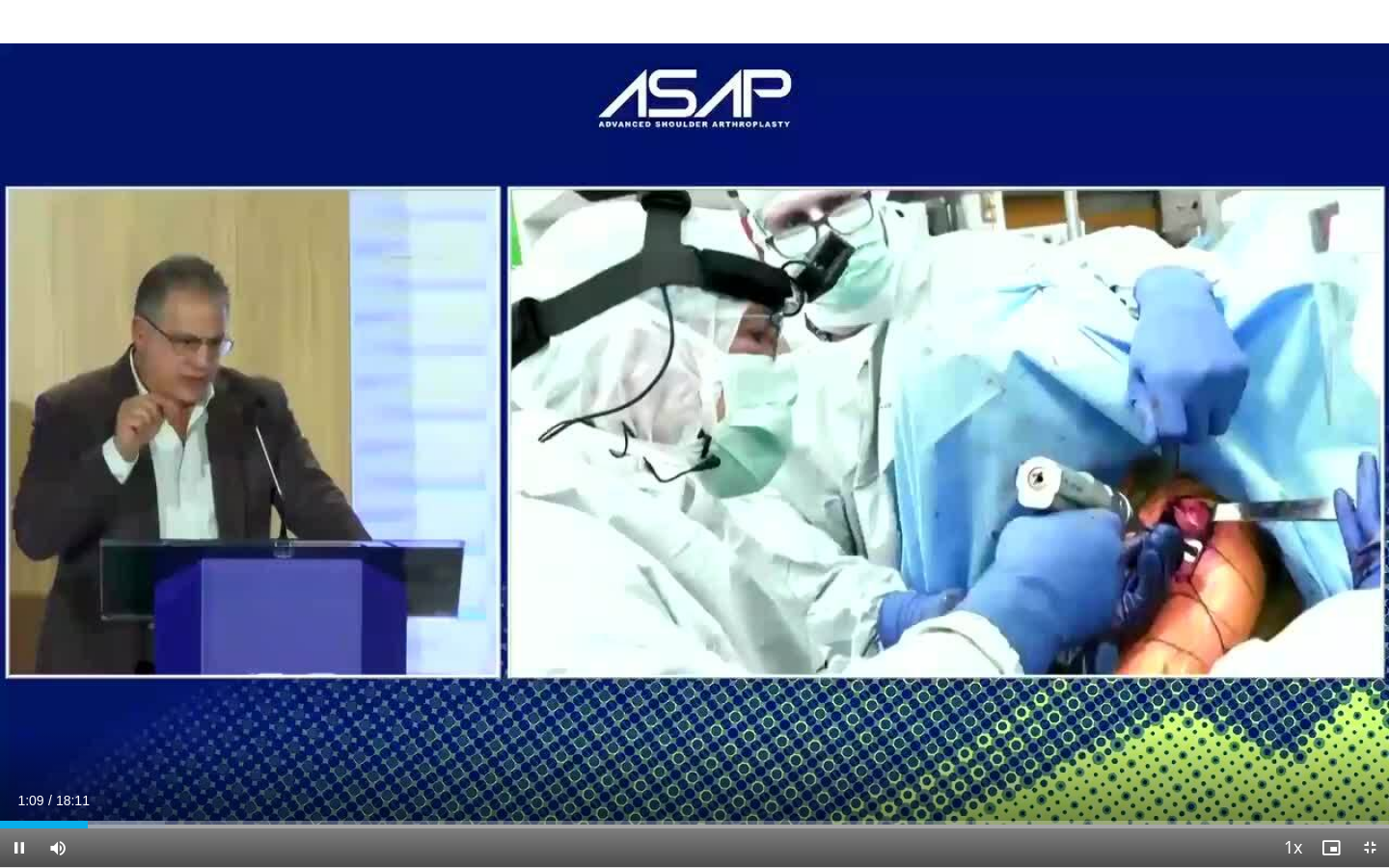 click on "10 seconds
Tap to unmute" at bounding box center [694, 433] 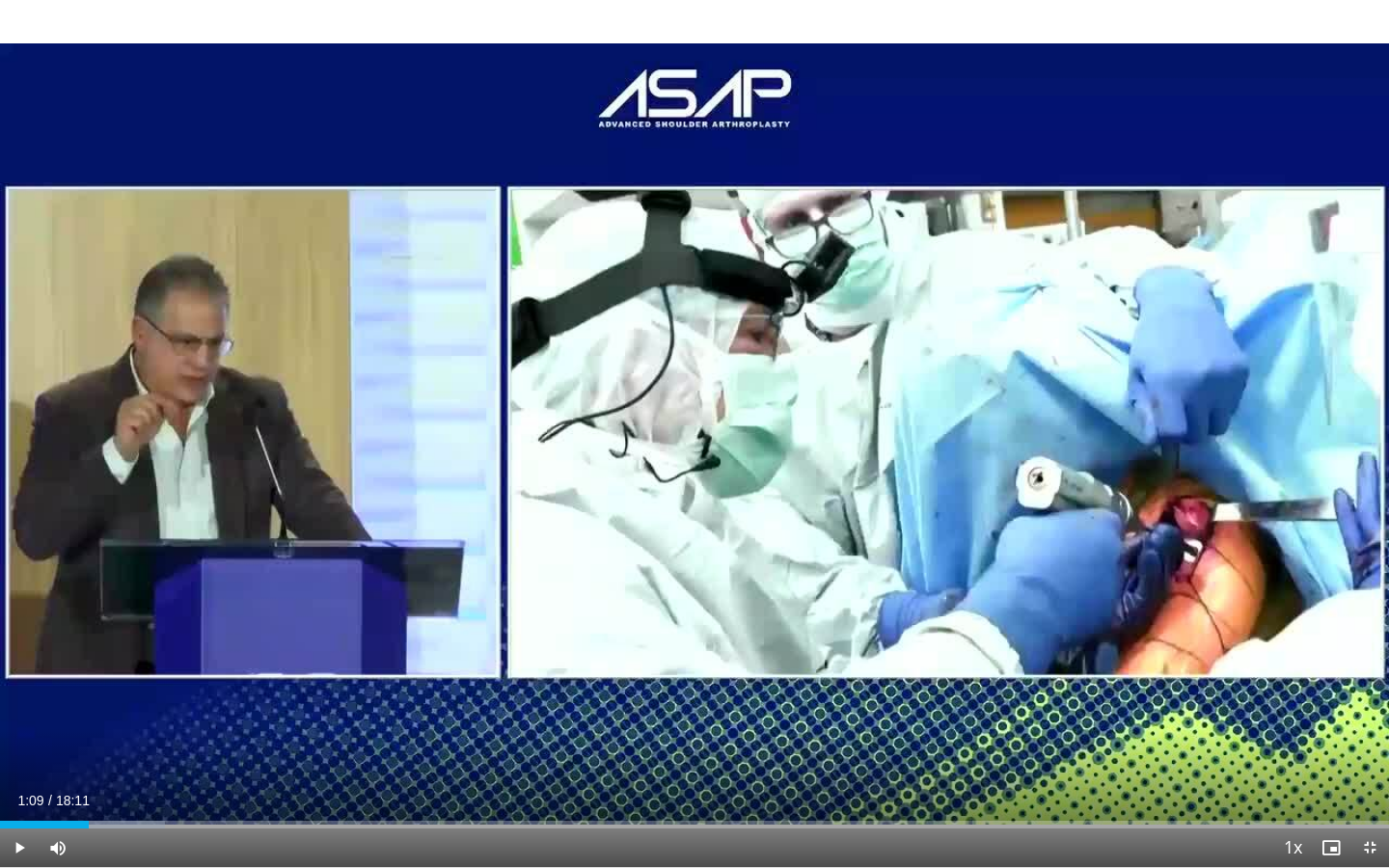 click on "10 seconds
Tap to unmute" at bounding box center (694, 433) 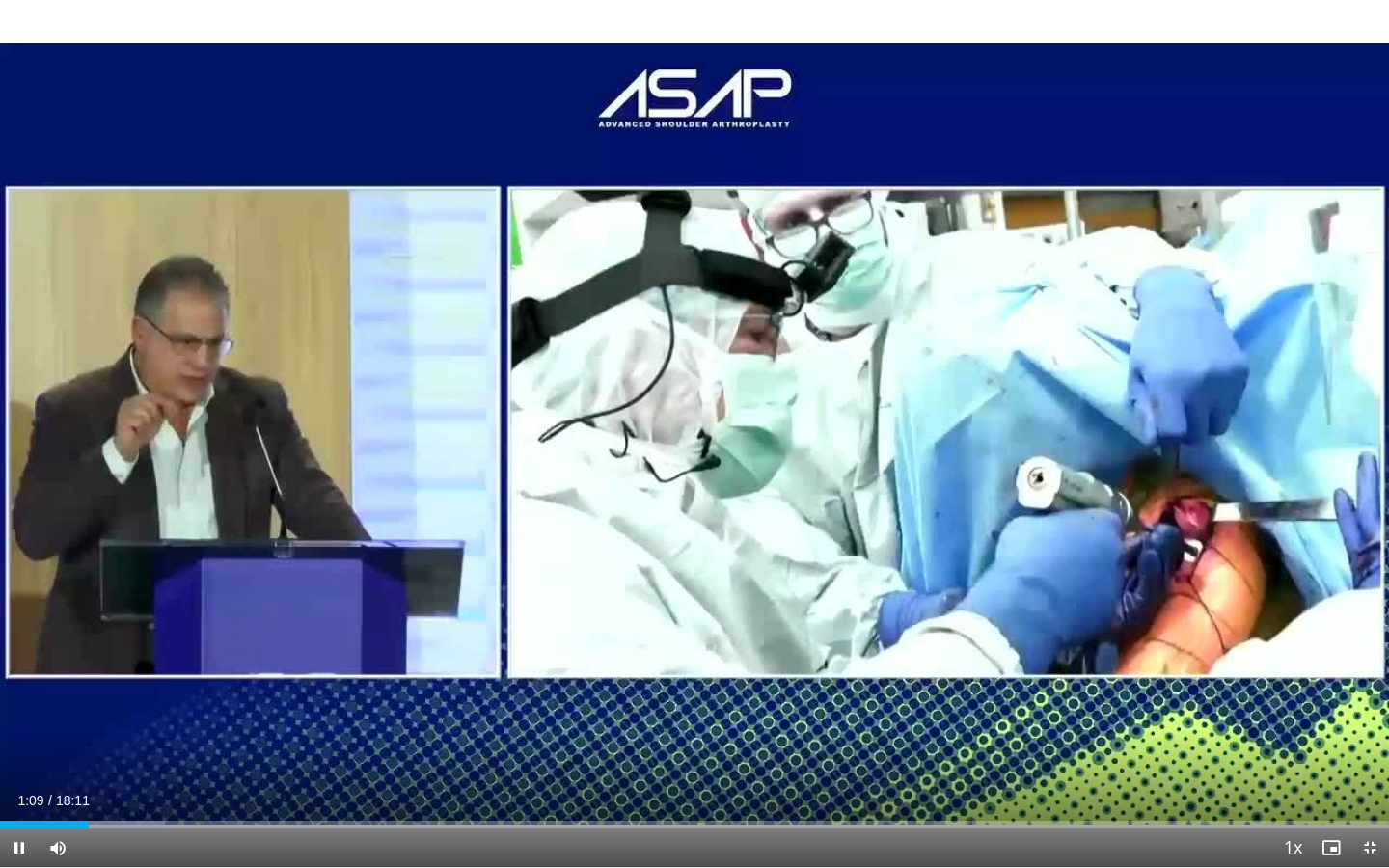 click on "10 seconds
Tap to unmute" at bounding box center [694, 433] 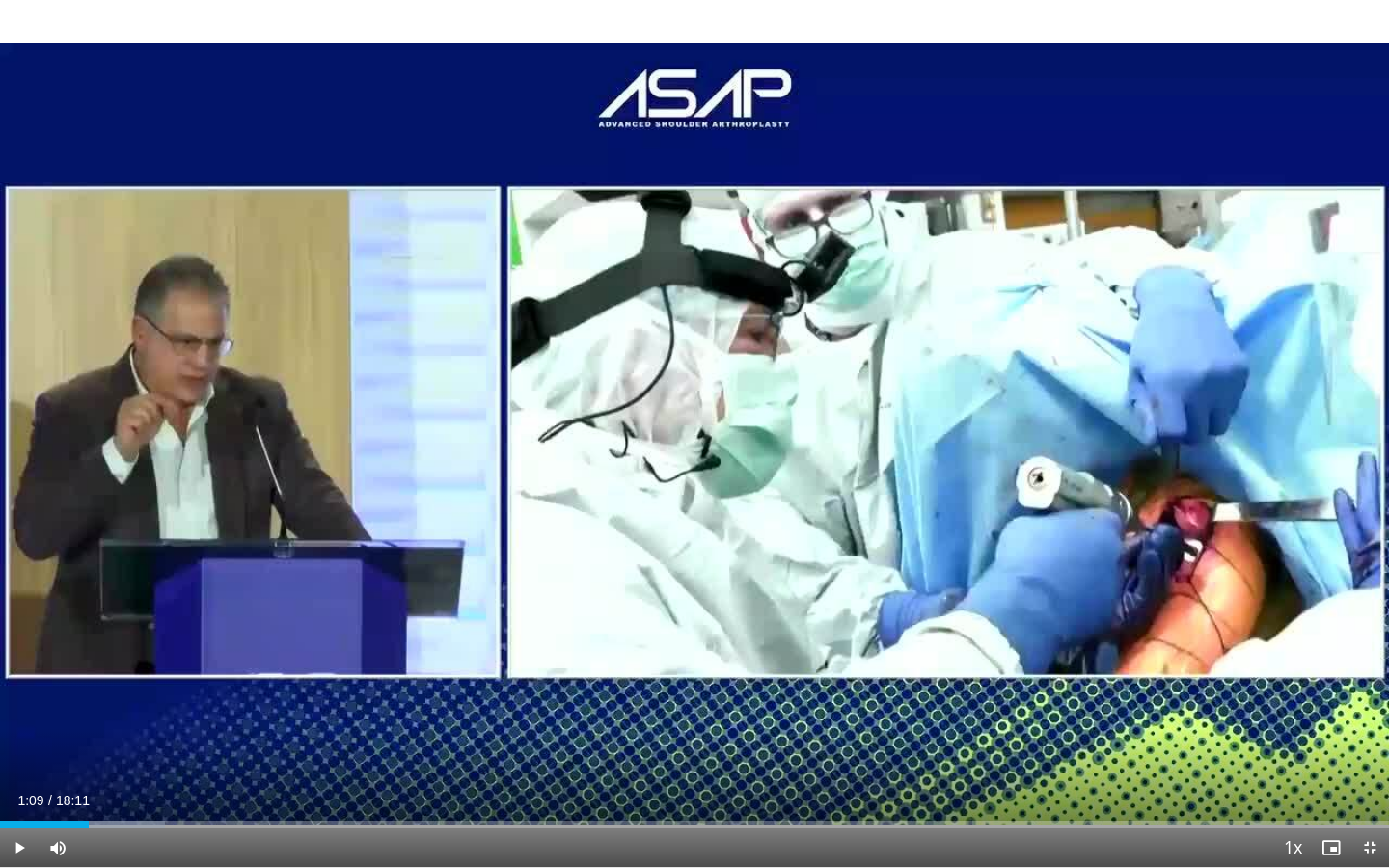 click on "10 seconds
Tap to unmute" at bounding box center [694, 433] 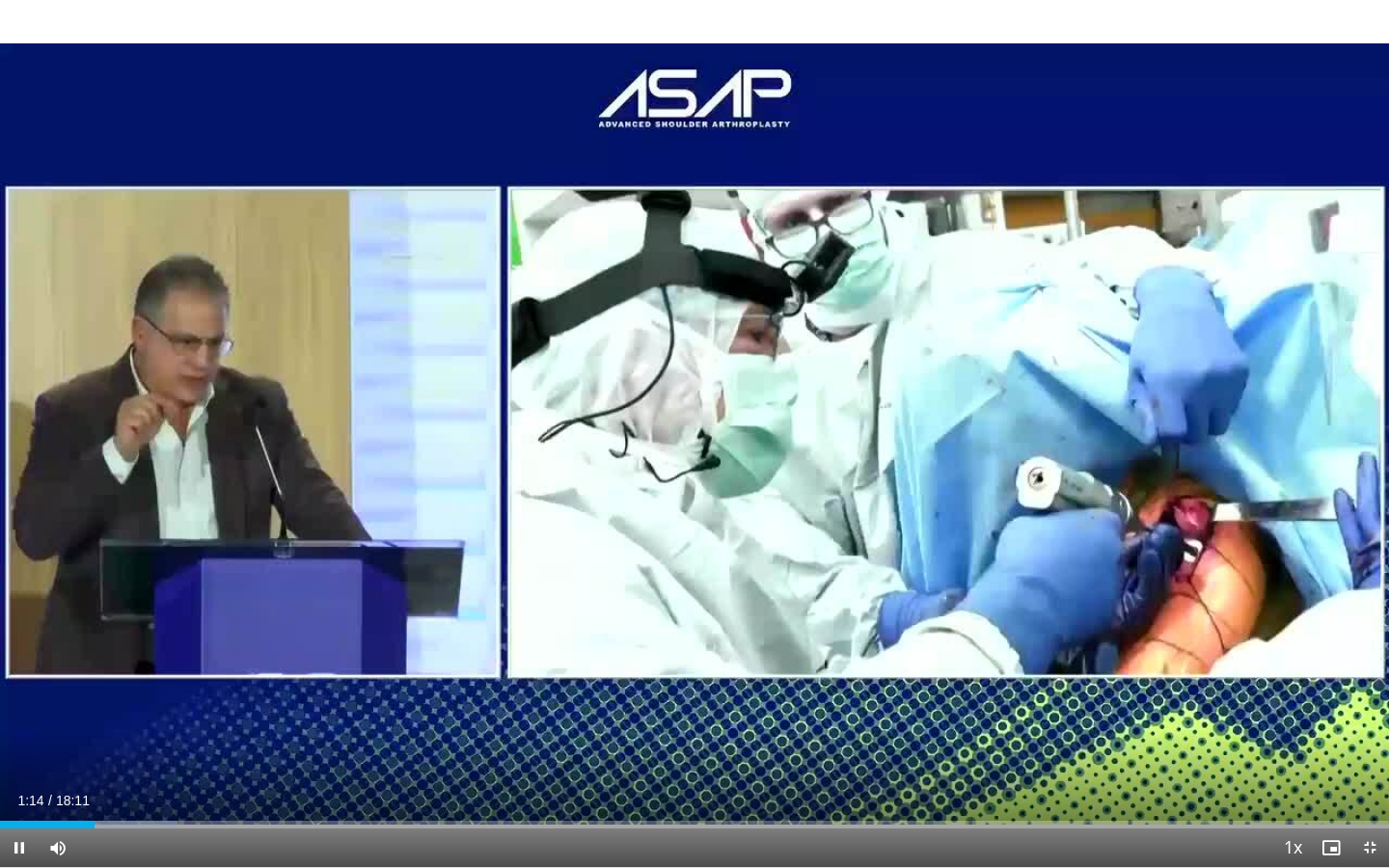 click on "10 seconds
Tap to unmute" at bounding box center [694, 433] 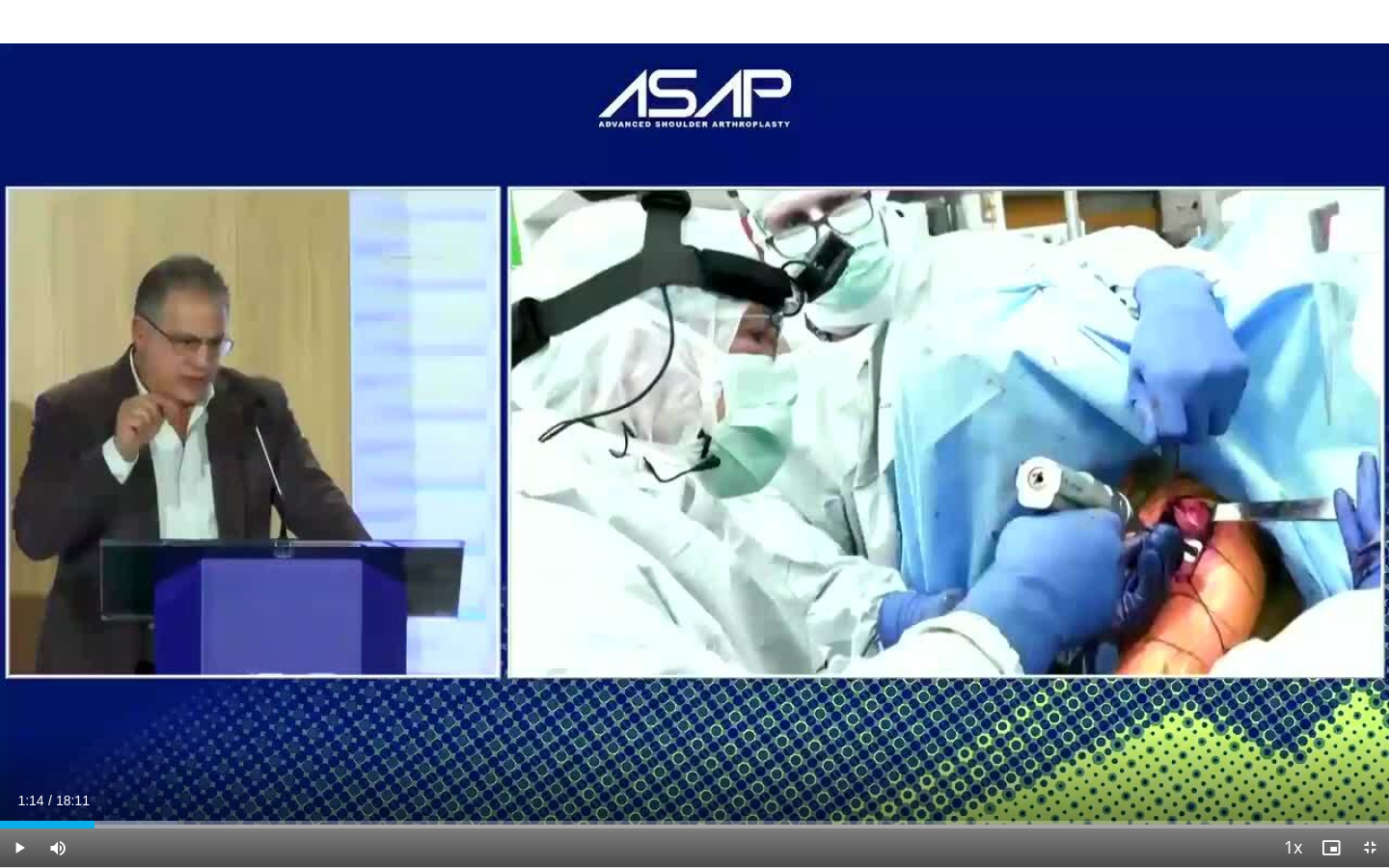 click on "10 seconds
Tap to unmute" at bounding box center (694, 433) 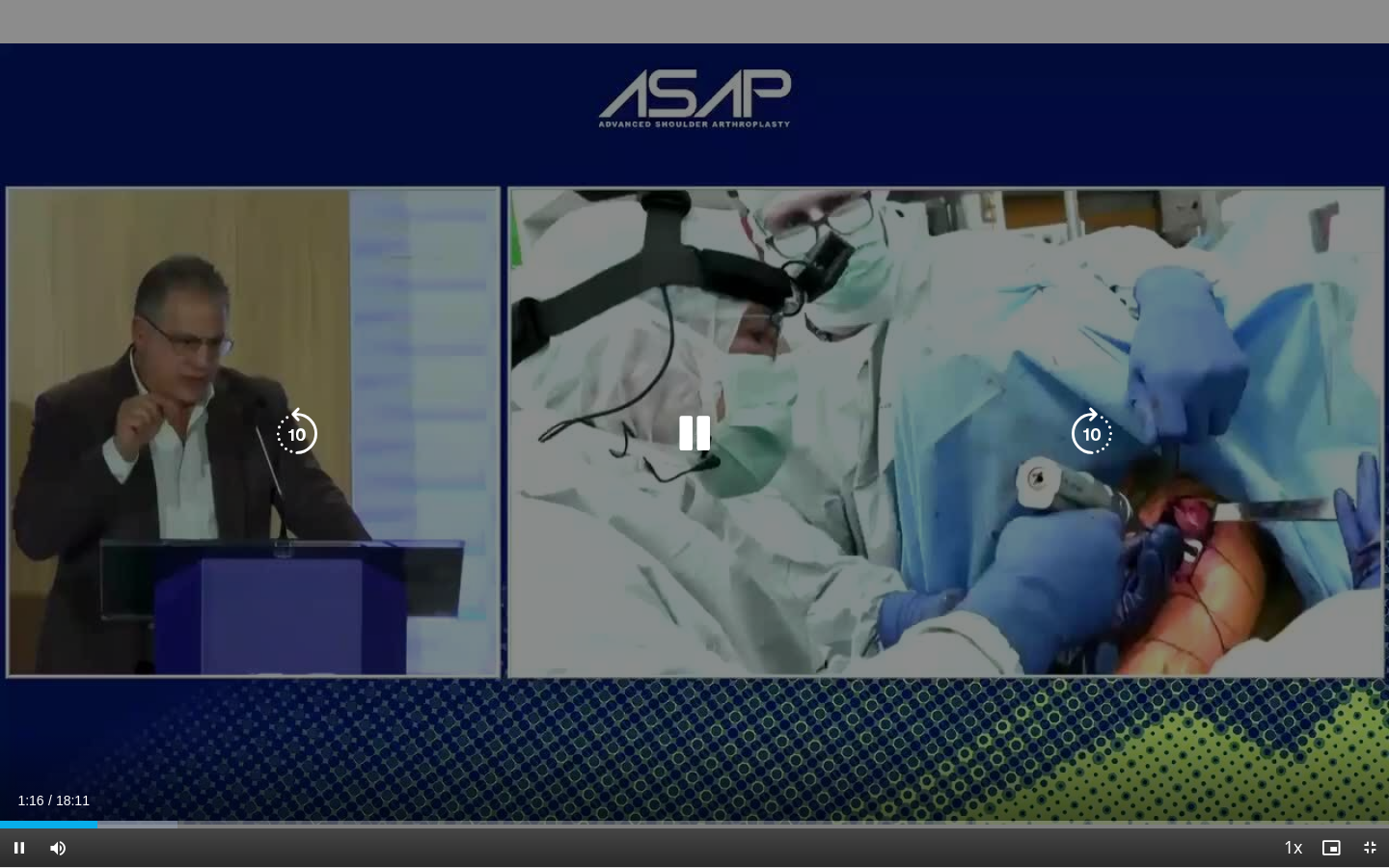 click on "10 seconds
Tap to unmute" at bounding box center (694, 433) 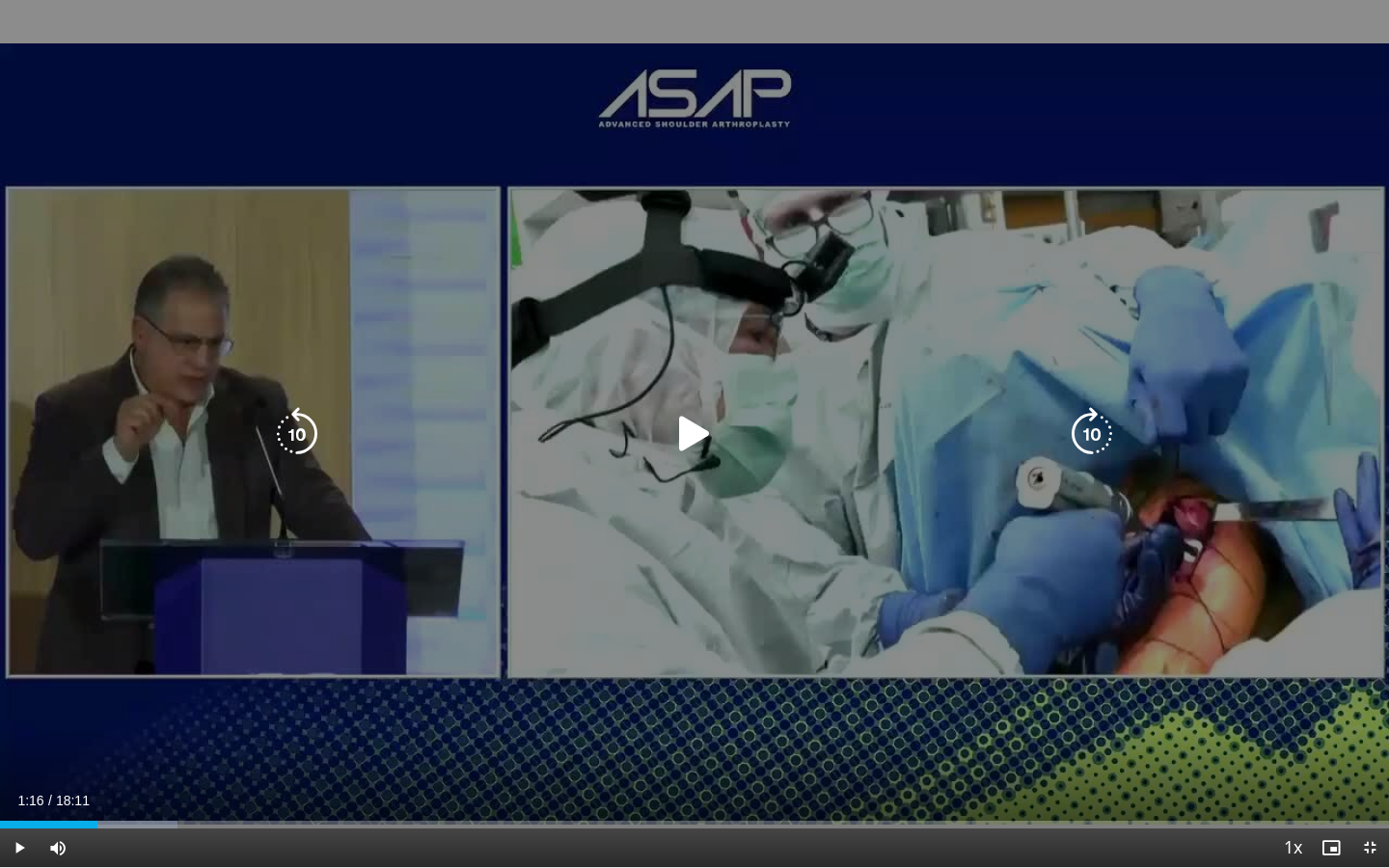 click on "10 seconds
Tap to unmute" at bounding box center [694, 433] 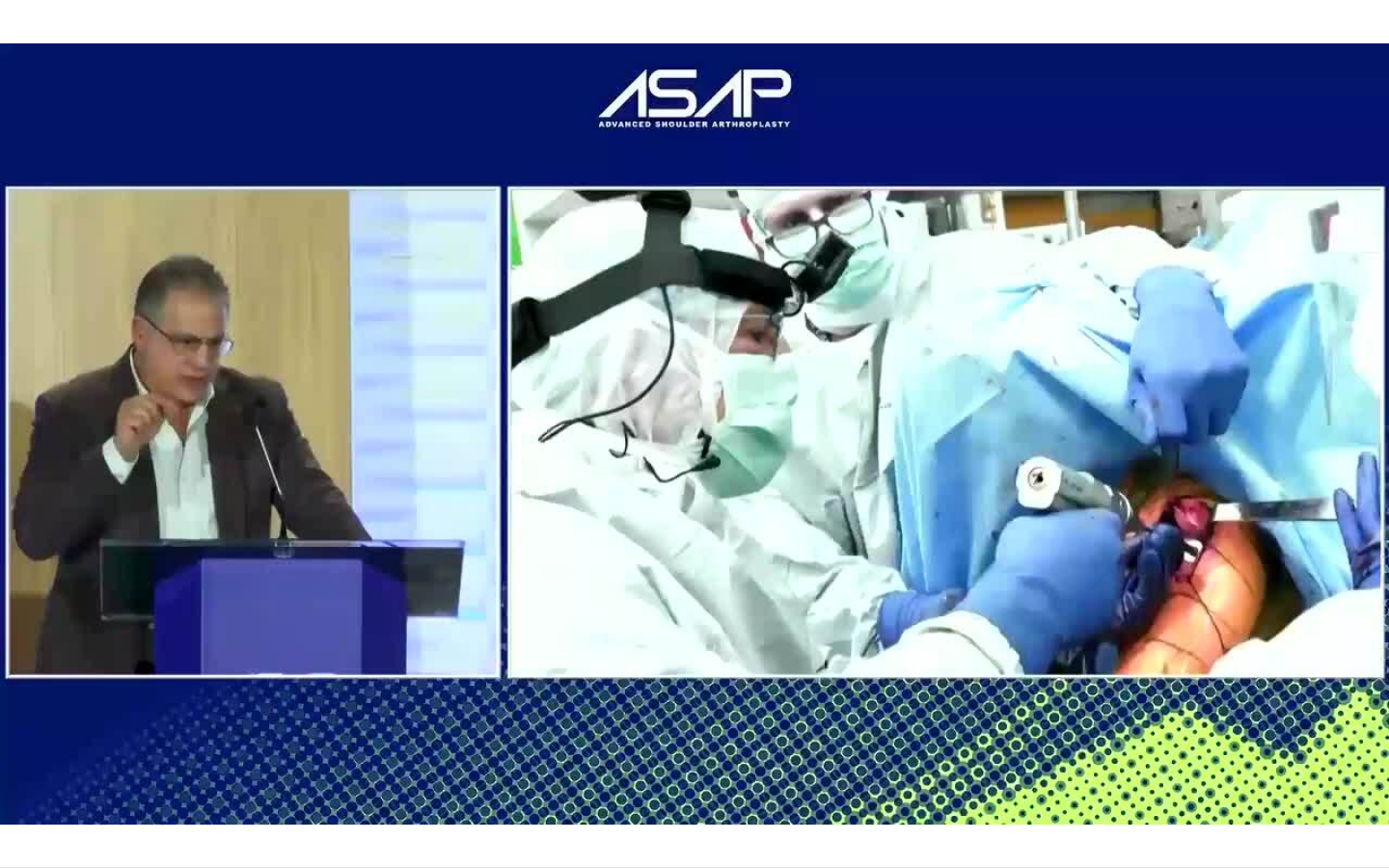 click on "10 seconds
Tap to unmute" at bounding box center (694, 433) 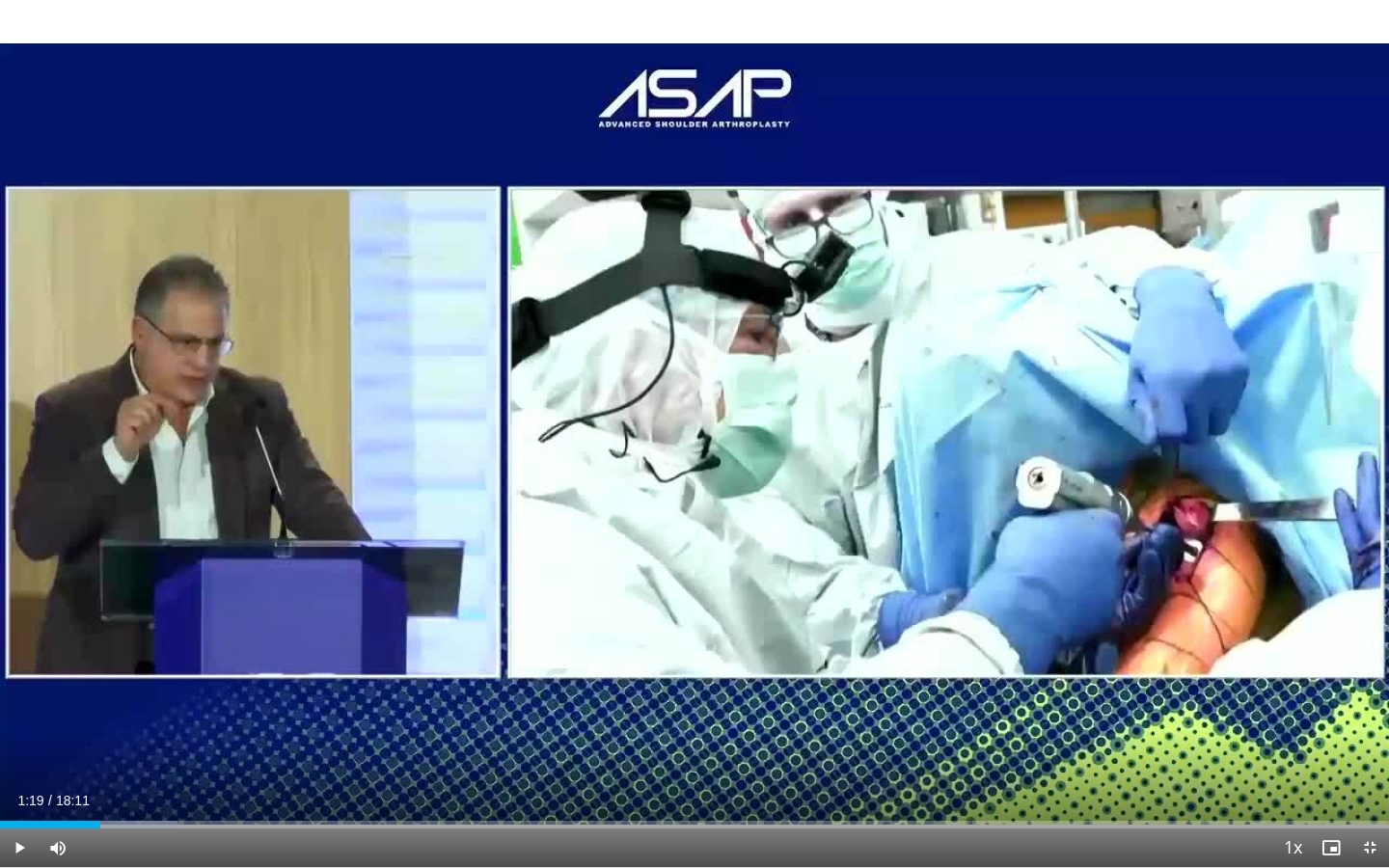 click on "10 seconds
Tap to unmute" at bounding box center [694, 433] 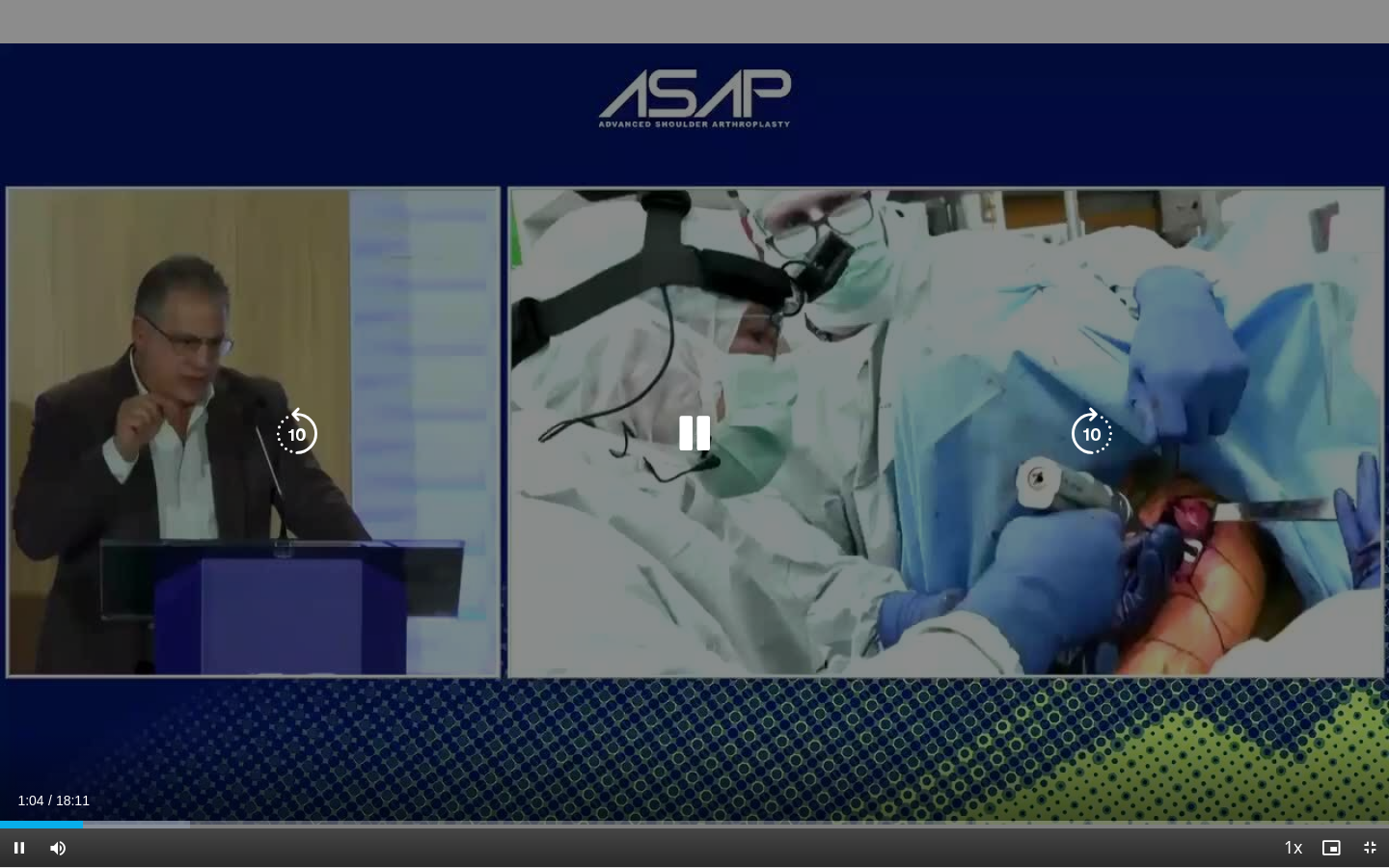 click on "20 seconds
Tap to unmute" at bounding box center (694, 433) 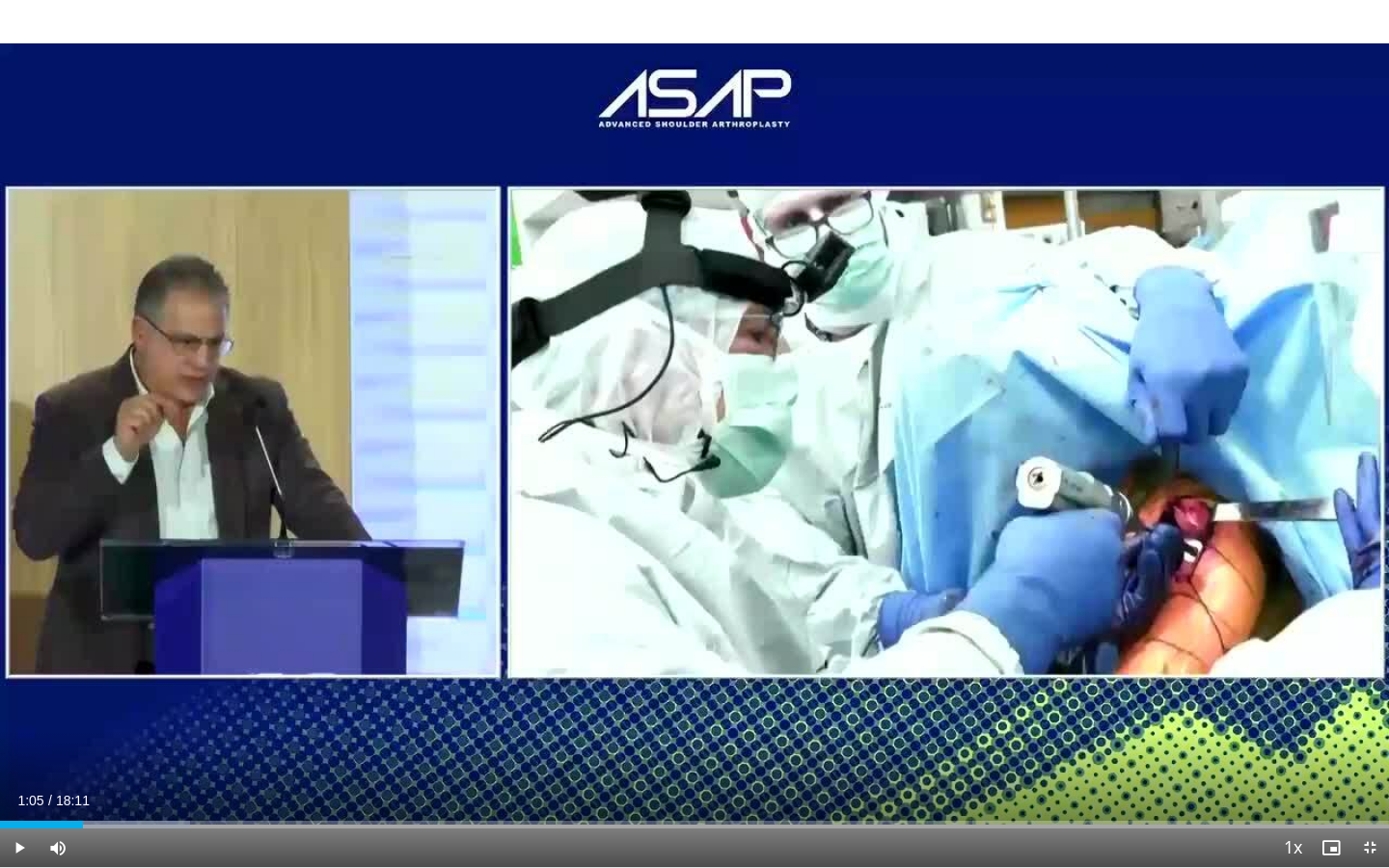 click on "Current Time  1:05 / Duration  18:11" at bounding box center (694, 800) 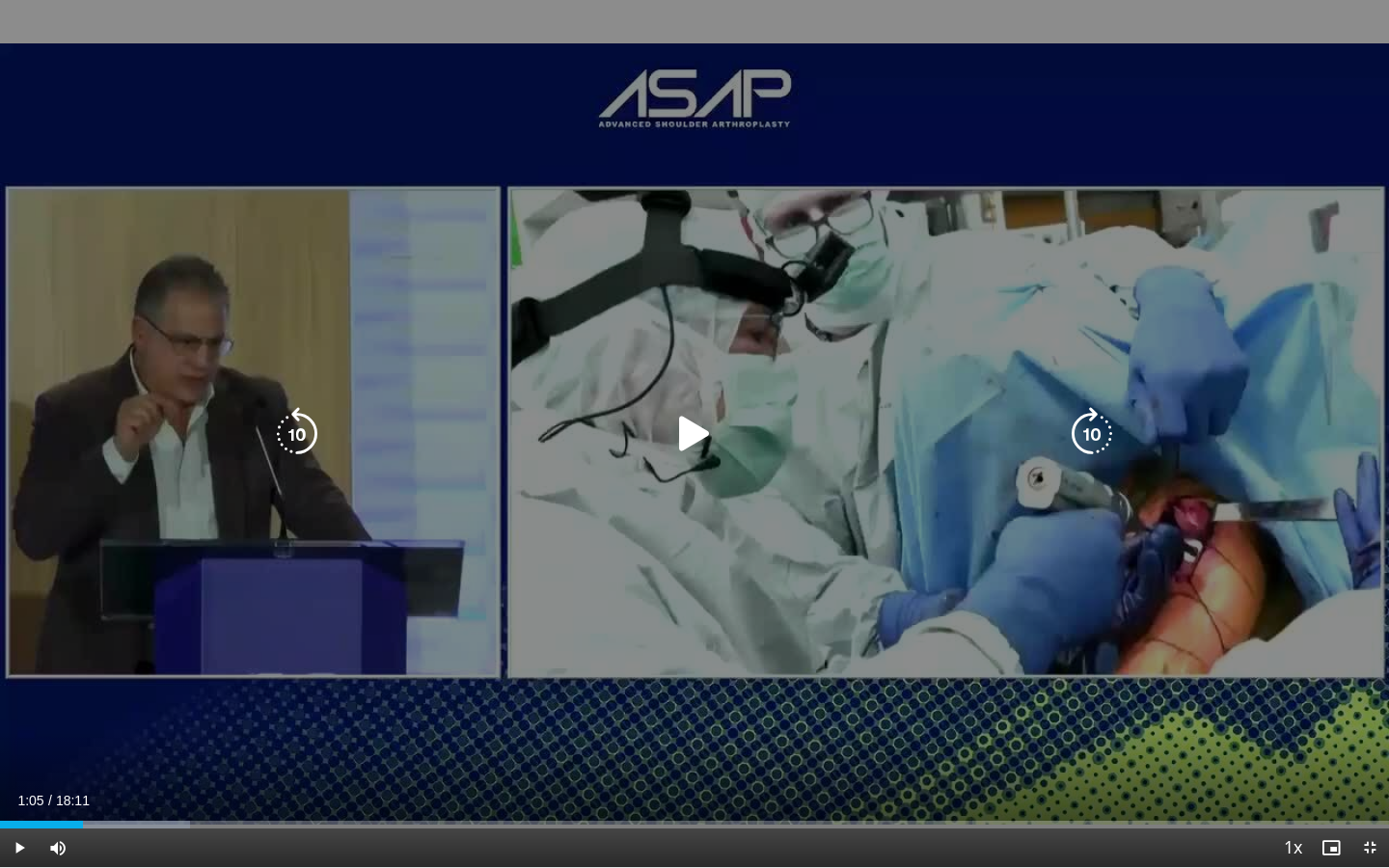 click on "20 seconds
Tap to unmute" at bounding box center [694, 433] 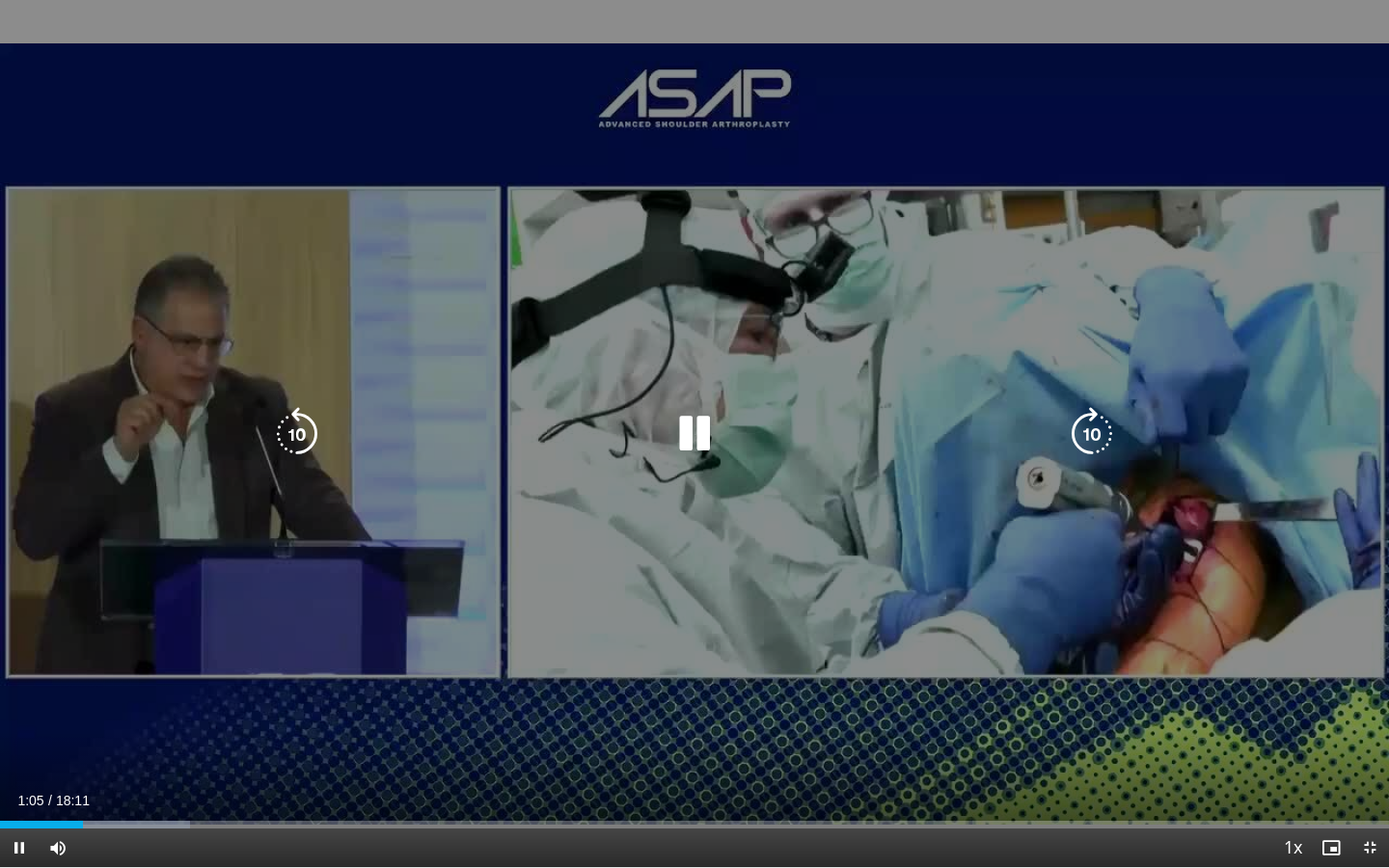 click on "20 seconds
Tap to unmute" at bounding box center (694, 433) 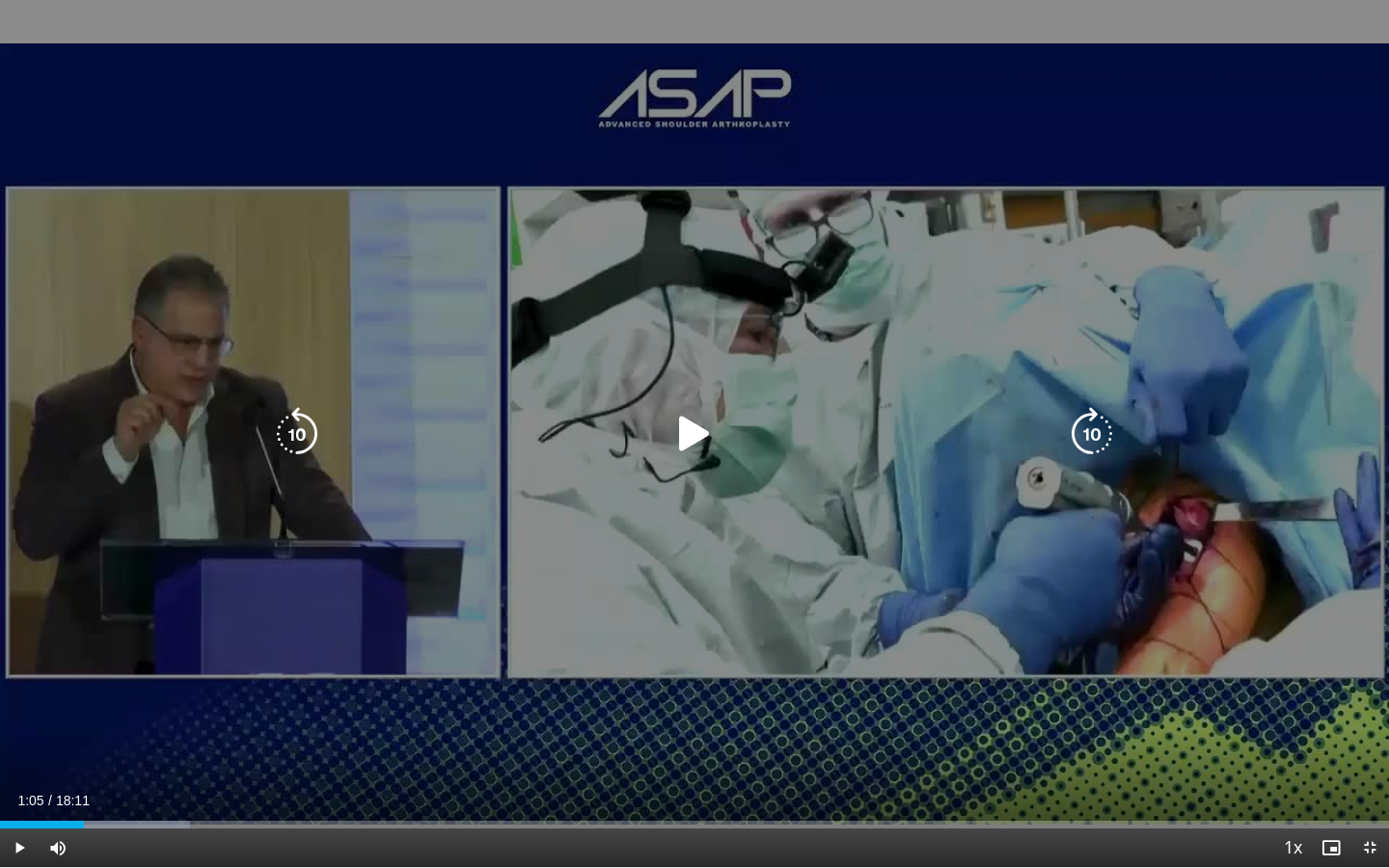 click on "20 seconds
Tap to unmute" at bounding box center (694, 433) 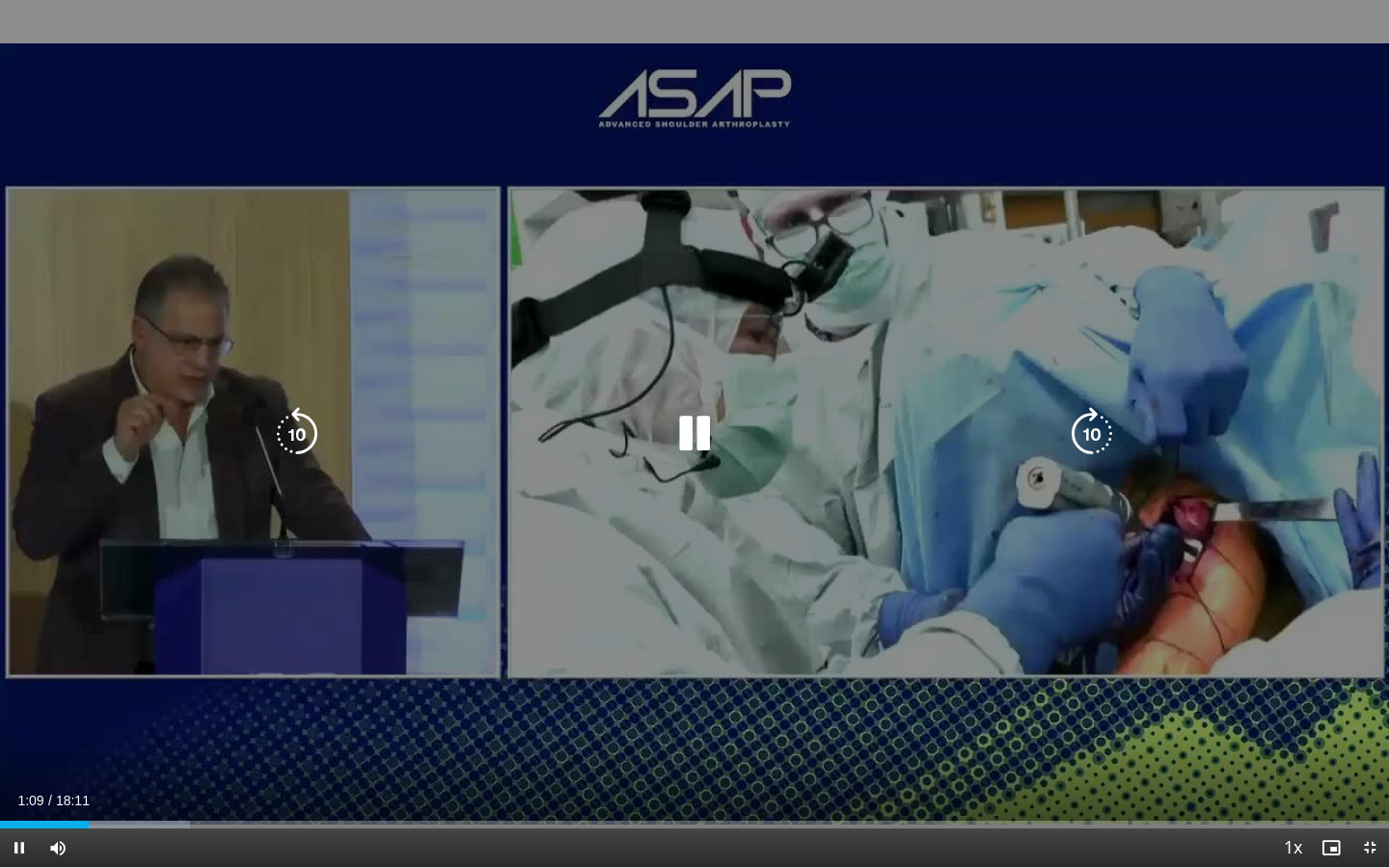click on "20 seconds
Tap to unmute" at bounding box center (694, 433) 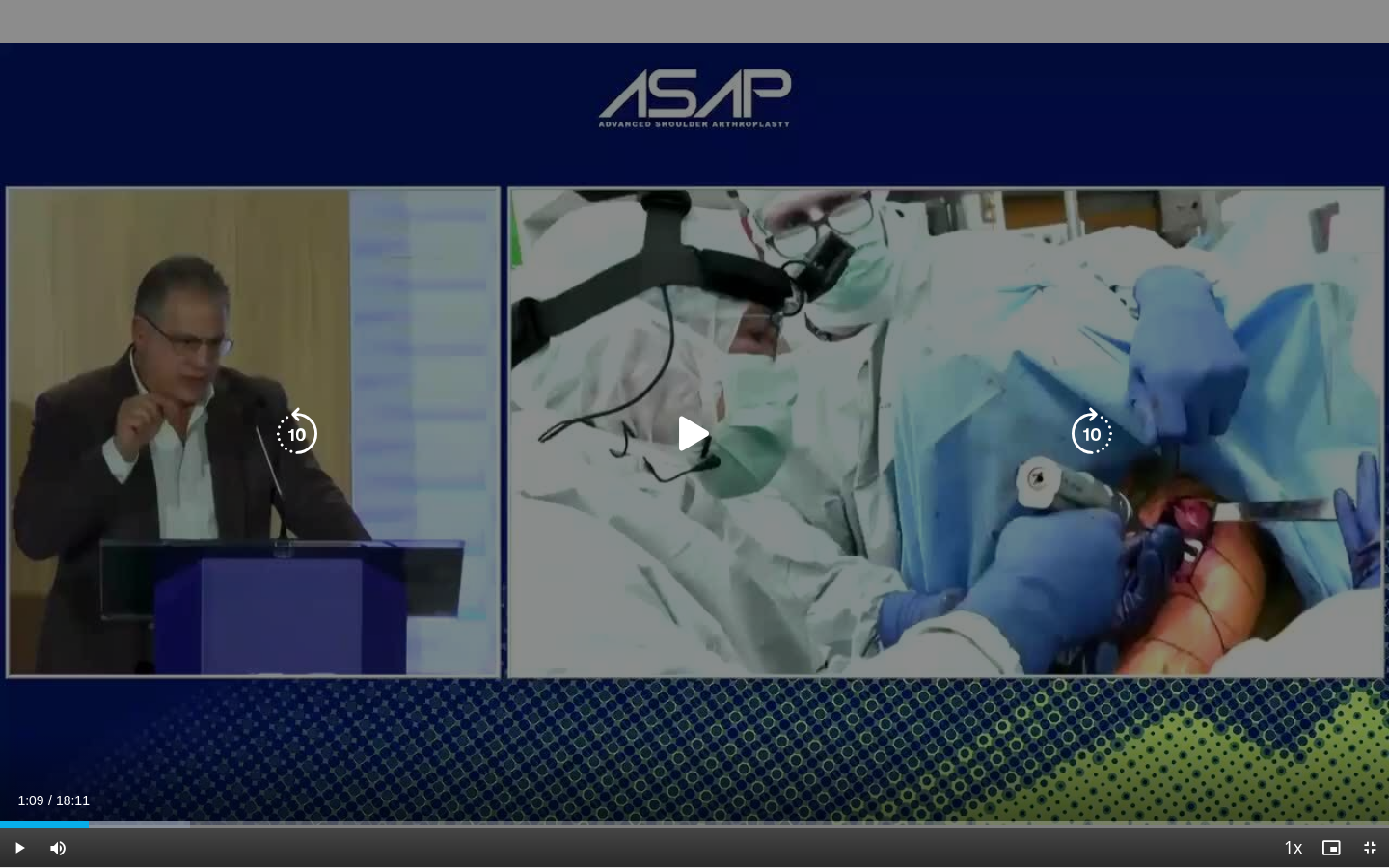 click on "20 seconds
Tap to unmute" at bounding box center [694, 433] 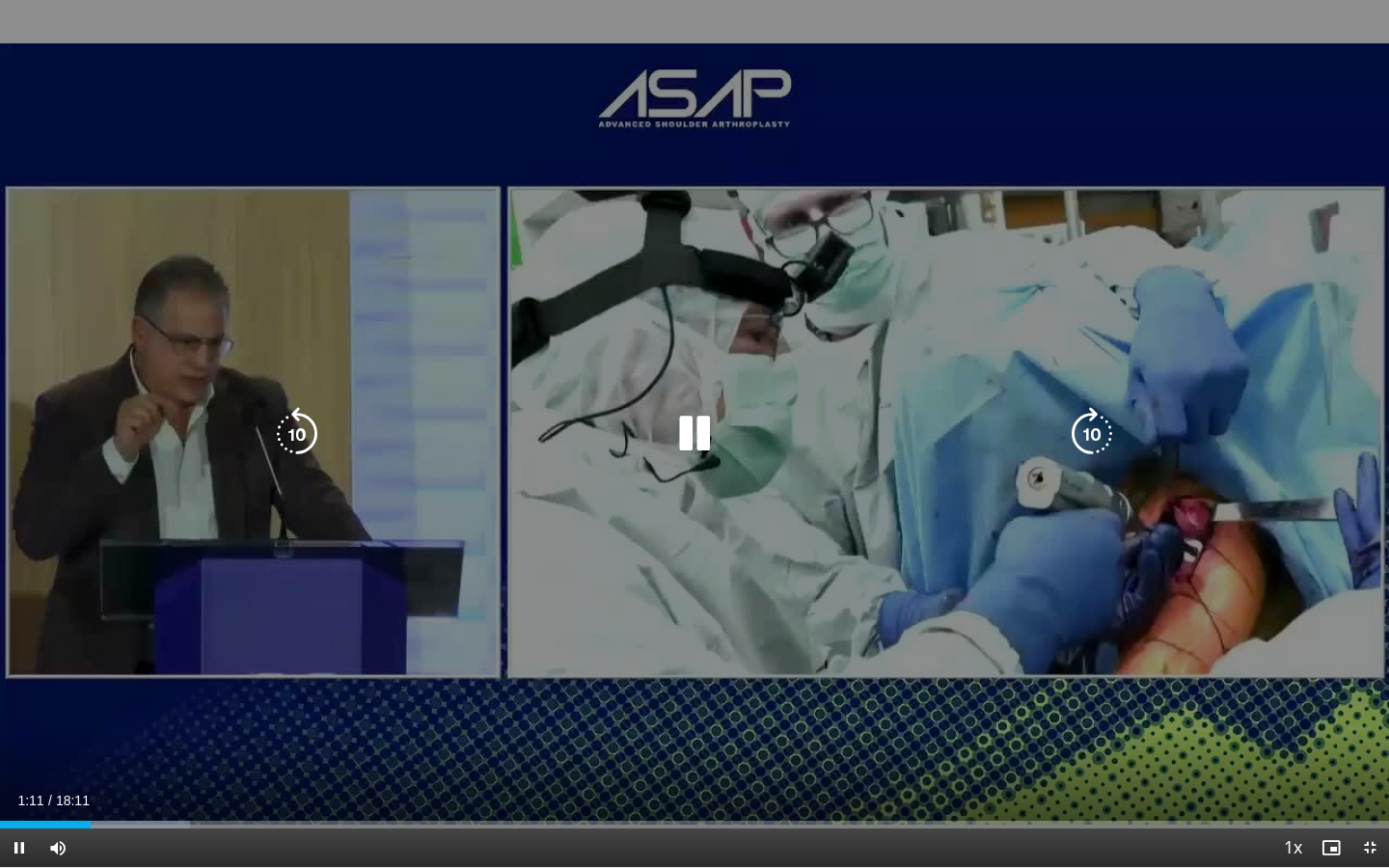click on "20 seconds
Tap to unmute" at bounding box center (694, 433) 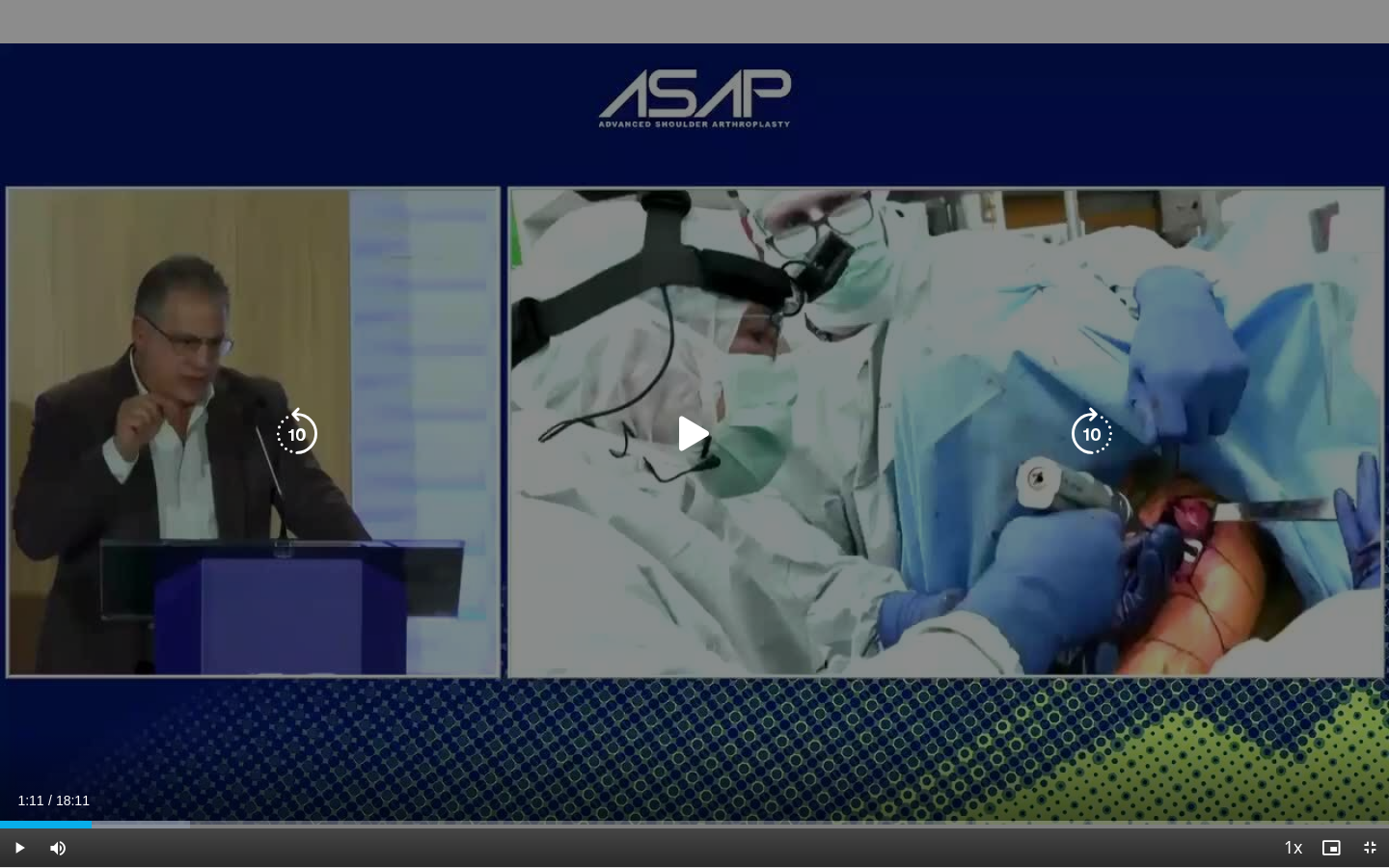 click on "20 seconds
Tap to unmute" at bounding box center [694, 433] 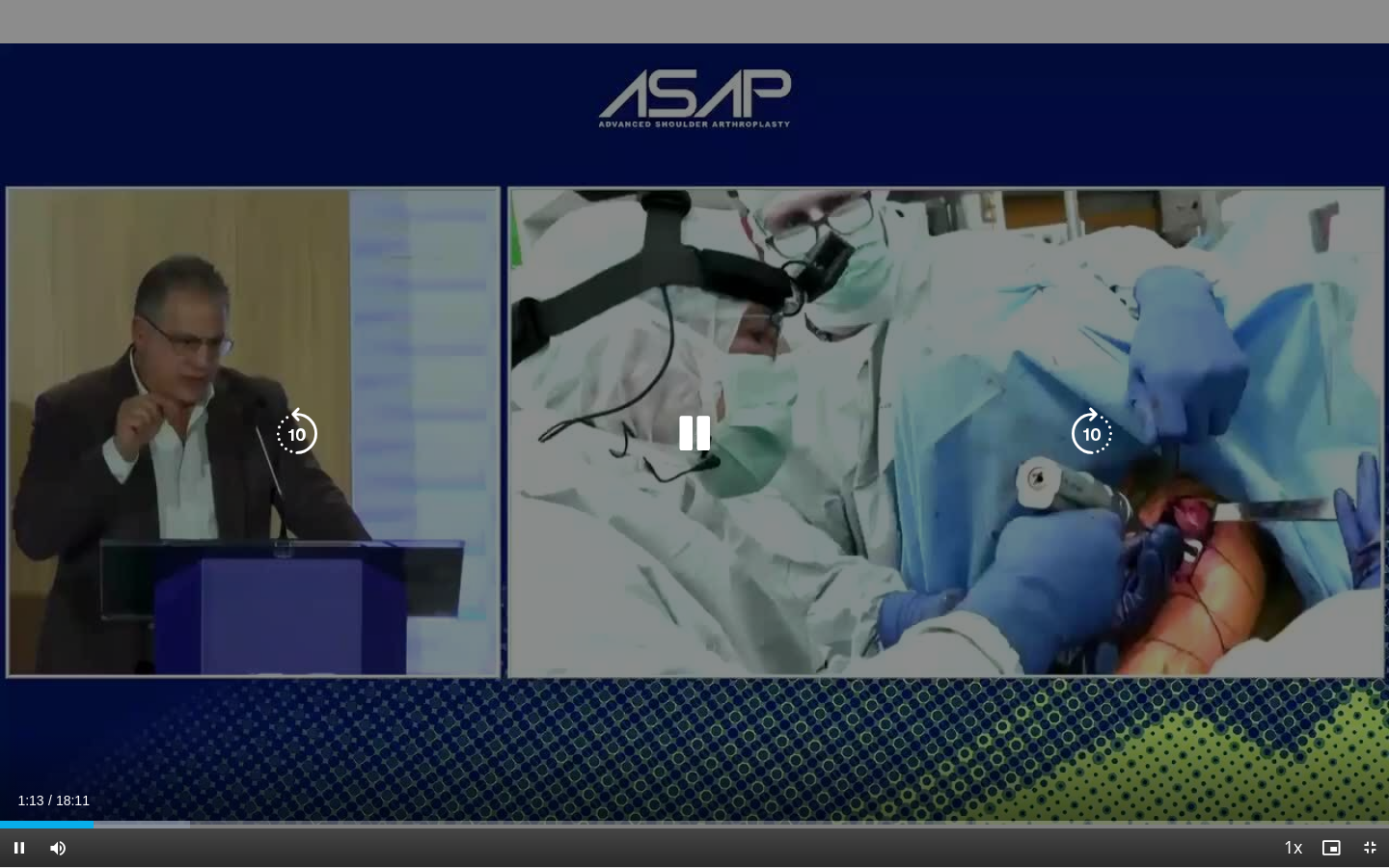 click on "20 seconds
Tap to unmute" at bounding box center (694, 433) 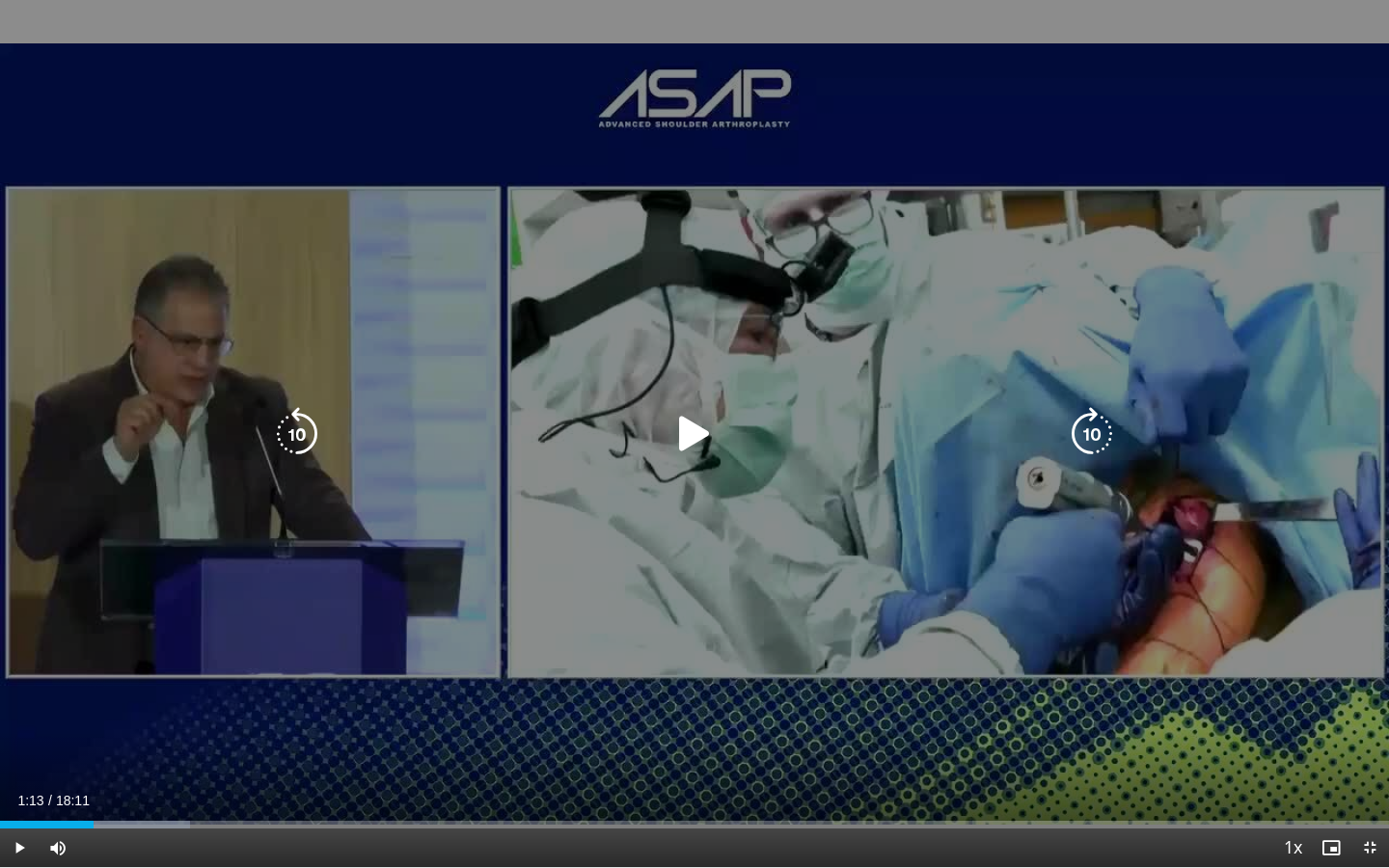 click on "20 seconds
Tap to unmute" at bounding box center (694, 433) 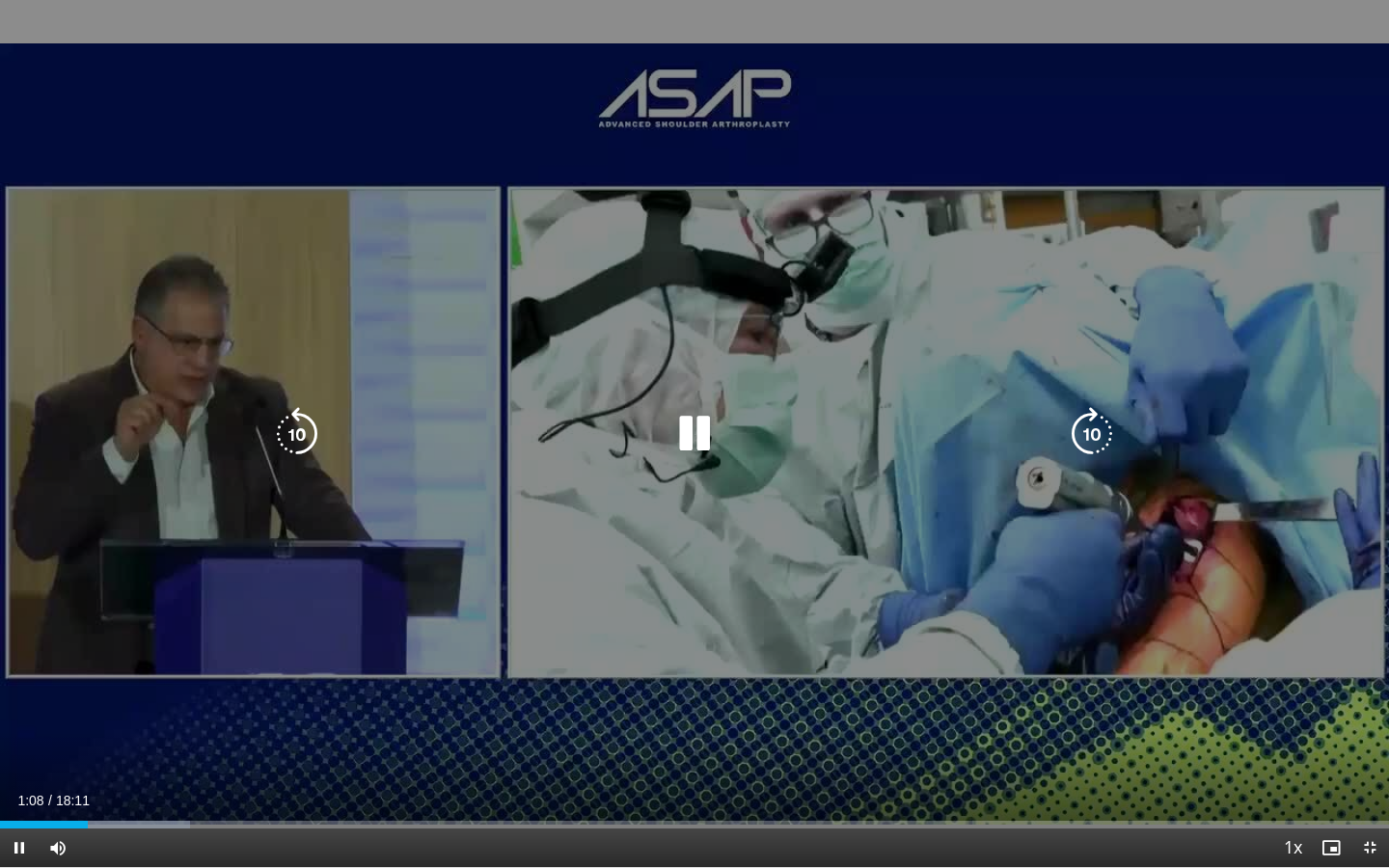 click on "20 seconds
Tap to unmute" at bounding box center [694, 433] 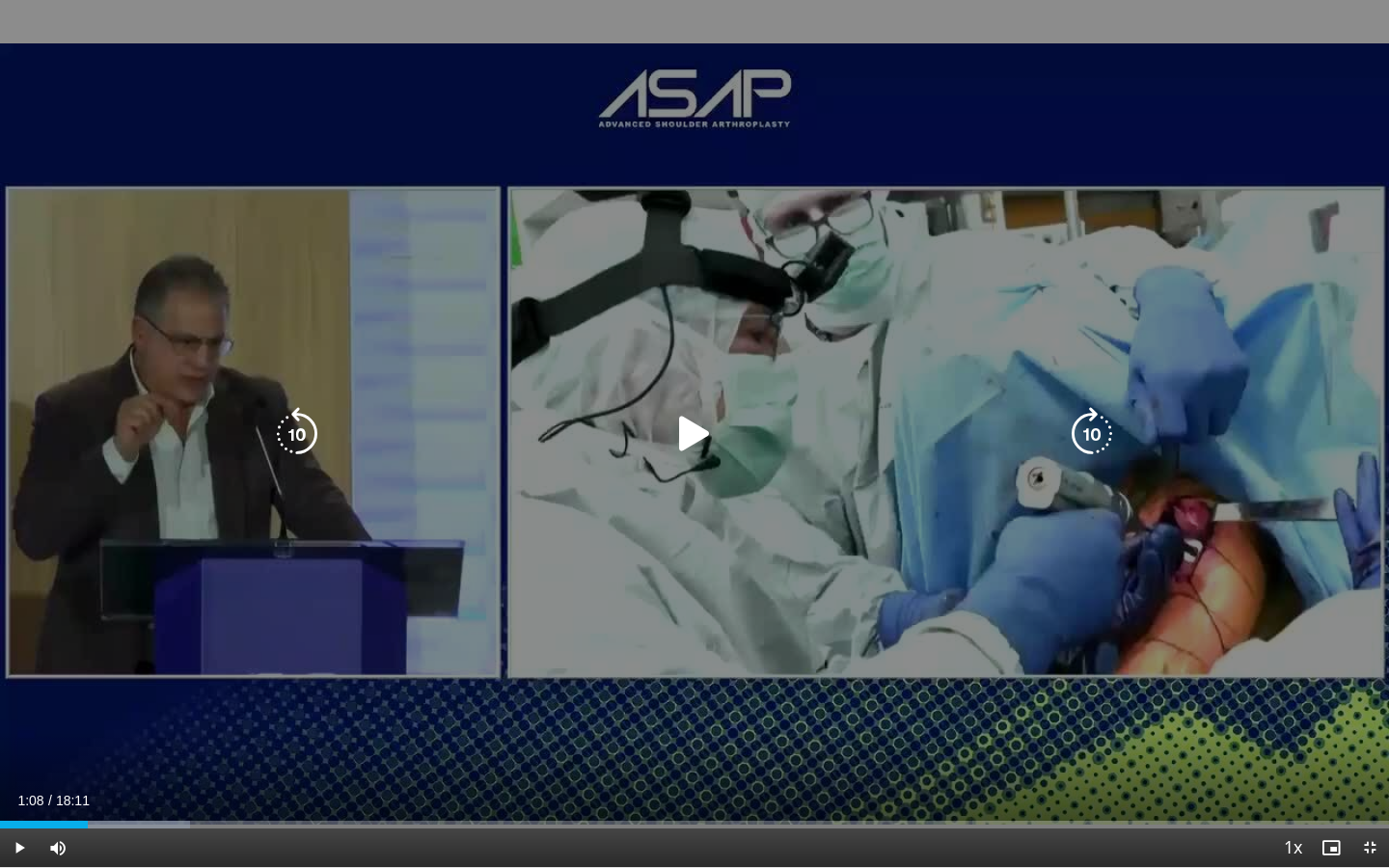 click on "20 seconds
Tap to unmute" at bounding box center [694, 433] 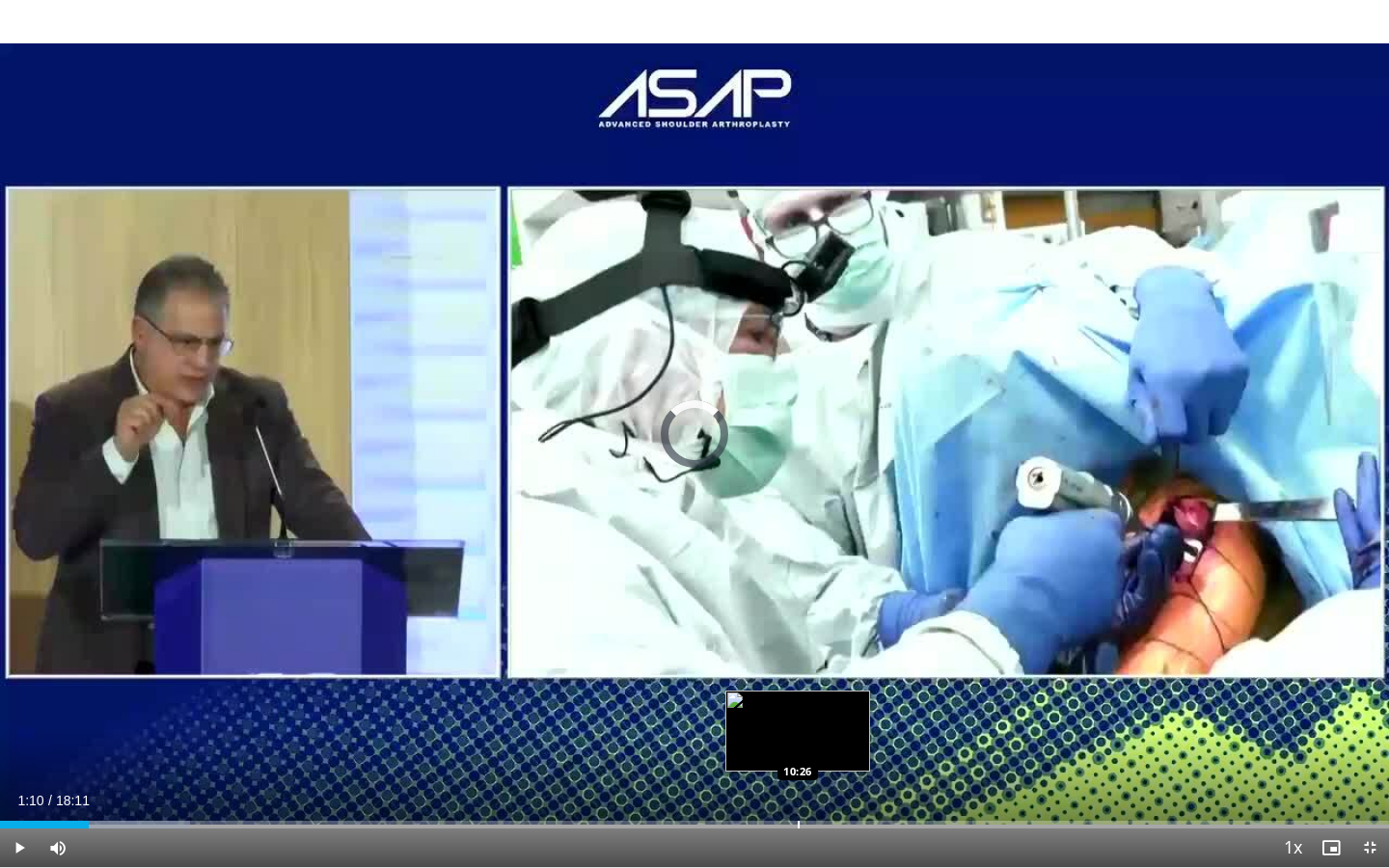 click at bounding box center [799, 825] 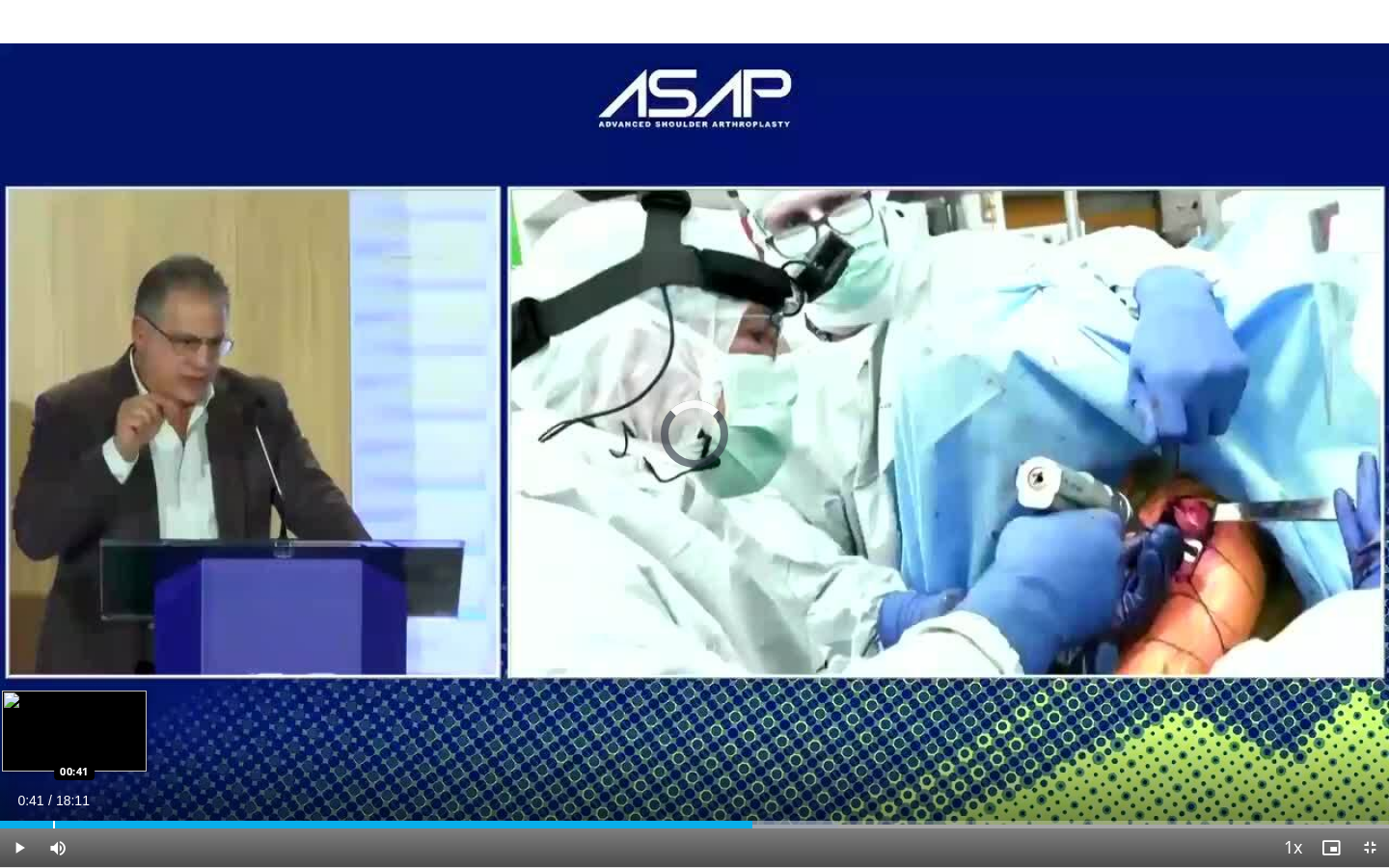 click on "Loaded :  60.36% 09:51 00:41" at bounding box center [694, 819] 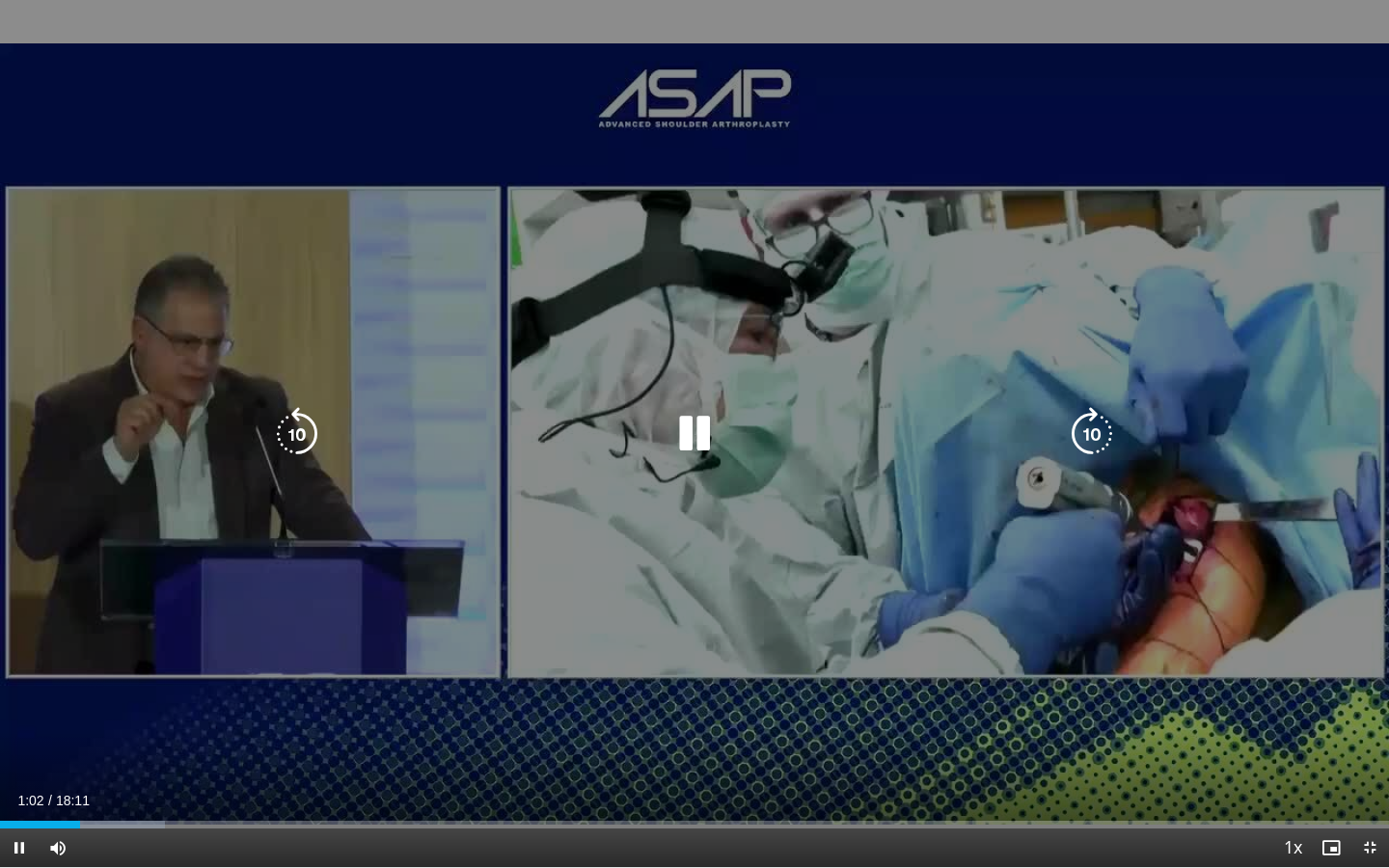click on "20 seconds
Tap to unmute" at bounding box center (694, 433) 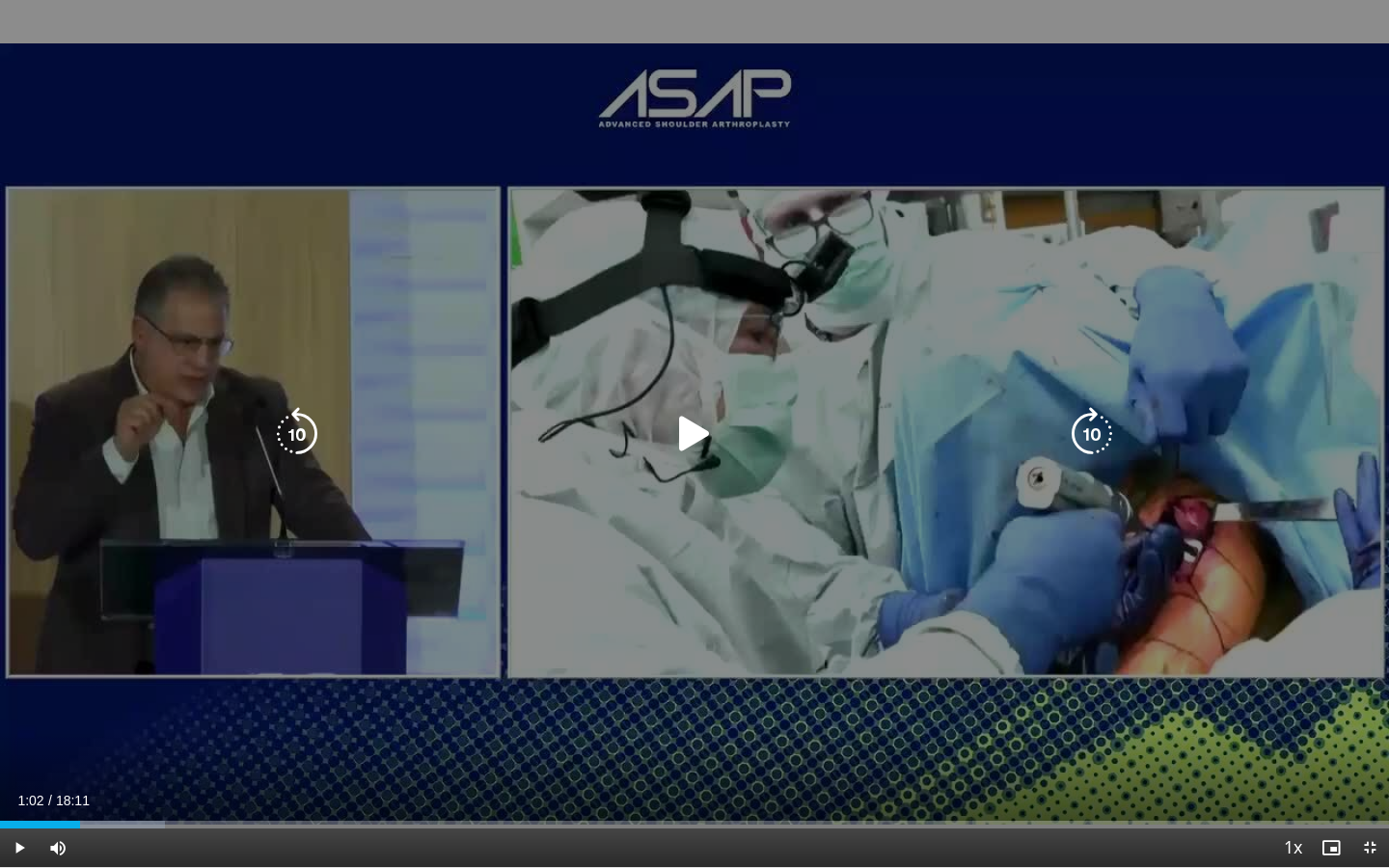 click on "20 seconds
Tap to unmute" at bounding box center (694, 433) 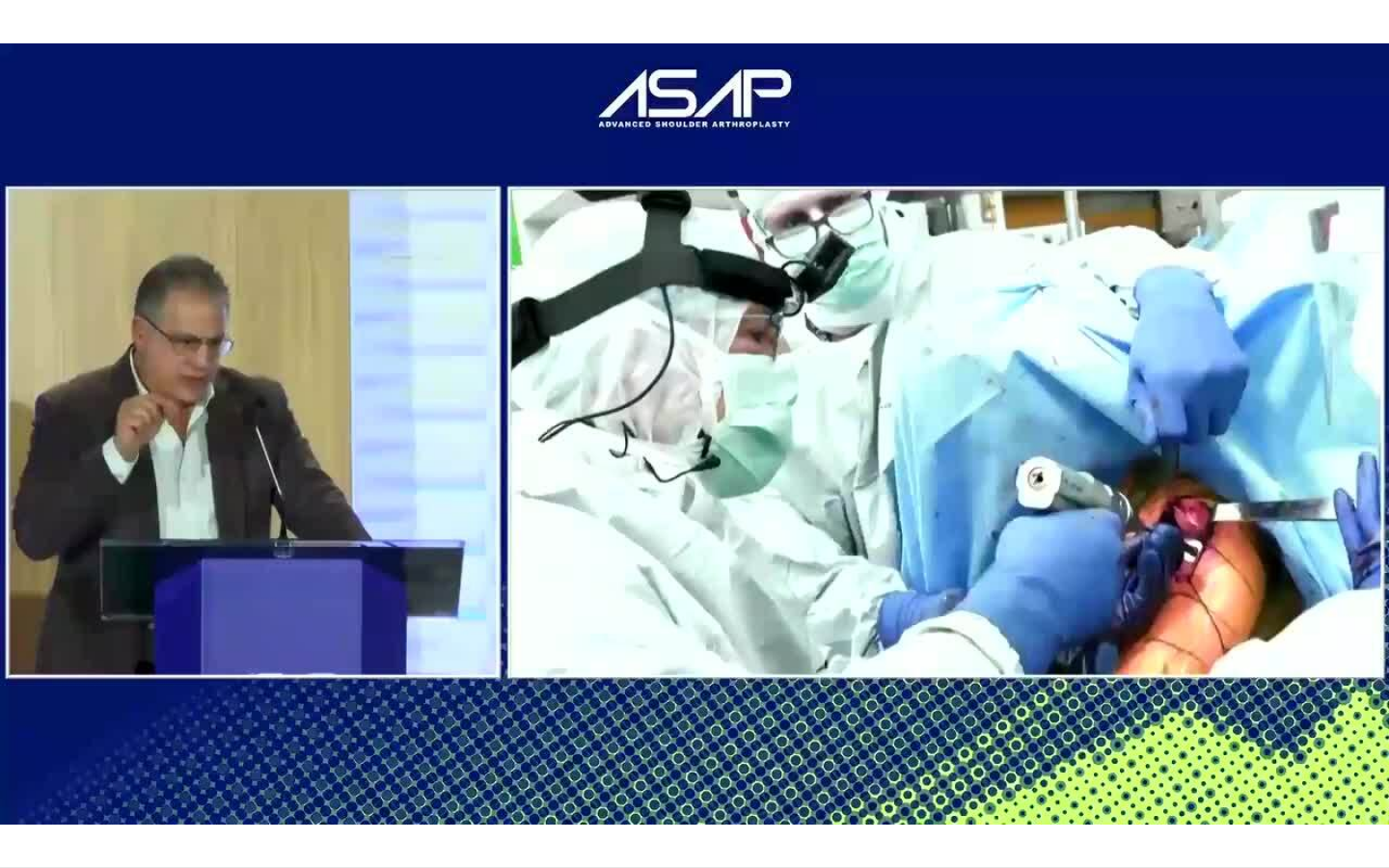 click on "**********" at bounding box center [694, 434] 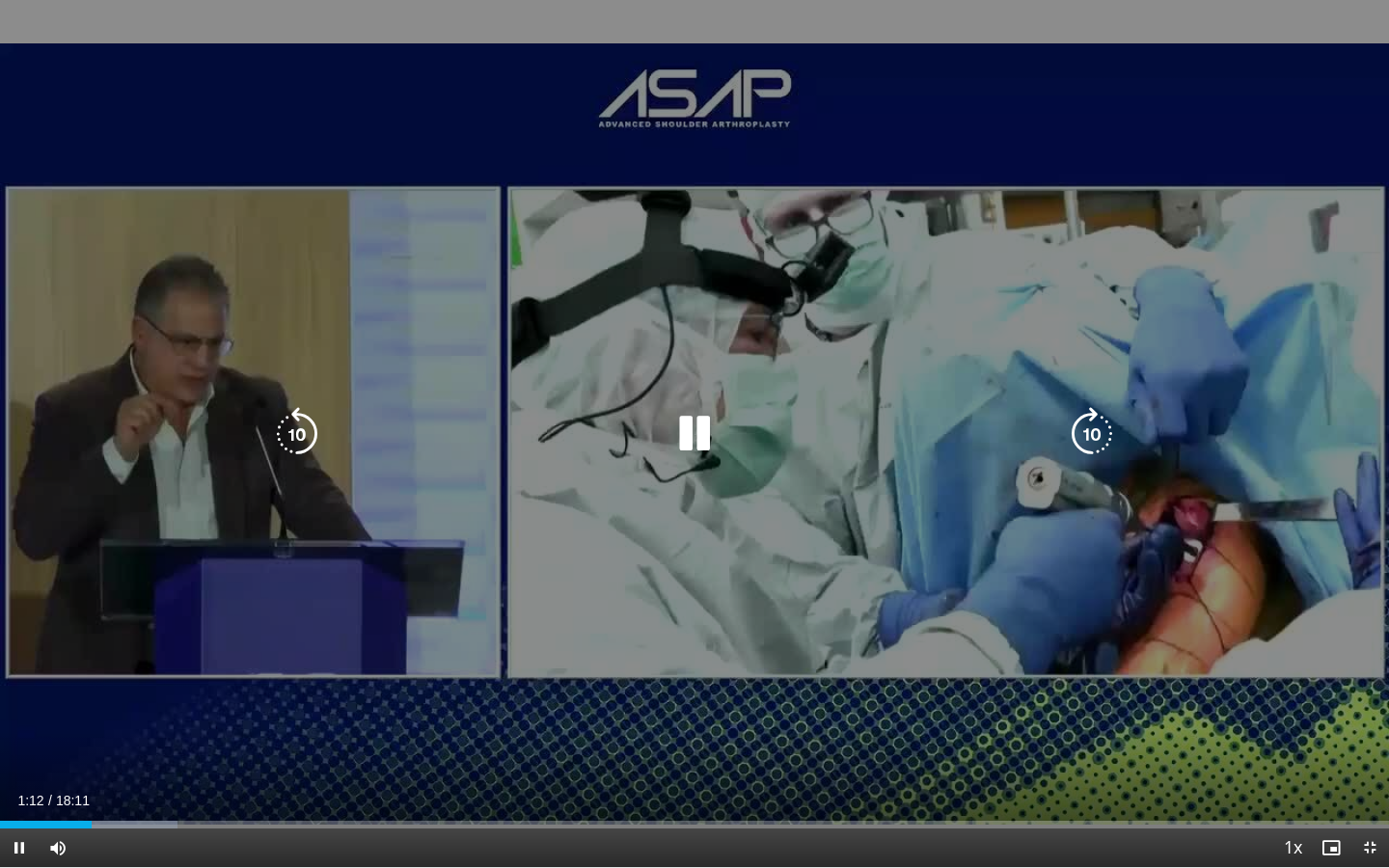 click on "10 seconds
Tap to unmute" at bounding box center (694, 433) 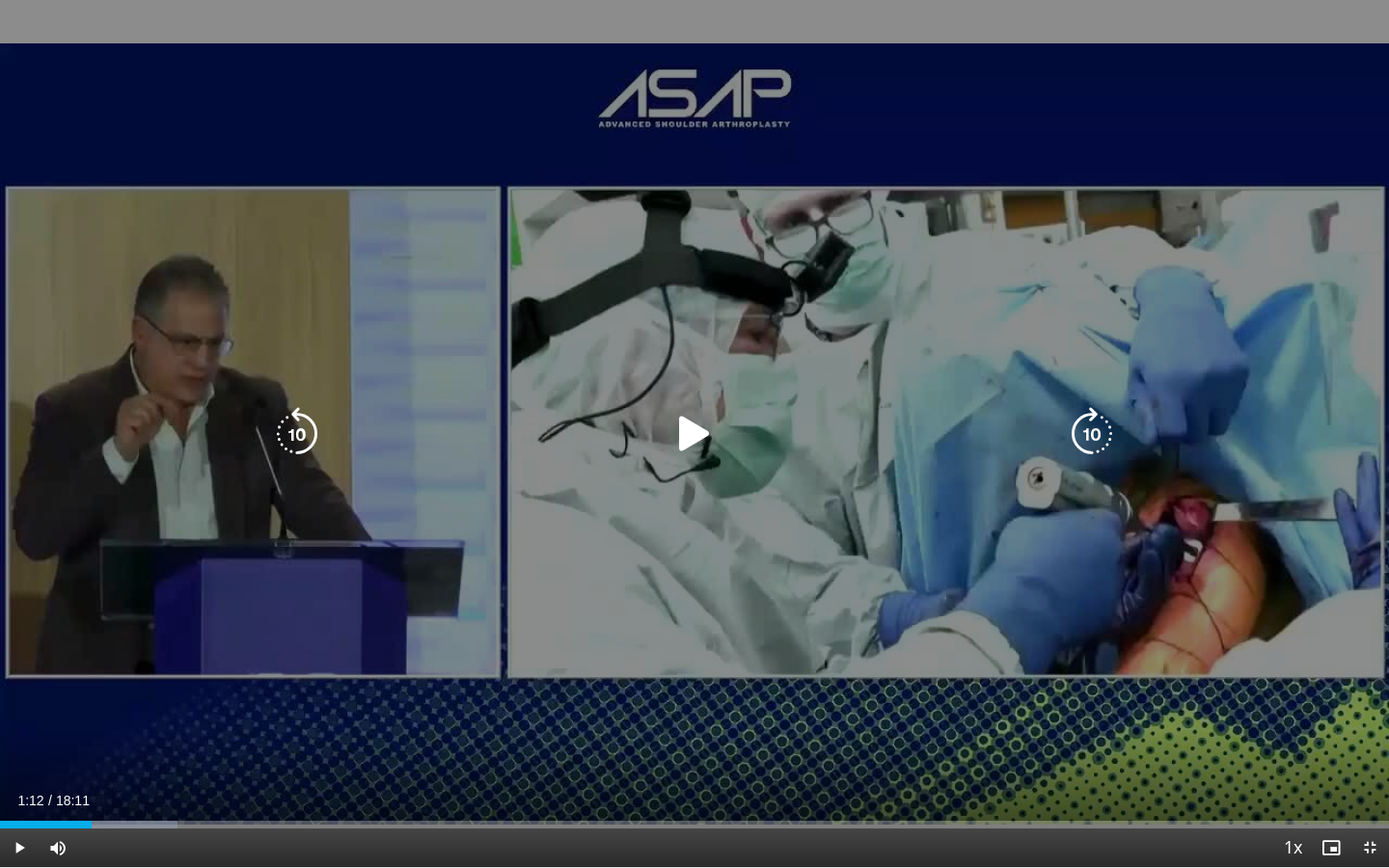 click on "10 seconds
Tap to unmute" at bounding box center (694, 433) 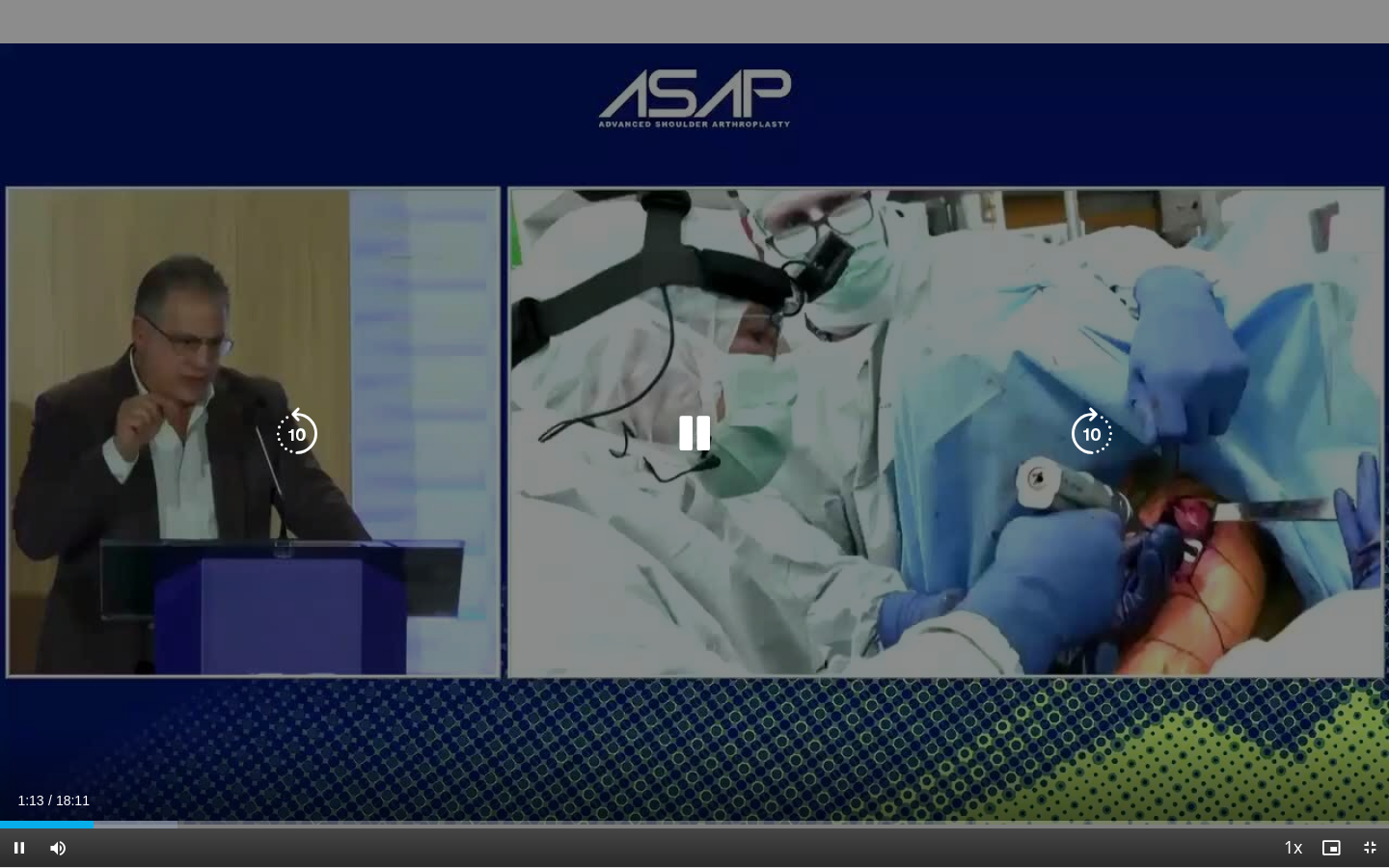click on "10 seconds
Tap to unmute" at bounding box center [694, 433] 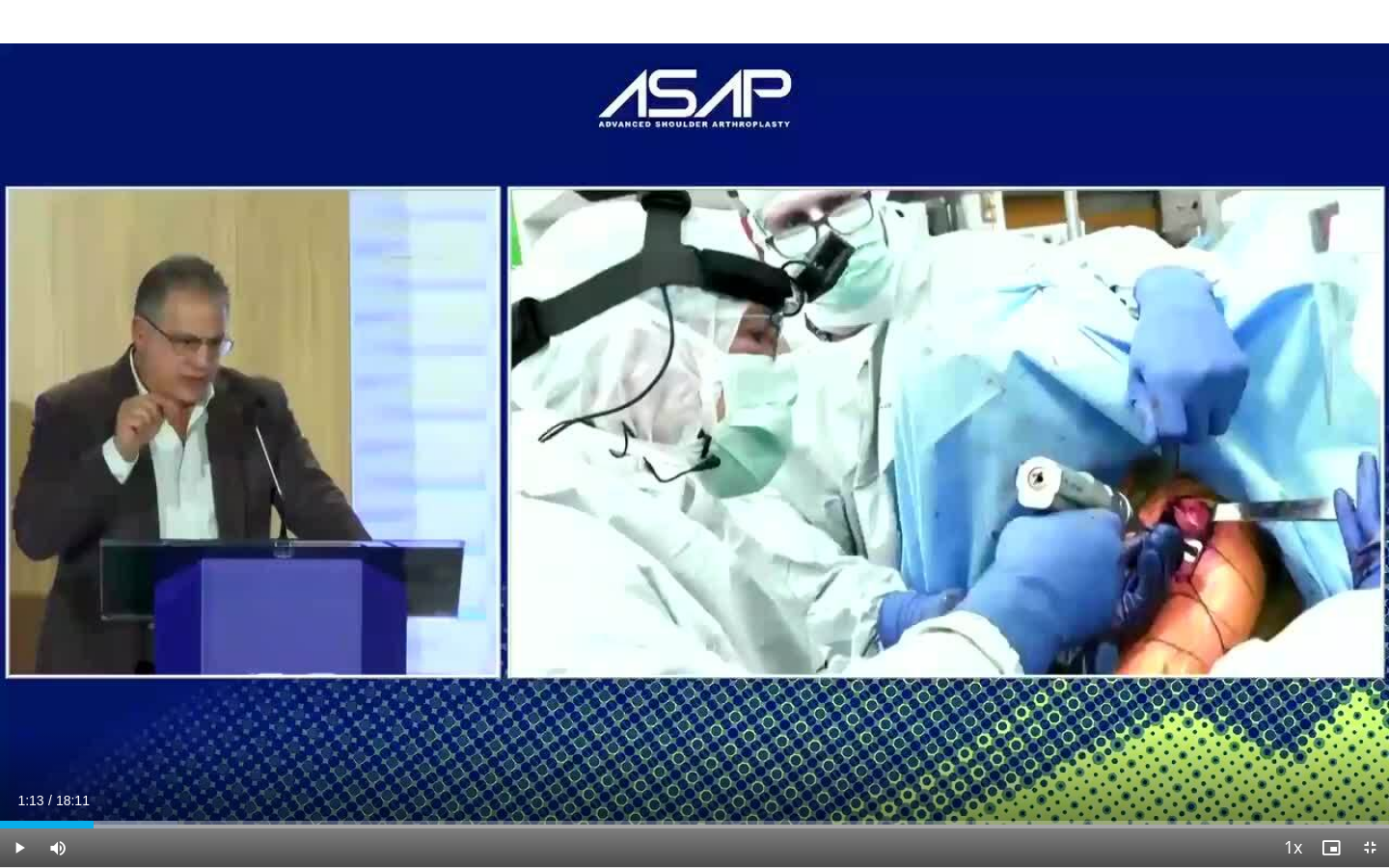 click on "10 seconds
Tap to unmute" at bounding box center (694, 433) 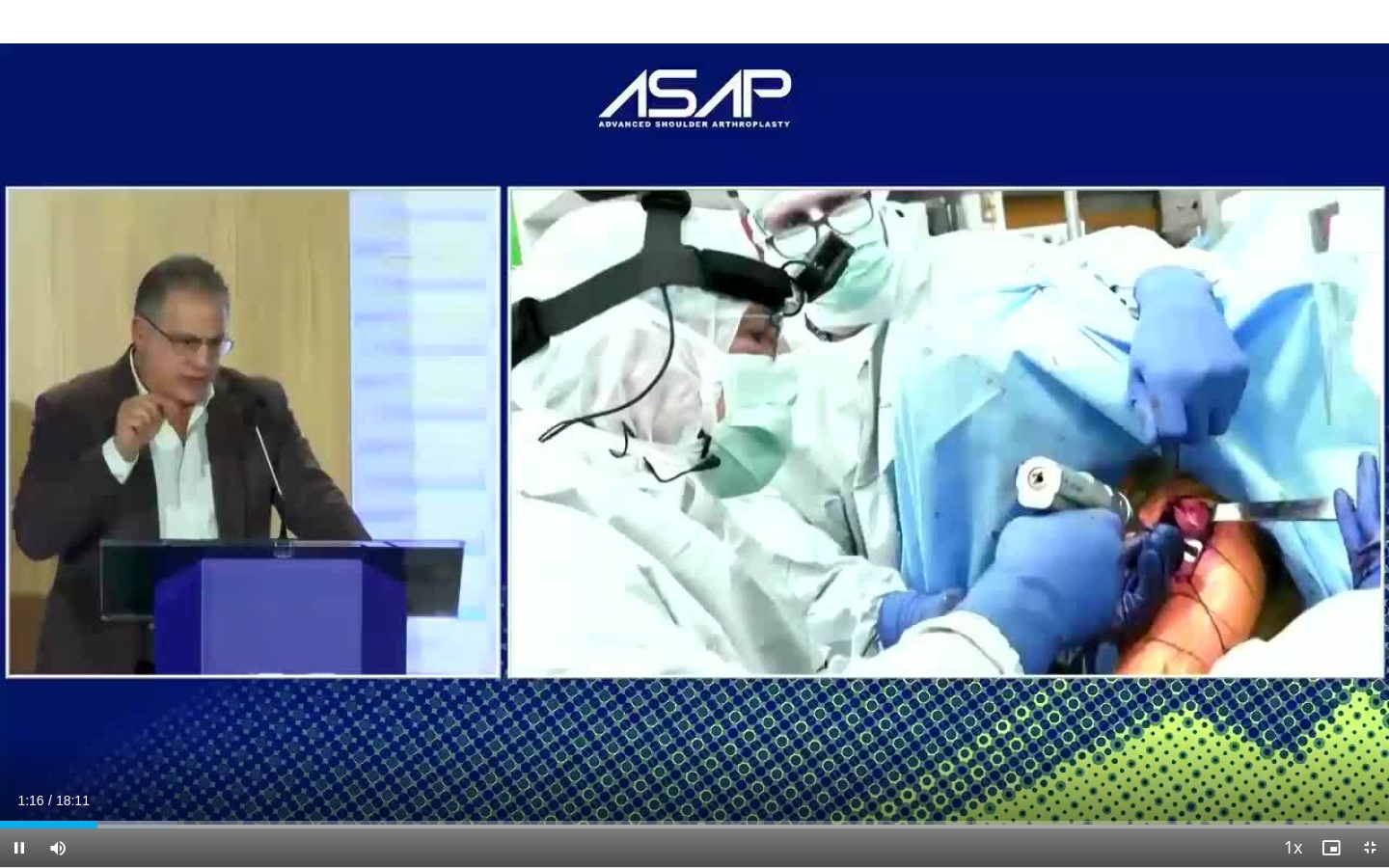 click on "10 seconds
Tap to unmute" at bounding box center [694, 433] 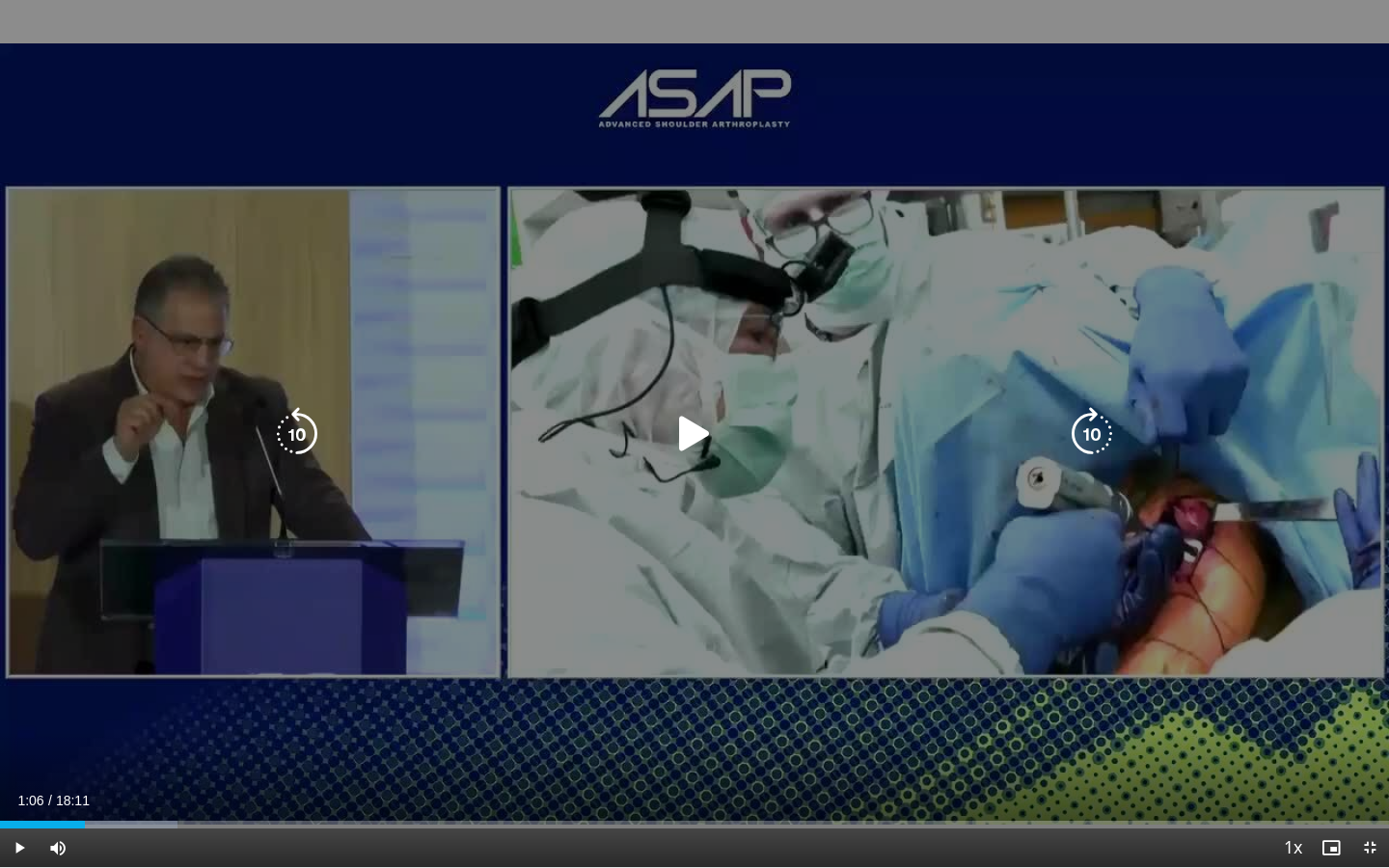 click on "10 seconds
Tap to unmute" at bounding box center [694, 433] 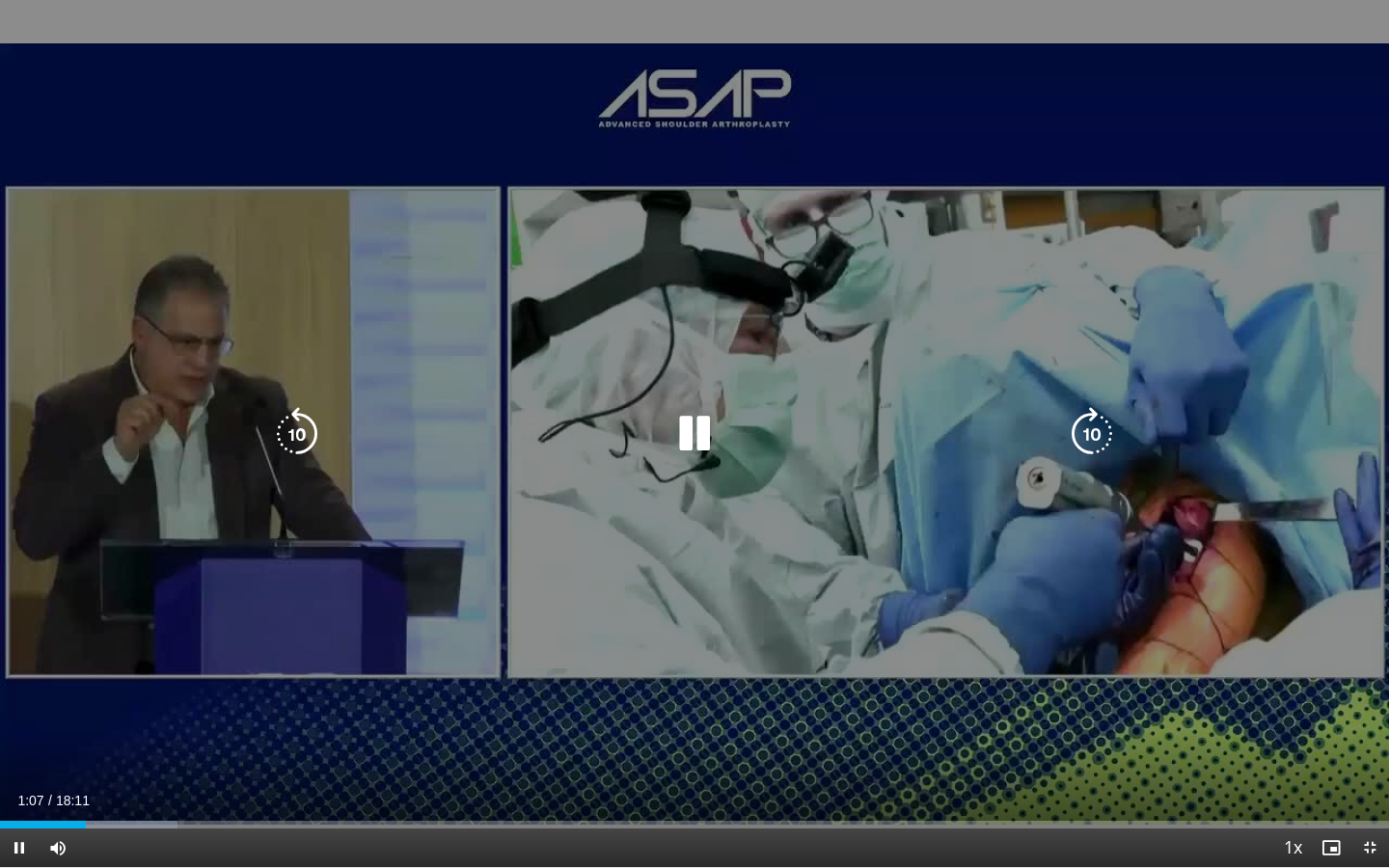 click on "10 seconds
Tap to unmute" at bounding box center (694, 433) 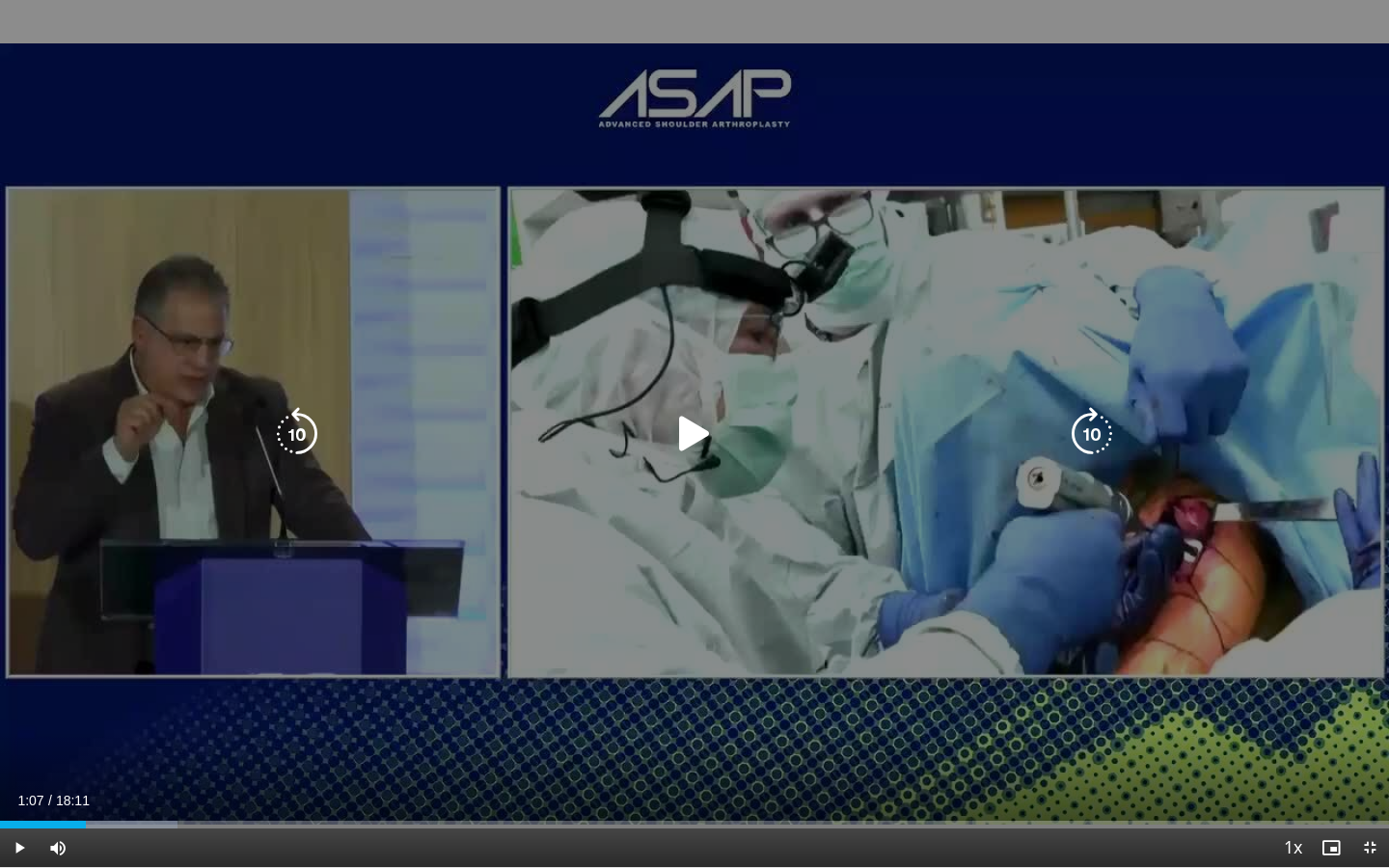 click on "10 seconds
Tap to unmute" at bounding box center [694, 433] 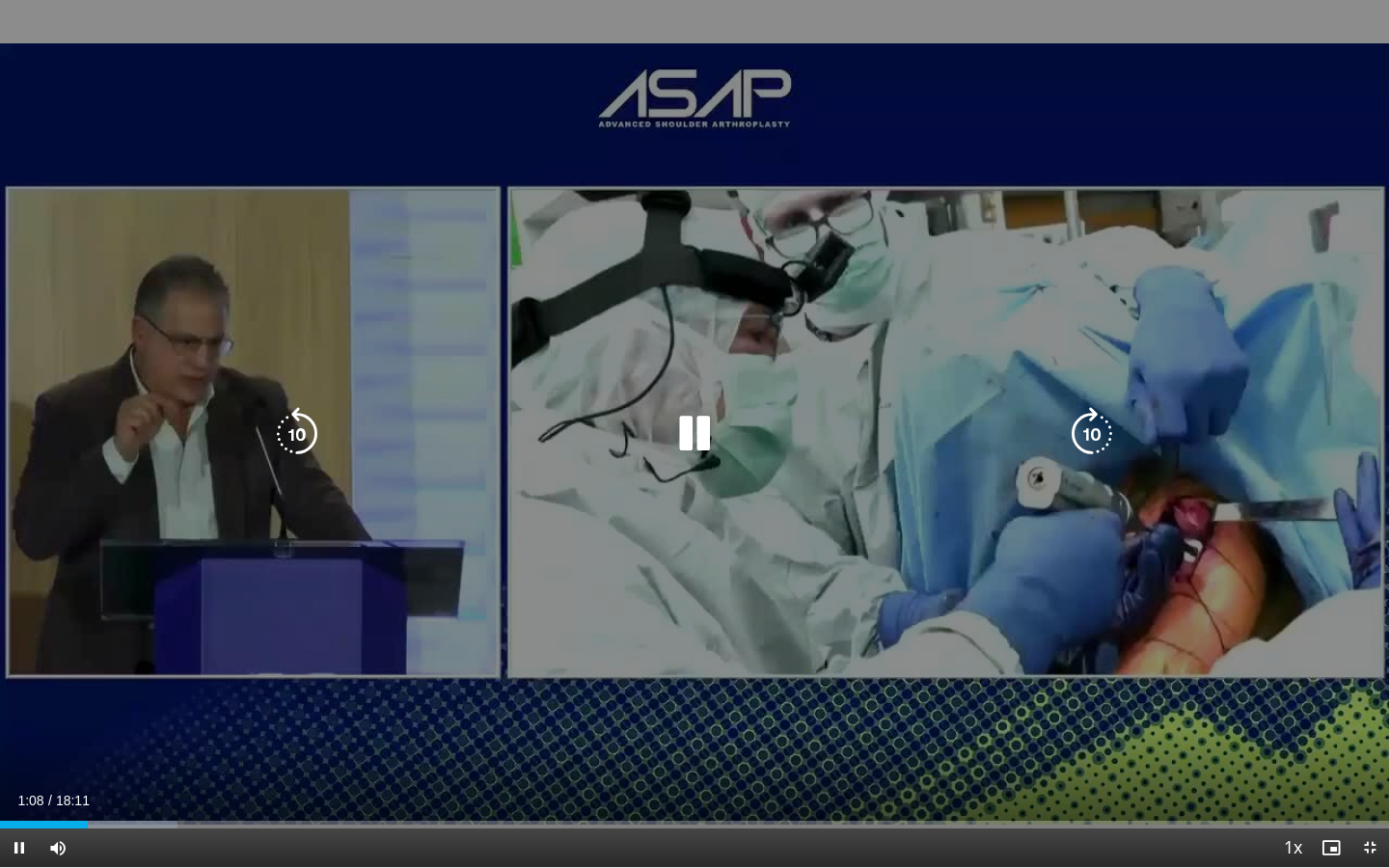 click on "10 seconds
Tap to unmute" at bounding box center (694, 433) 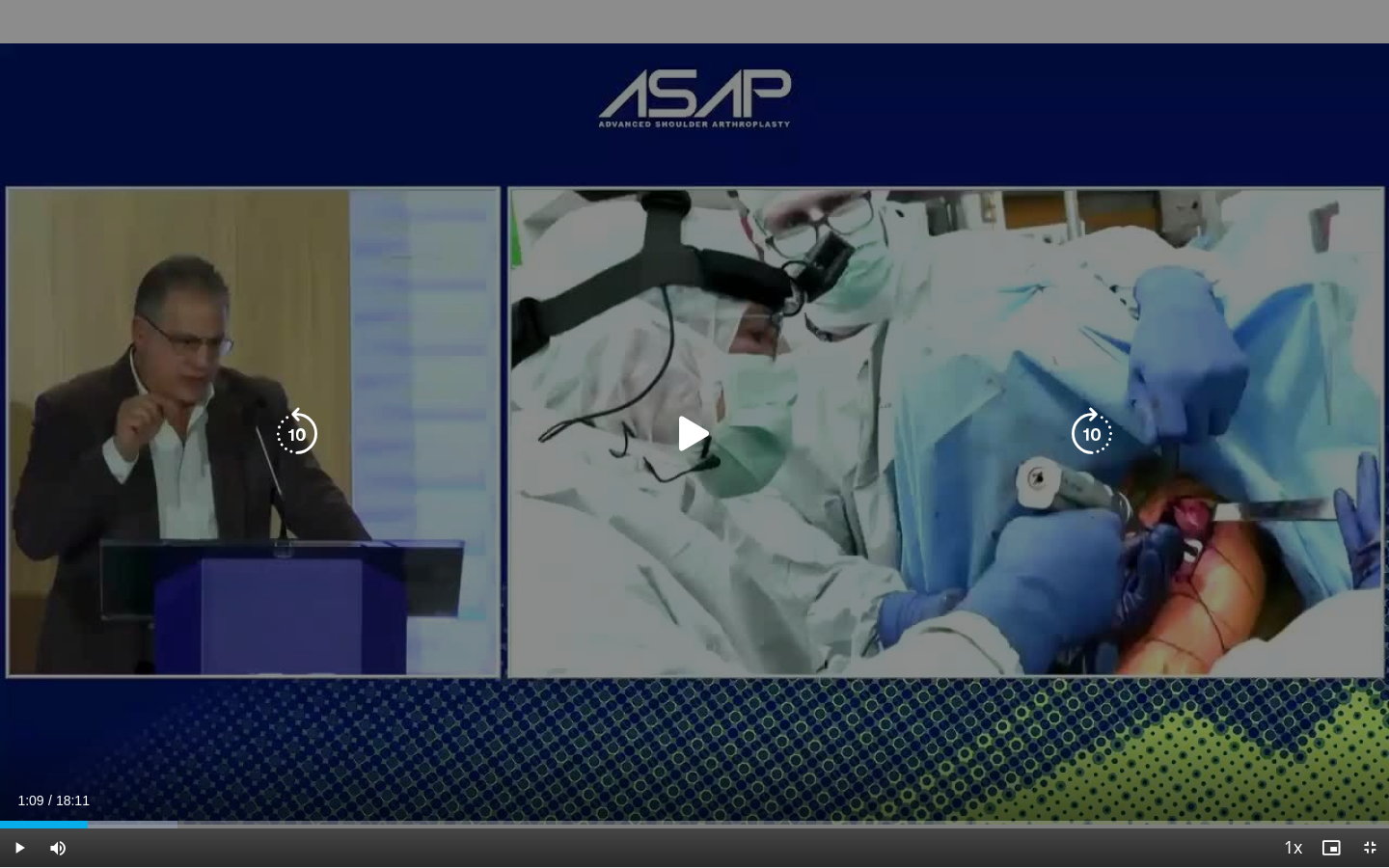 click at bounding box center [694, 434] 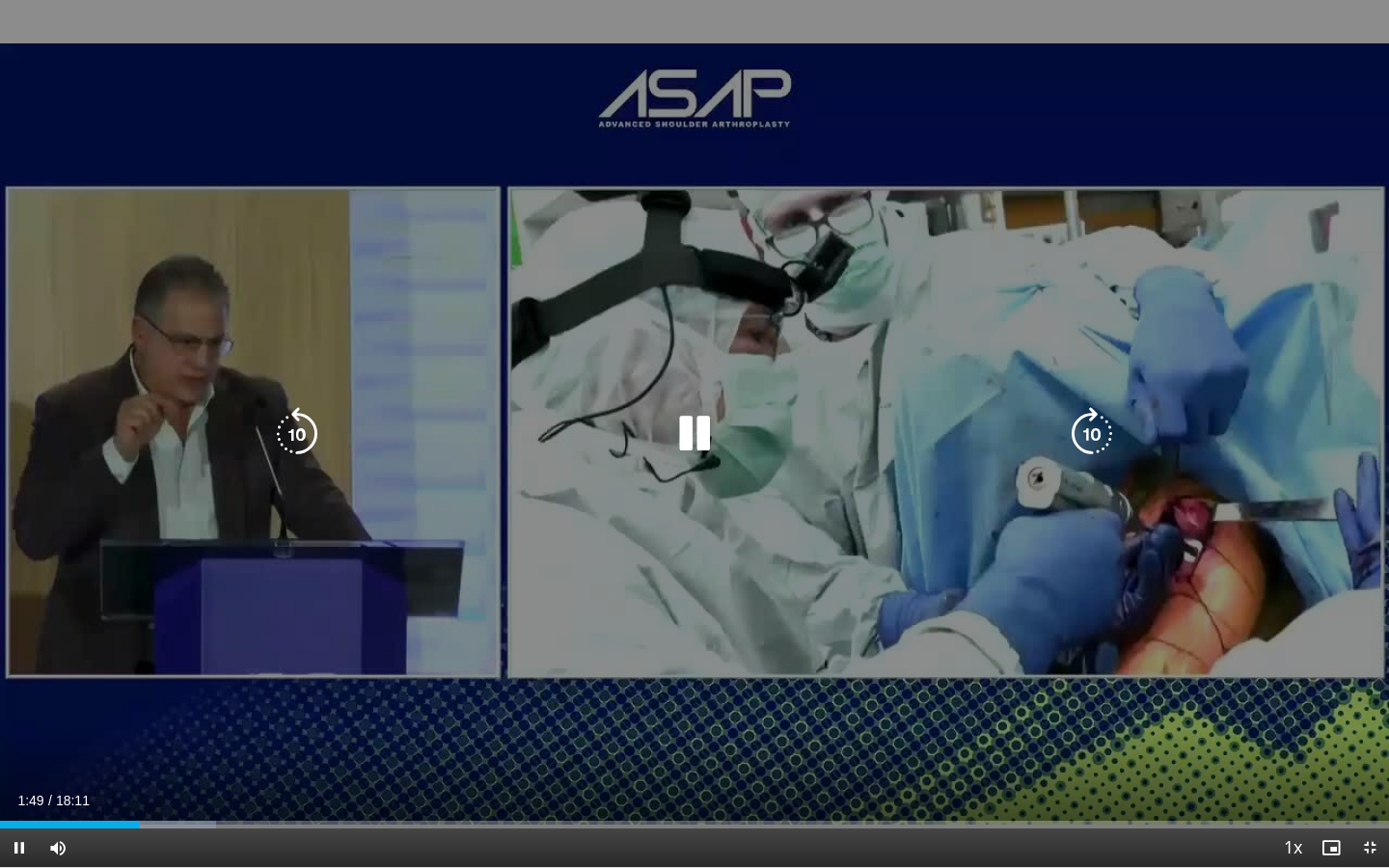 click on "10 seconds
Tap to unmute" at bounding box center (694, 433) 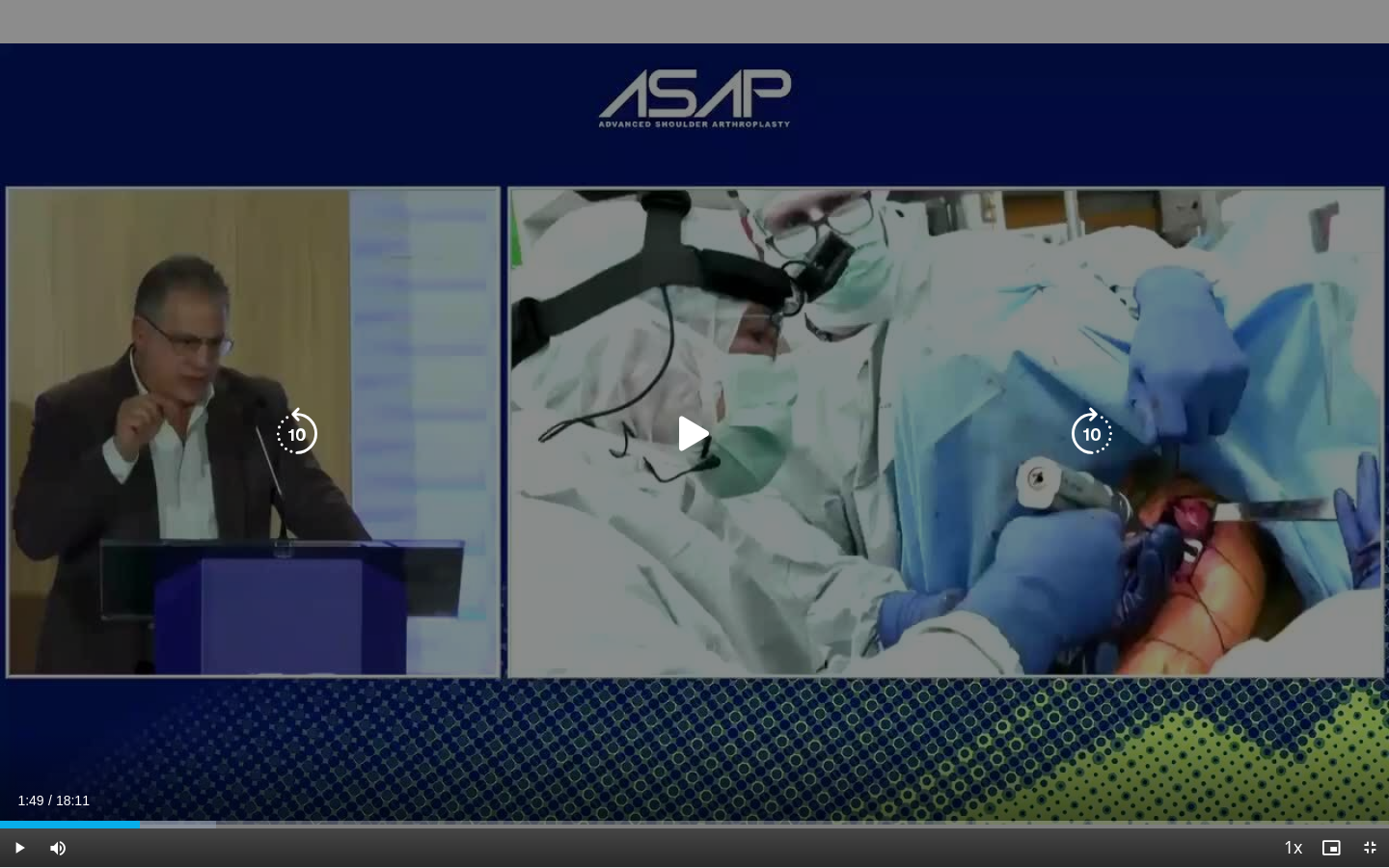 click on "10 seconds
Tap to unmute" at bounding box center (694, 433) 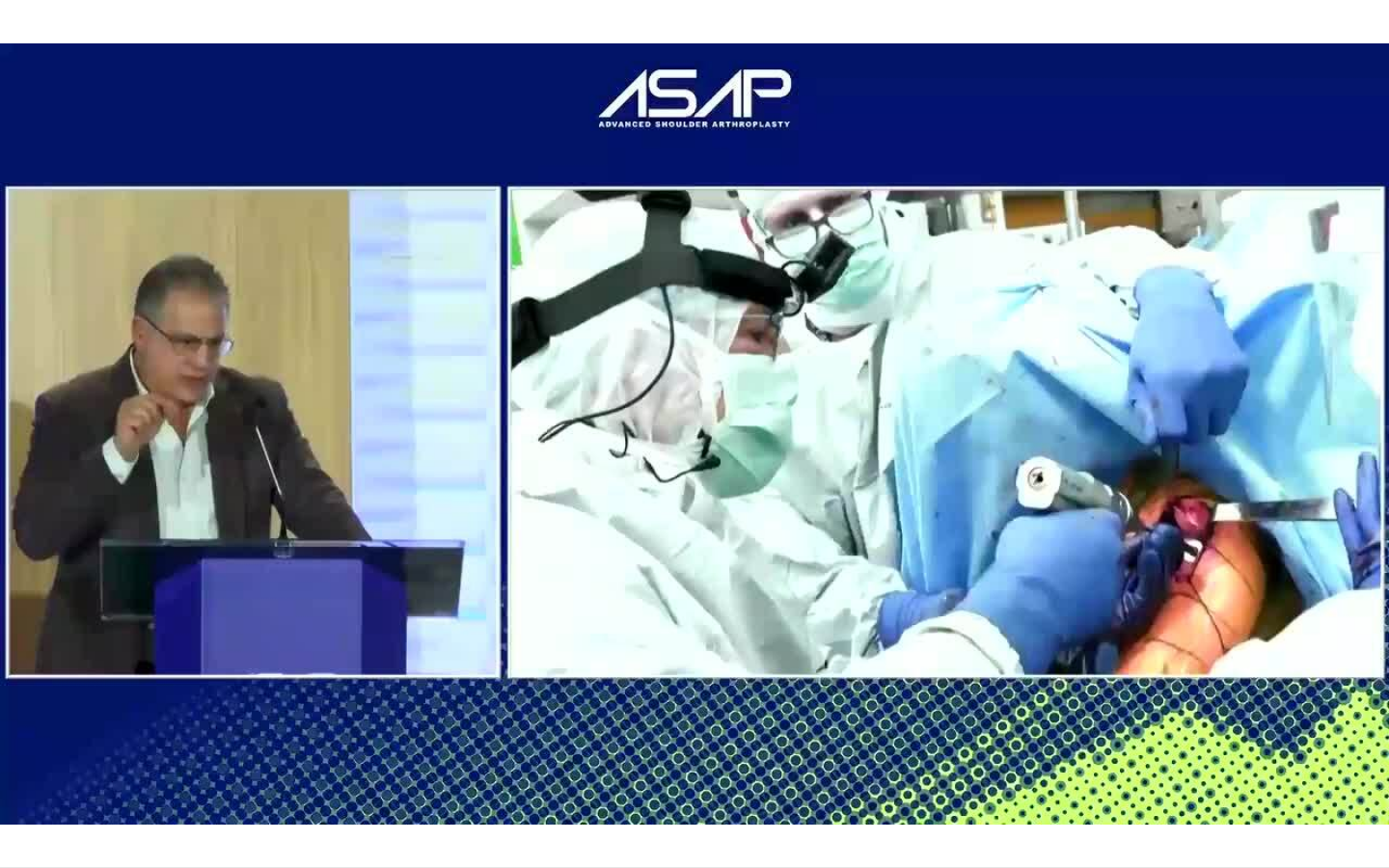 click on "10 seconds
Tap to unmute" at bounding box center [694, 433] 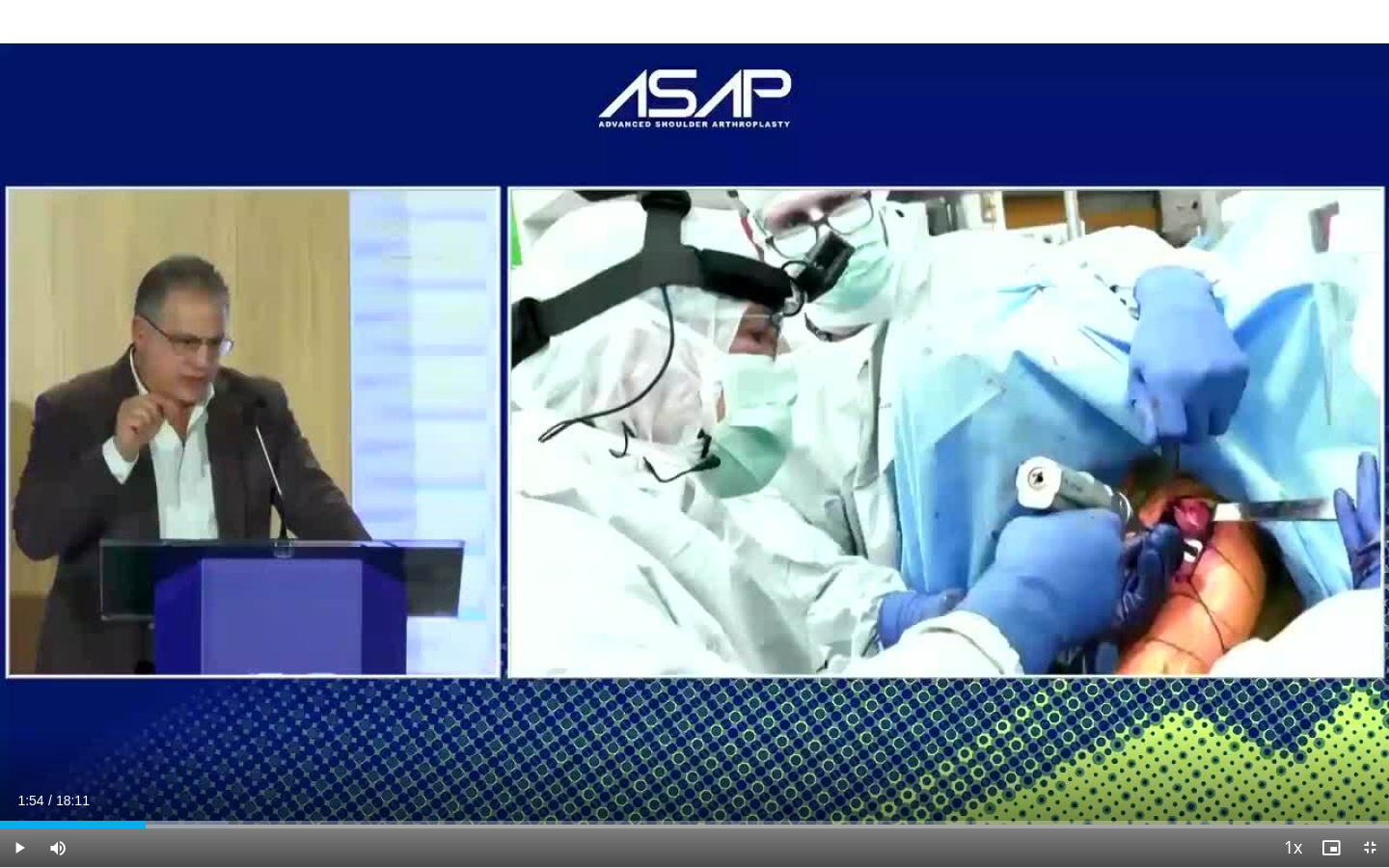click on "10 seconds
Tap to unmute" at bounding box center [694, 433] 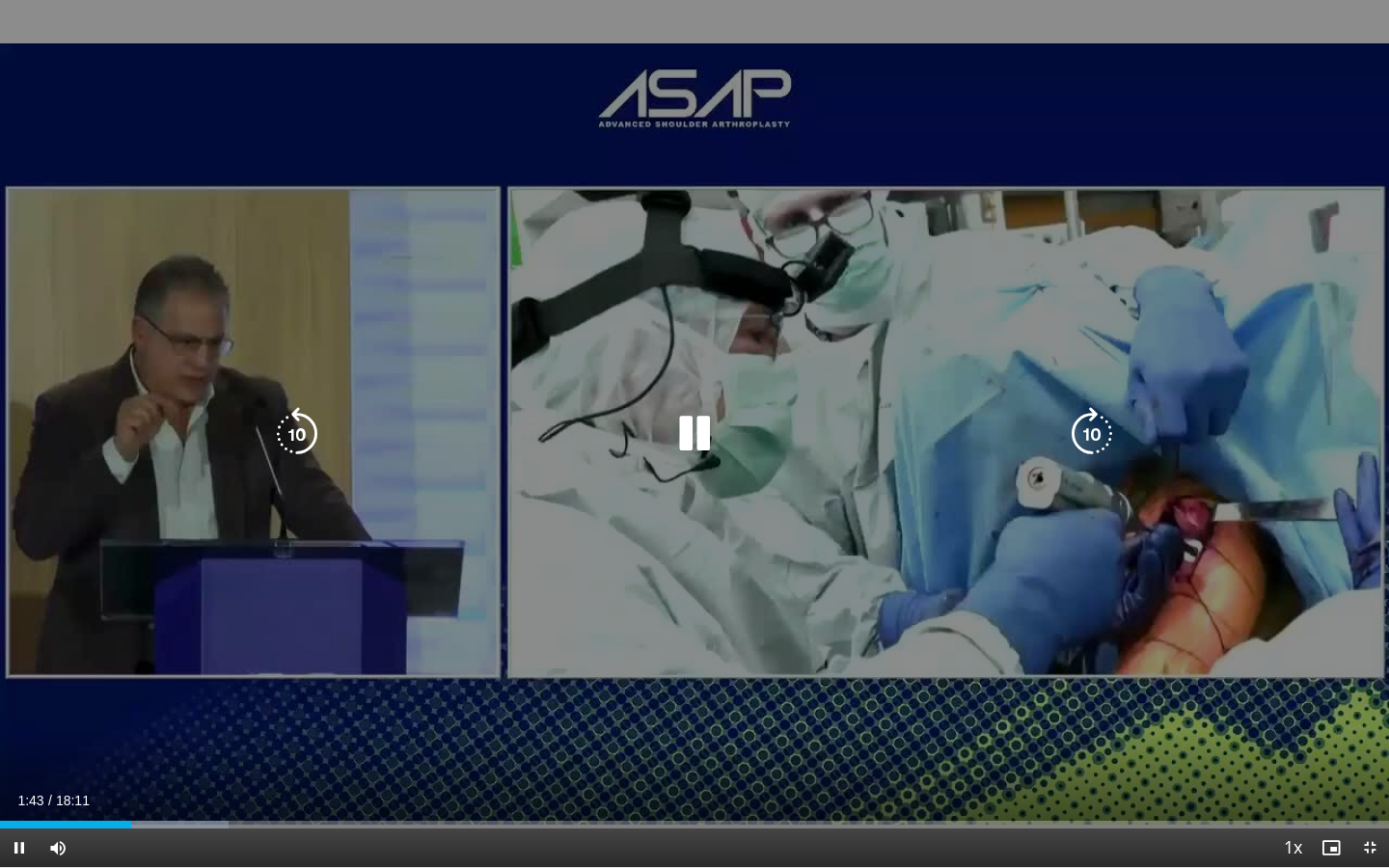 click on "20 seconds
Tap to unmute" at bounding box center (694, 433) 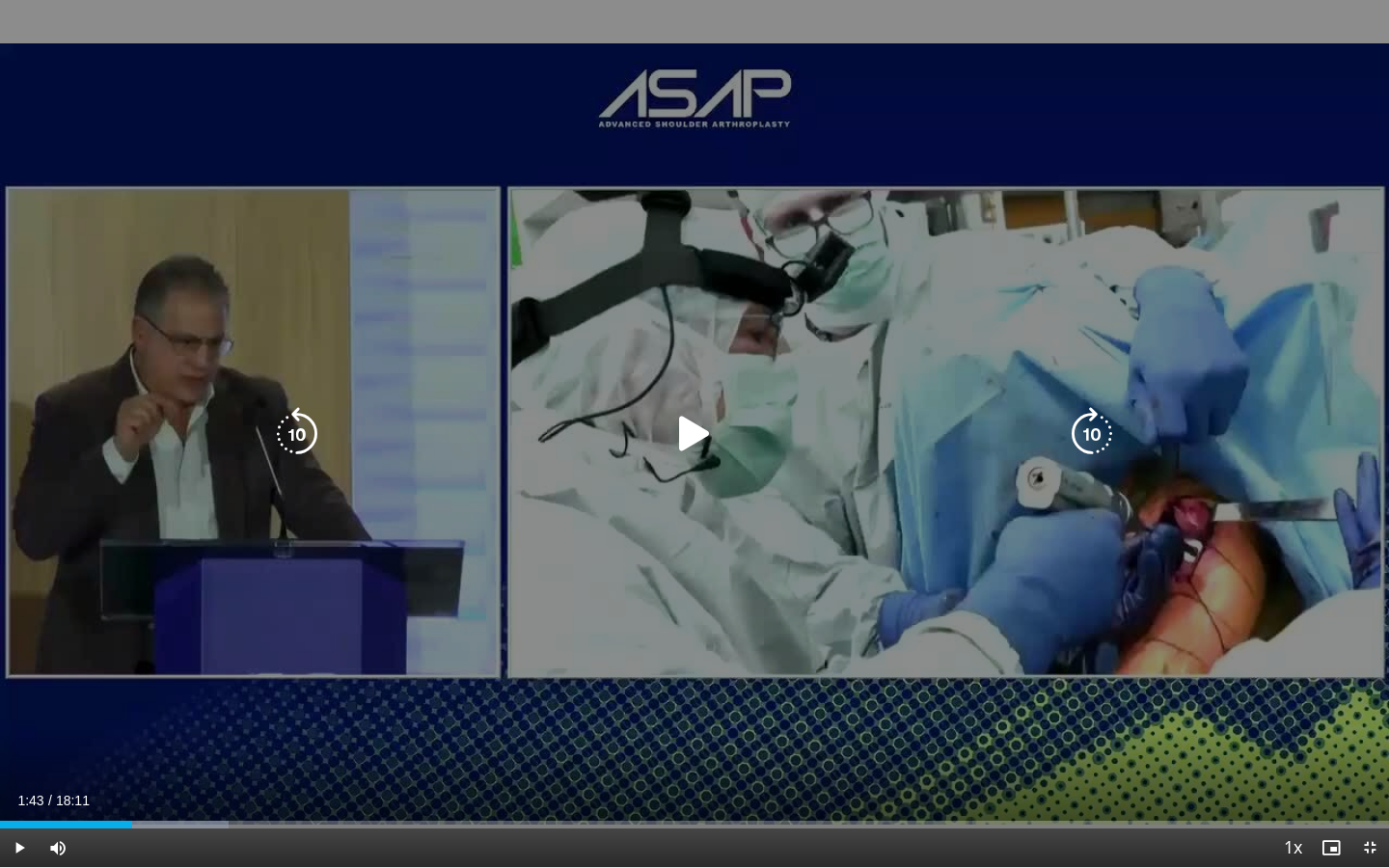 click on "20 seconds
Tap to unmute" at bounding box center (694, 433) 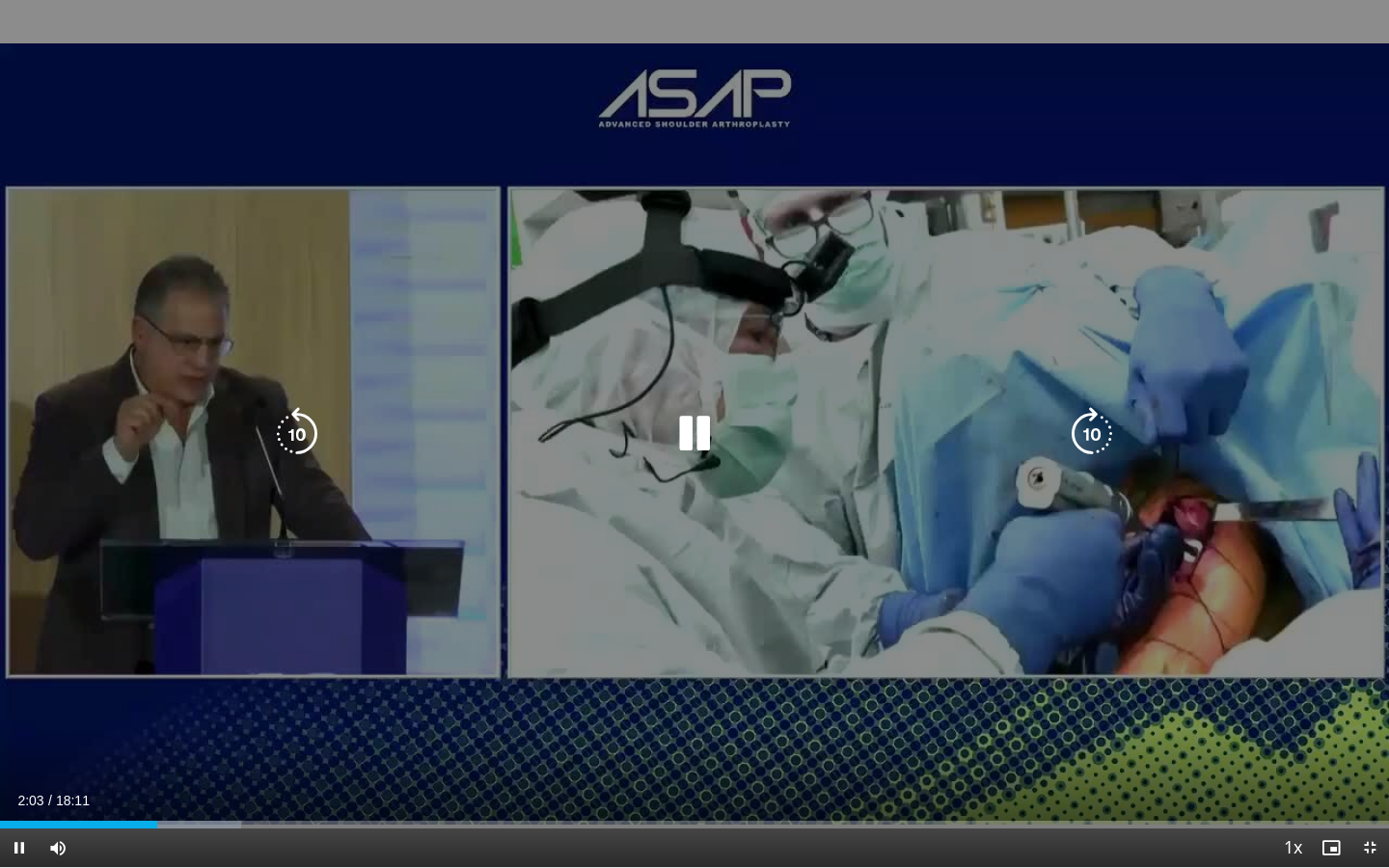 click on "20 seconds
Tap to unmute" at bounding box center (694, 433) 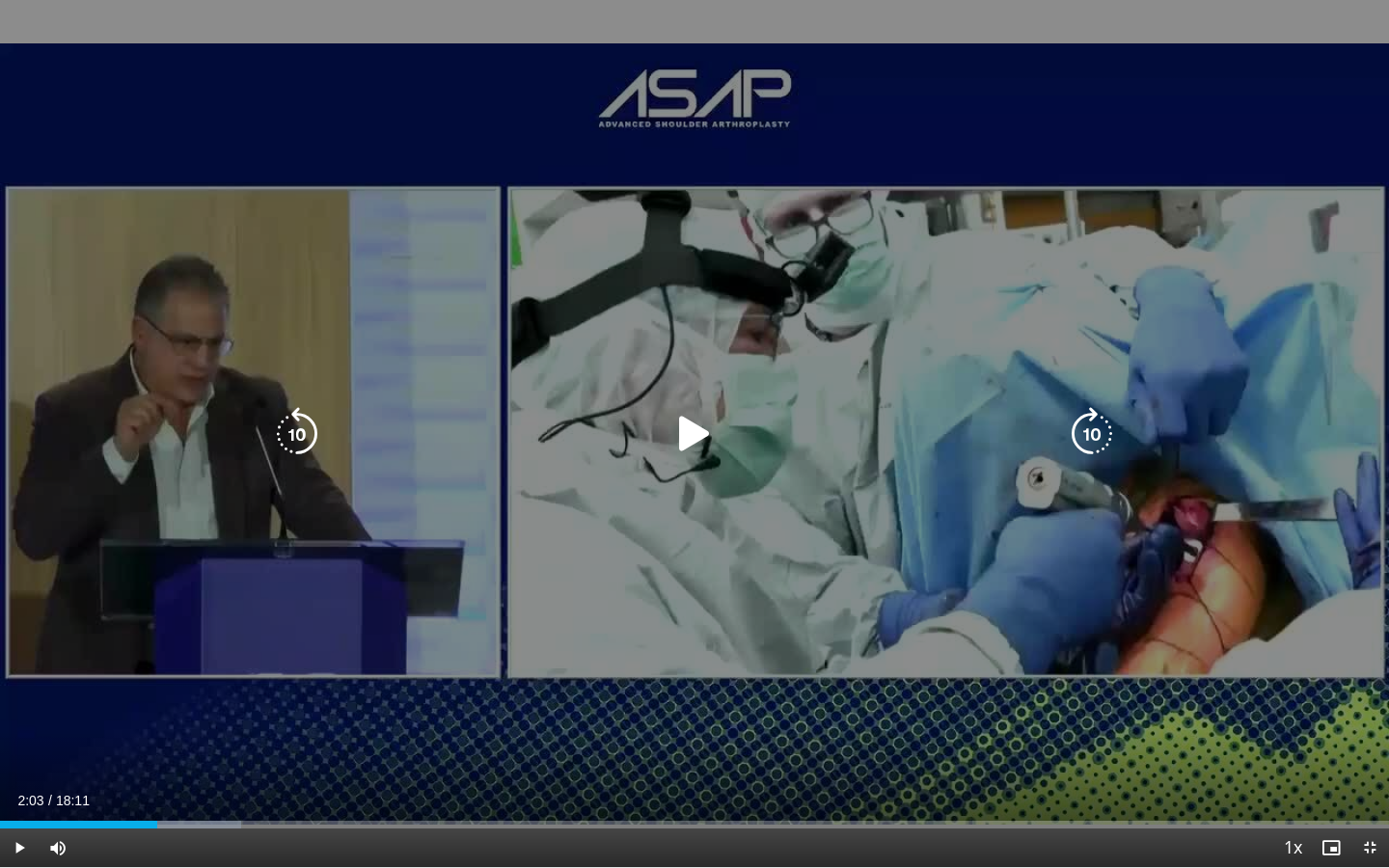 click on "20 seconds
Tap to unmute" at bounding box center [694, 433] 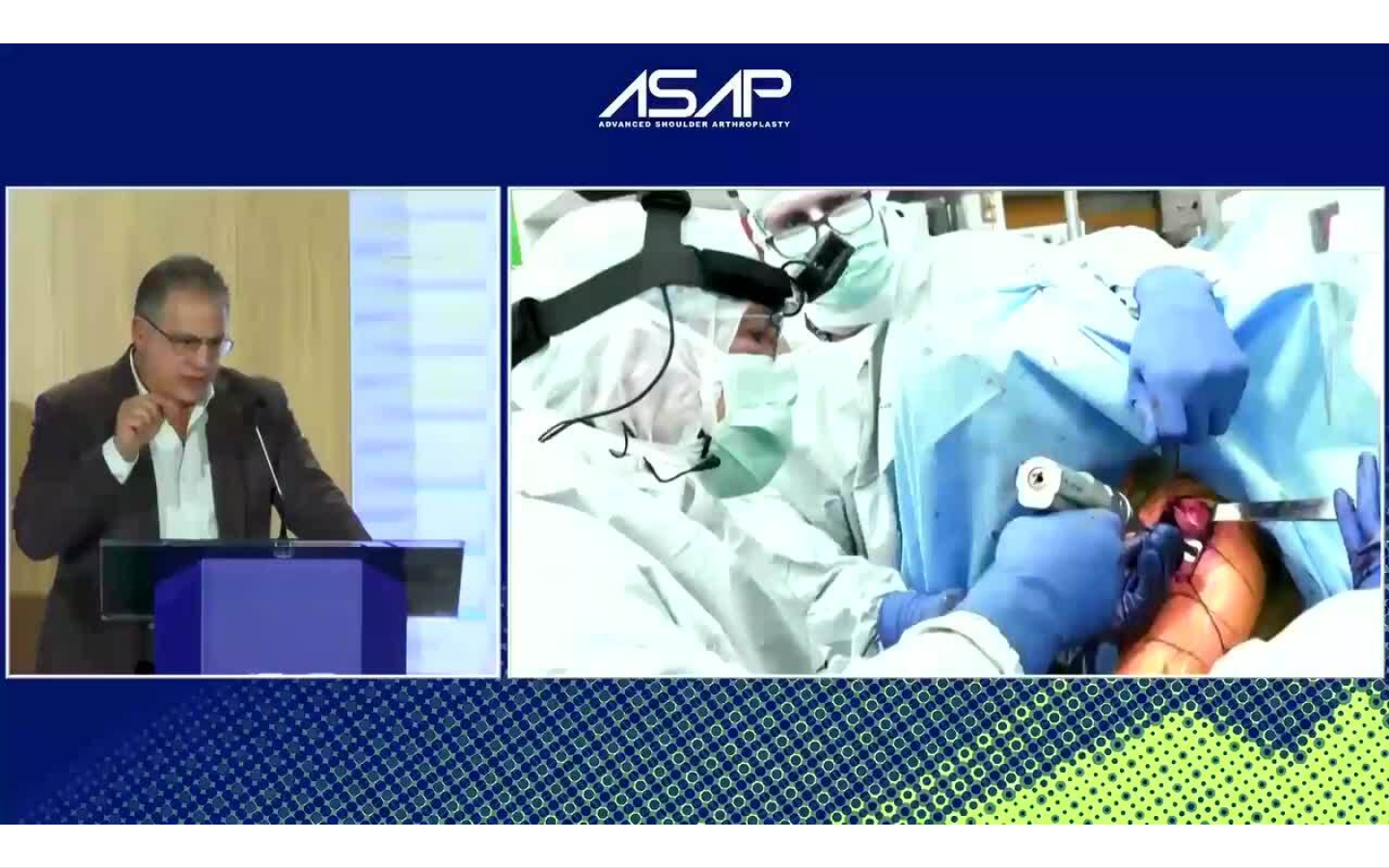 click on "30 seconds
Tap to unmute" at bounding box center (694, 433) 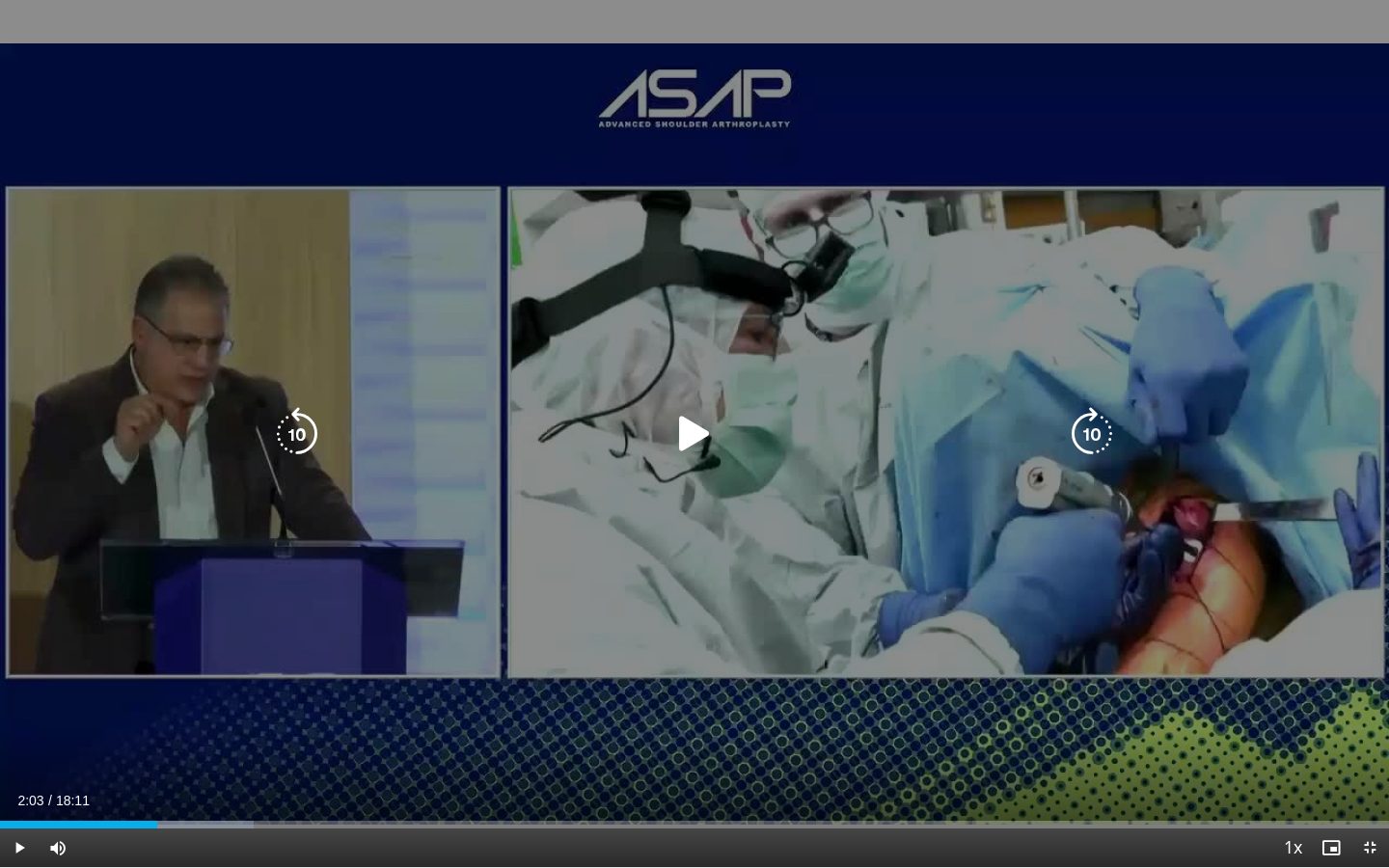 click on "30 seconds
Tap to unmute" at bounding box center [694, 433] 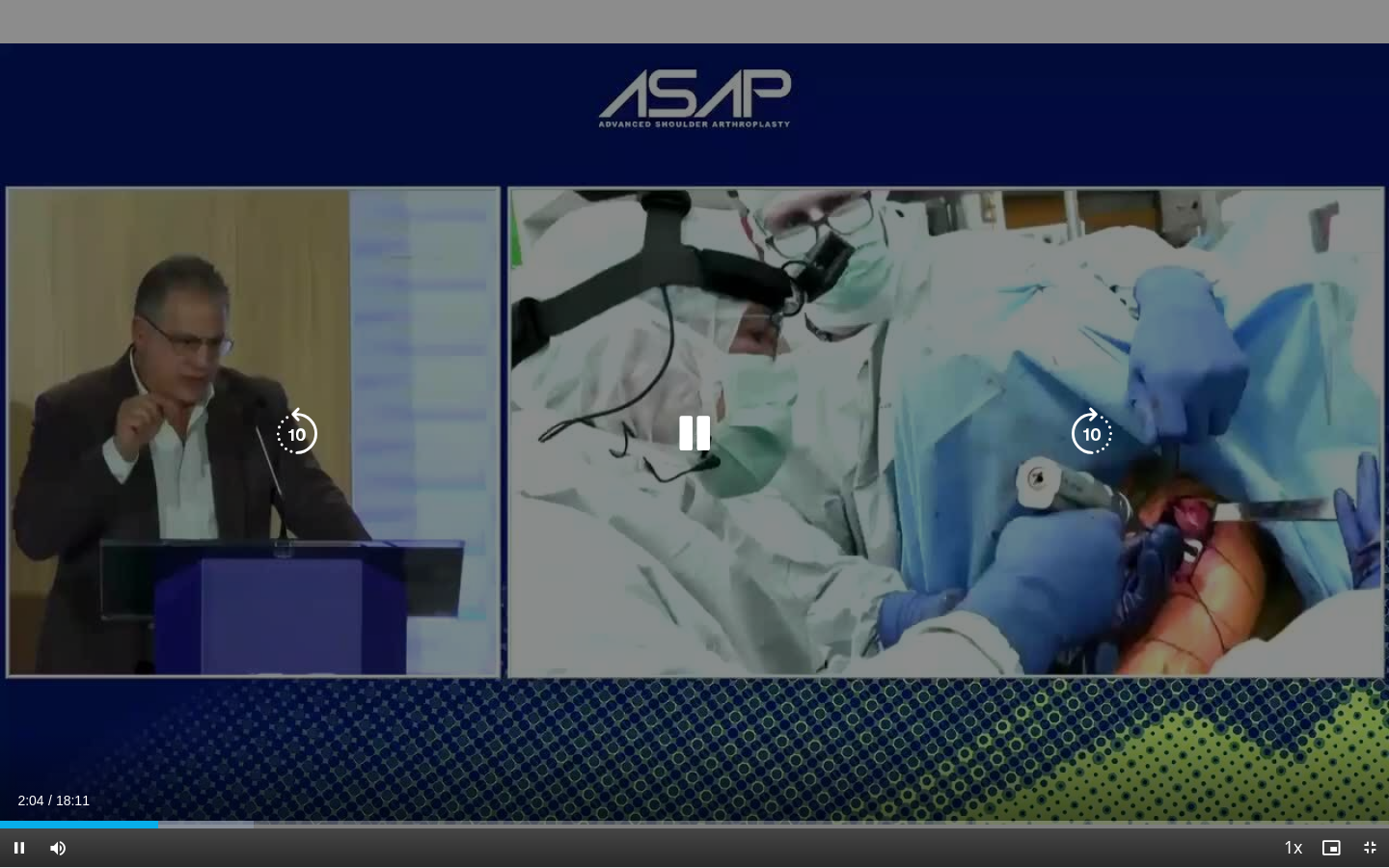click on "30 seconds
Tap to unmute" at bounding box center [694, 433] 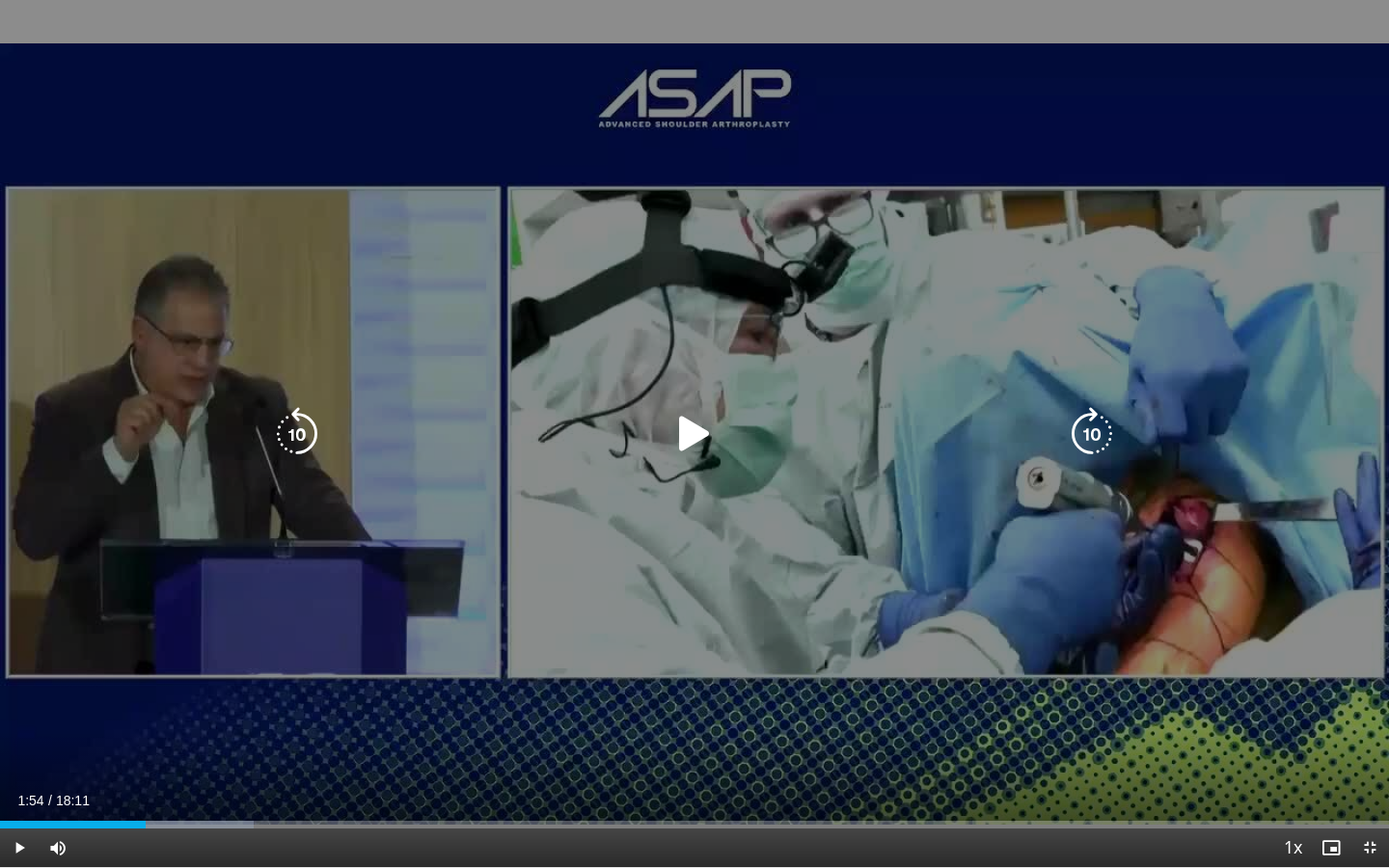 click on "10 seconds
Tap to unmute" at bounding box center [694, 433] 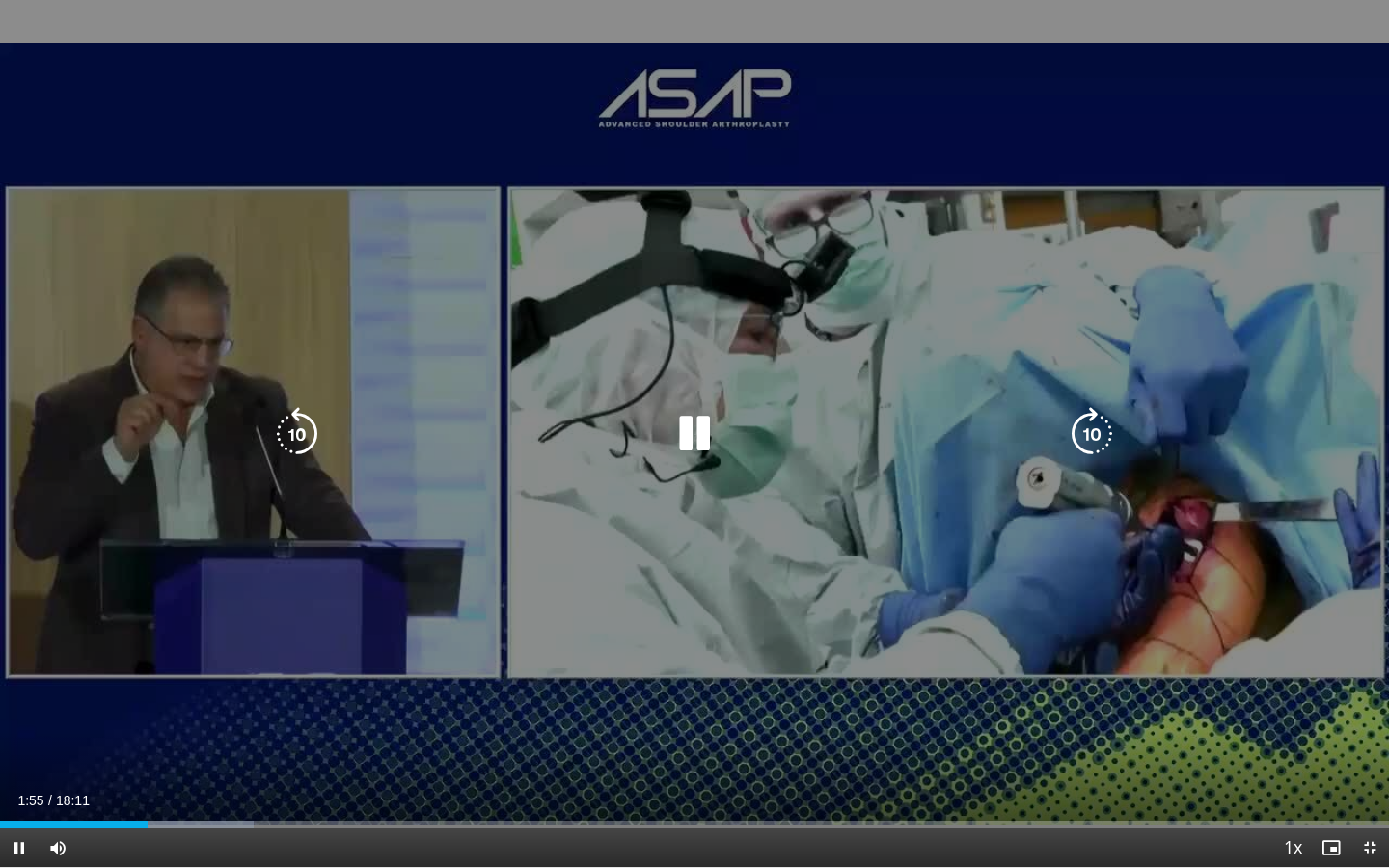 click on "10 seconds
Tap to unmute" at bounding box center (694, 433) 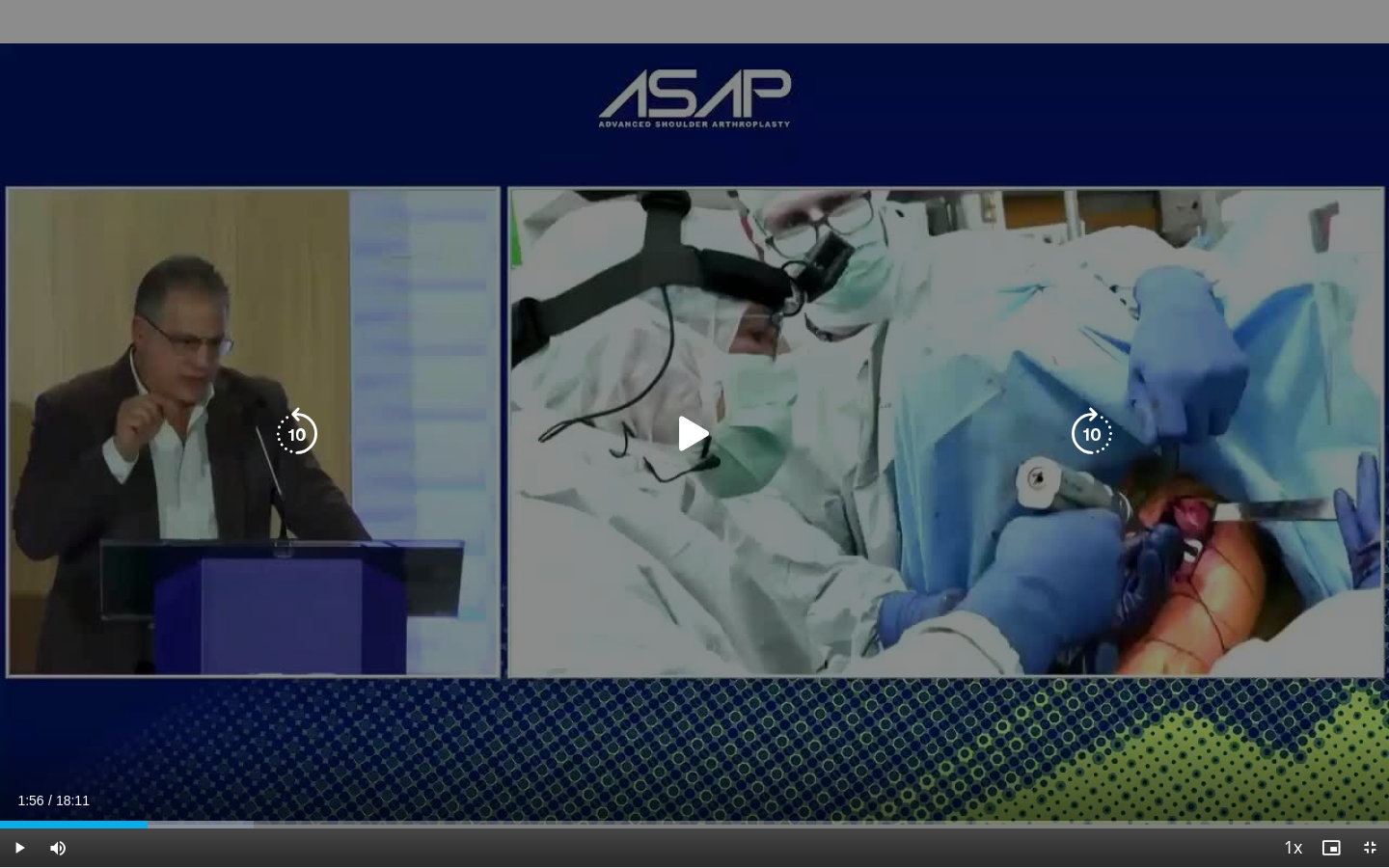 click on "10 seconds
Tap to unmute" at bounding box center [694, 433] 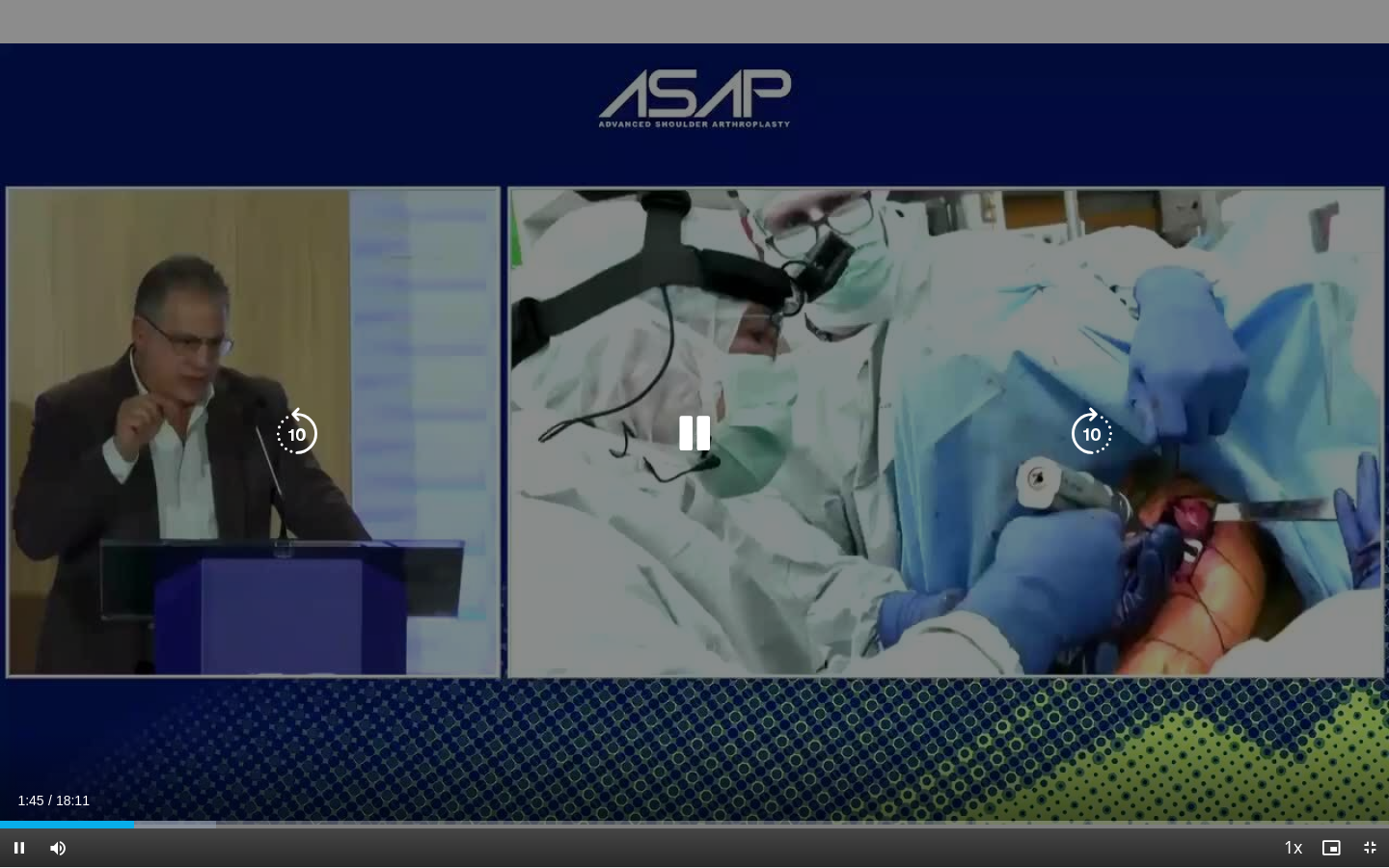 click on "20 seconds
Tap to unmute" at bounding box center [694, 433] 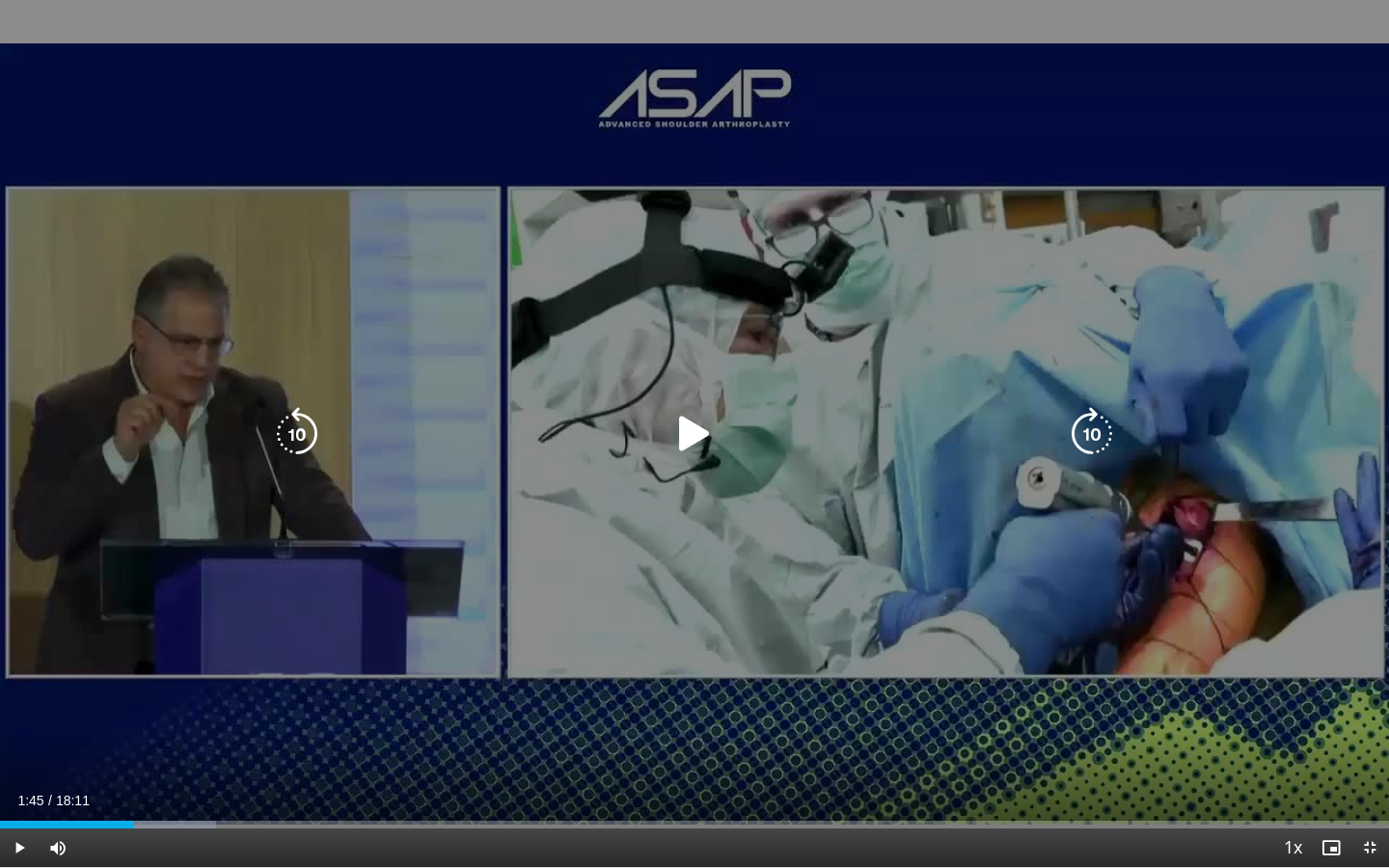 click at bounding box center (694, 434) 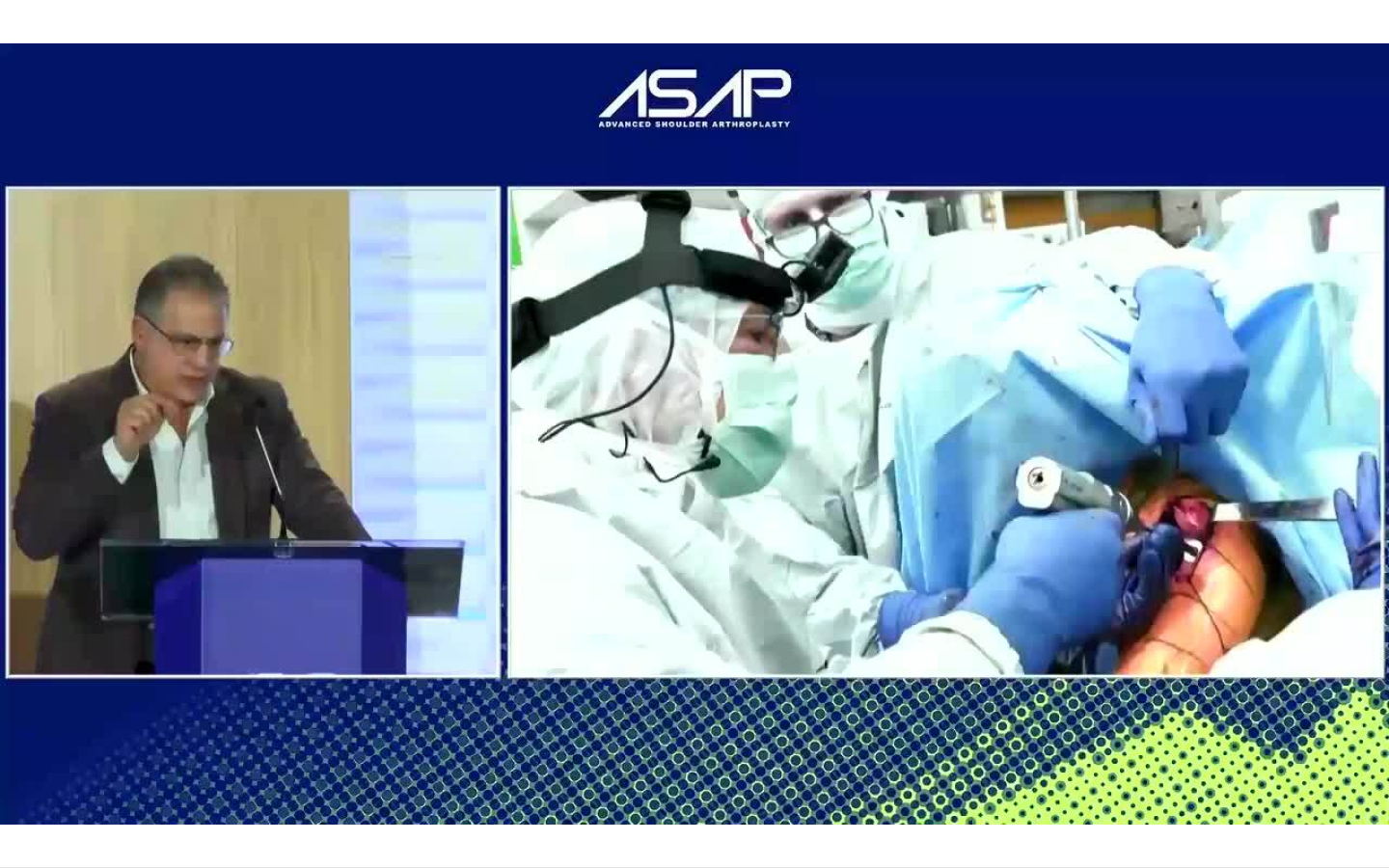 click on "20 seconds
Tap to unmute" at bounding box center [694, 433] 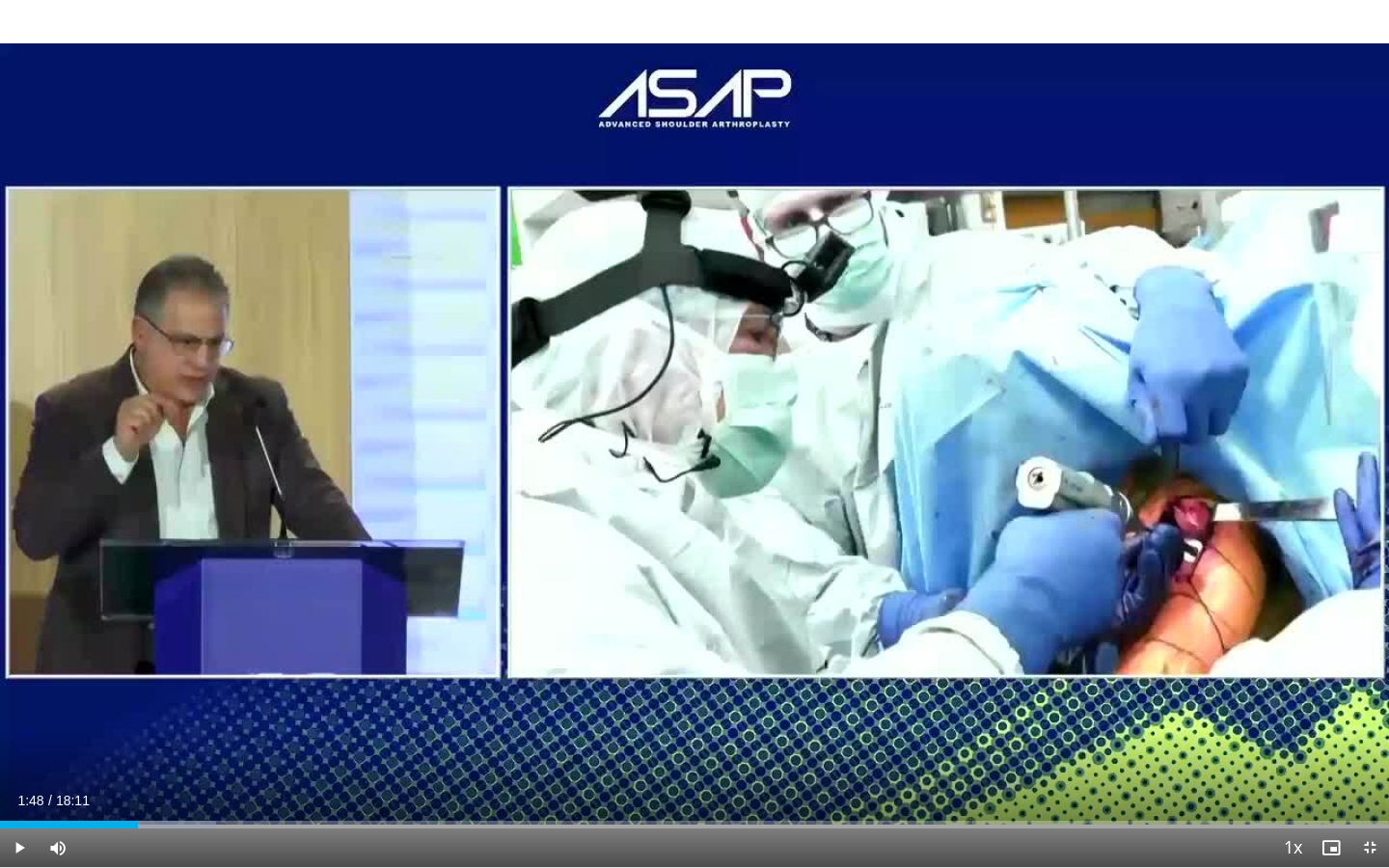 click on "20 seconds
Tap to unmute" at bounding box center (694, 433) 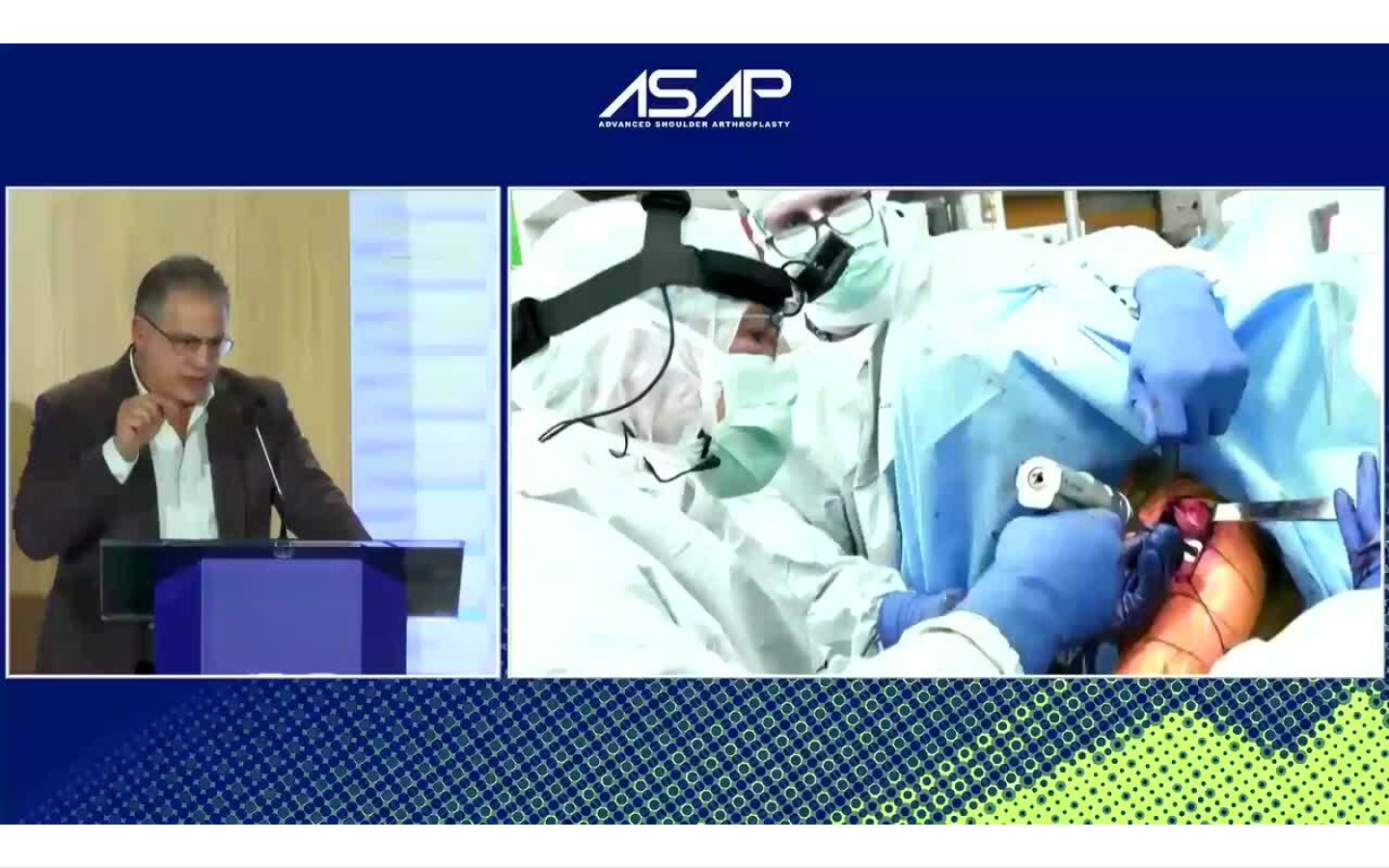 click on "20 seconds
Tap to unmute" at bounding box center [694, 433] 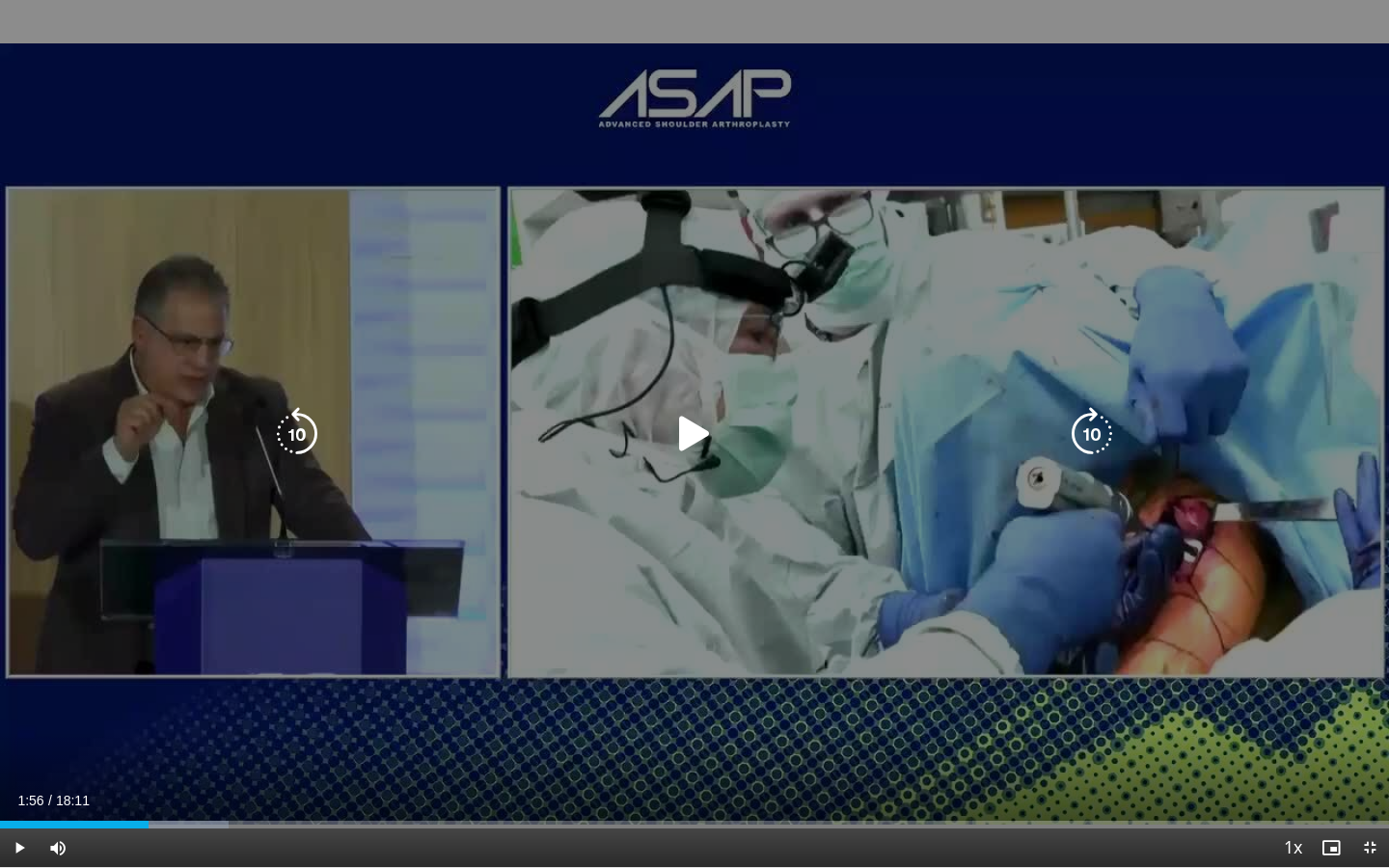 click on "20 seconds
Tap to unmute" at bounding box center [694, 433] 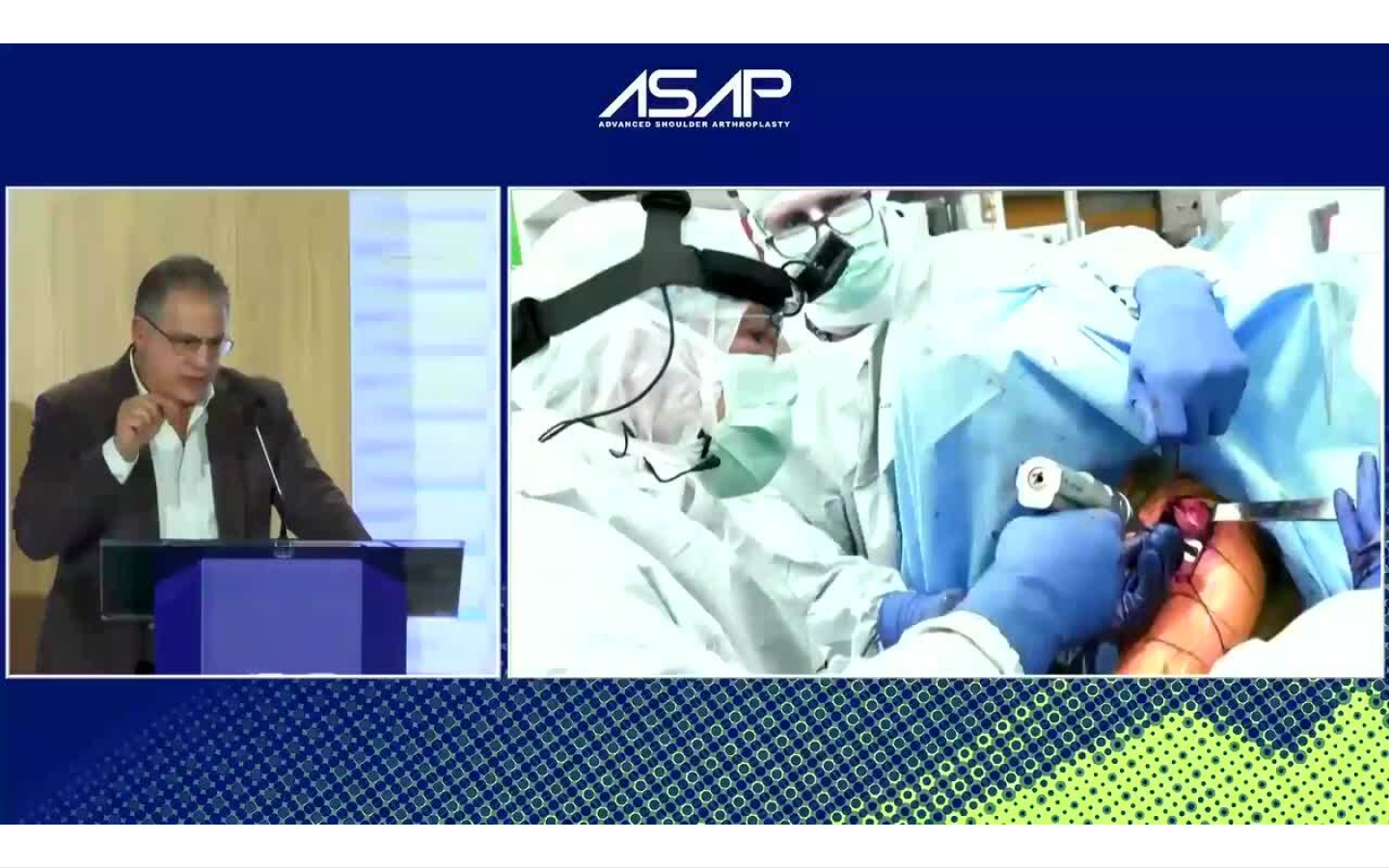 click on "**********" at bounding box center [694, 434] 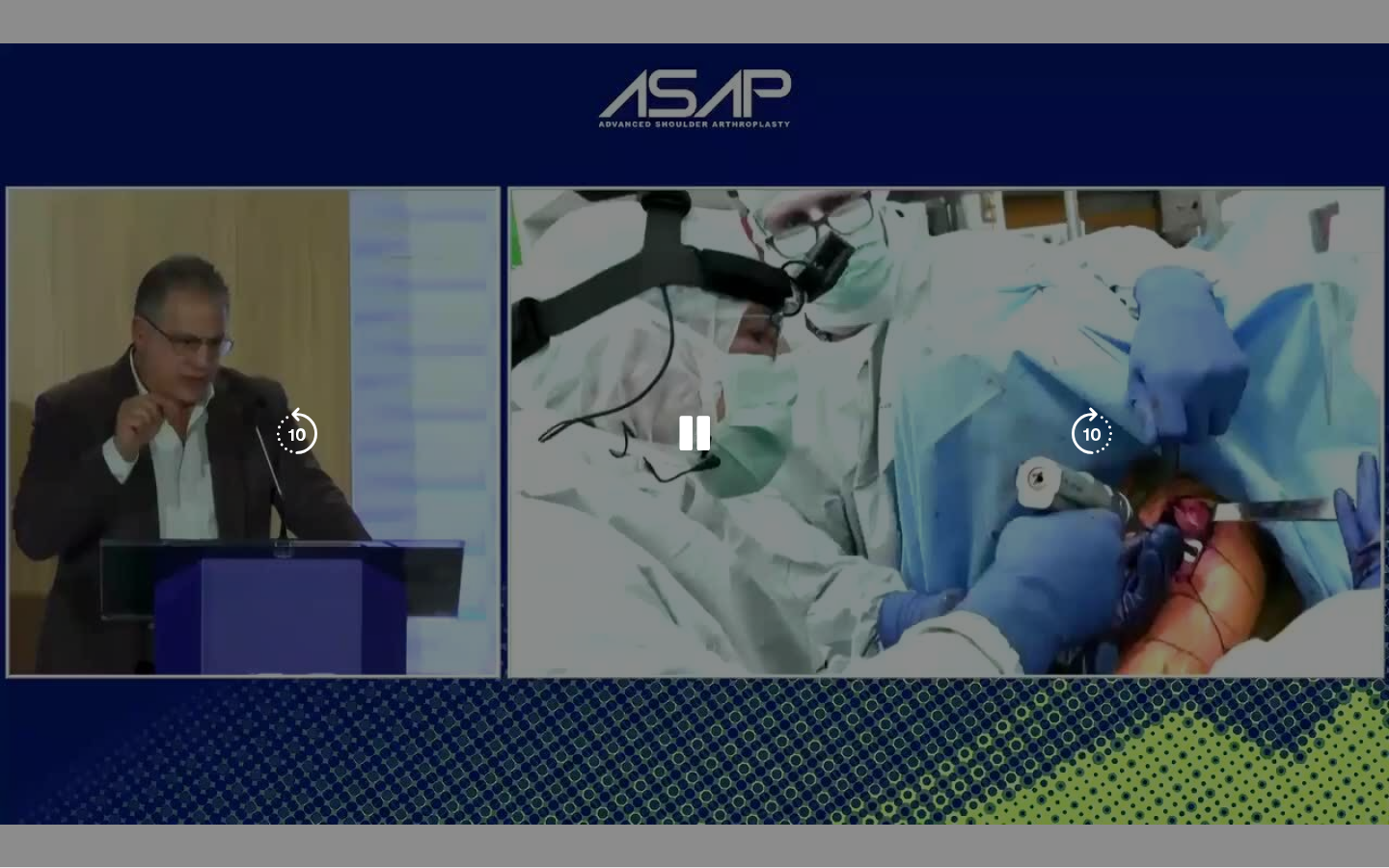 click on "20 seconds
Tap to unmute" at bounding box center (694, 433) 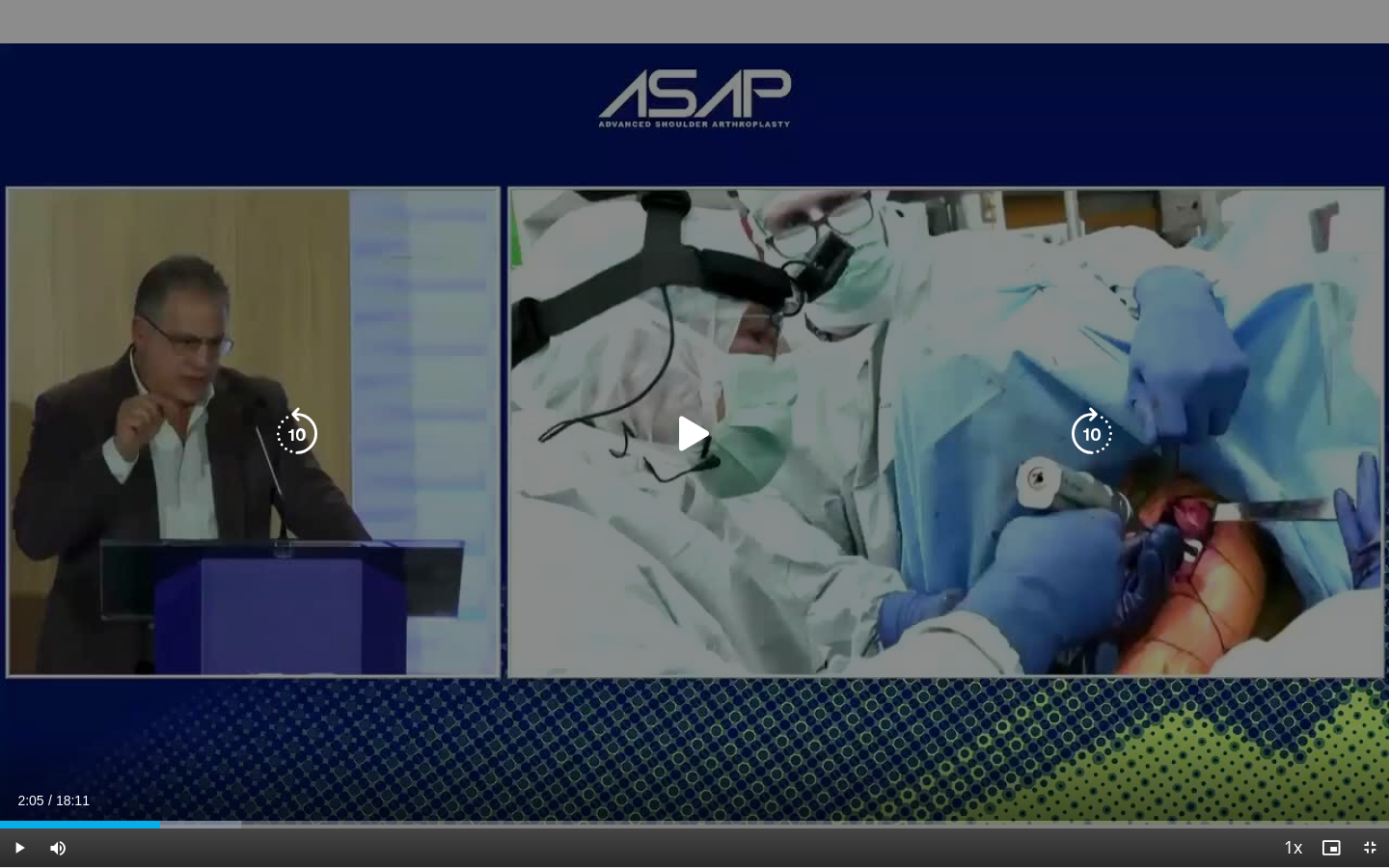 click on "20 seconds
Tap to unmute" at bounding box center (694, 433) 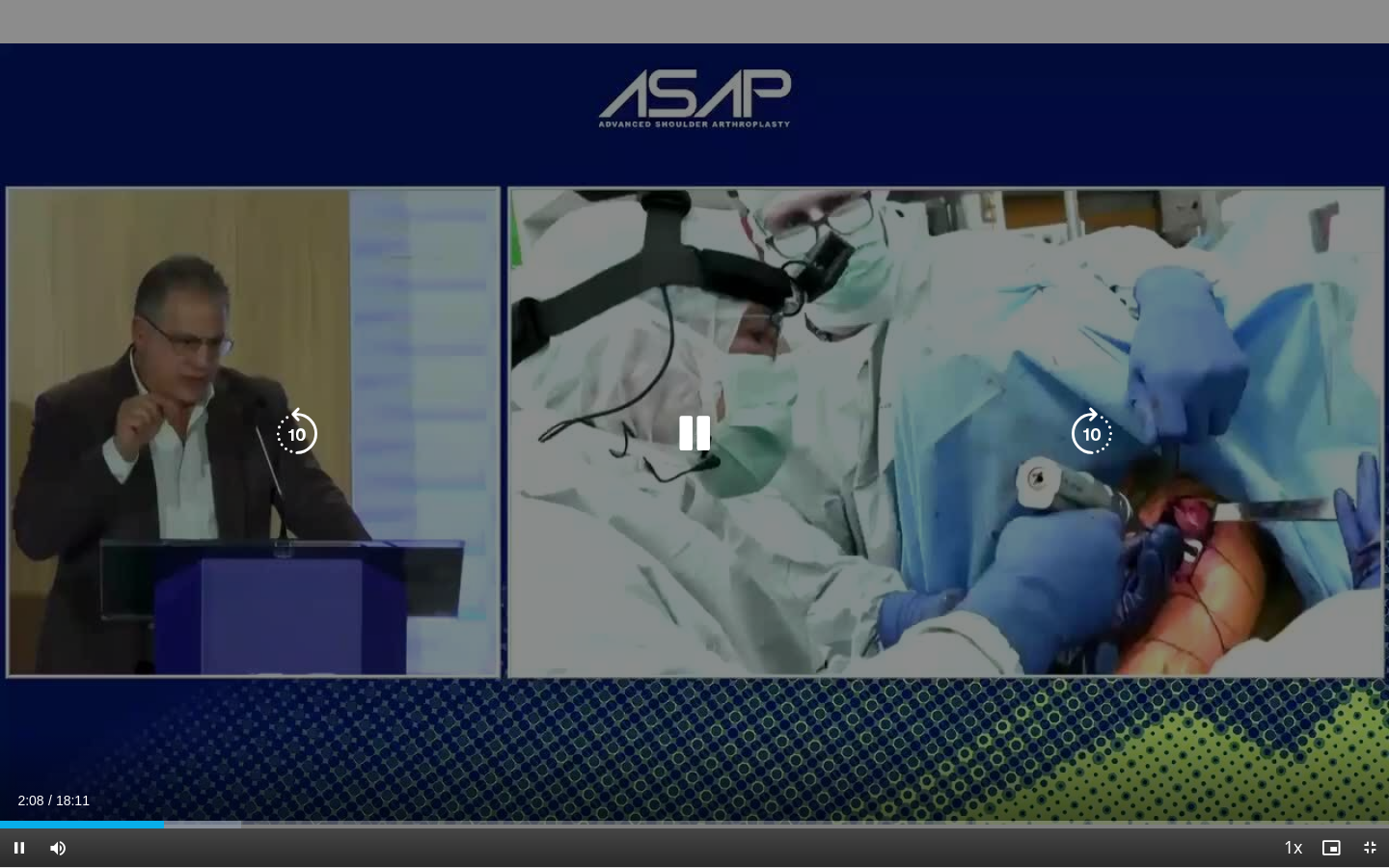 click on "20 seconds
Tap to unmute" at bounding box center (694, 433) 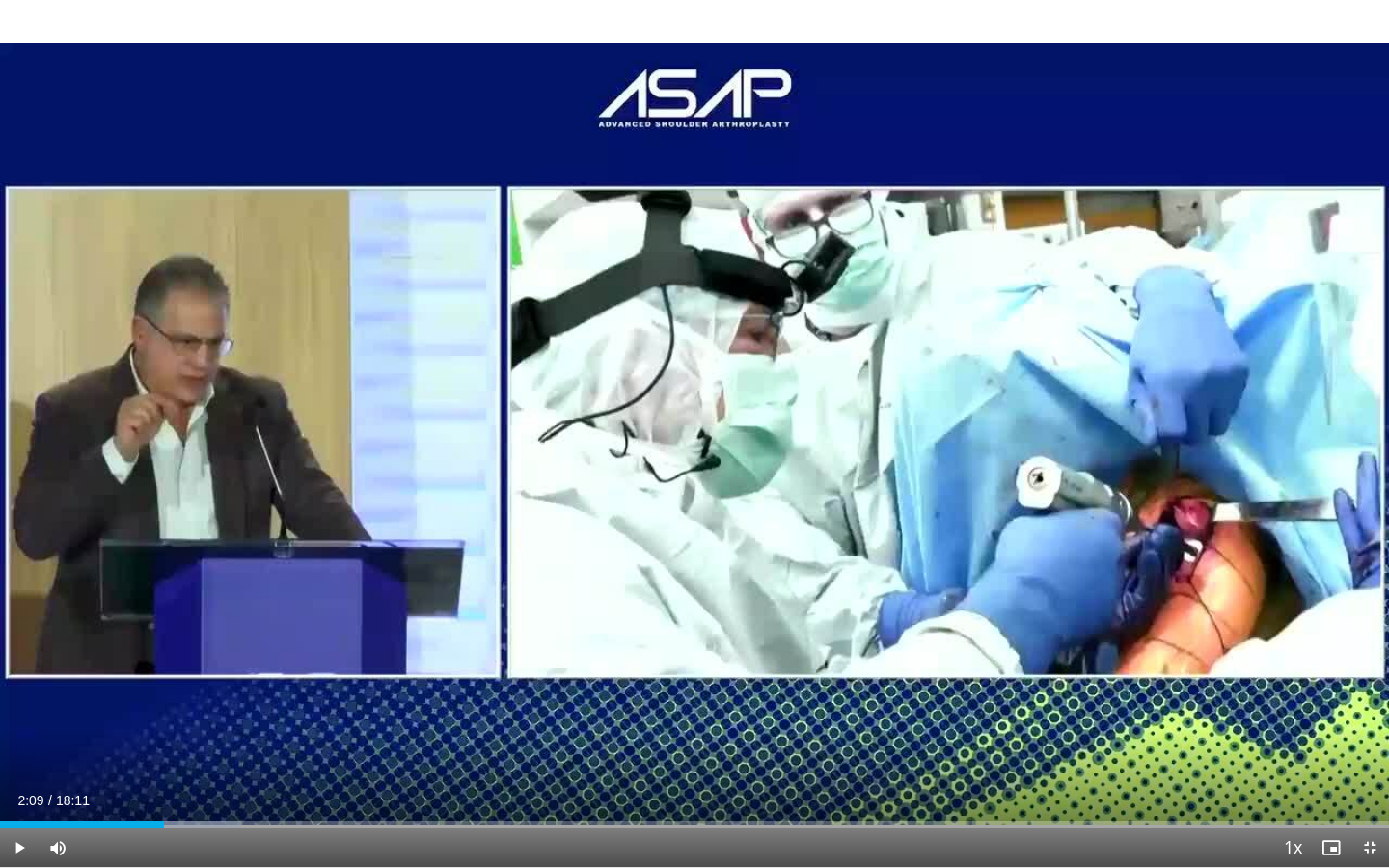 click on "Loaded :  17.37% 02:09 01:50" at bounding box center (694, 825) 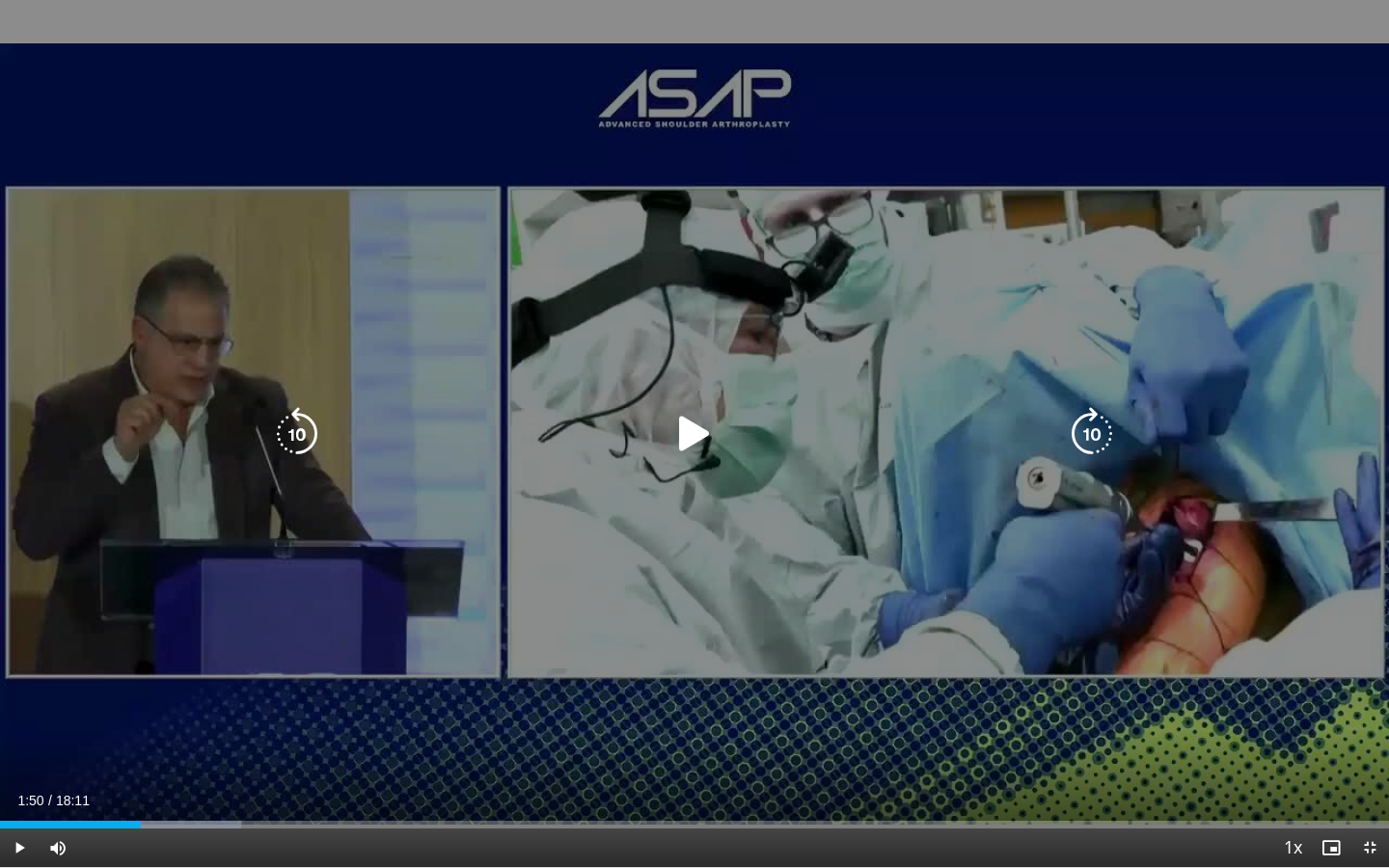 click on "20 seconds
Tap to unmute" at bounding box center (694, 433) 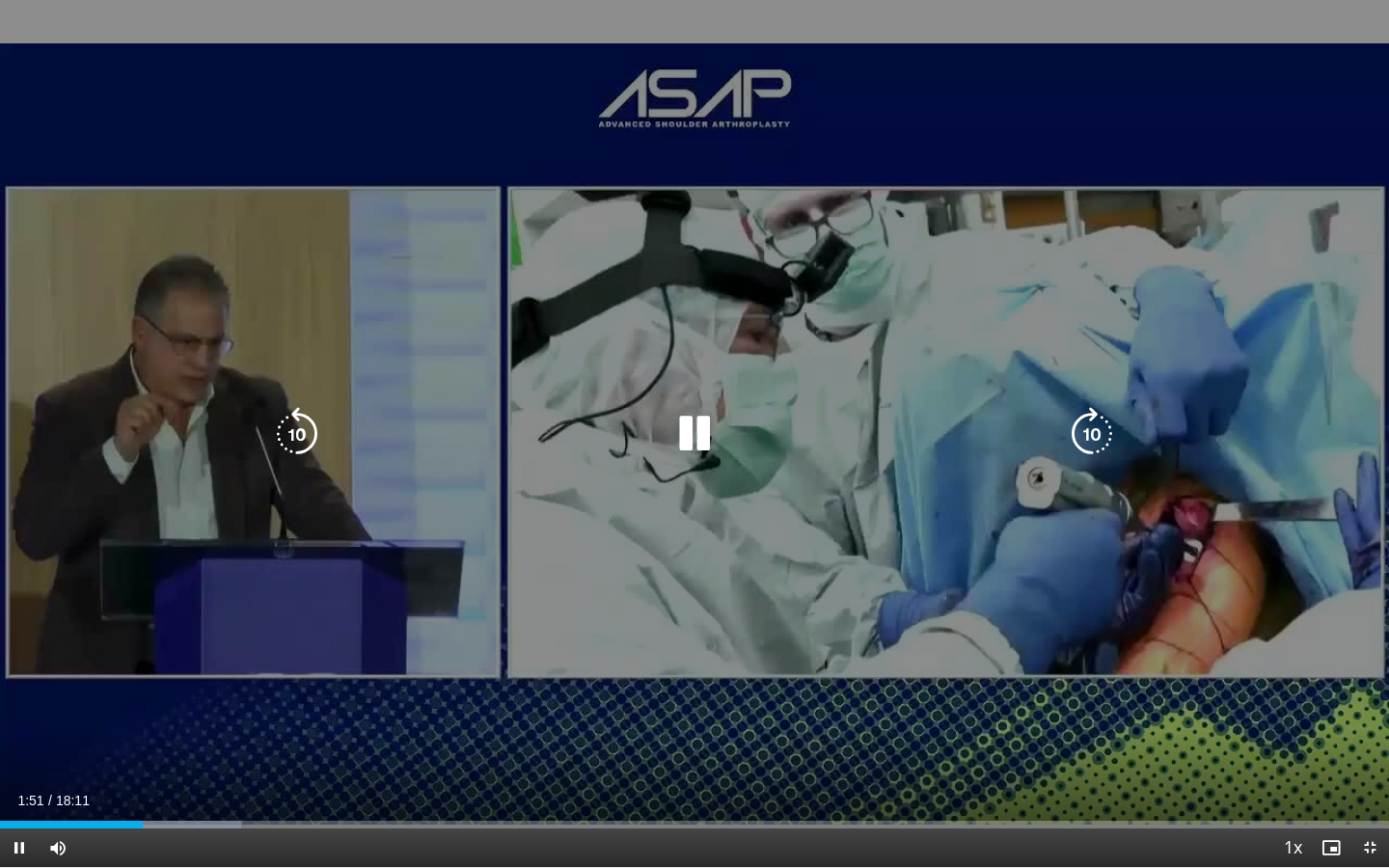 click on "20 seconds
Tap to unmute" at bounding box center (694, 433) 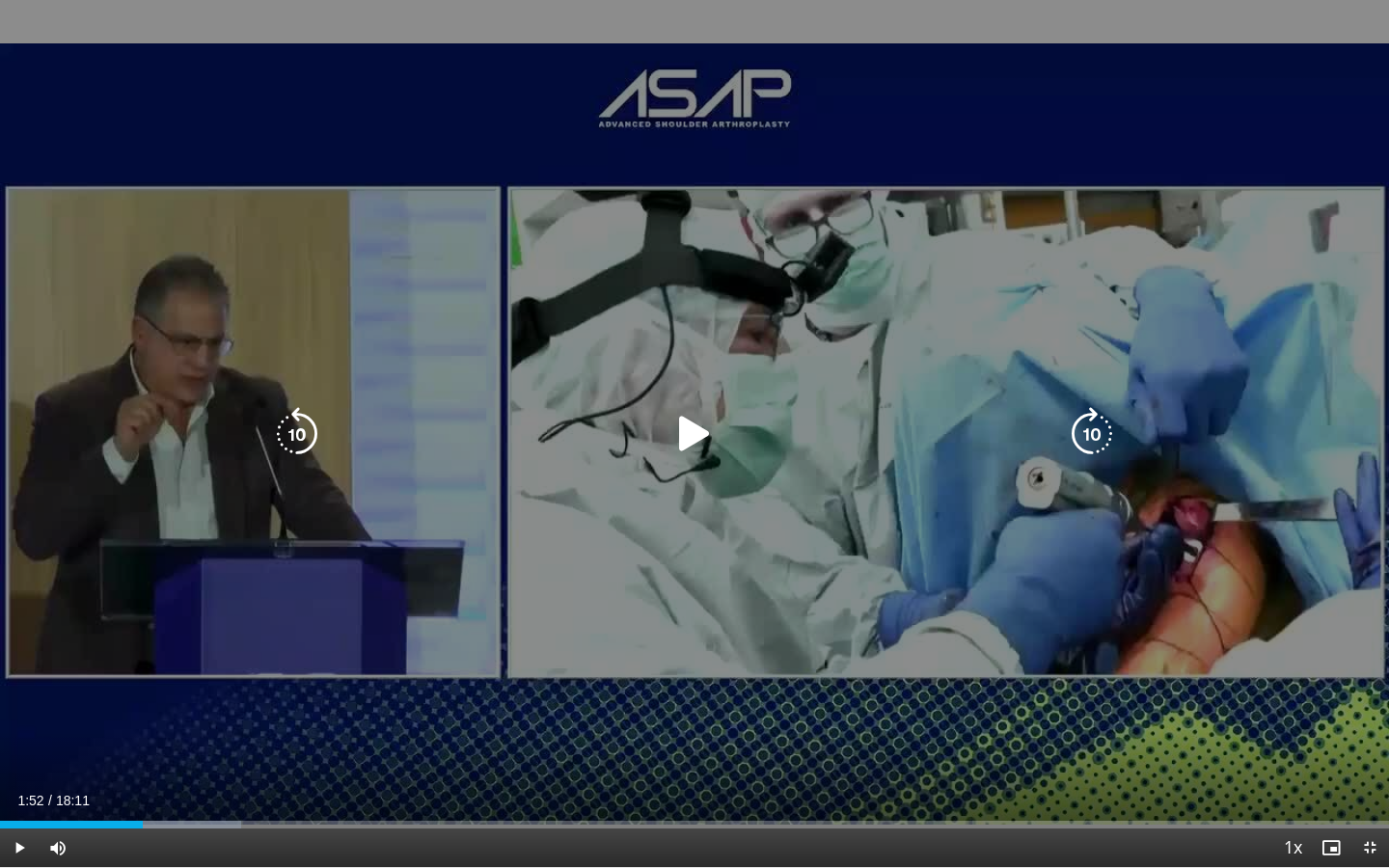 click on "20 seconds
Tap to unmute" at bounding box center (694, 433) 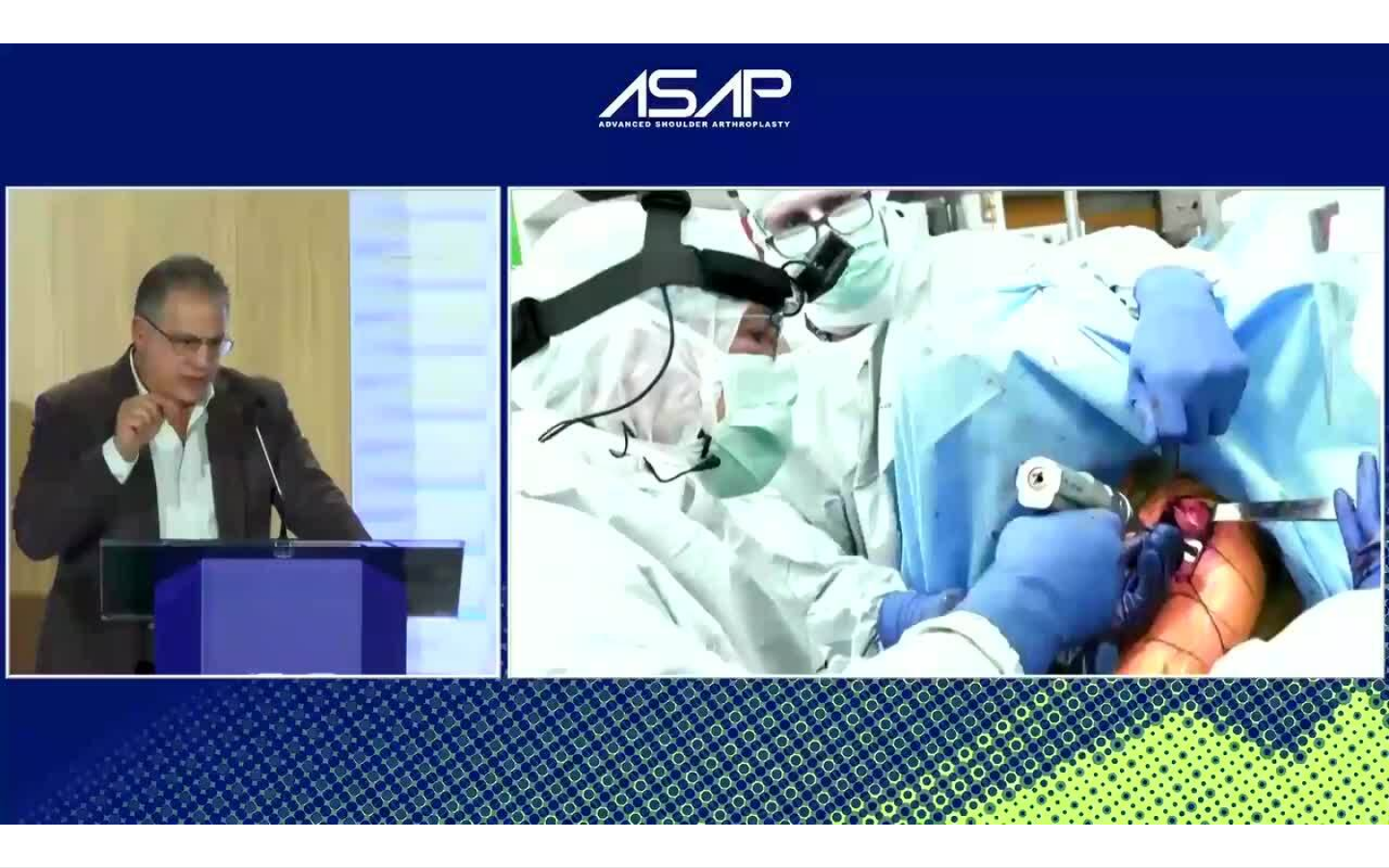 click on "20 seconds
Tap to unmute" at bounding box center [694, 433] 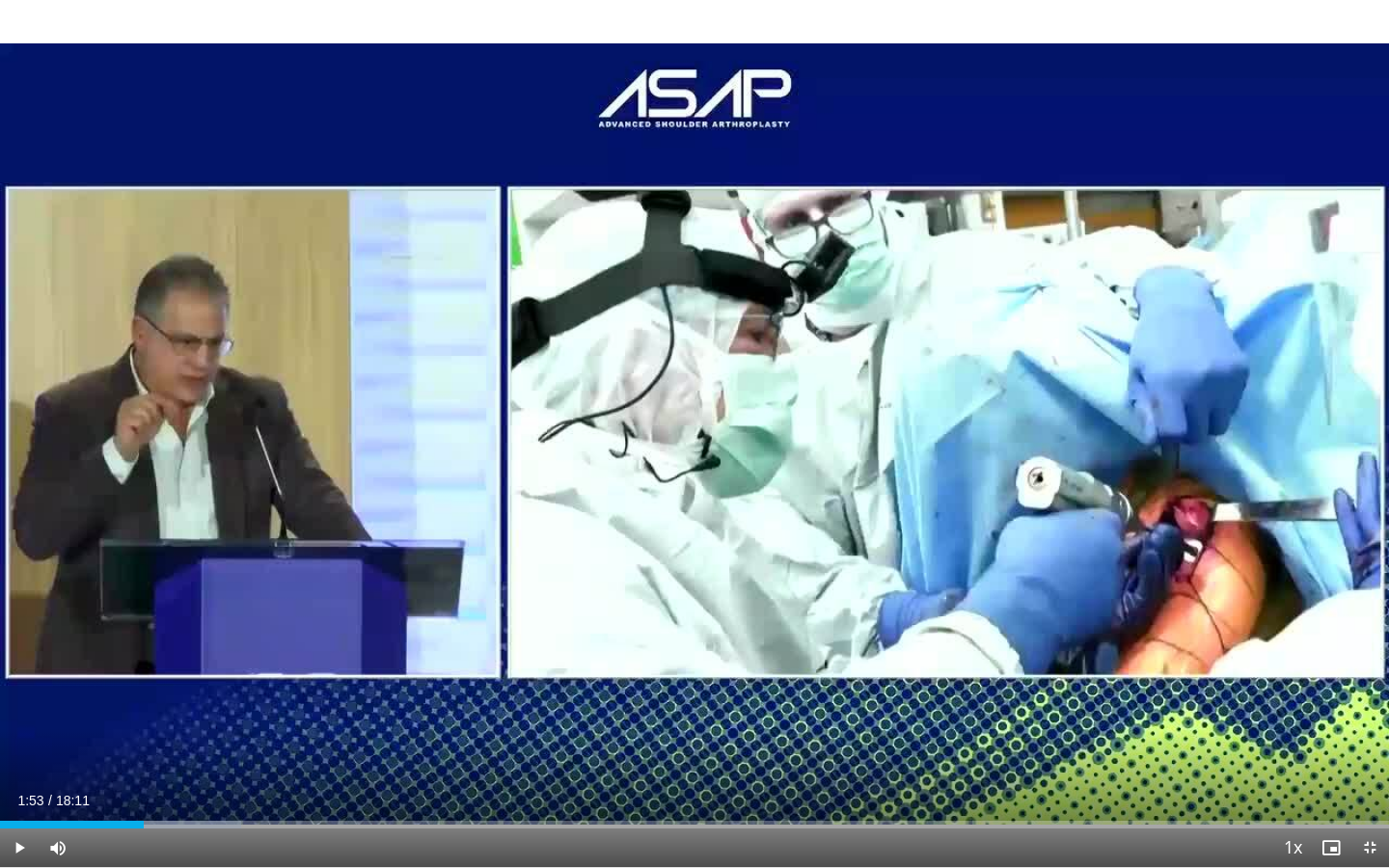 click on "20 seconds
Tap to unmute" at bounding box center (694, 433) 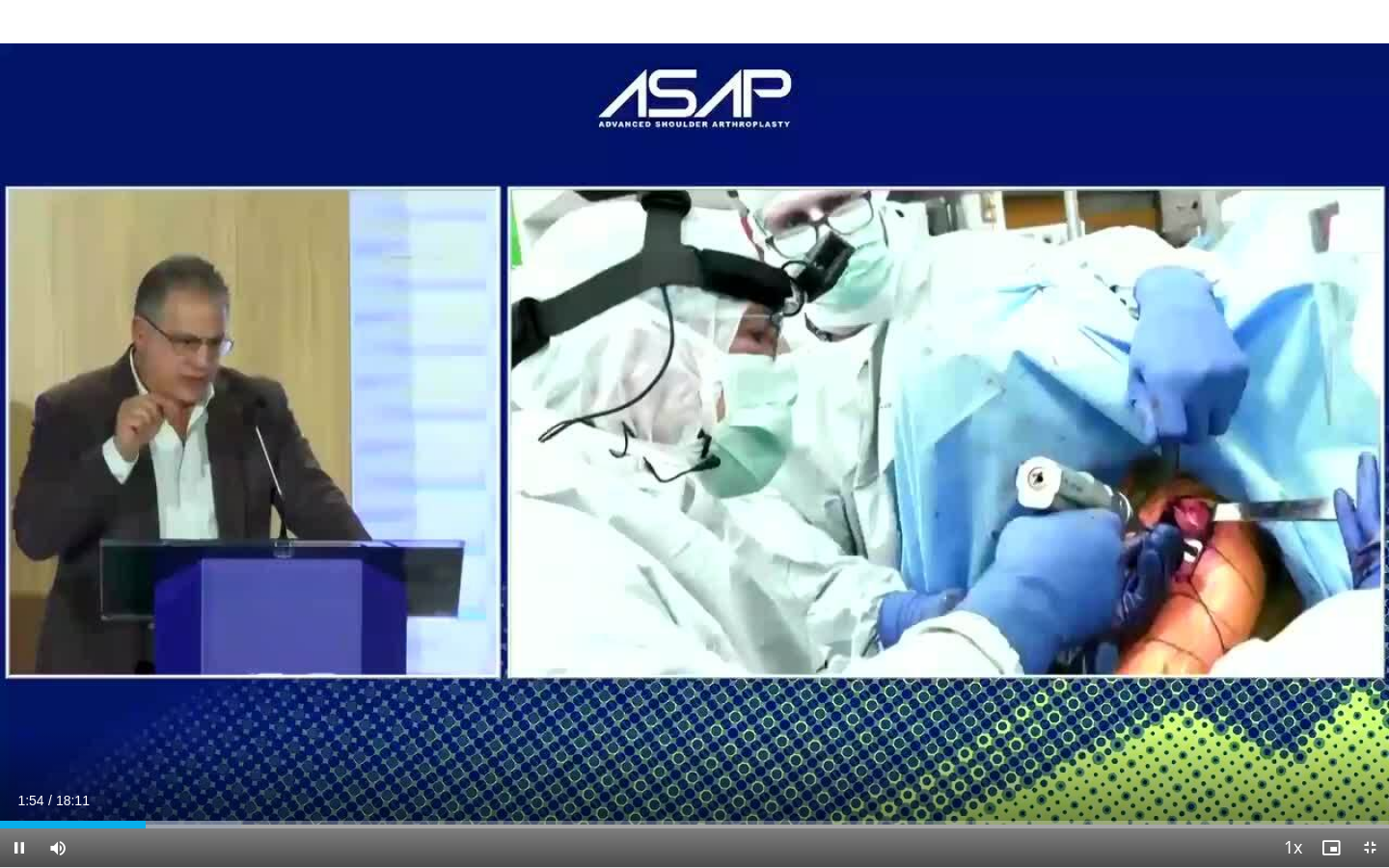 click on "20 seconds
Tap to unmute" at bounding box center [694, 433] 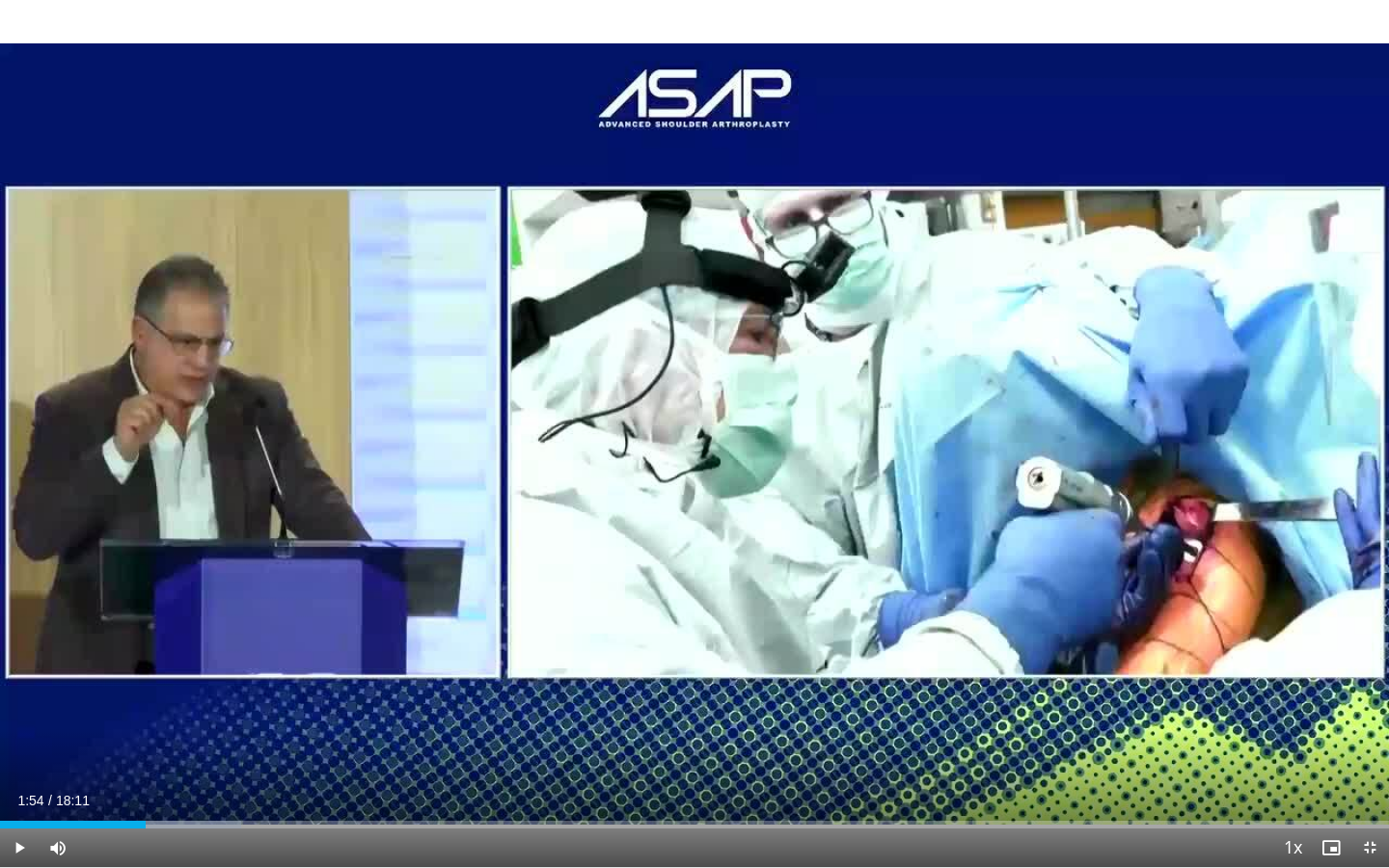 click on "20 seconds
Tap to unmute" at bounding box center (694, 433) 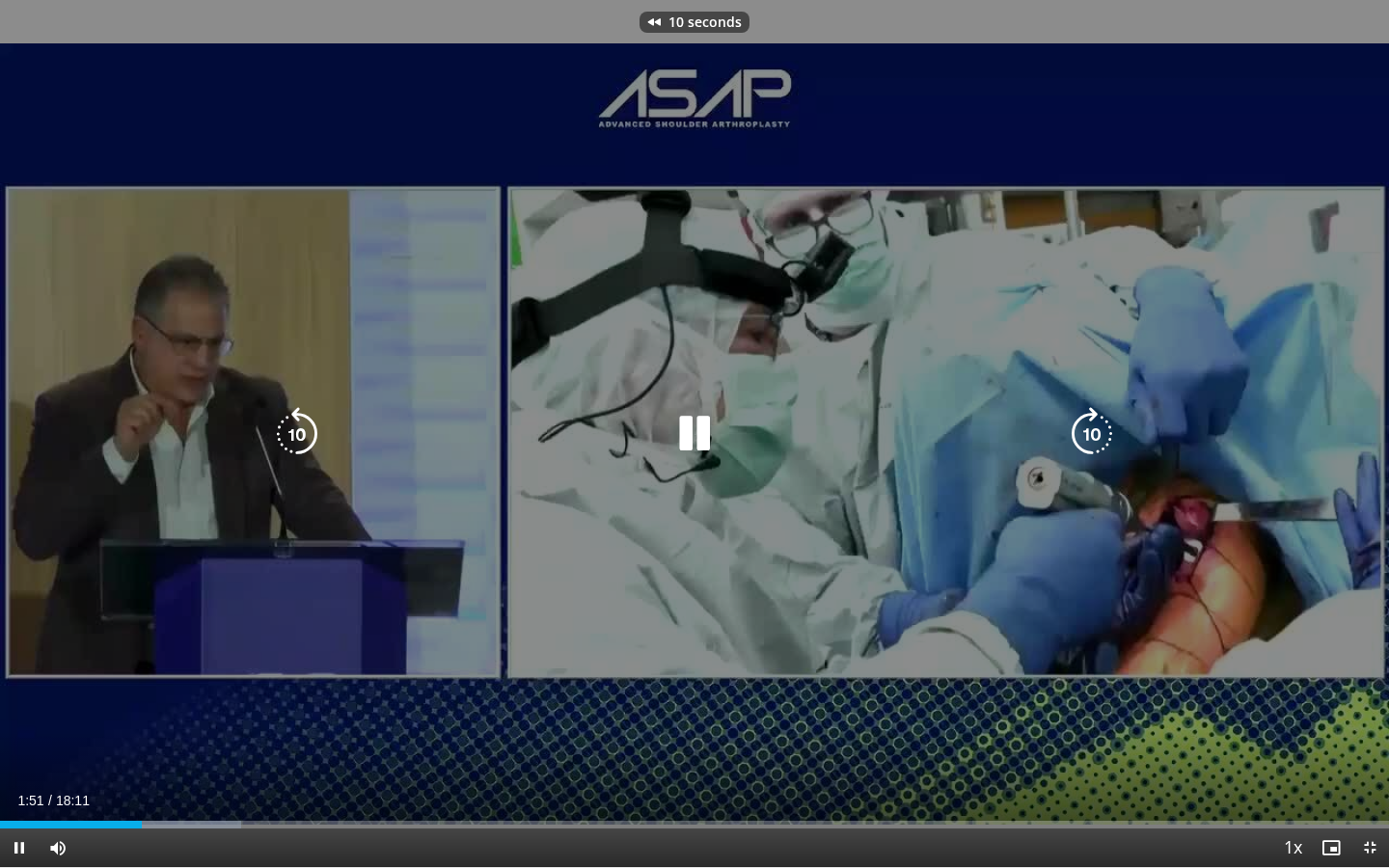 click on "10 seconds
Tap to unmute" at bounding box center [694, 433] 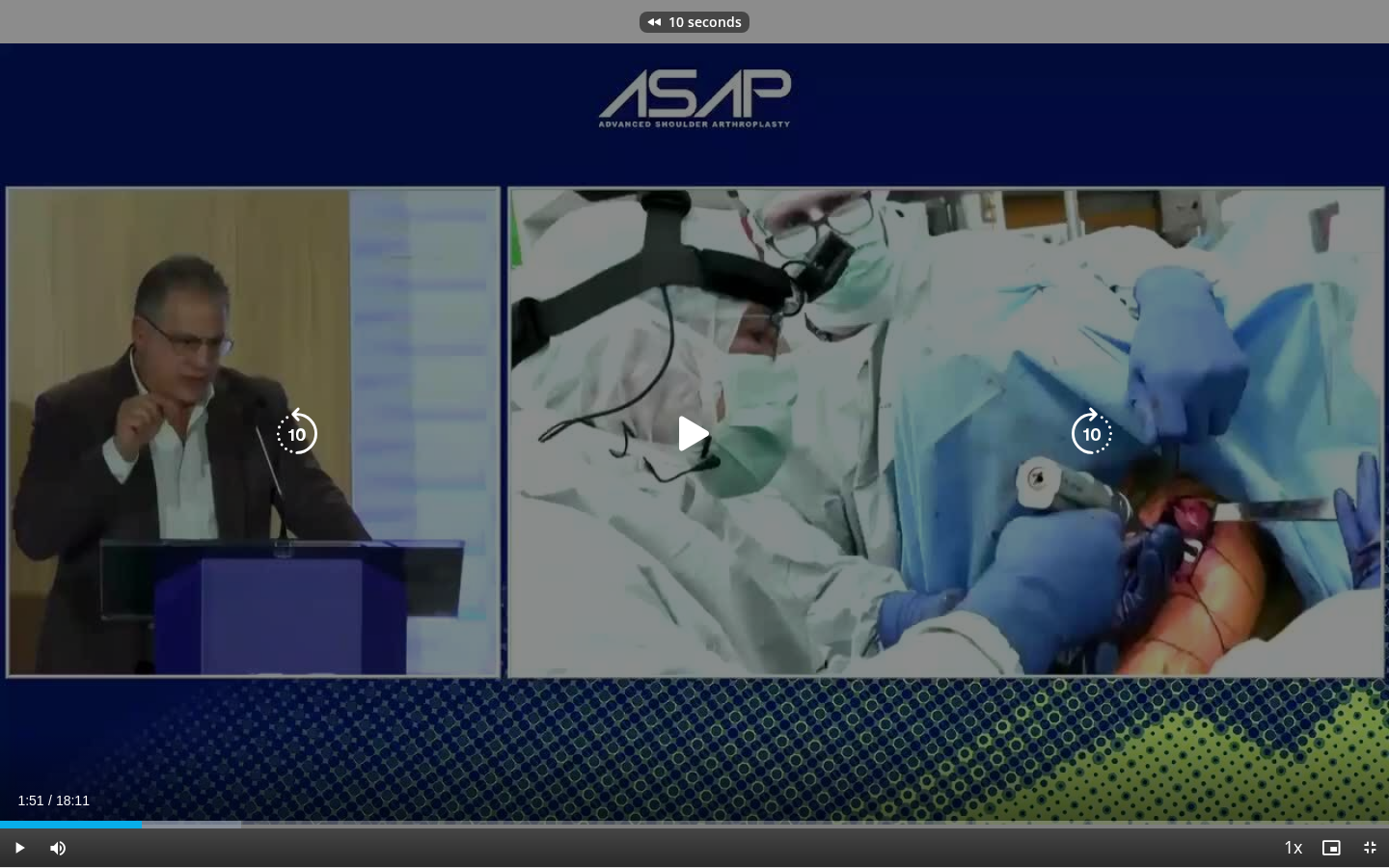 click on "10 seconds
Tap to unmute" at bounding box center [694, 433] 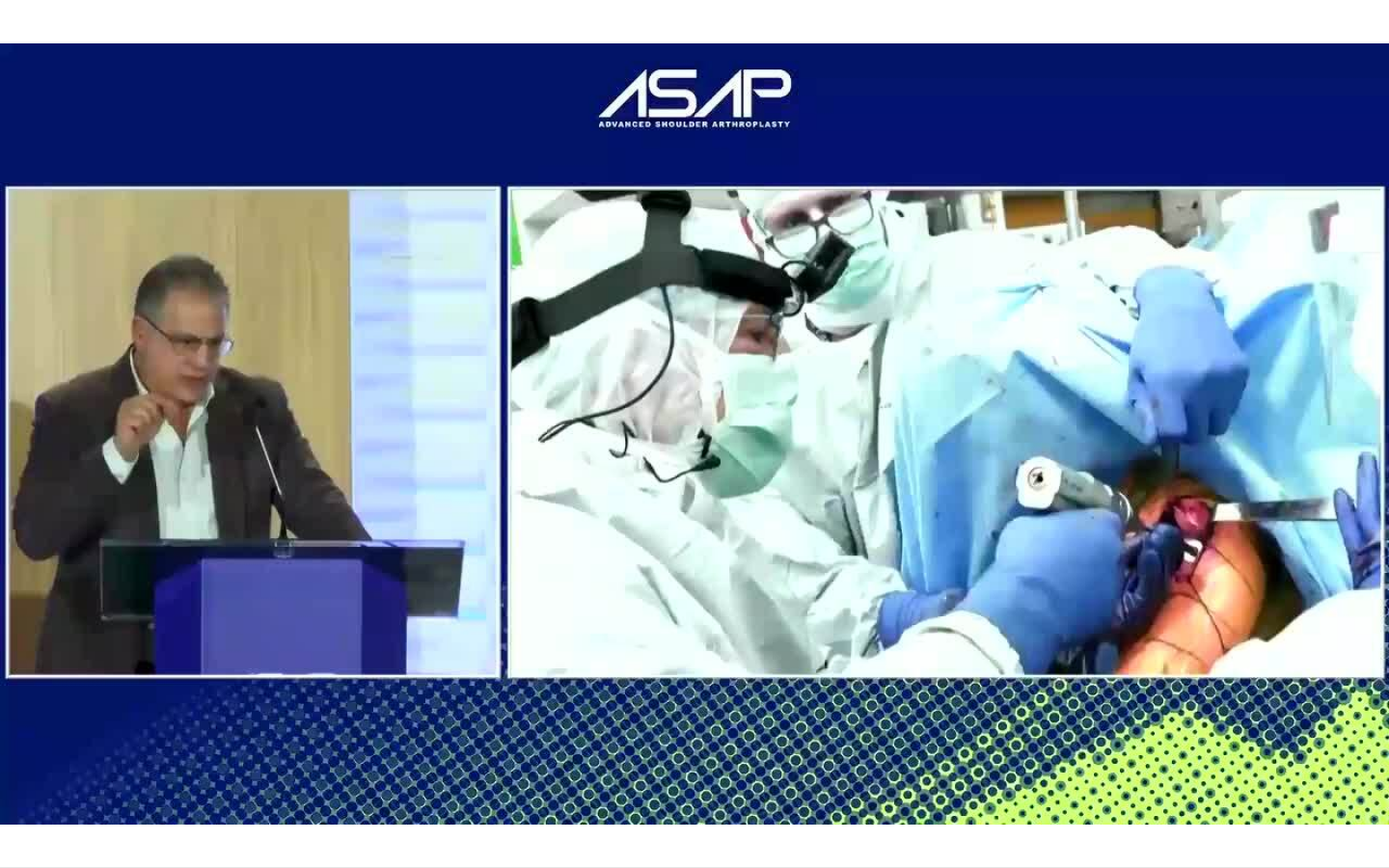 click on "10 seconds
Tap to unmute" at bounding box center (694, 433) 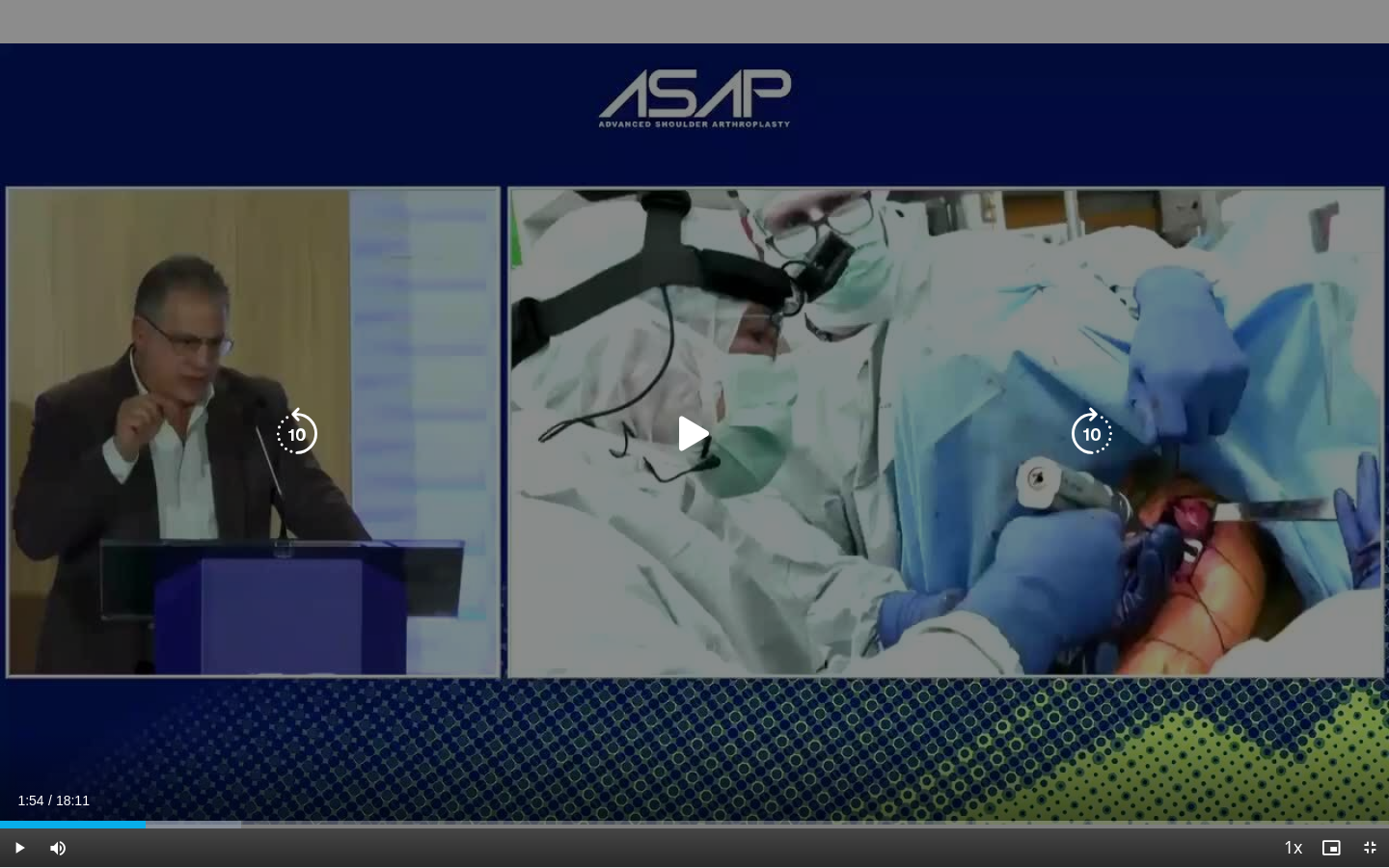 click at bounding box center [694, 434] 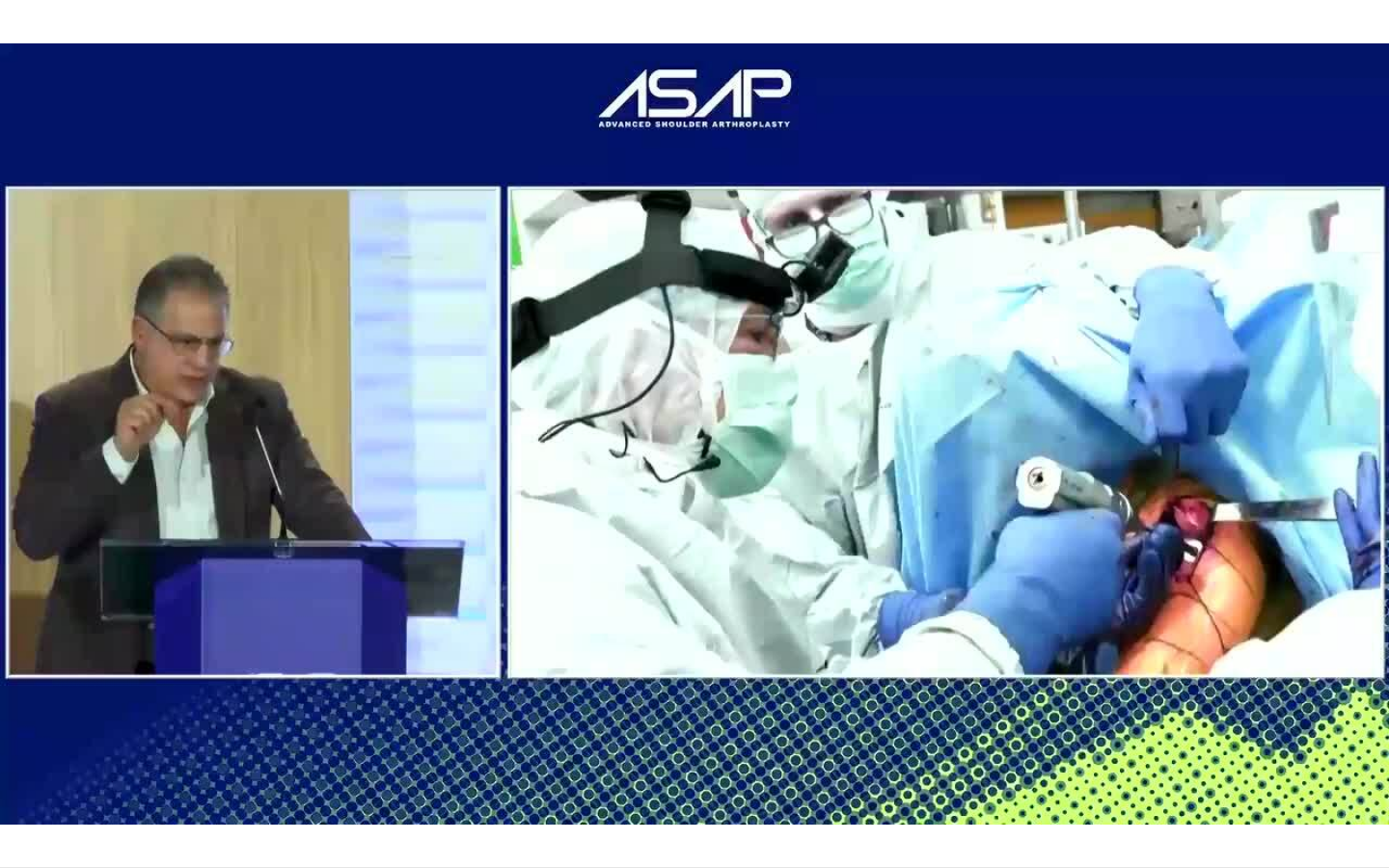 click on "10 seconds
Tap to unmute" at bounding box center (694, 433) 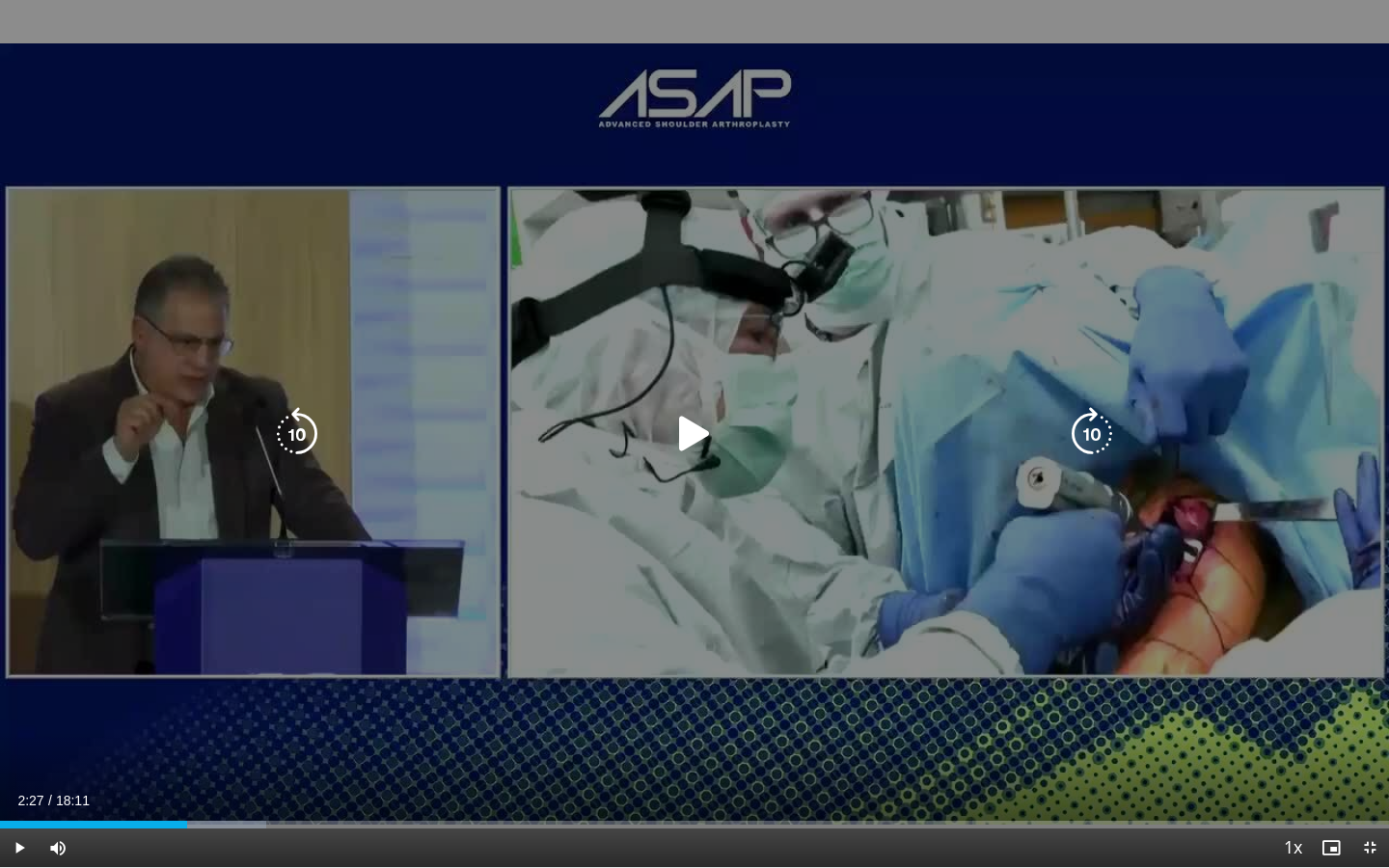 click at bounding box center (694, 434) 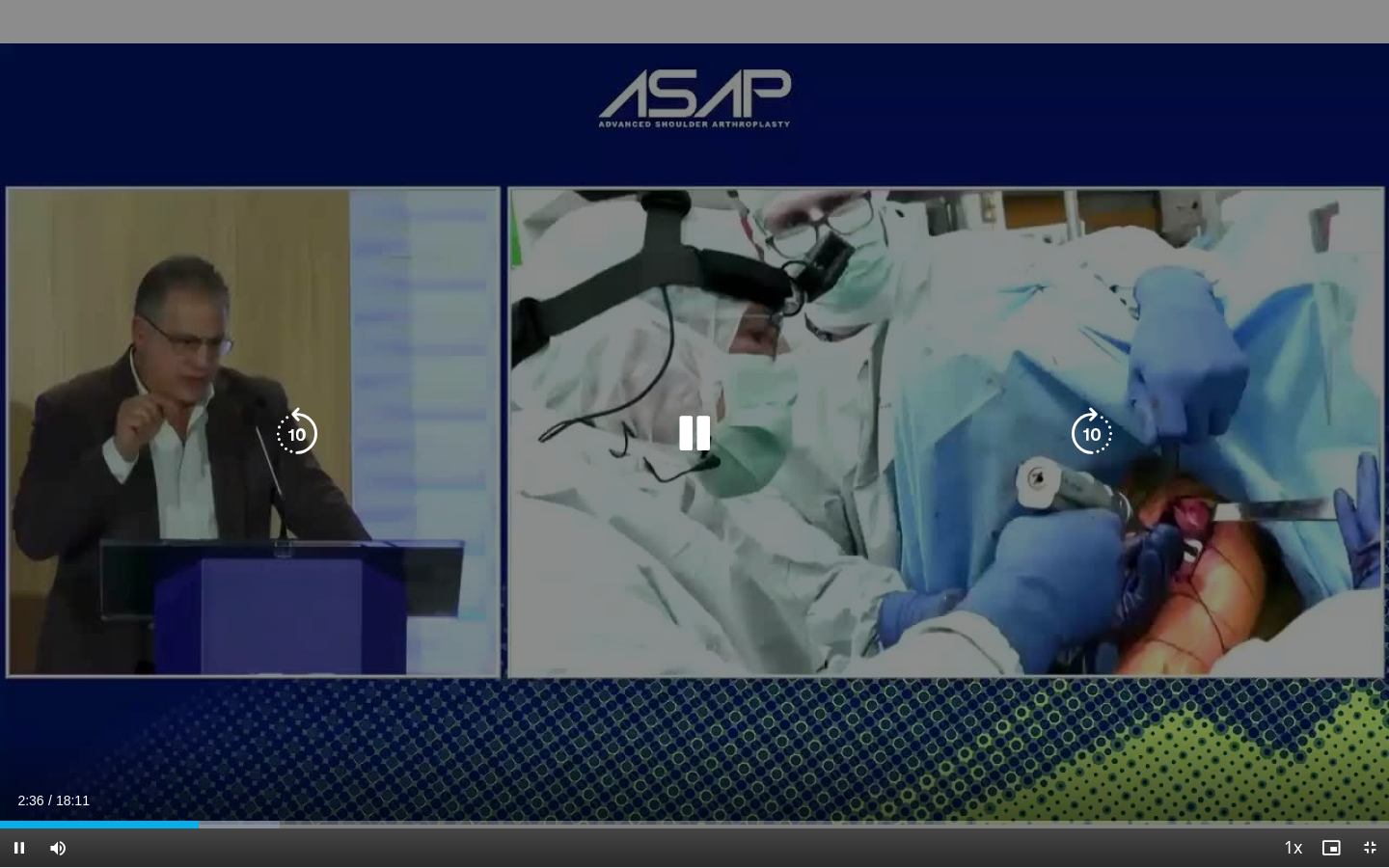 type 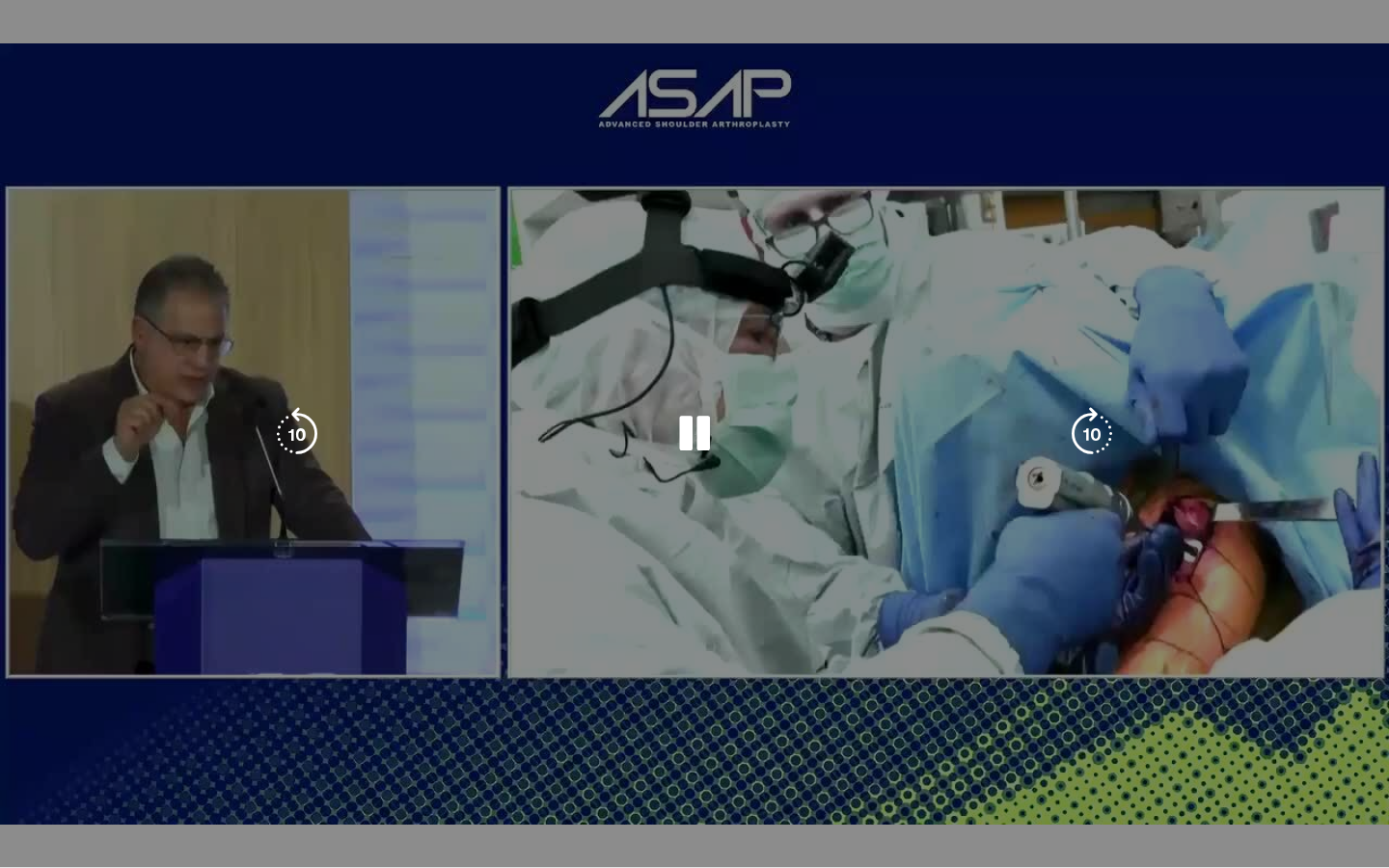 click on "10 seconds
Tap to unmute" at bounding box center (694, 433) 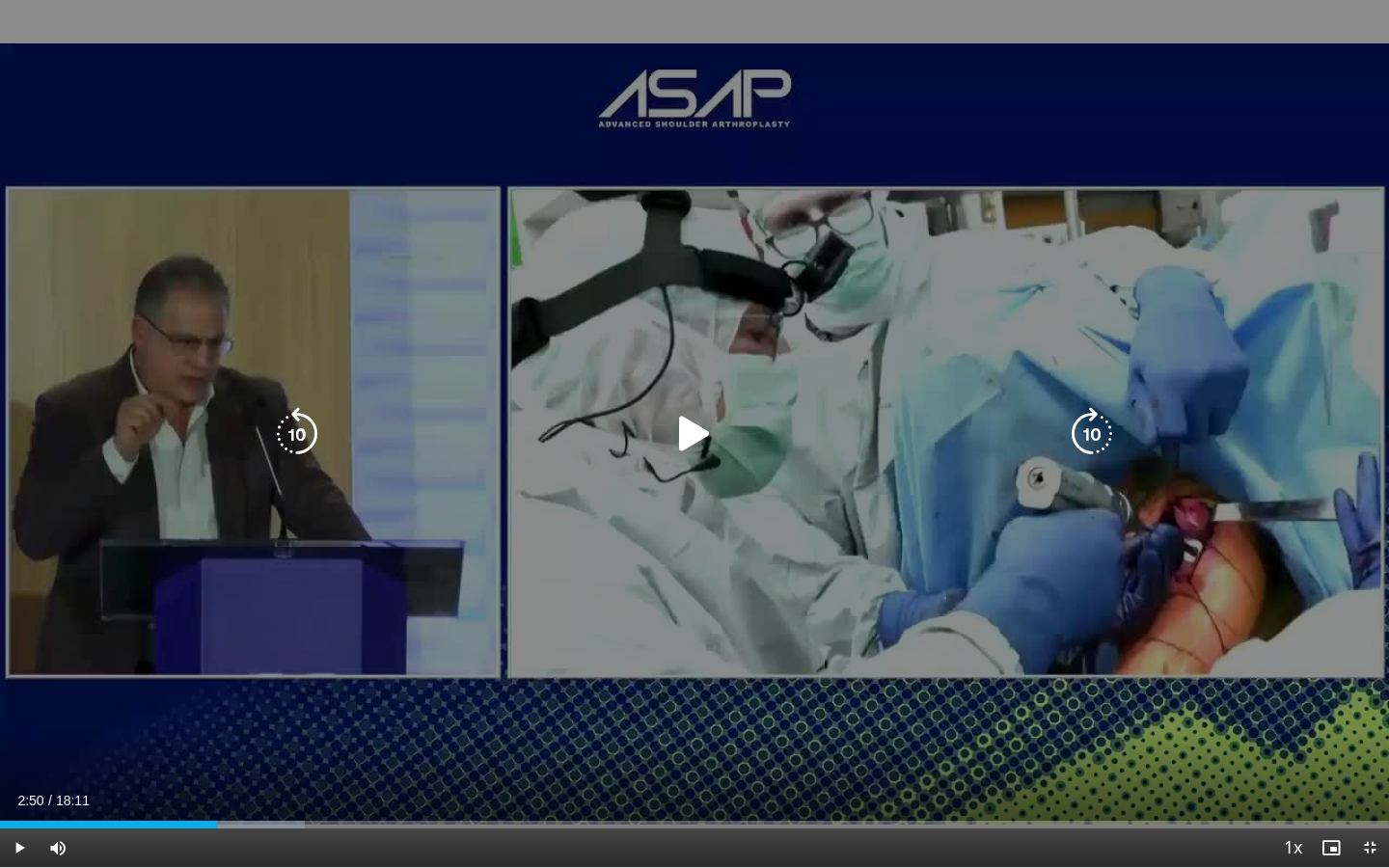 click on "10 seconds
Tap to unmute" at bounding box center (694, 433) 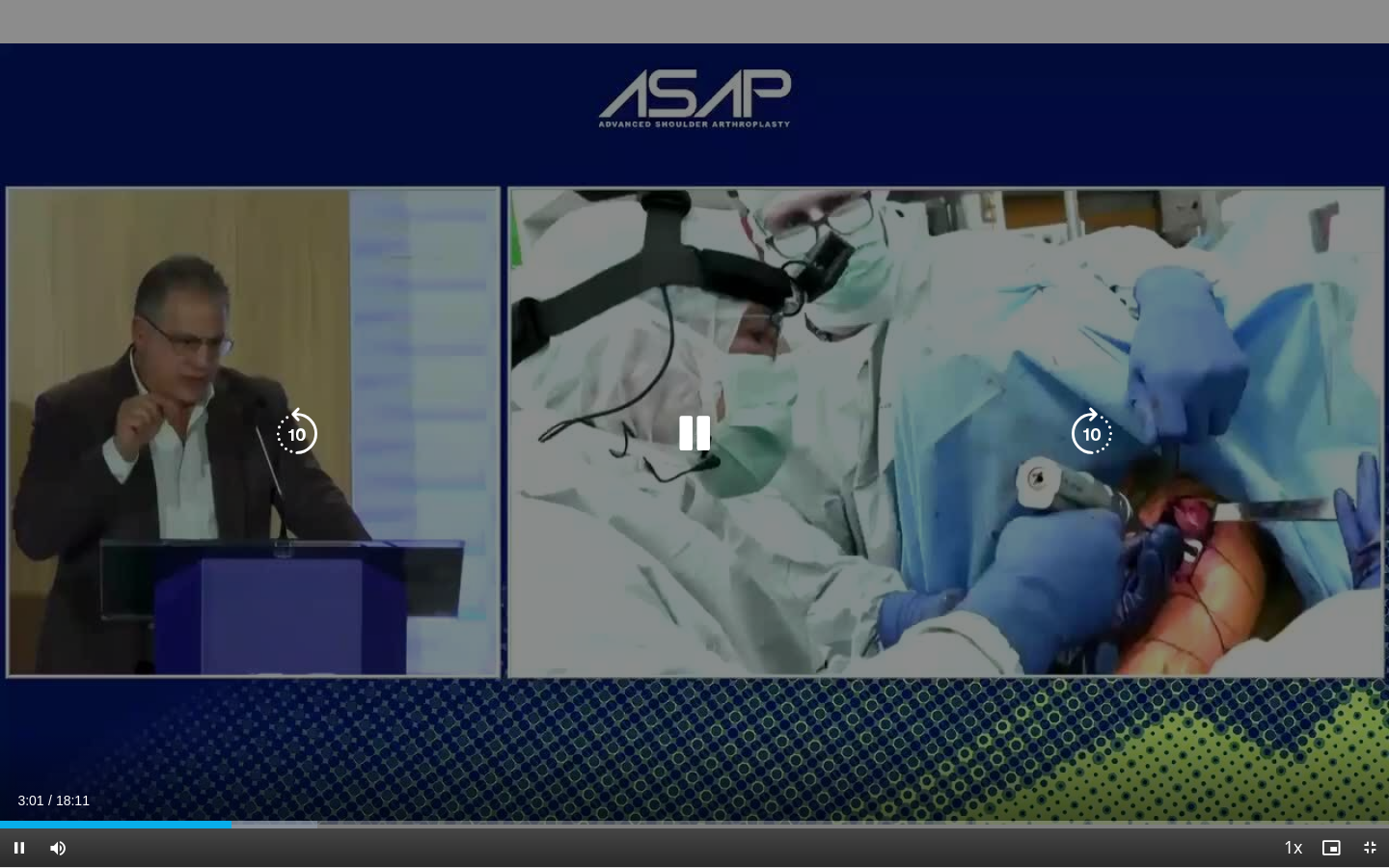 click on "10 seconds
Tap to unmute" at bounding box center [694, 433] 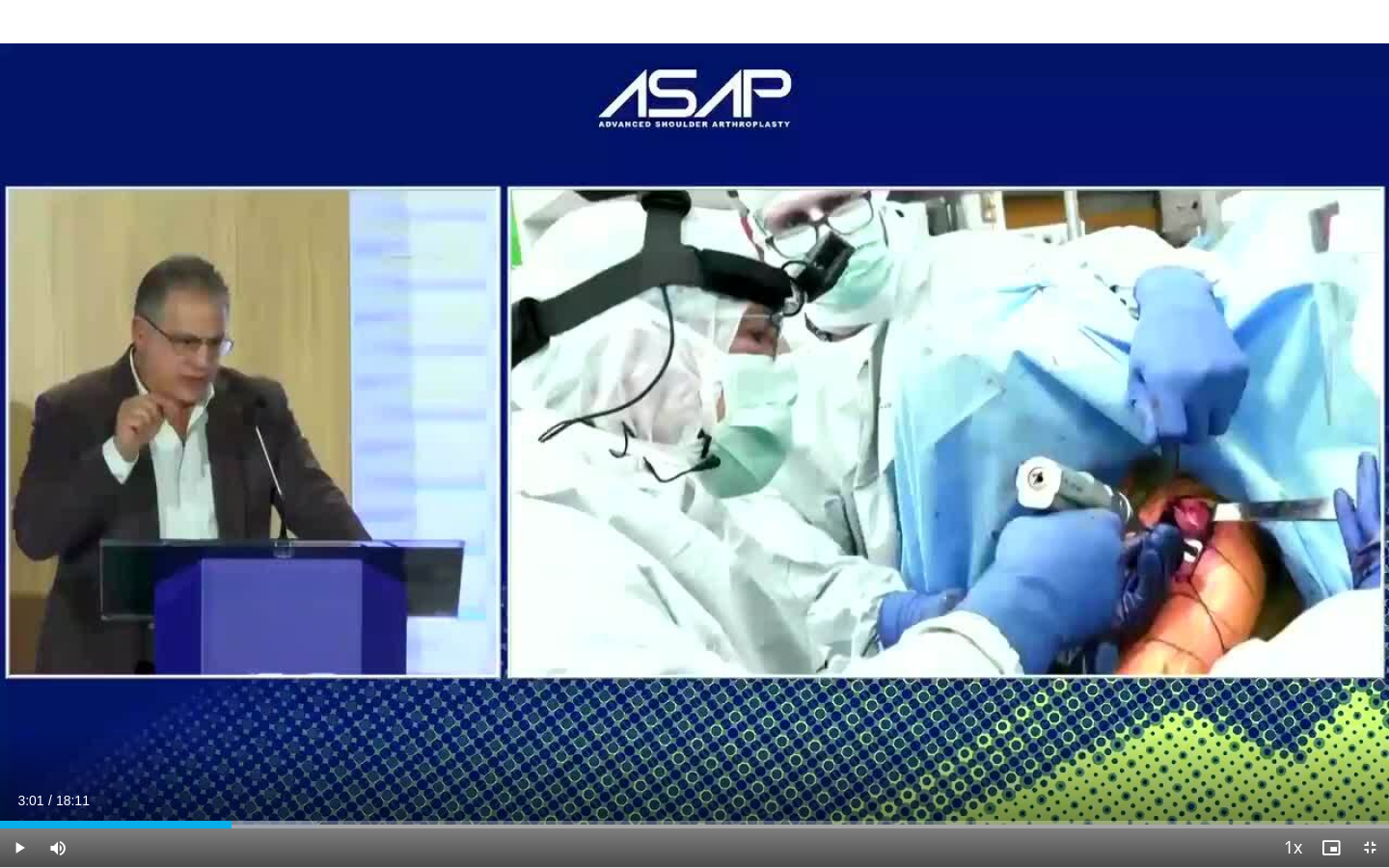 click on "Current Time  3:01 / Duration  18:11" at bounding box center (694, 800) 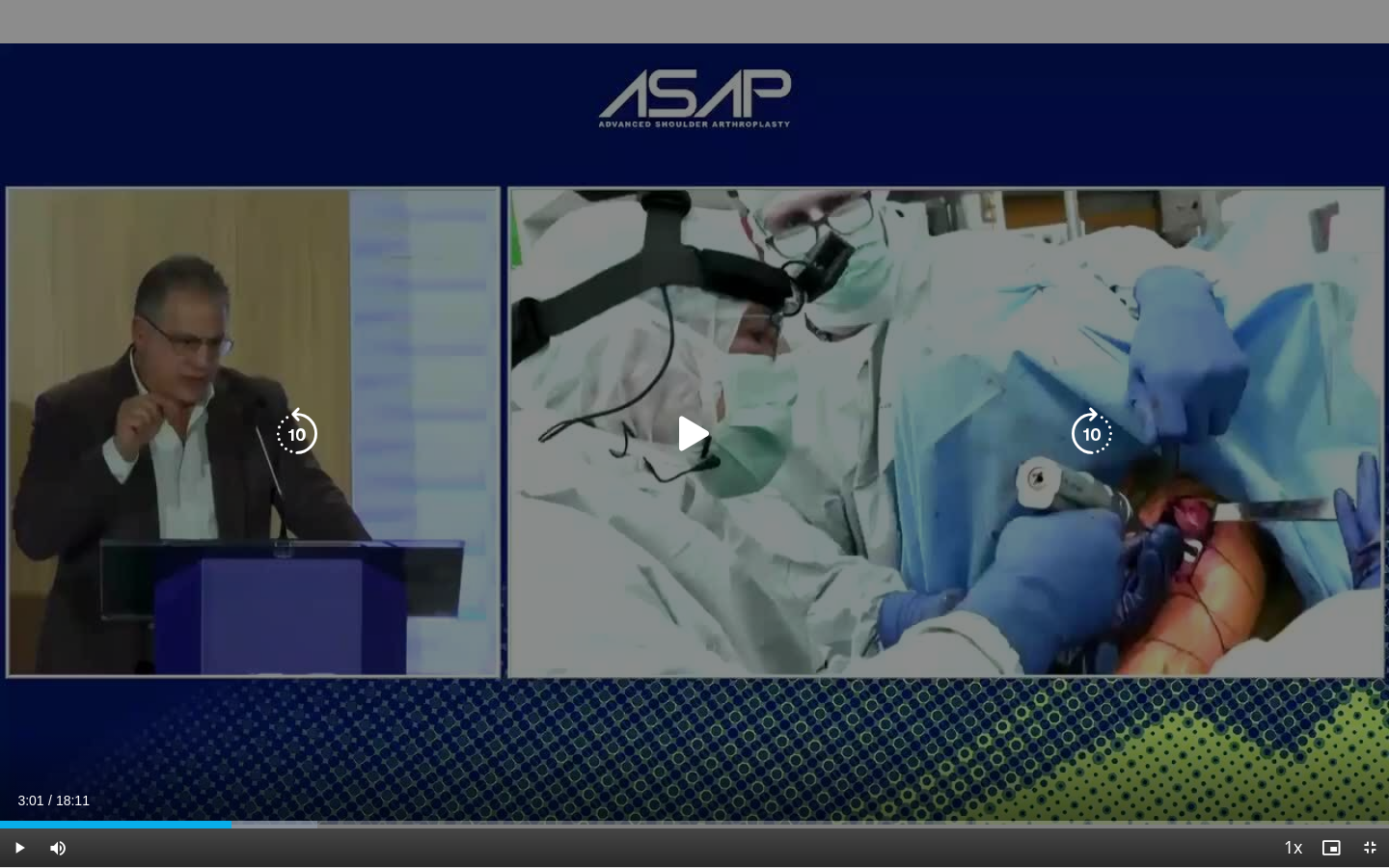click on "10 seconds
Tap to unmute" at bounding box center (694, 433) 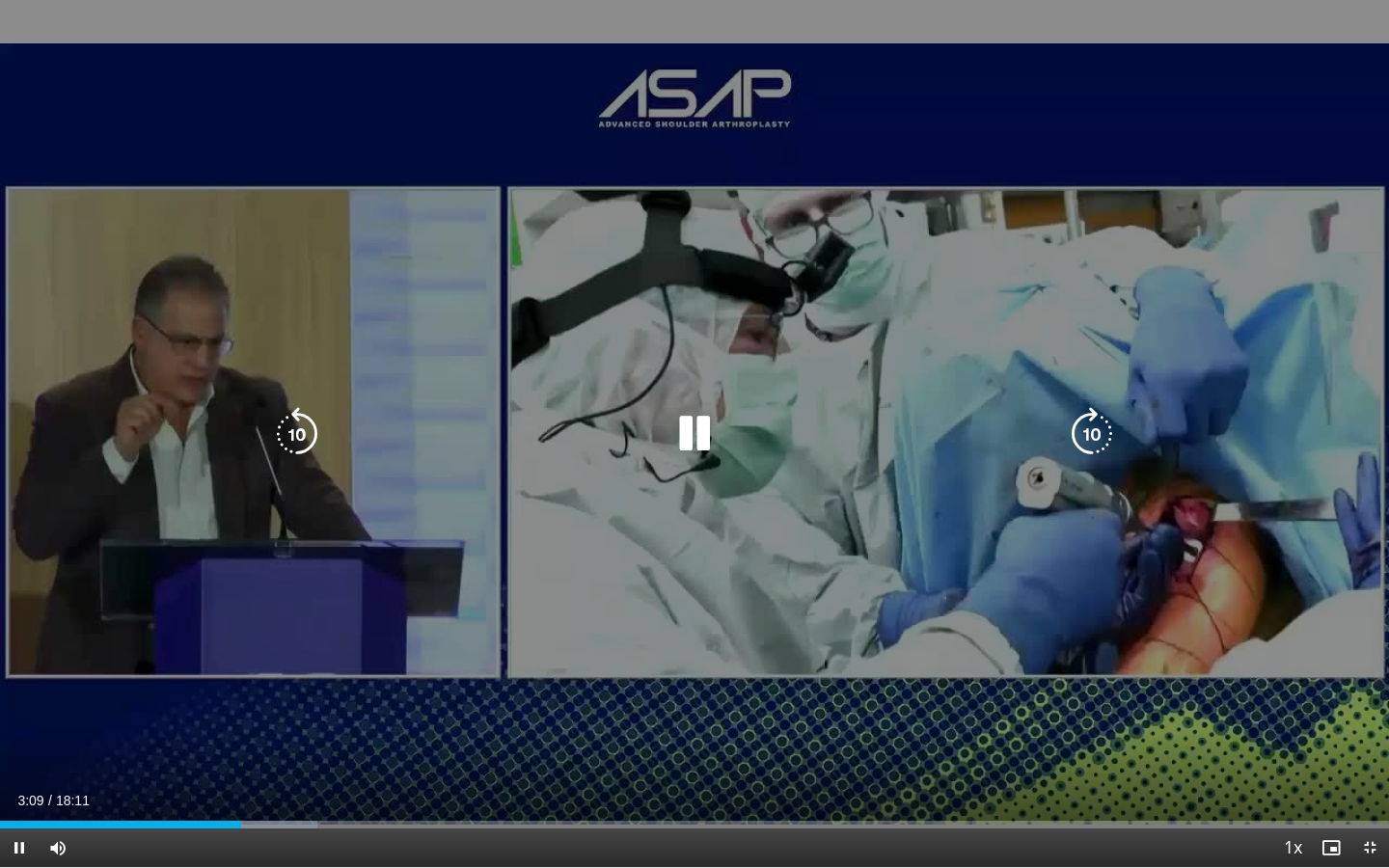 click on "10 seconds
Tap to unmute" at bounding box center [694, 433] 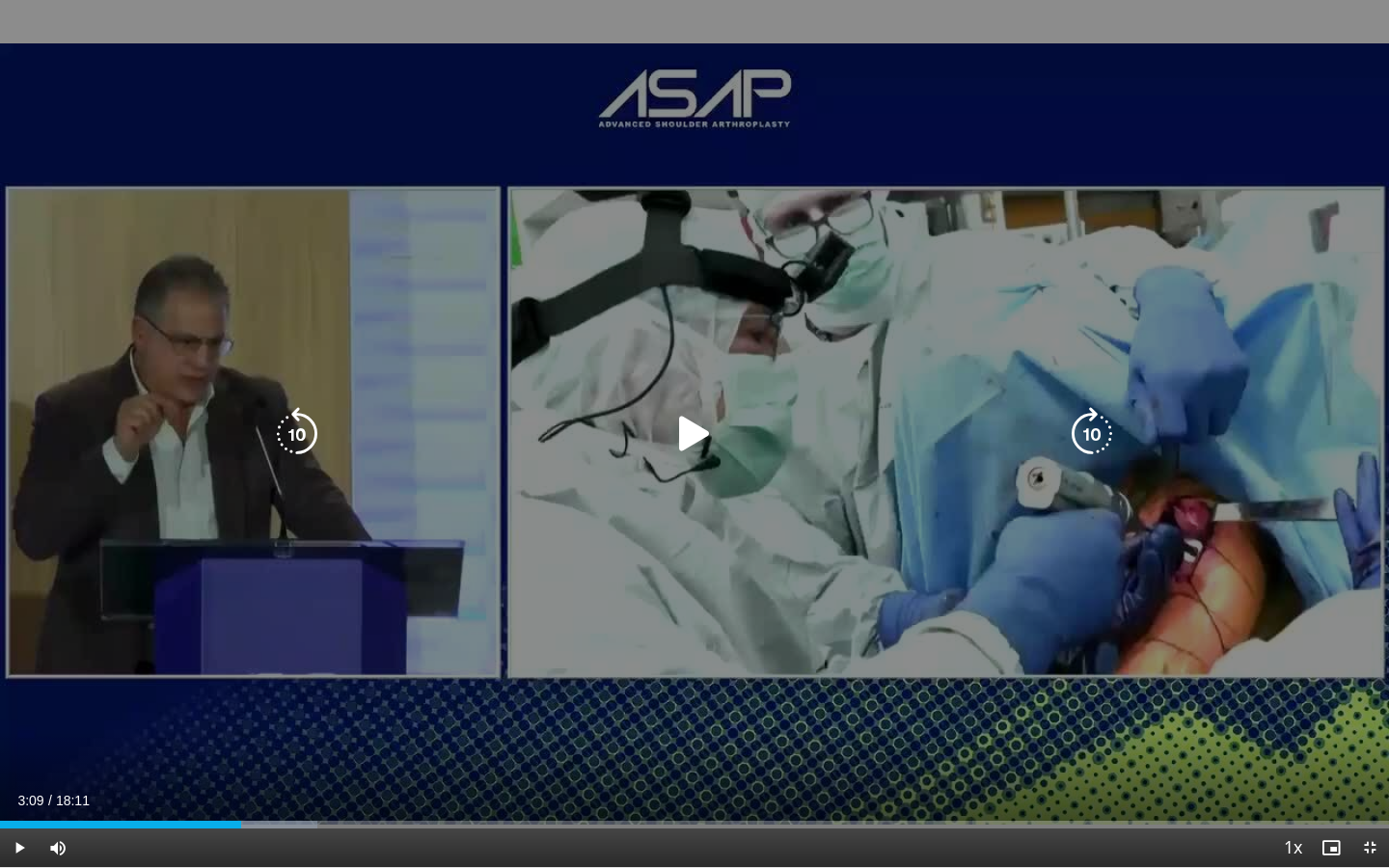 click on "10 seconds
Tap to unmute" at bounding box center [694, 433] 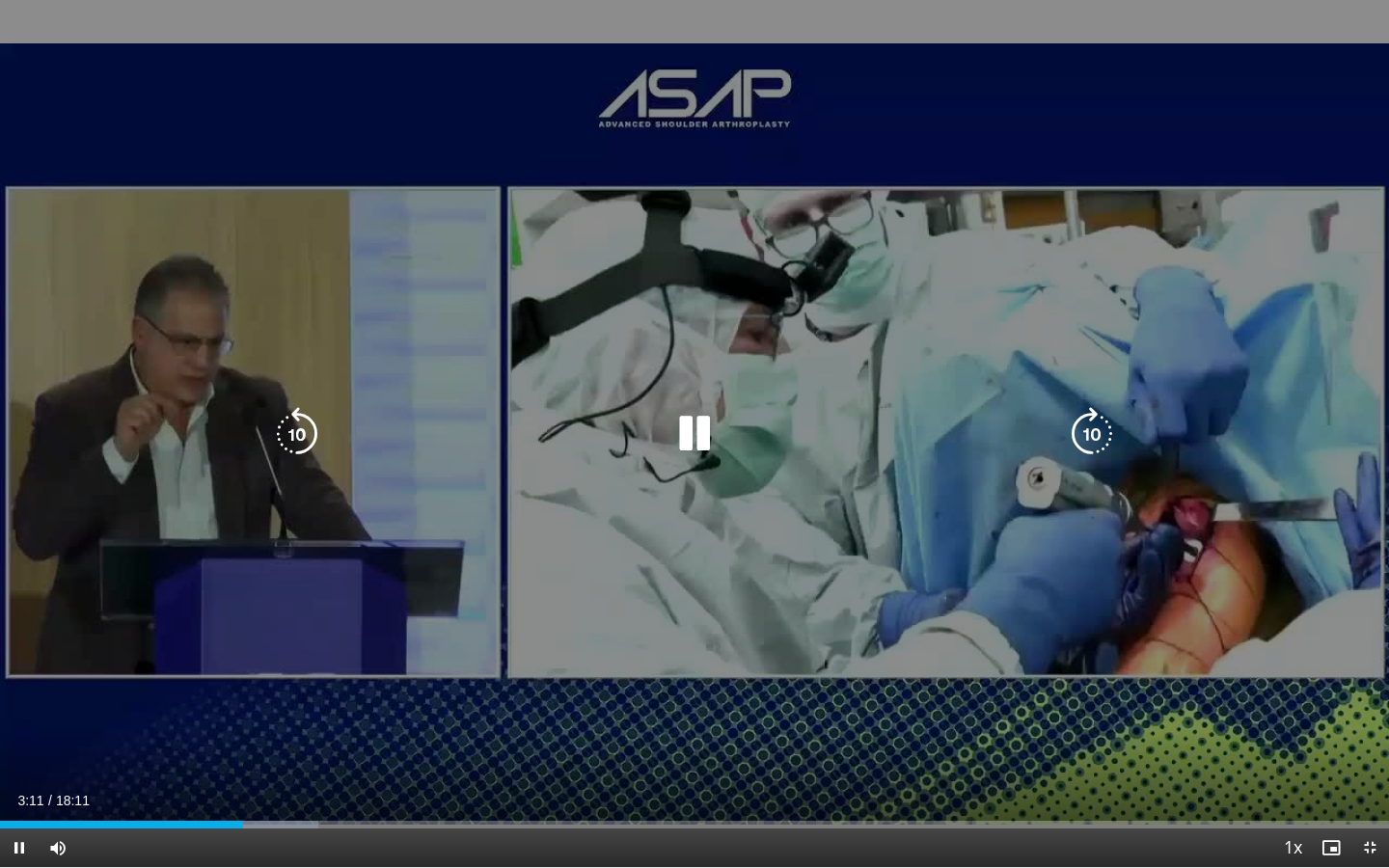 click on "10 seconds
Tap to unmute" at bounding box center (694, 433) 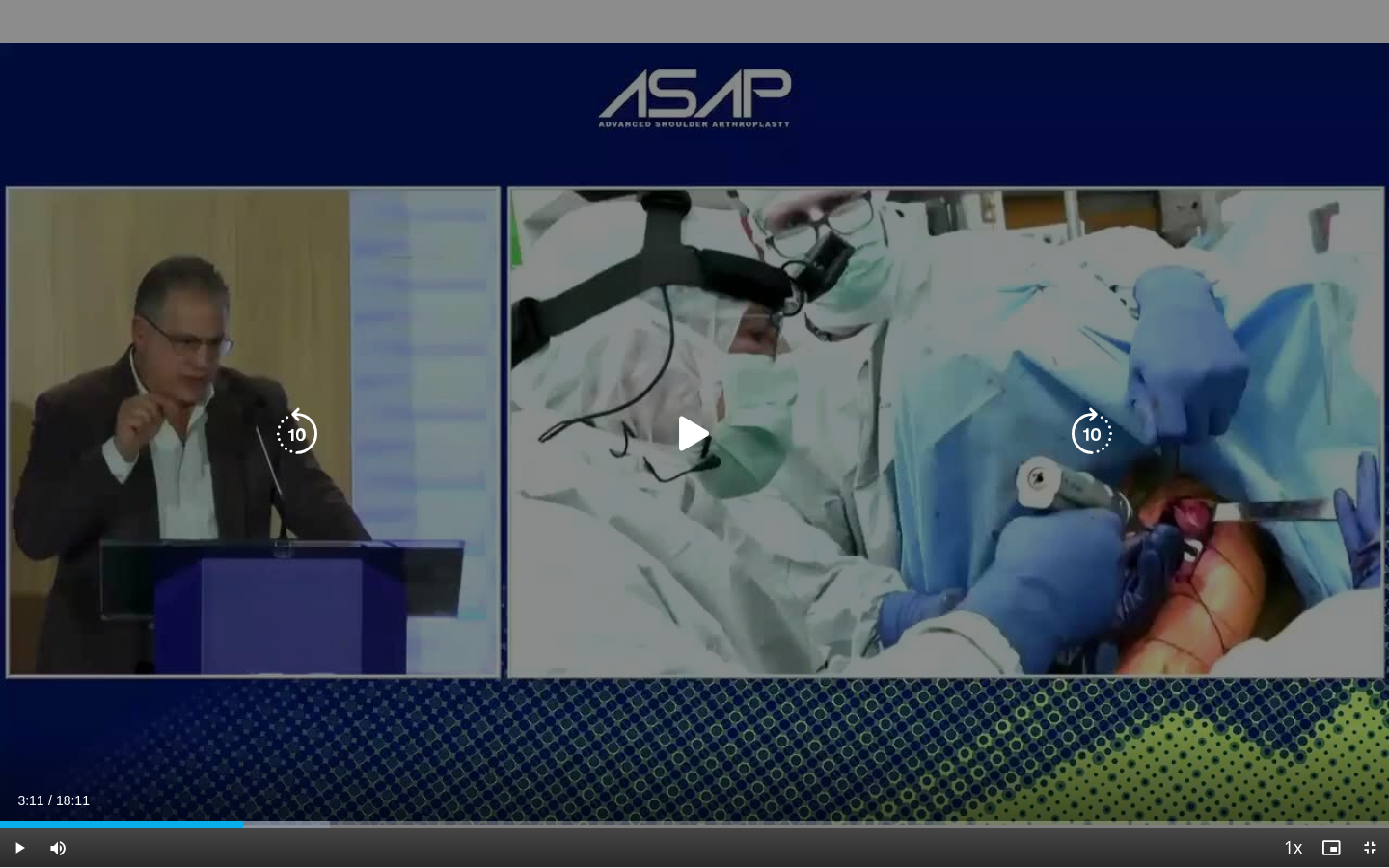 click on "10 seconds
Tap to unmute" at bounding box center (694, 433) 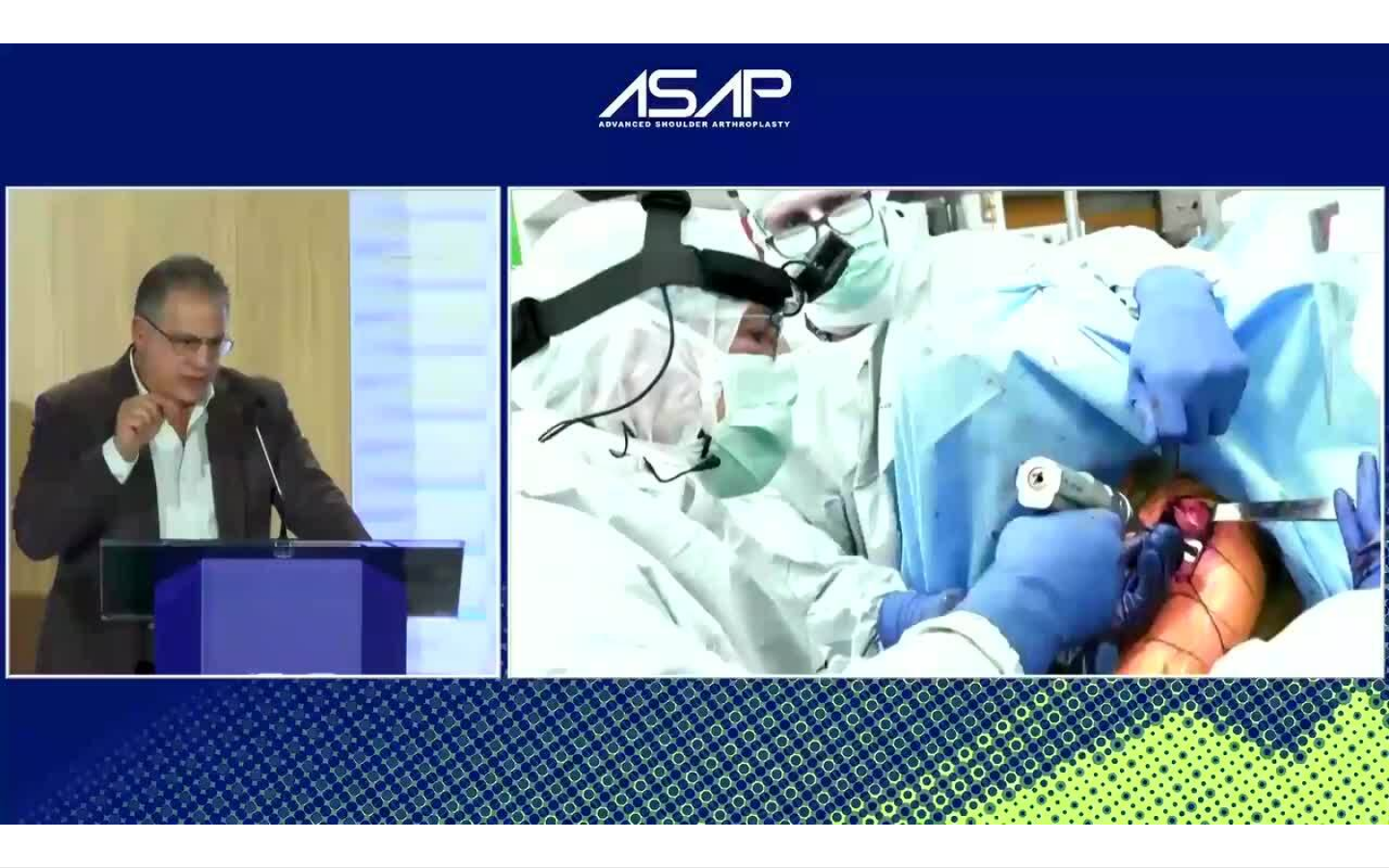 click on "10 seconds
Tap to unmute" at bounding box center (694, 433) 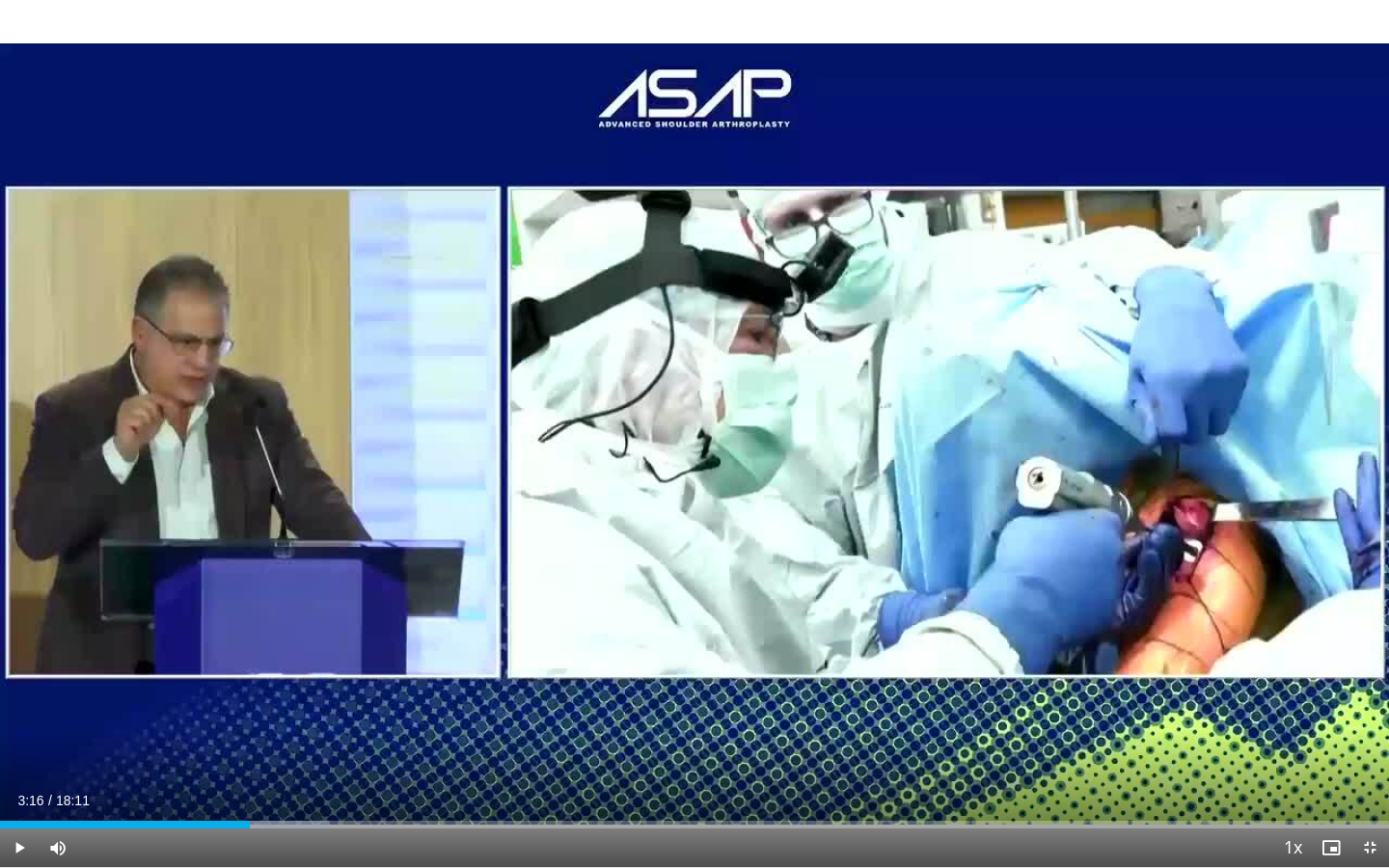 click on "10 seconds
Tap to unmute" at bounding box center [694, 433] 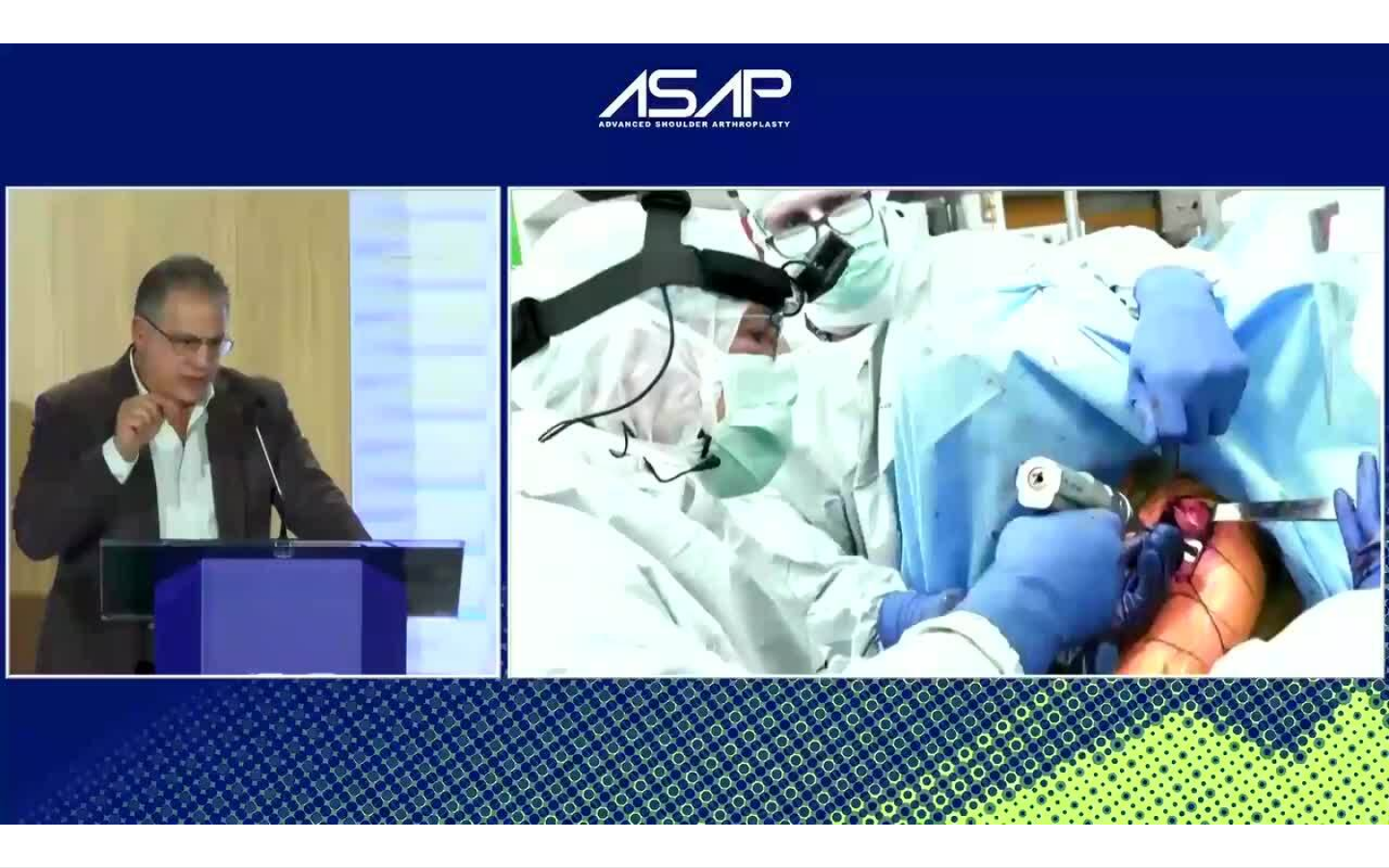 click on "10 seconds
Tap to unmute" at bounding box center [694, 433] 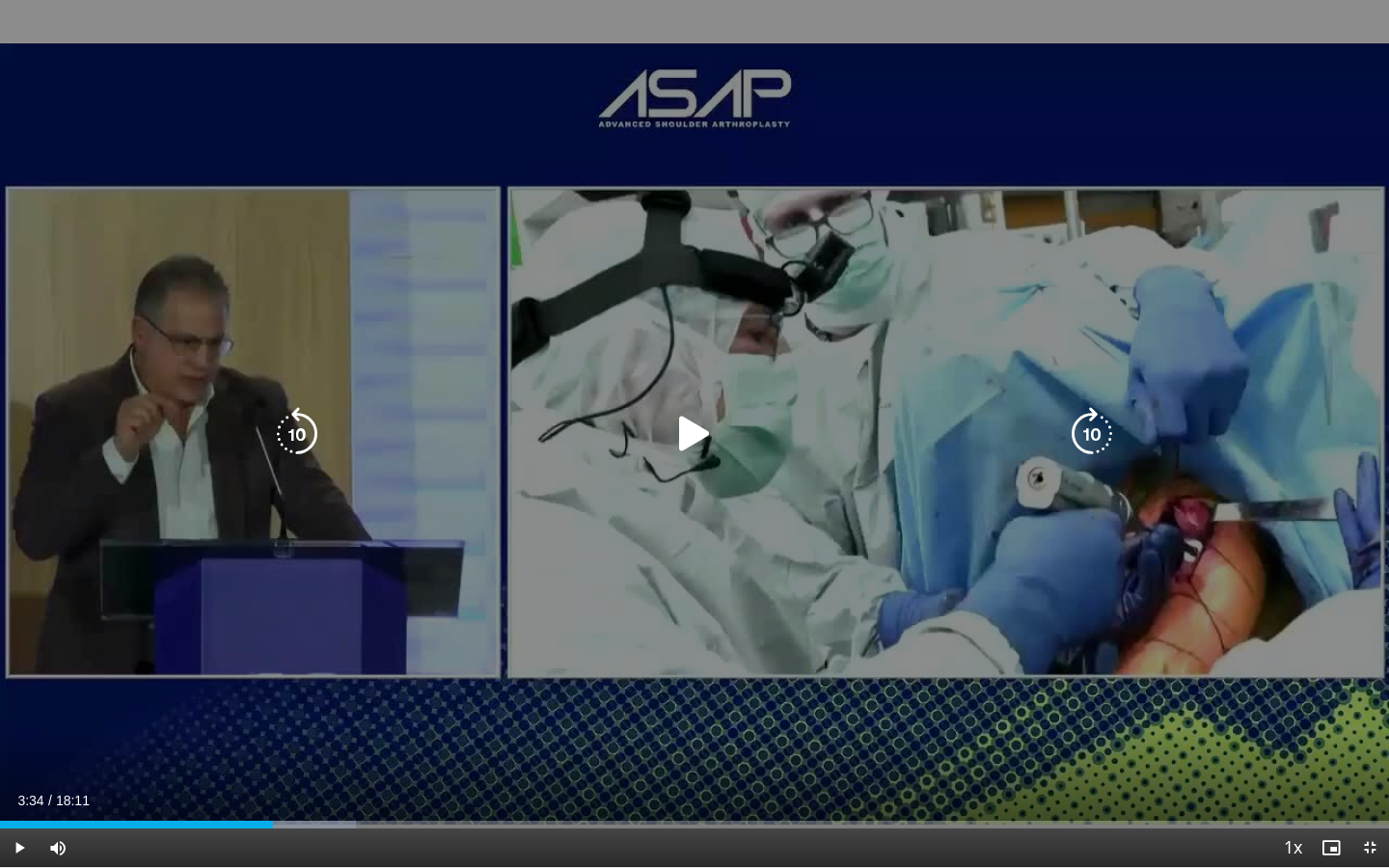 click on "10 seconds
Tap to unmute" at bounding box center (694, 433) 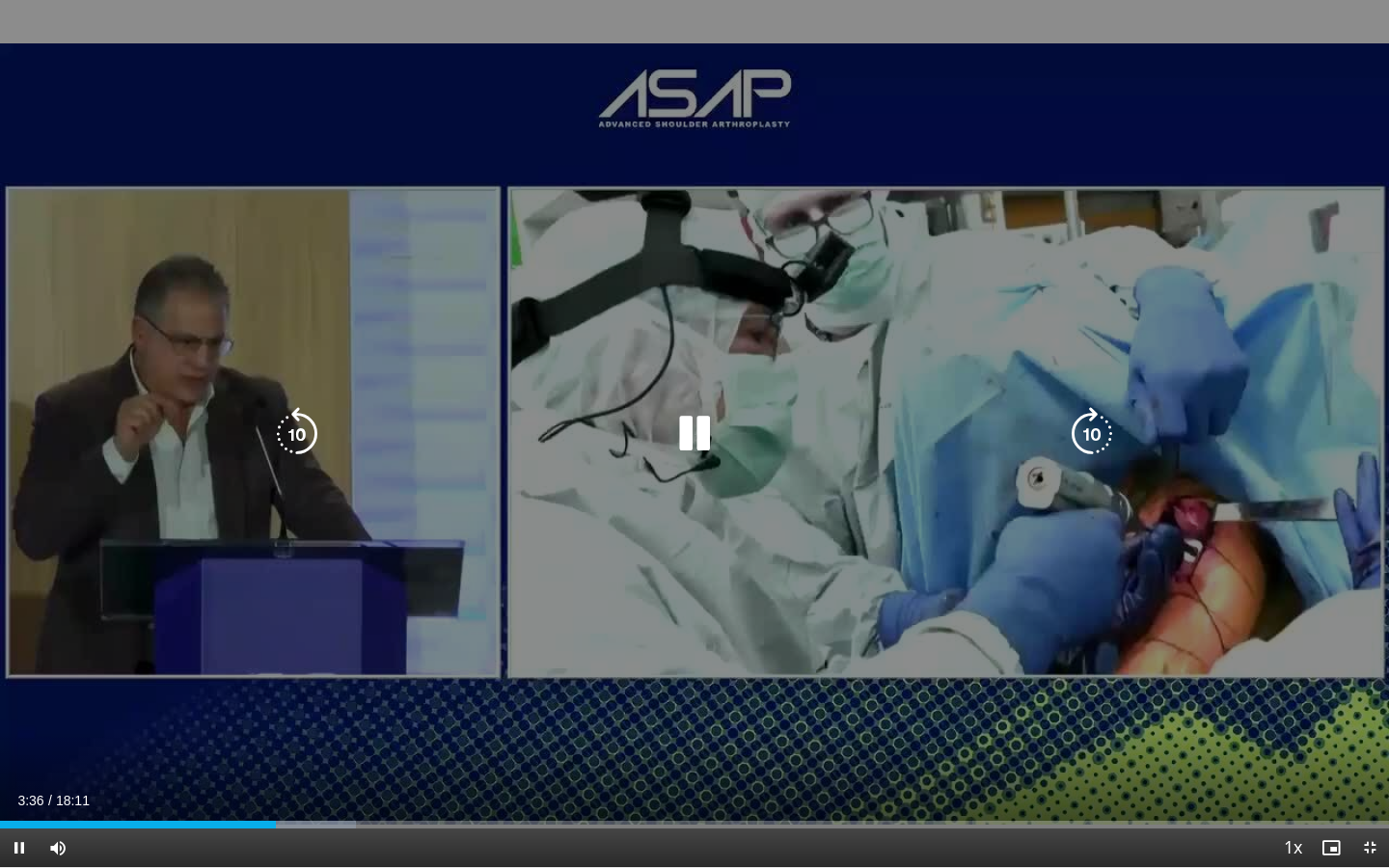 click on "10 seconds
Tap to unmute" at bounding box center [694, 433] 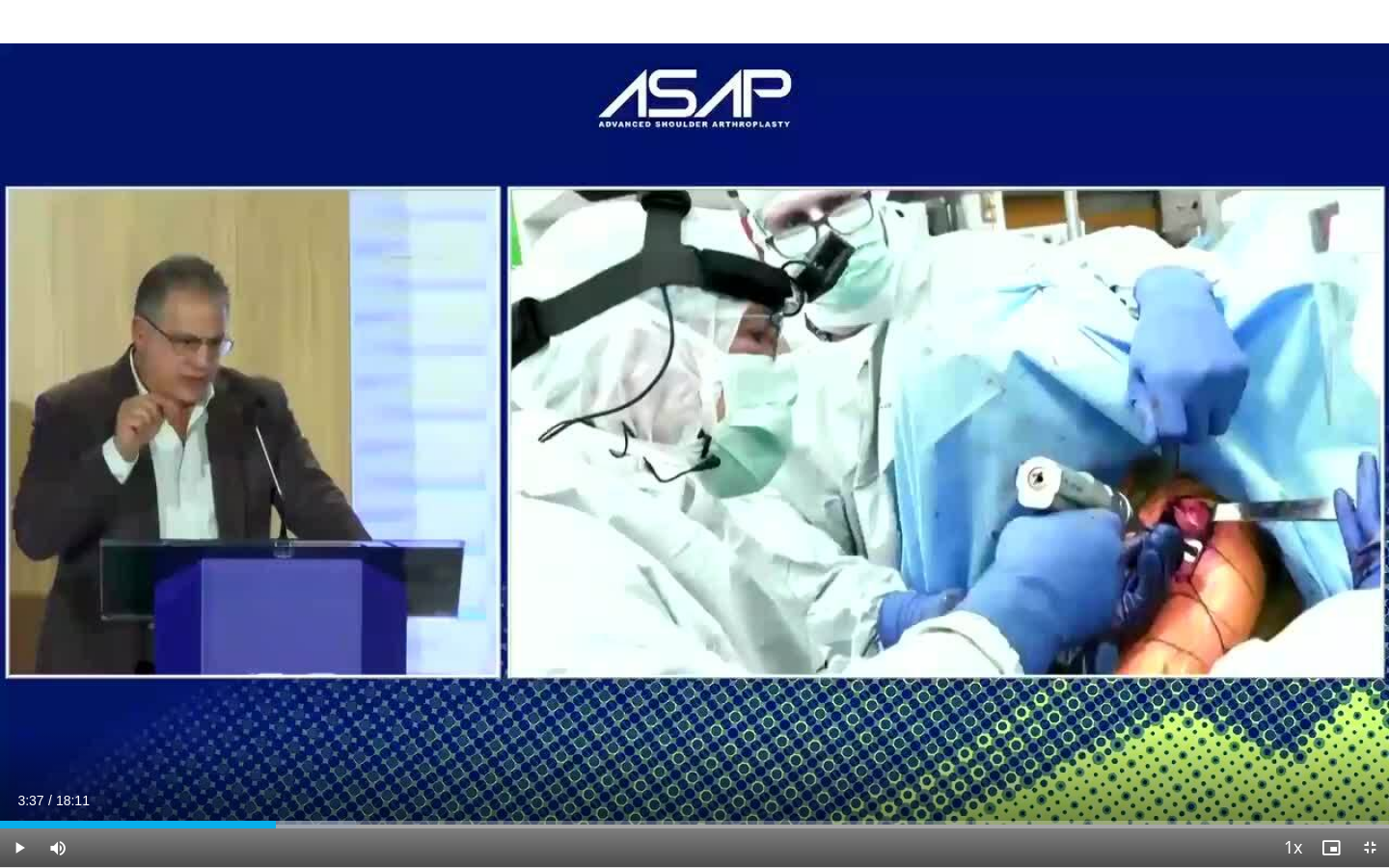 click on "10 seconds
Tap to unmute" at bounding box center [694, 433] 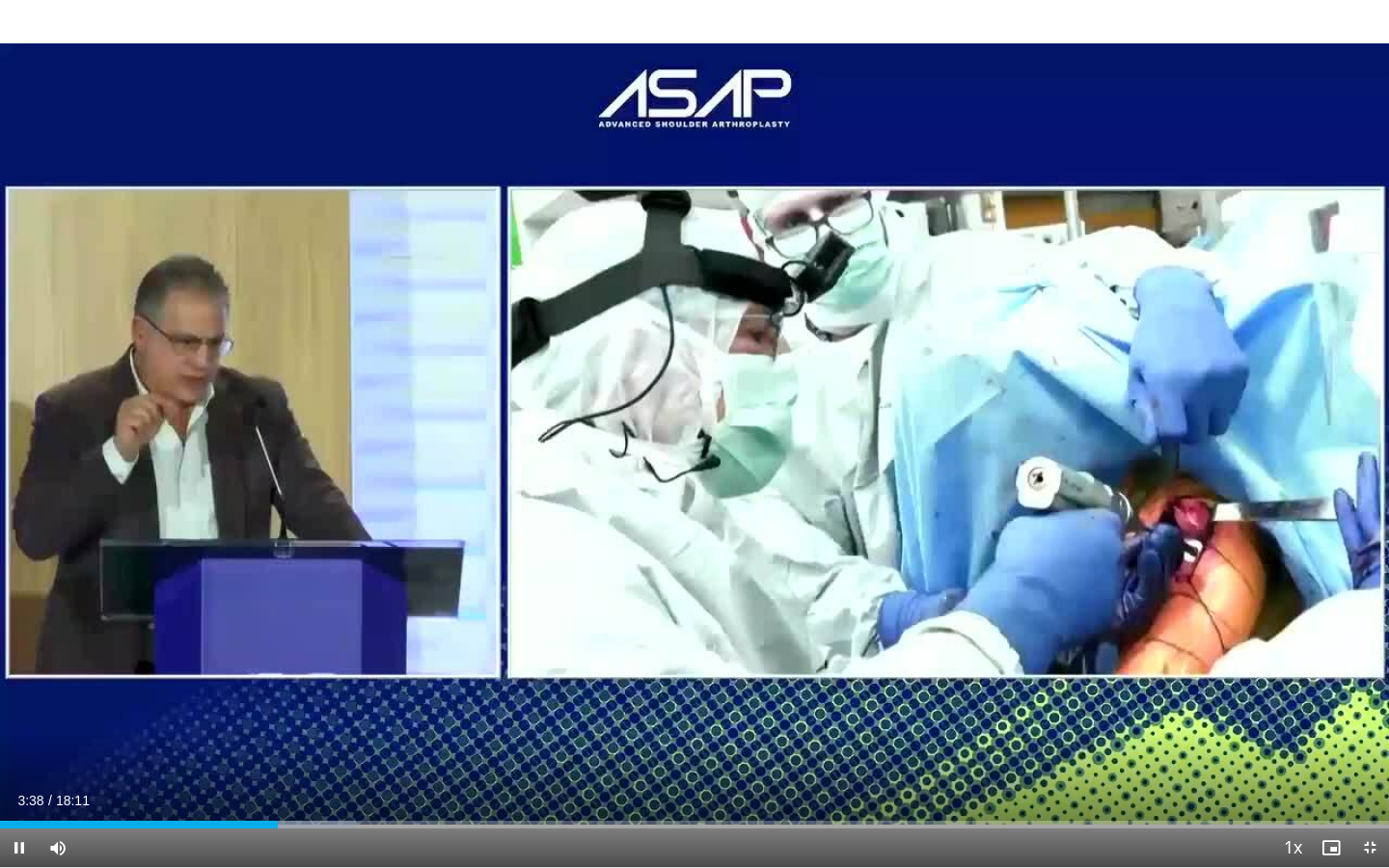 click on "10 seconds
Tap to unmute" at bounding box center (694, 433) 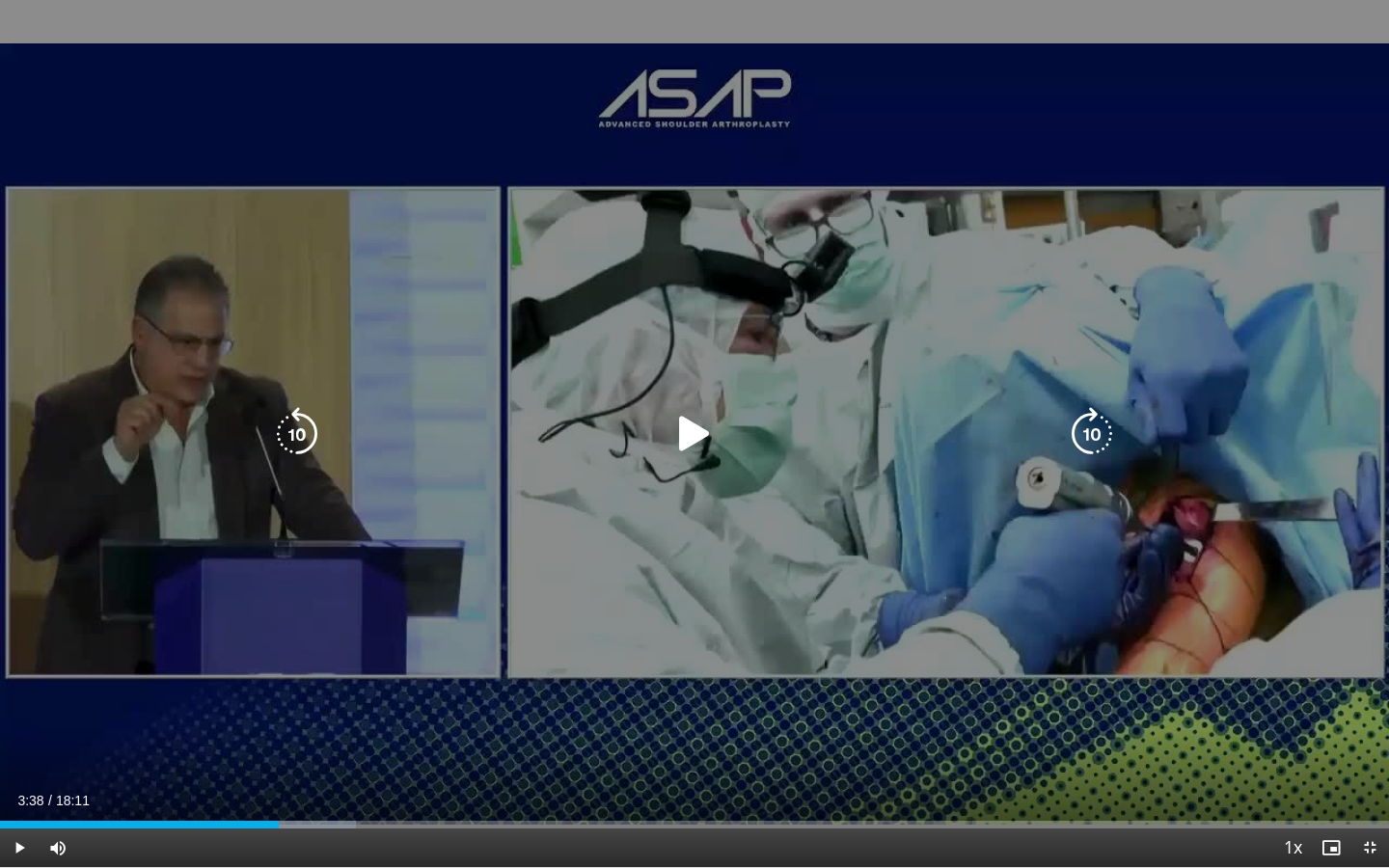 click on "10 seconds
Tap to unmute" at bounding box center (694, 433) 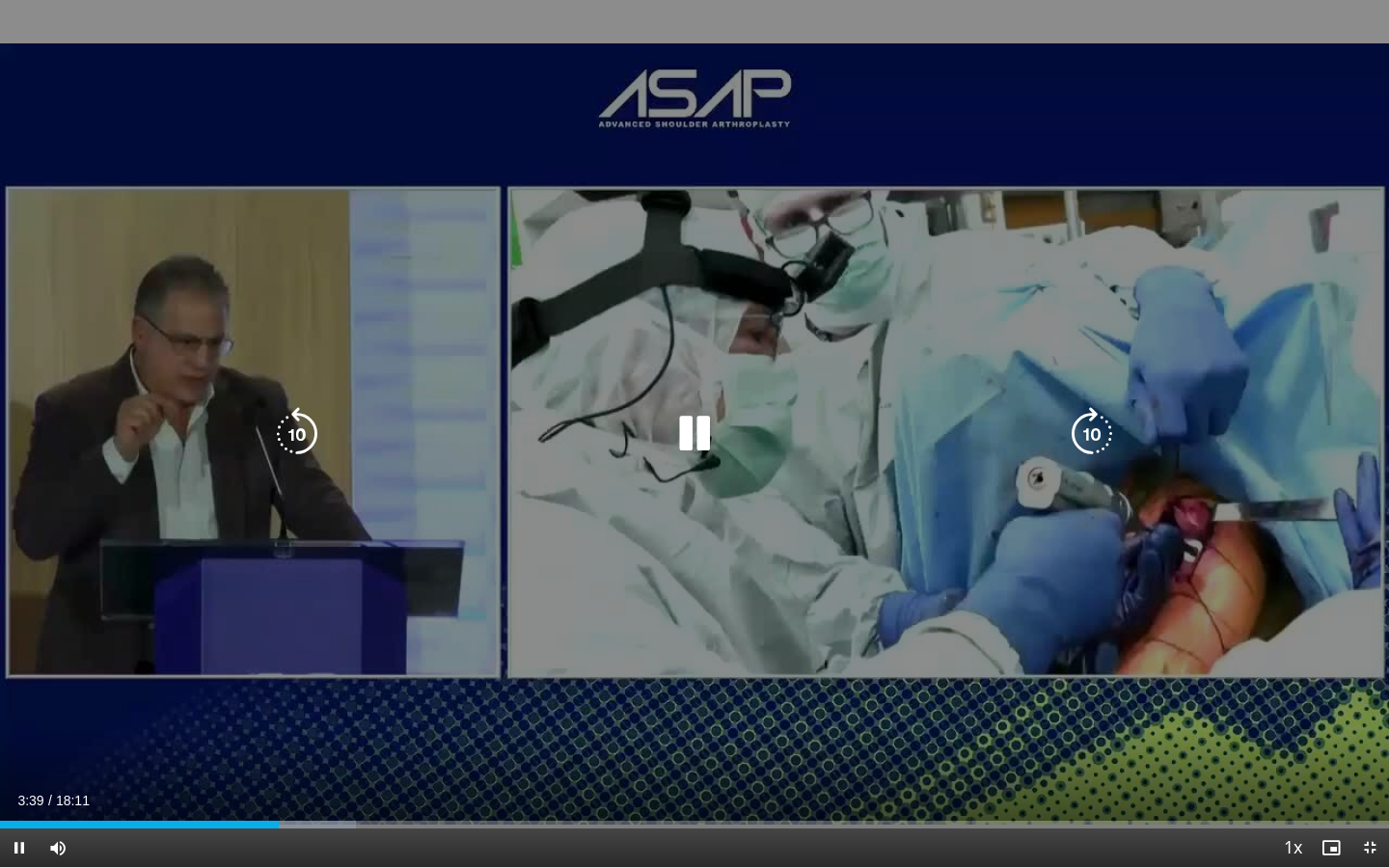 click on "10 seconds
Tap to unmute" at bounding box center (694, 433) 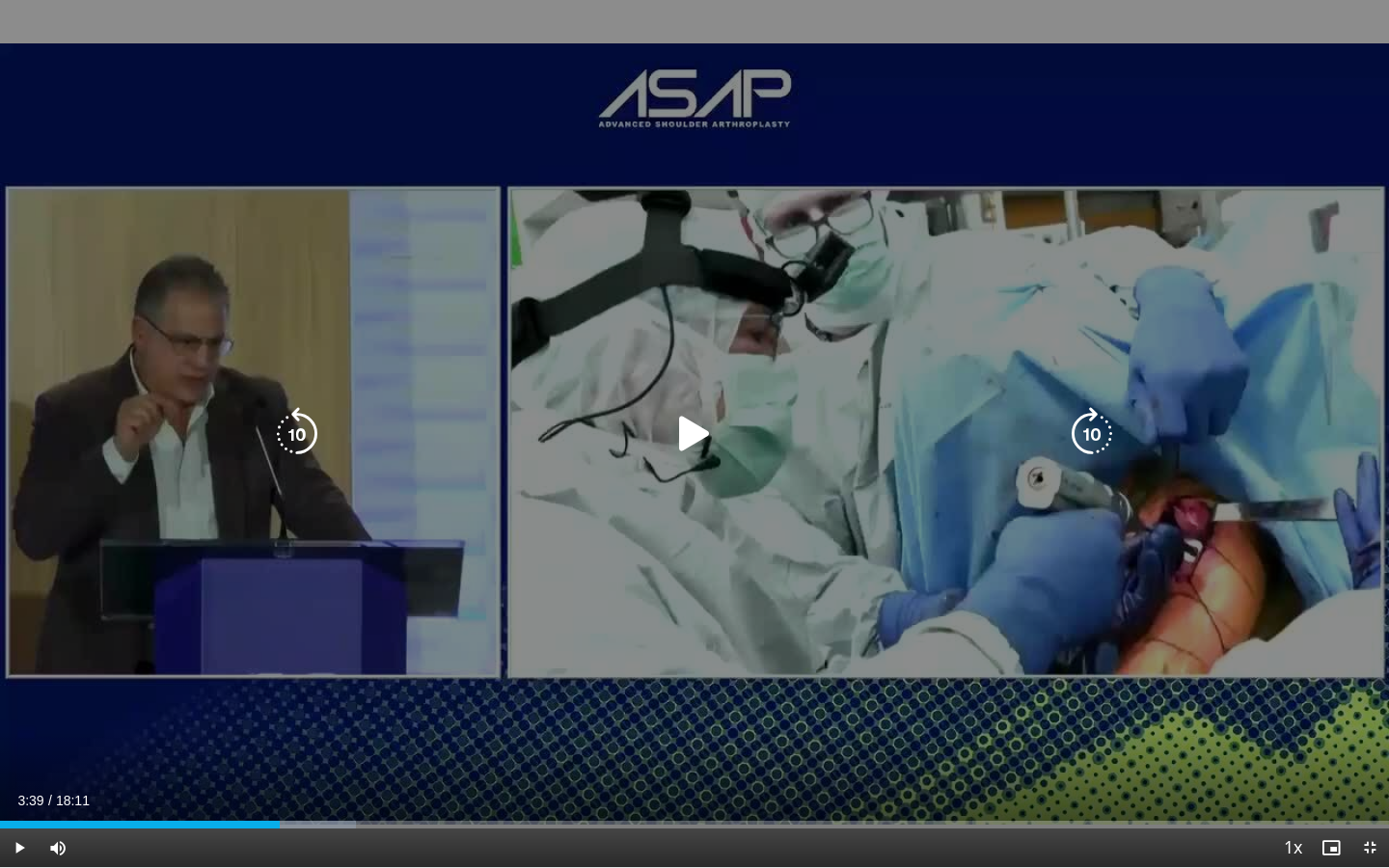 click on "10 seconds
Tap to unmute" at bounding box center [694, 433] 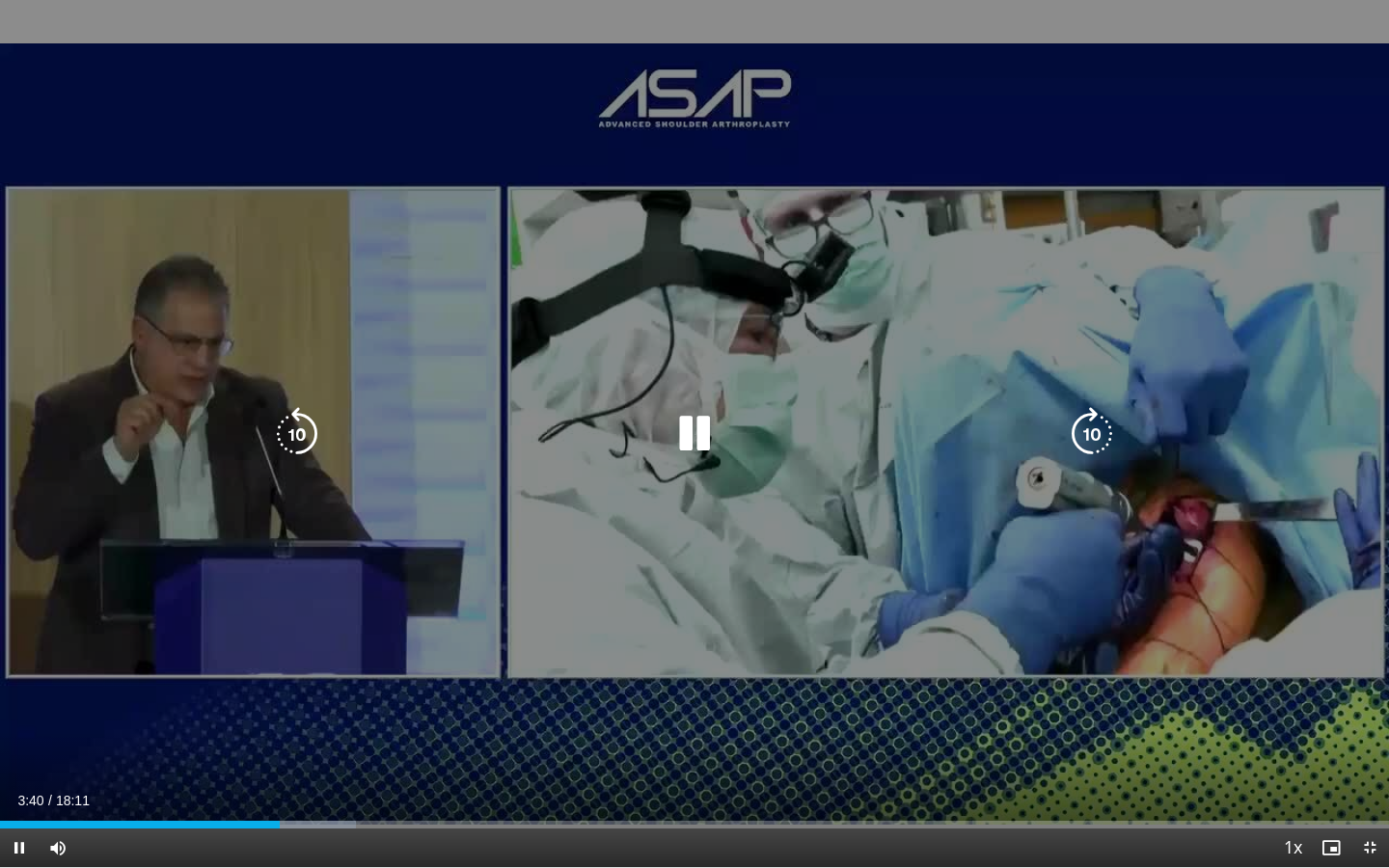 click on "10 seconds
Tap to unmute" at bounding box center (694, 433) 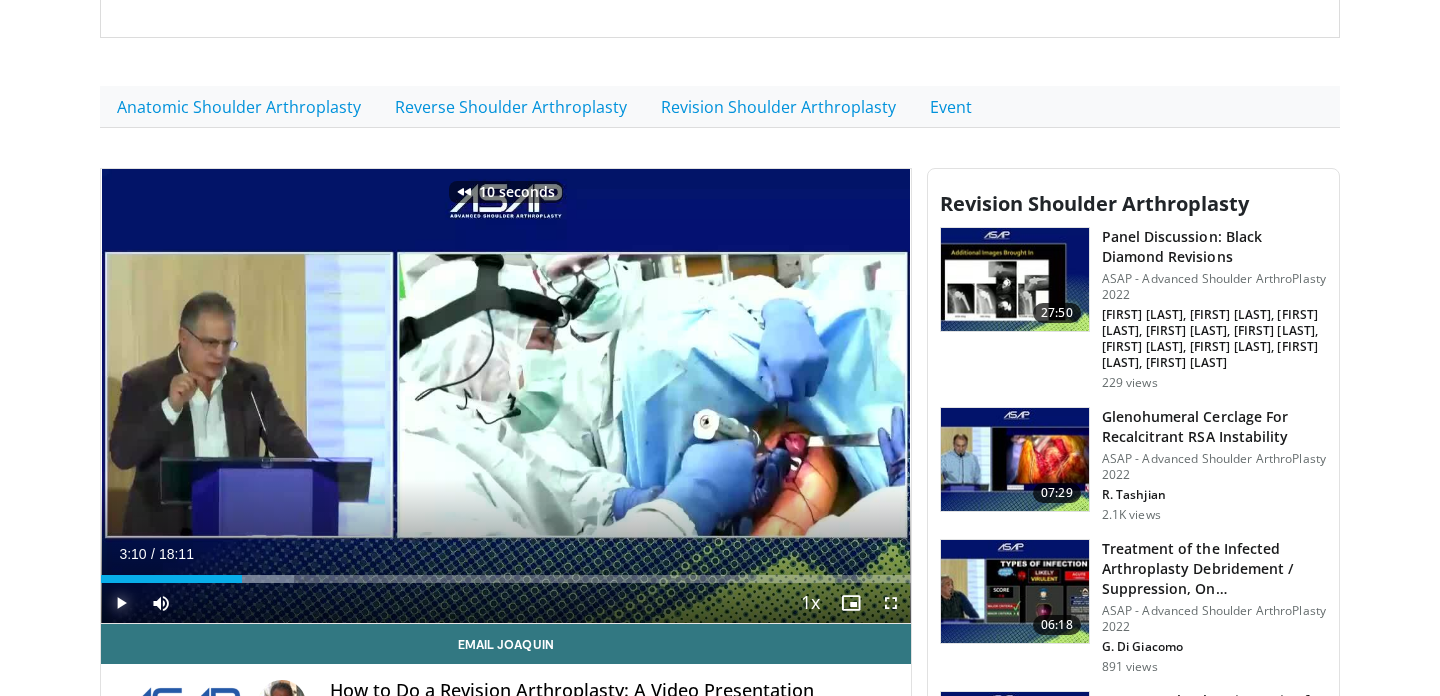 click at bounding box center (121, 603) 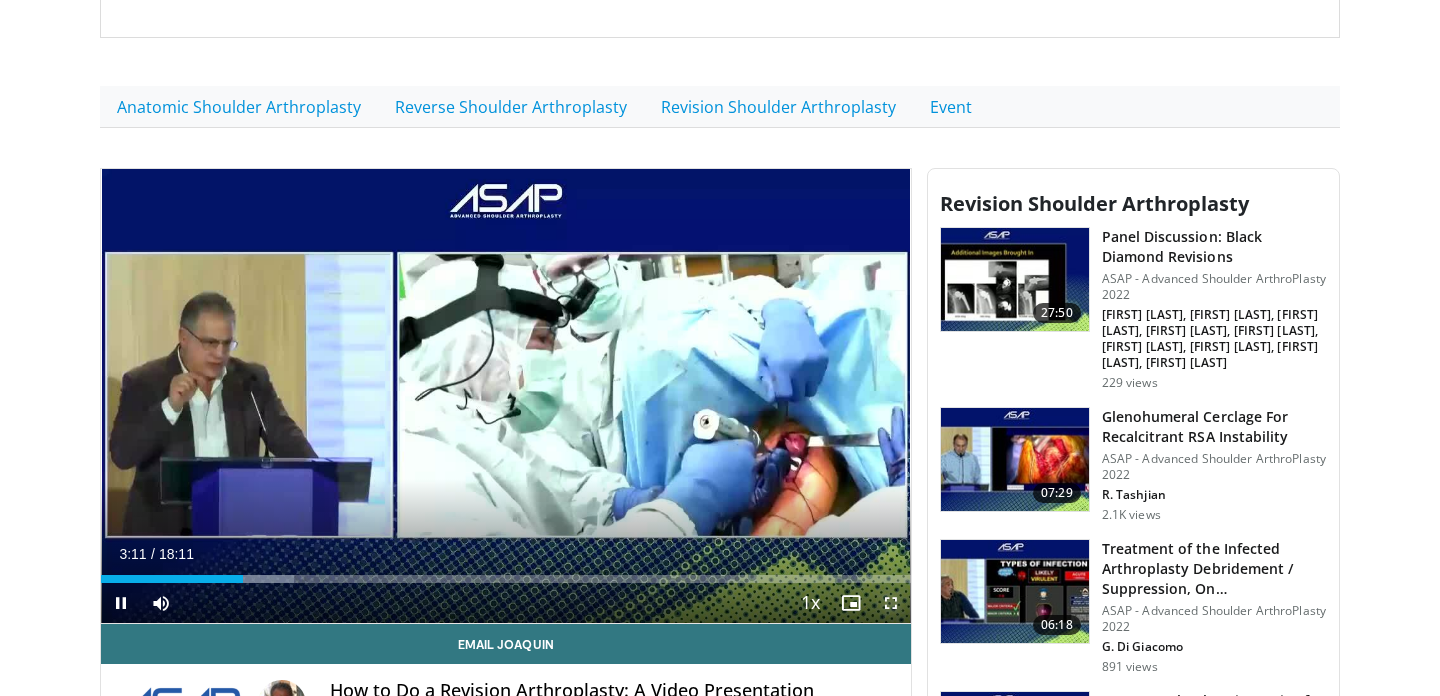 click at bounding box center (891, 603) 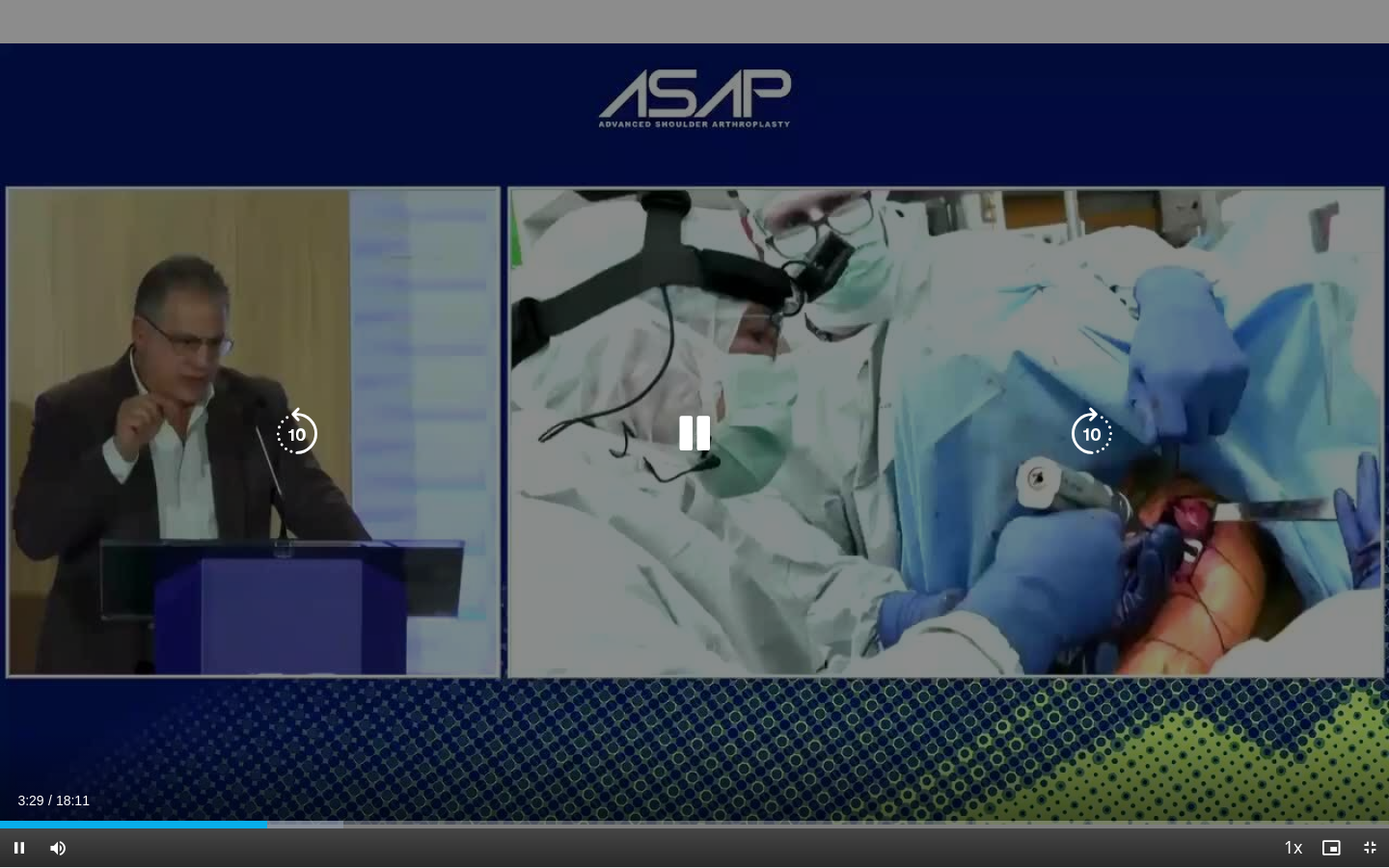 click on "10 seconds
Tap to unmute" at bounding box center (694, 433) 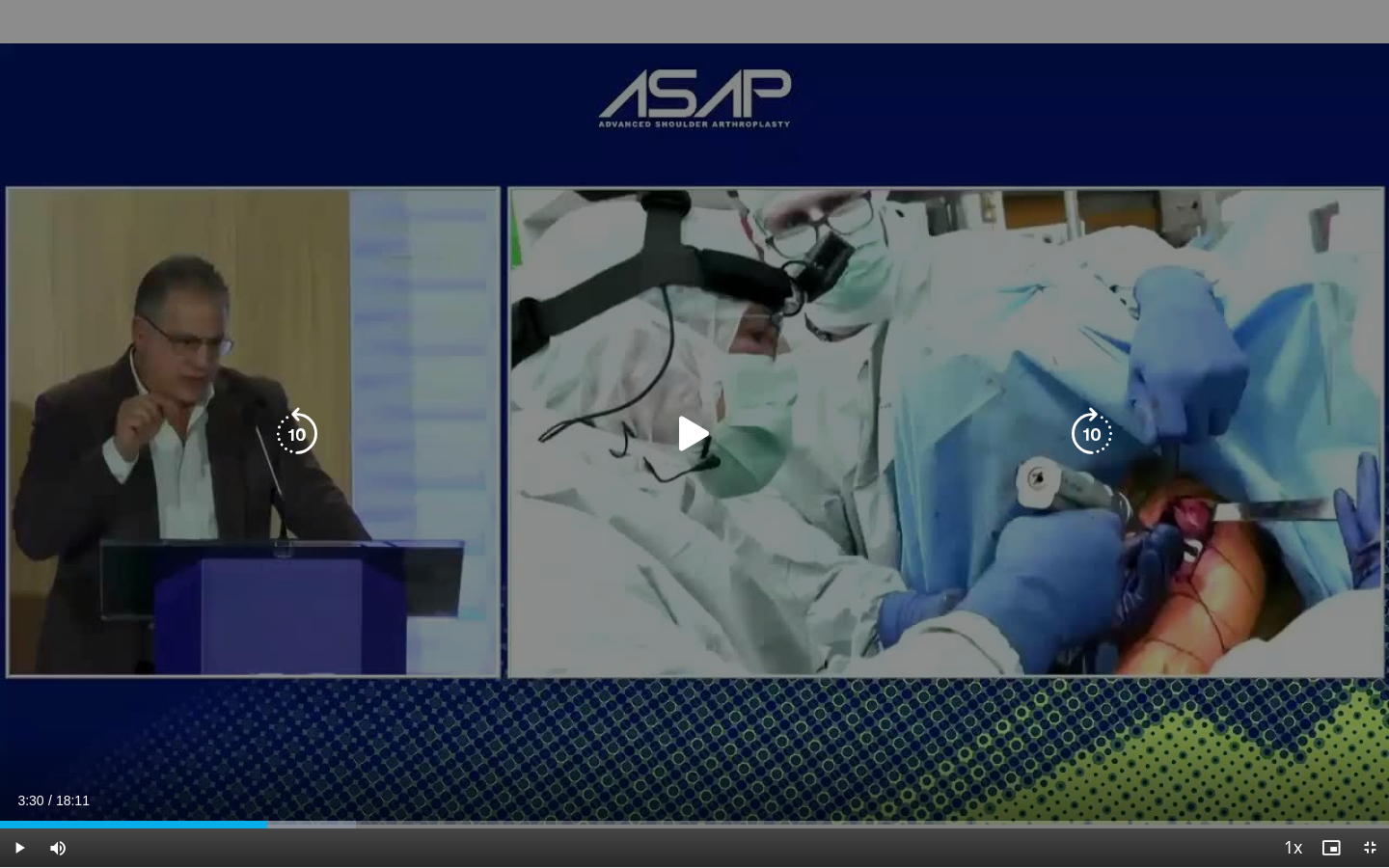 click at bounding box center [694, 434] 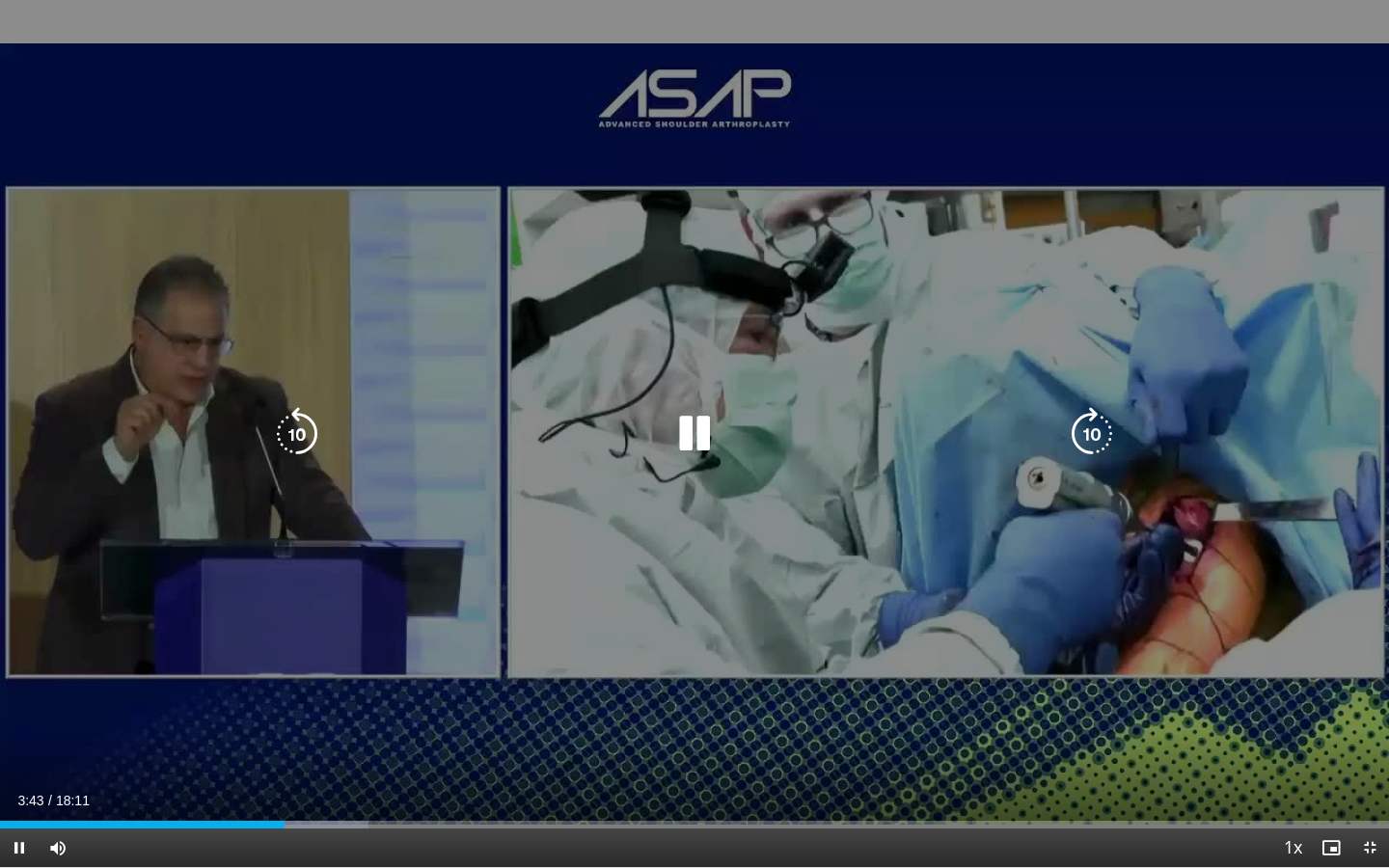 click on "10 seconds
Tap to unmute" at bounding box center (694, 433) 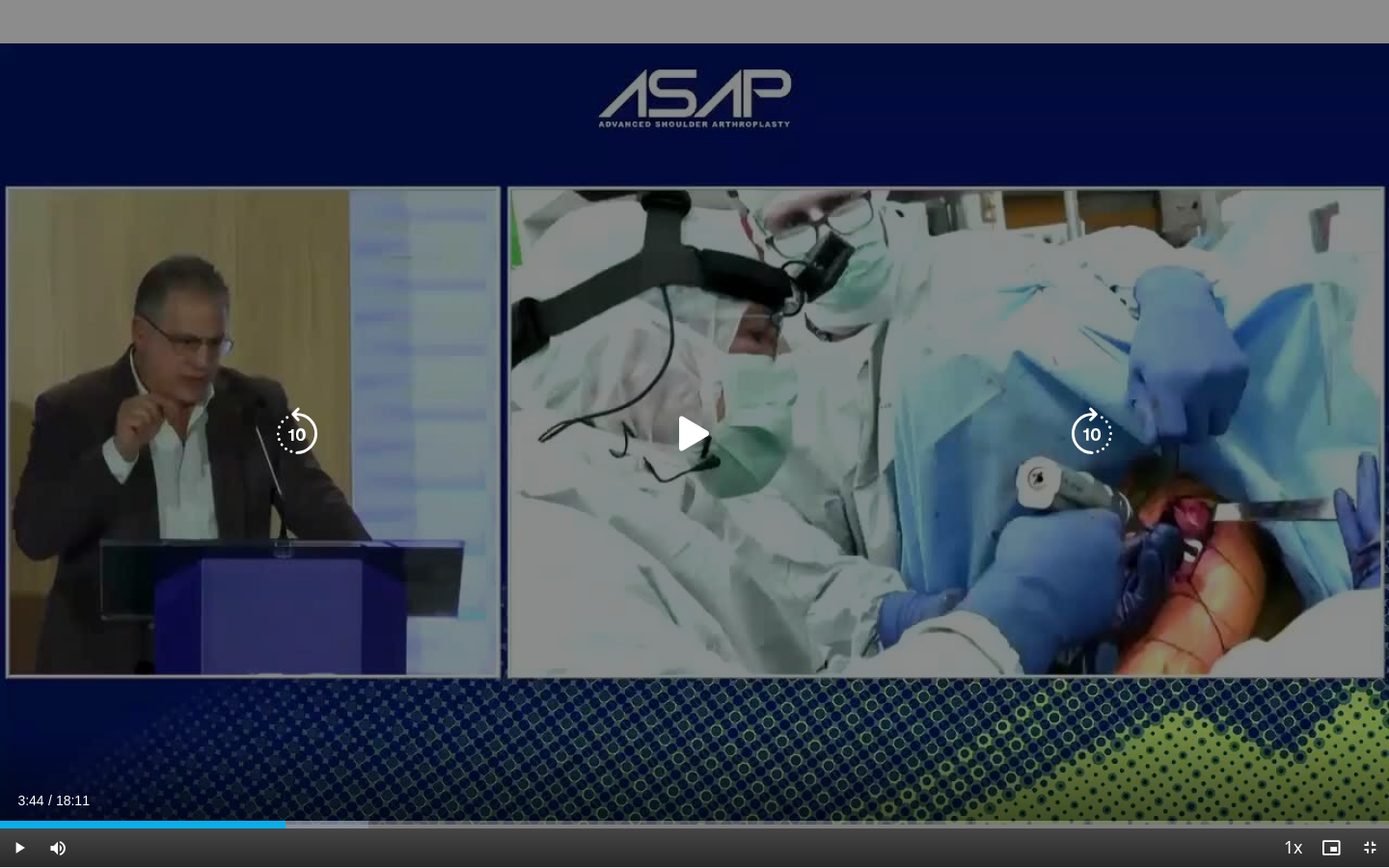 click on "10 seconds
Tap to unmute" at bounding box center (694, 433) 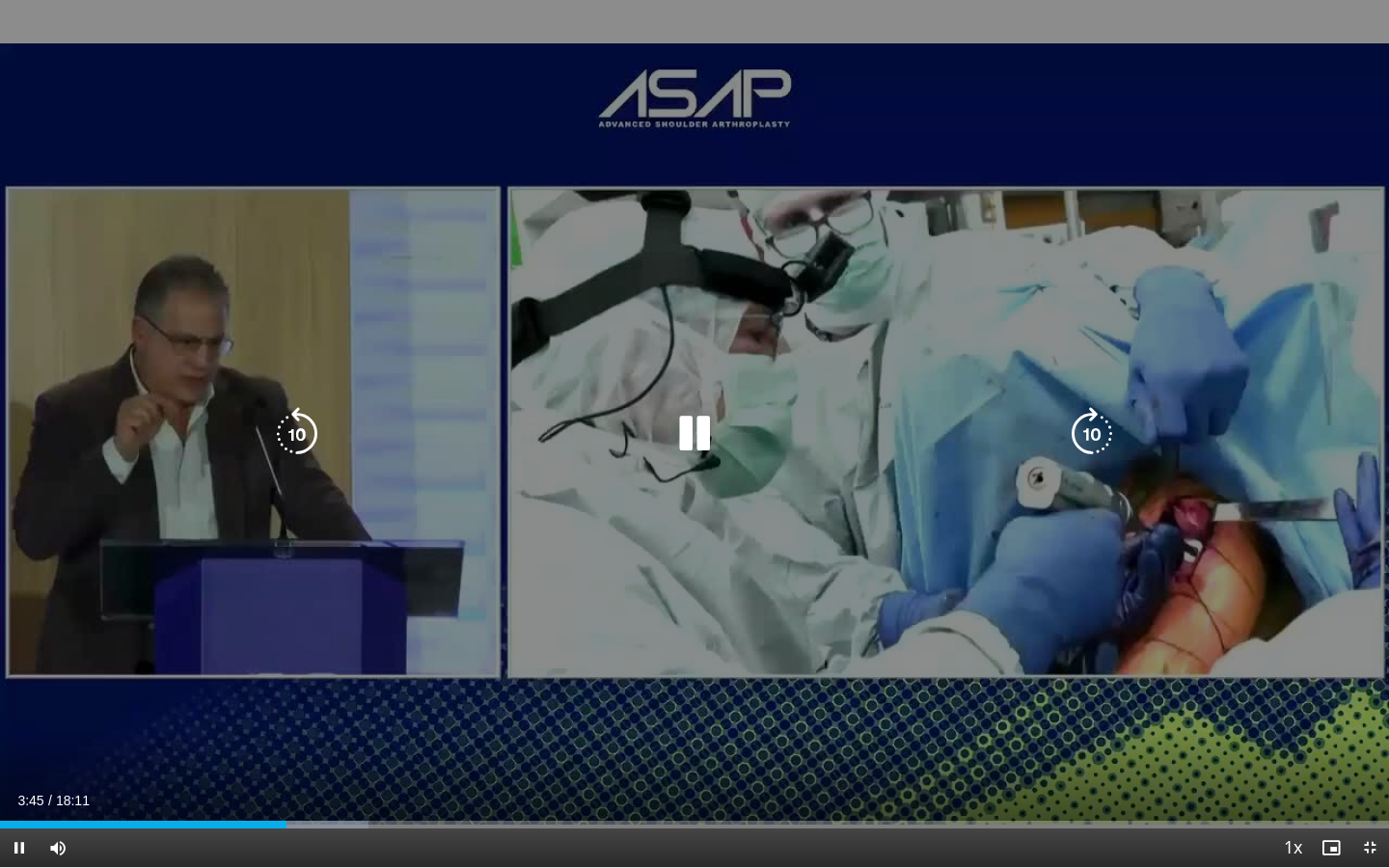click on "10 seconds
Tap to unmute" at bounding box center [694, 433] 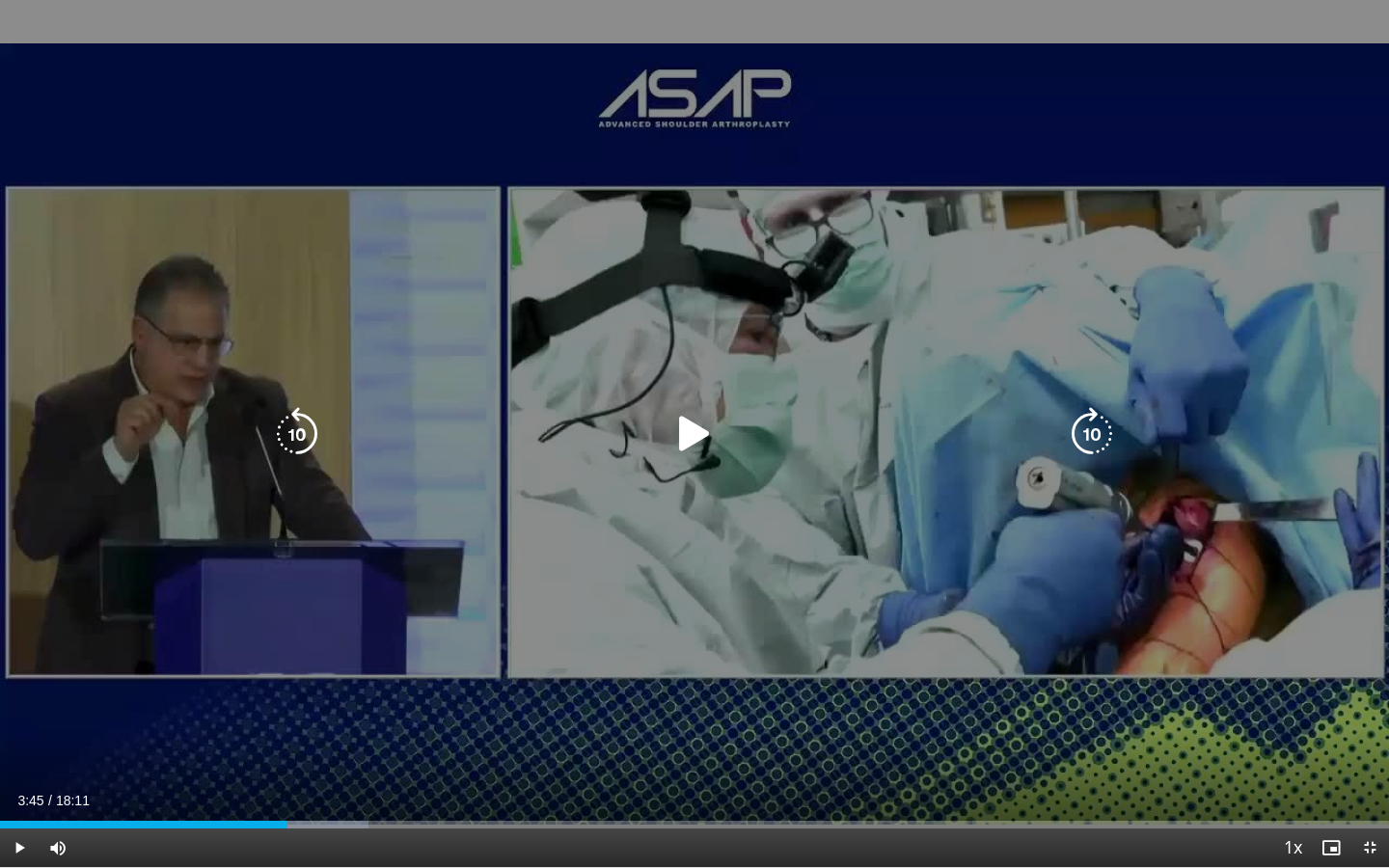 click on "10 seconds
Tap to unmute" at bounding box center [694, 433] 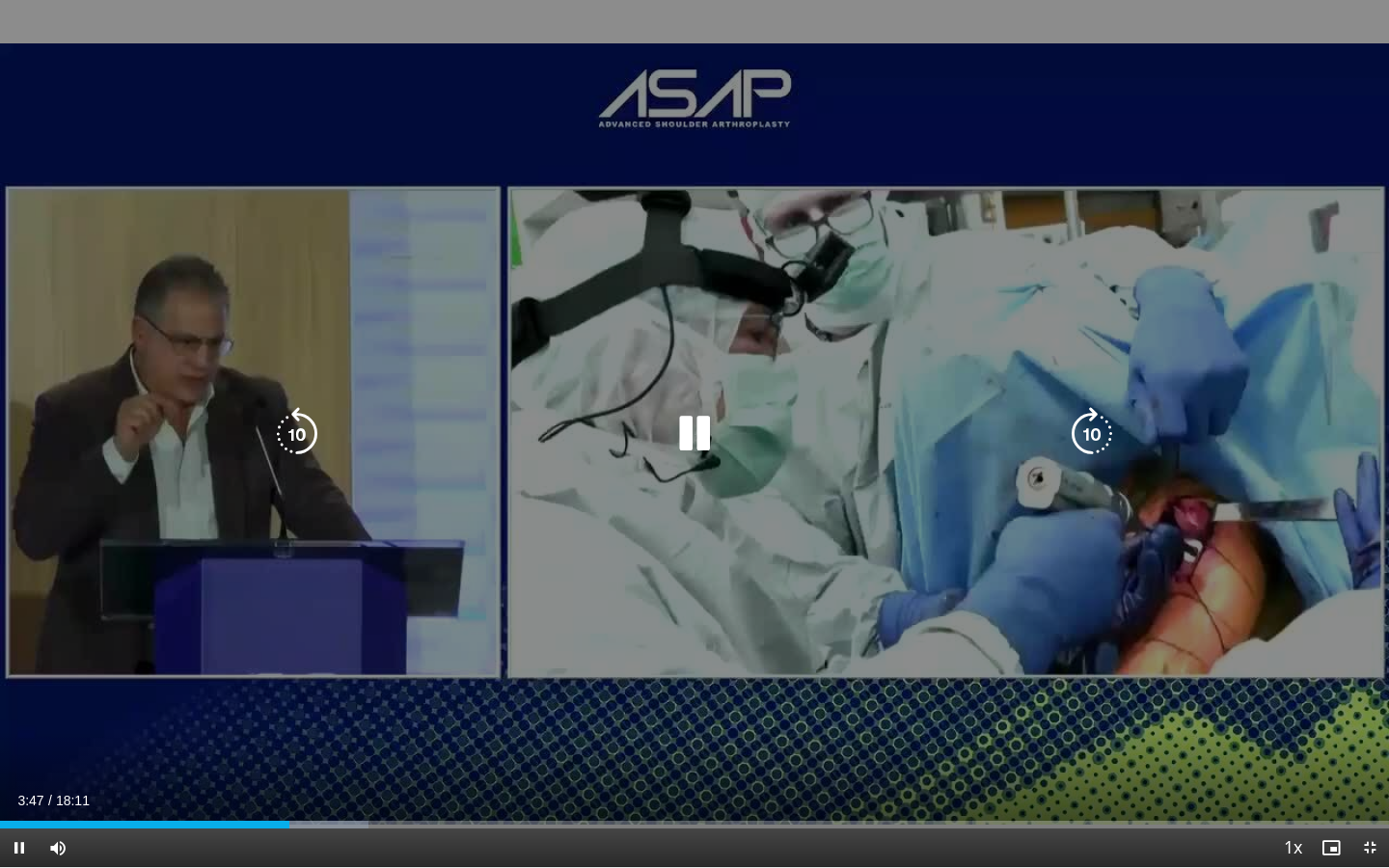 click on "10 seconds
Tap to unmute" at bounding box center [694, 433] 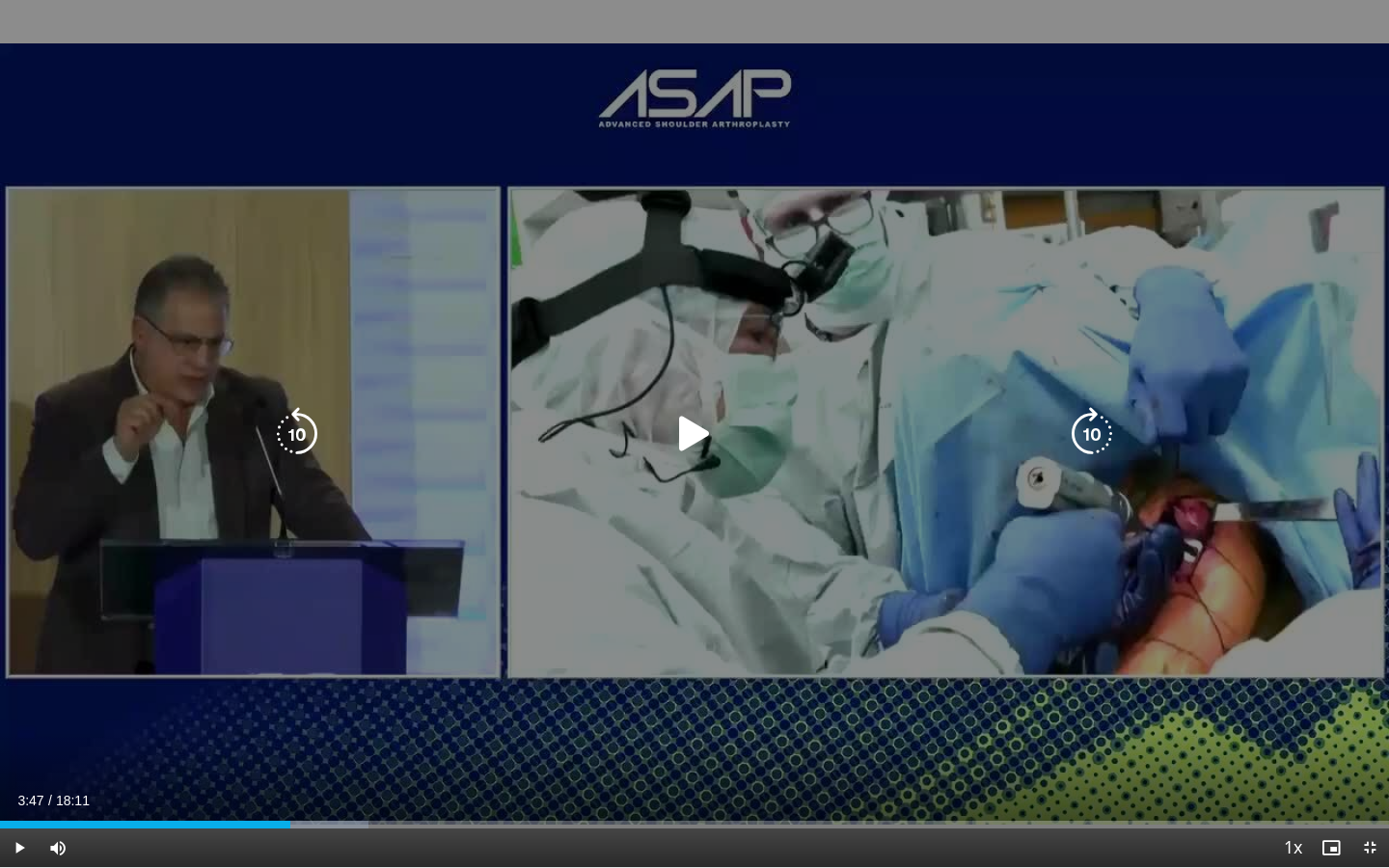 click on "10 seconds
Tap to unmute" at bounding box center (694, 433) 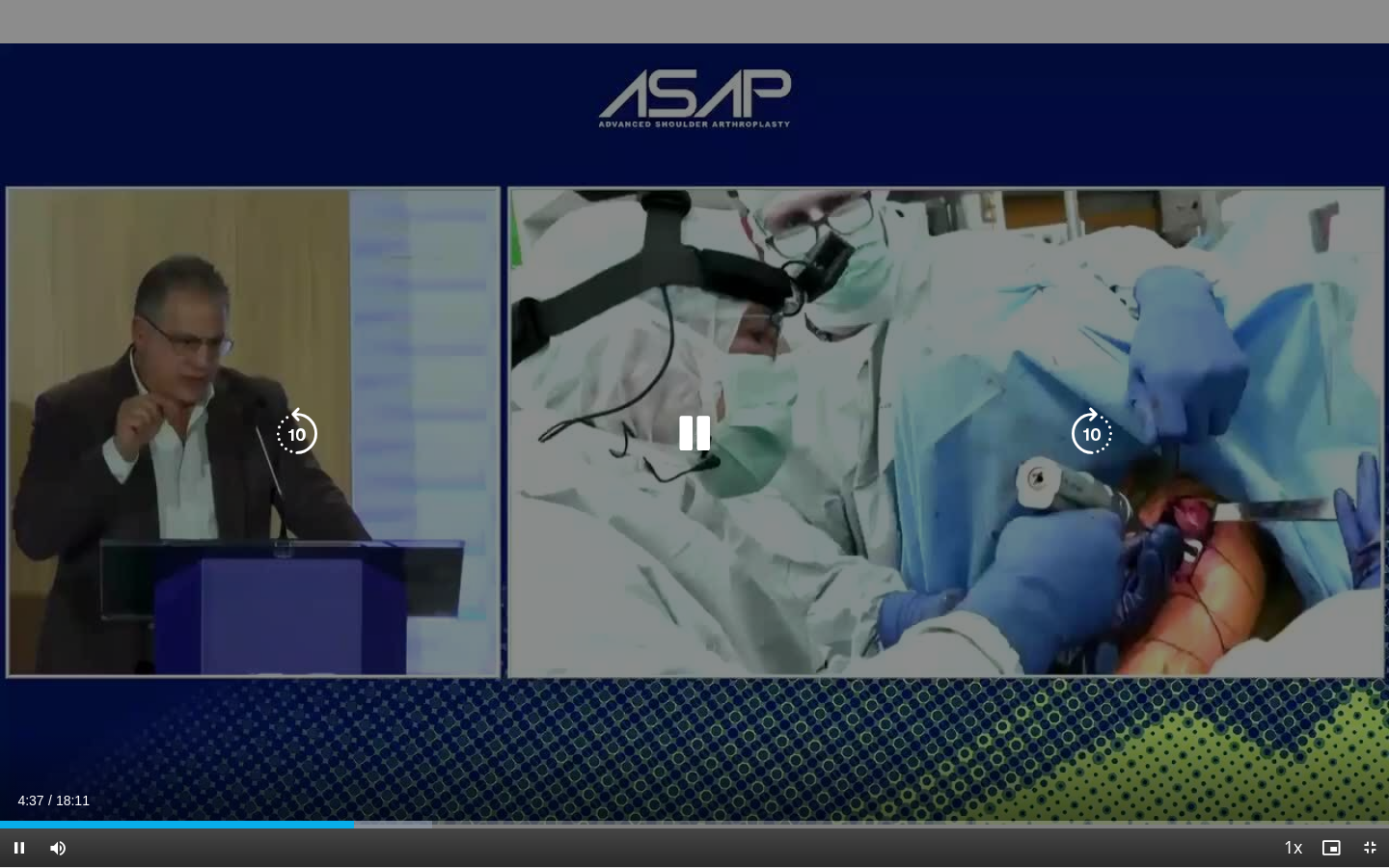 click on "10 seconds
Tap to unmute" at bounding box center (694, 433) 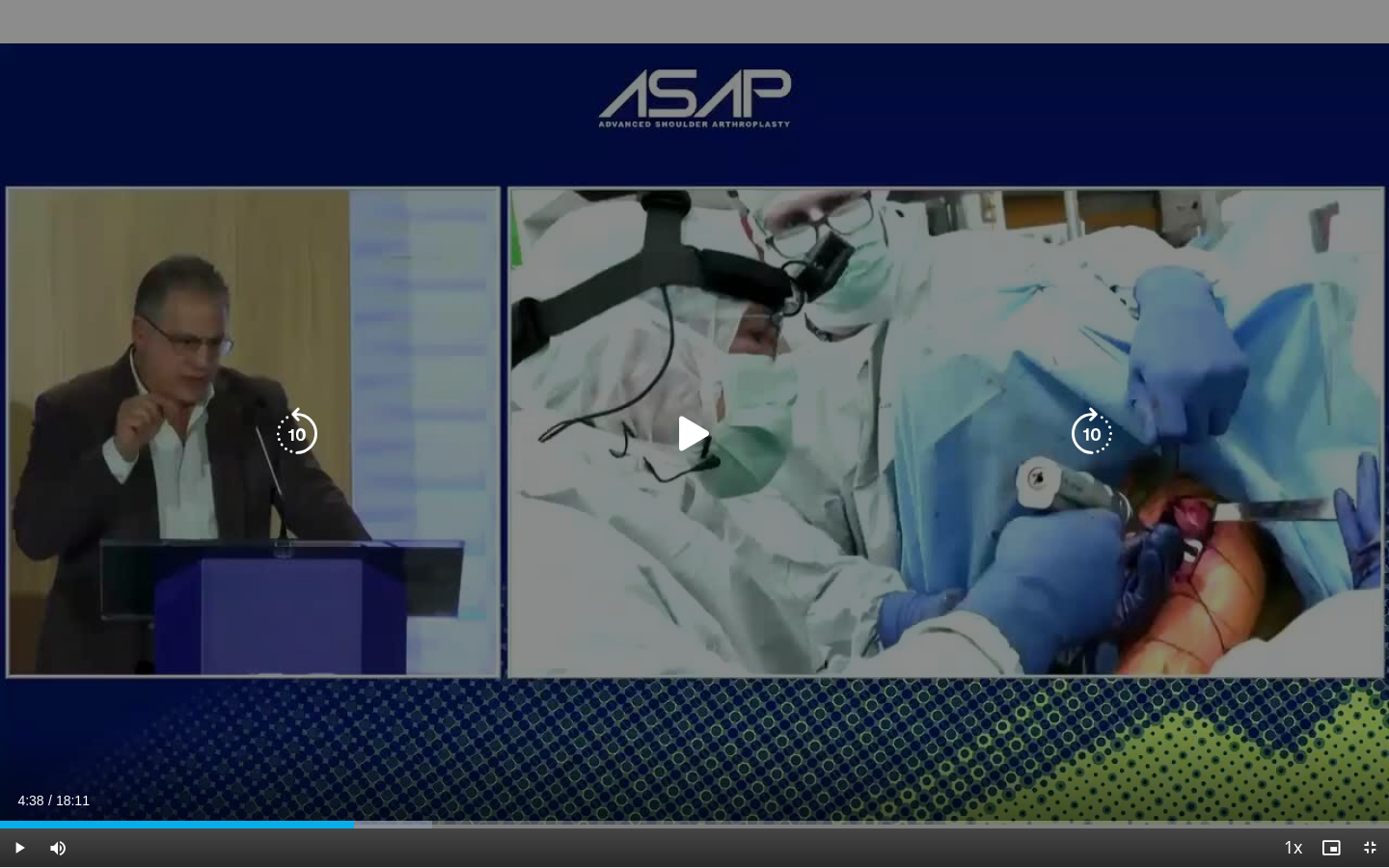 click on "10 seconds
Tap to unmute" at bounding box center (694, 433) 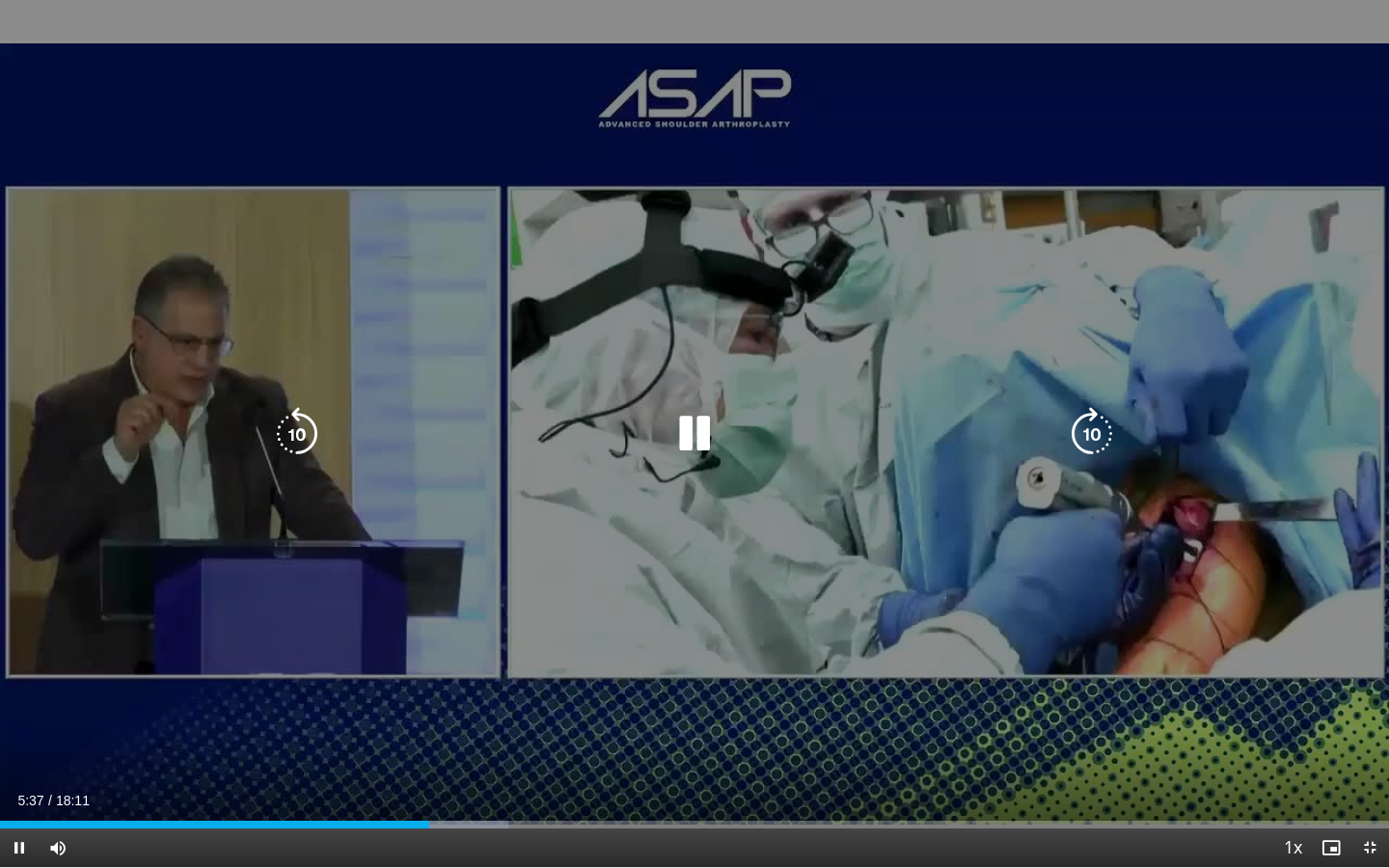 click on "10 seconds
Tap to unmute" at bounding box center (694, 433) 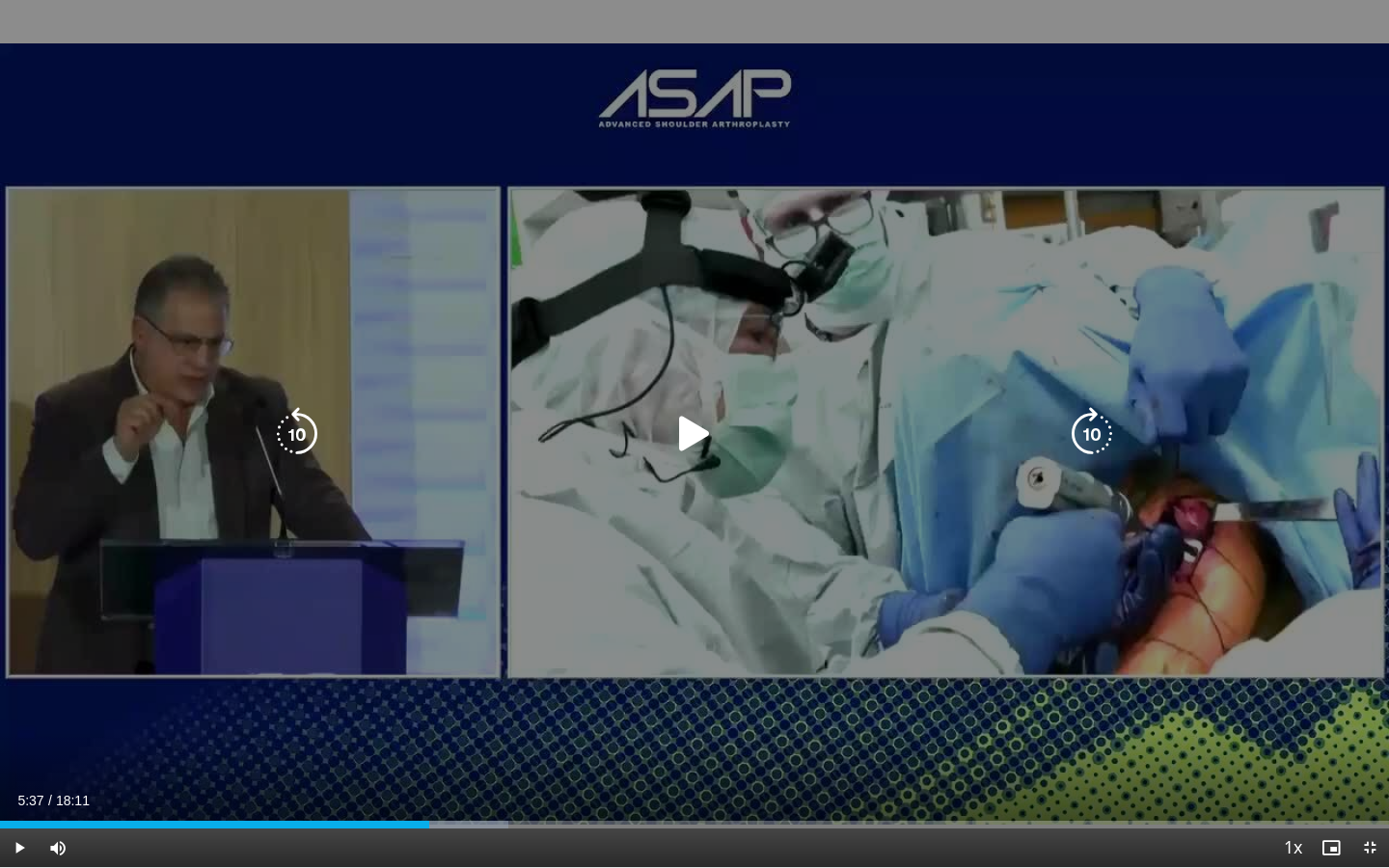 click on "10 seconds
Tap to unmute" at bounding box center (694, 433) 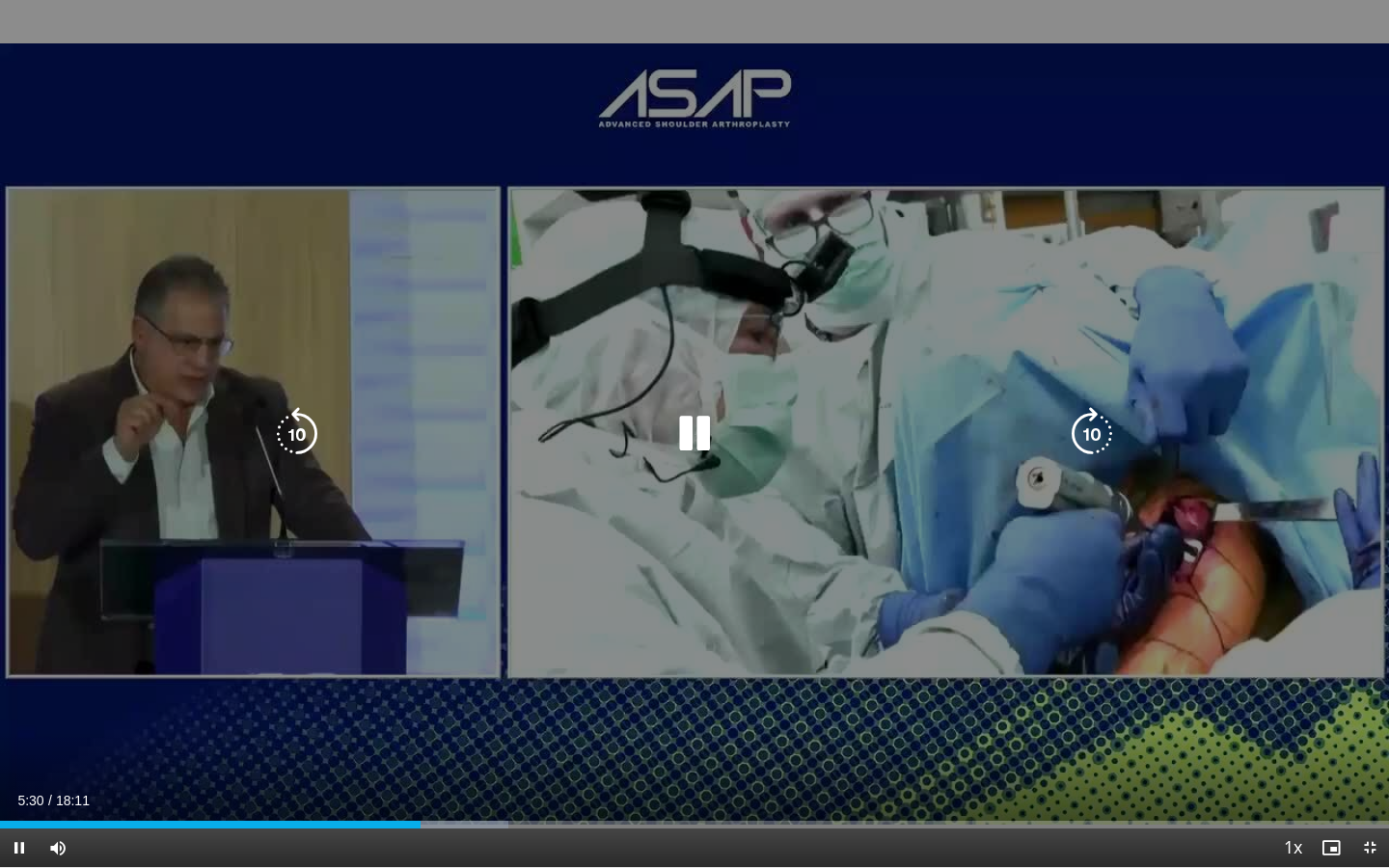 click on "10 seconds
Tap to unmute" at bounding box center (694, 433) 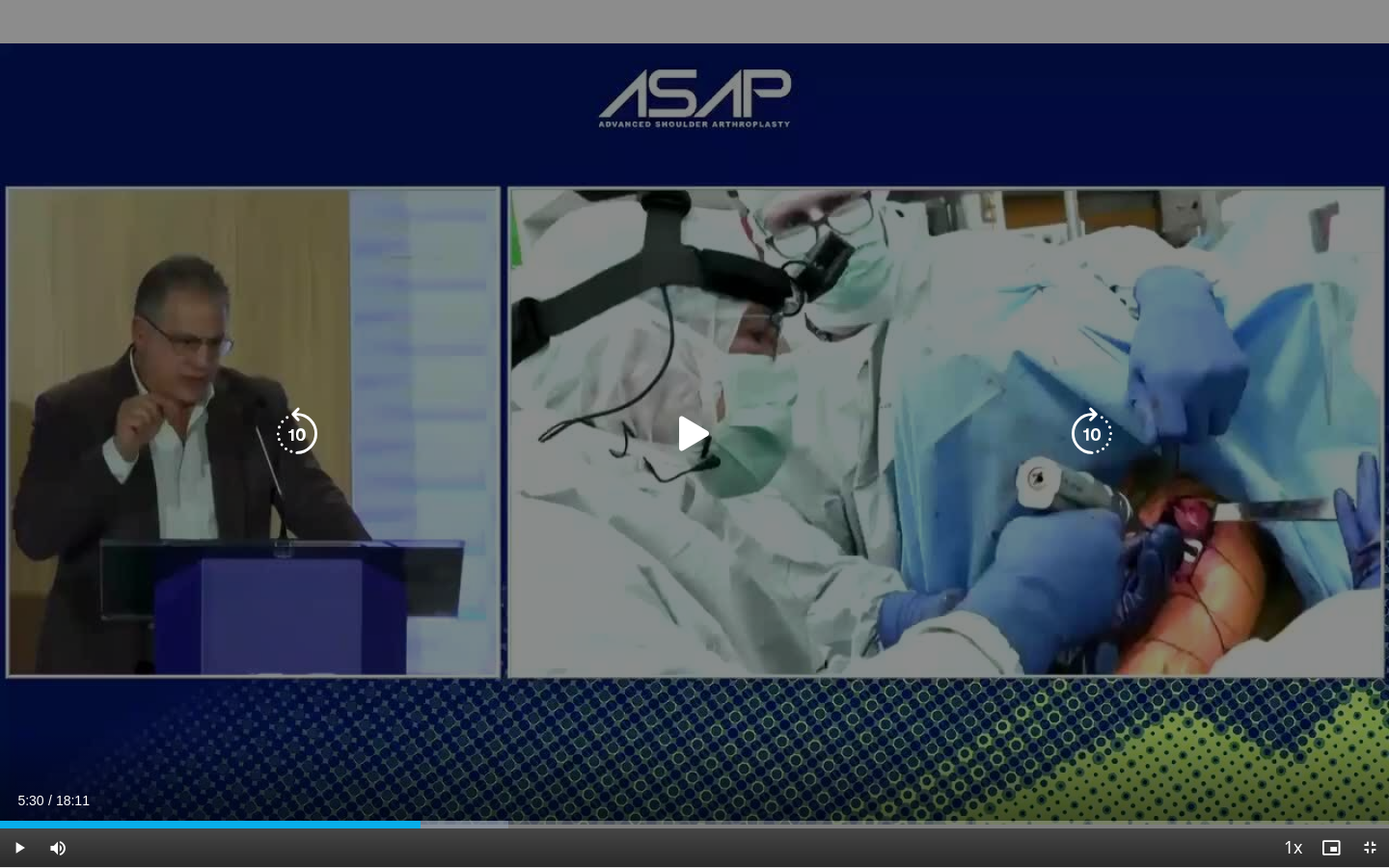 click on "10 seconds
Tap to unmute" at bounding box center [694, 433] 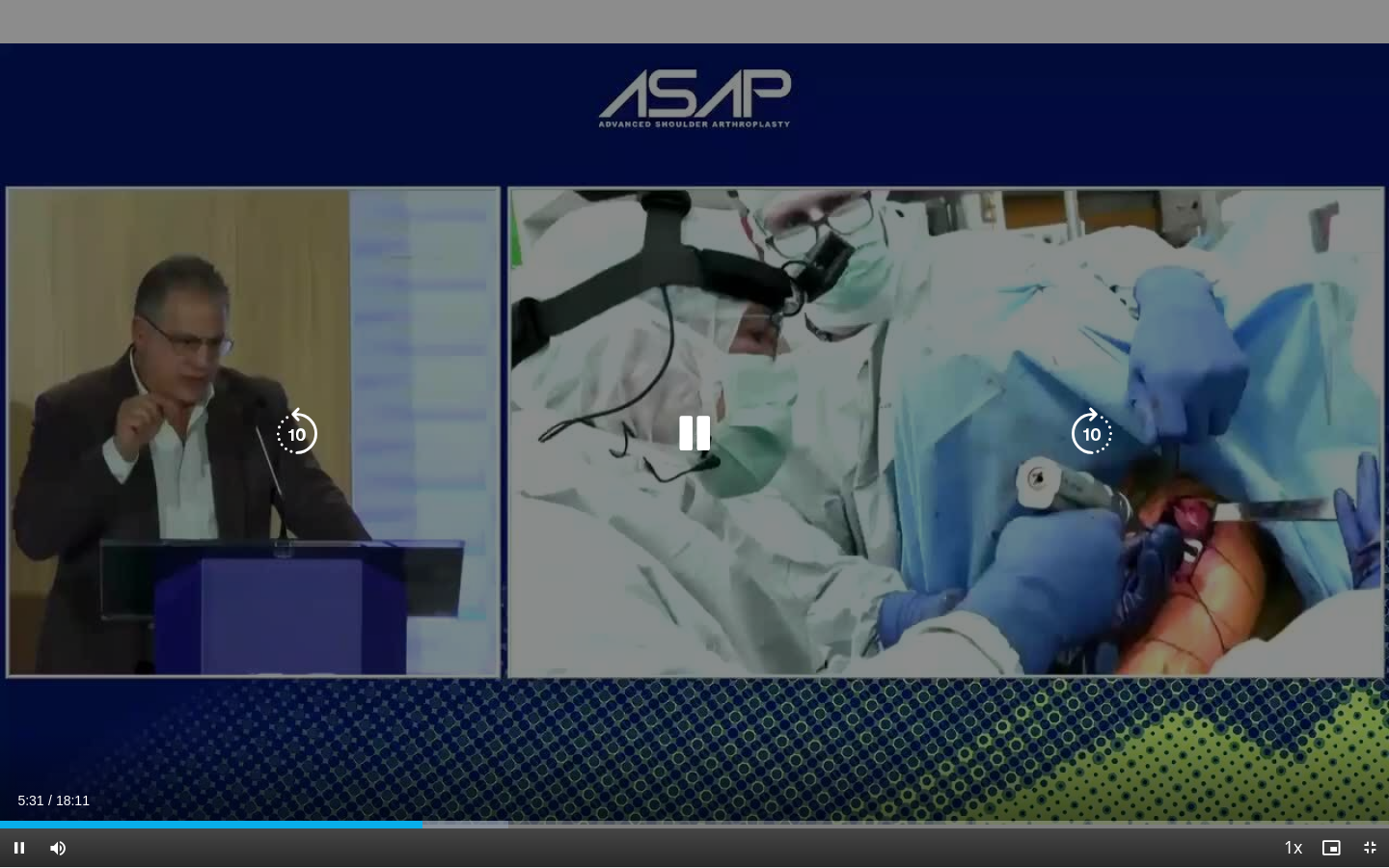 click on "10 seconds
Tap to unmute" at bounding box center (694, 433) 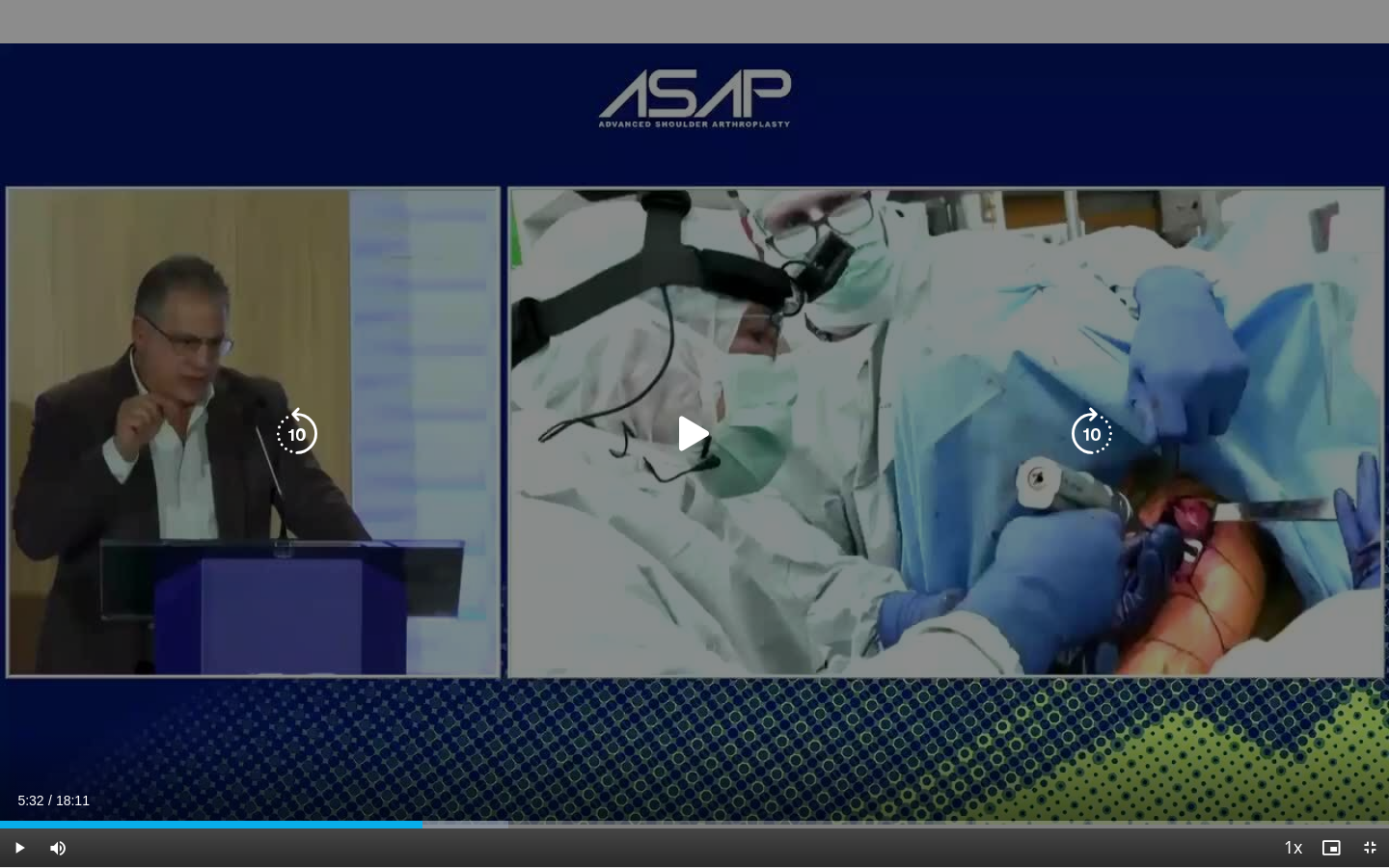 click on "10 seconds
Tap to unmute" at bounding box center (694, 433) 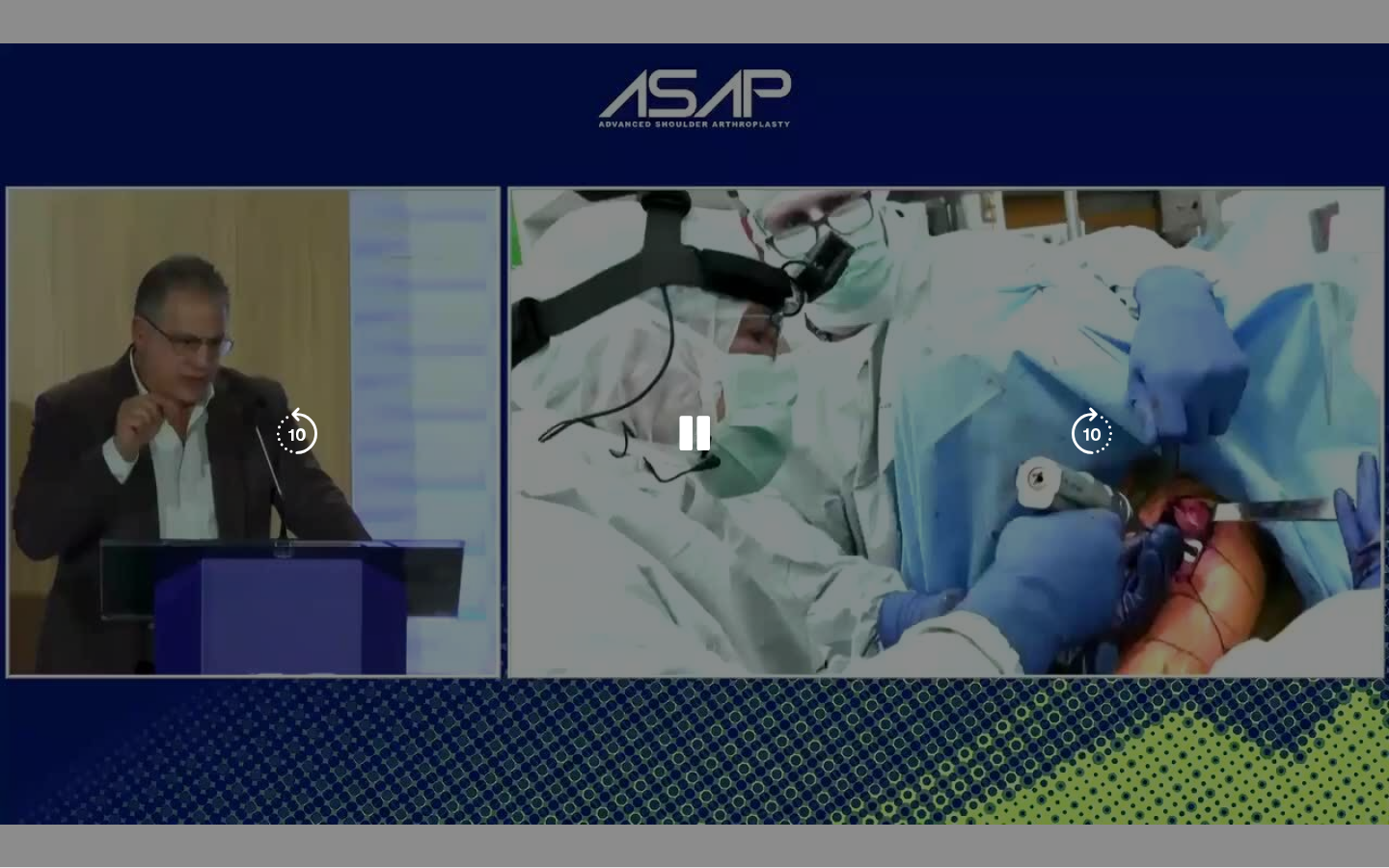 click on "10 seconds
Tap to unmute" at bounding box center [694, 433] 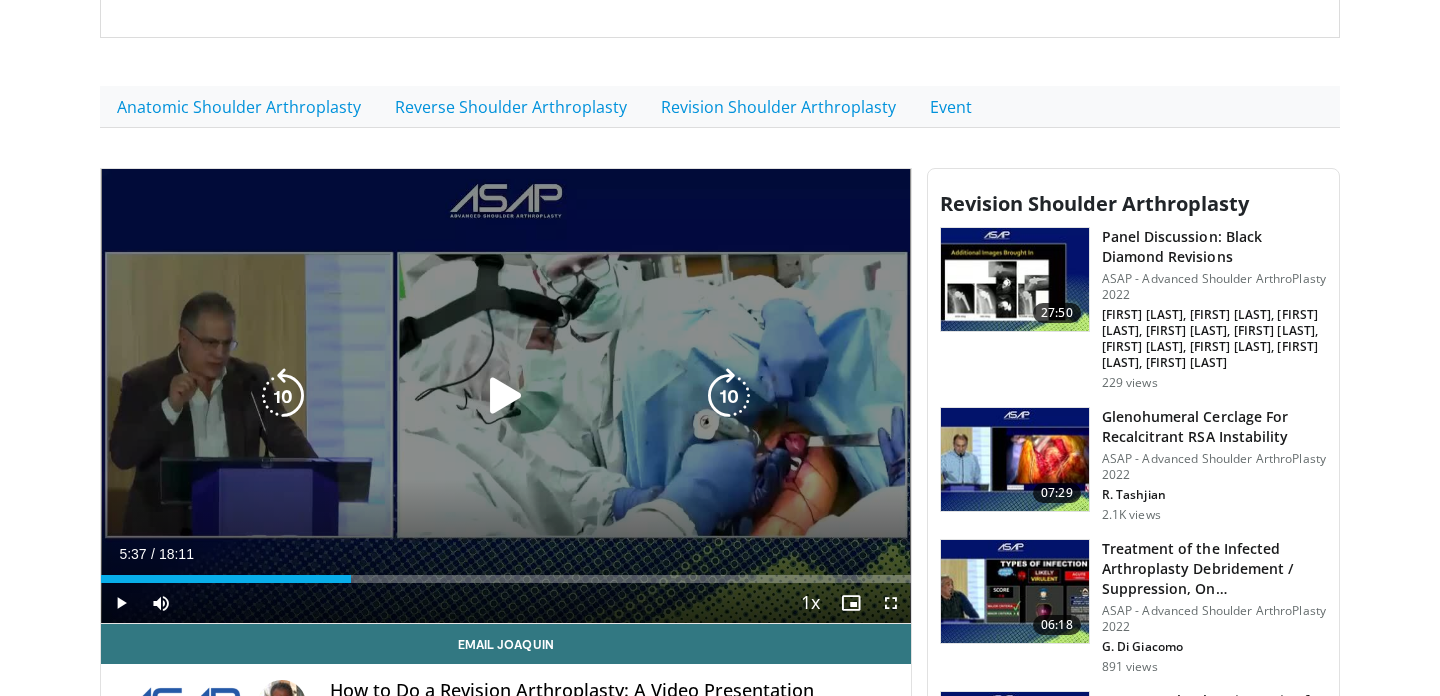 click on "10 seconds
Tap to unmute" at bounding box center (506, 396) 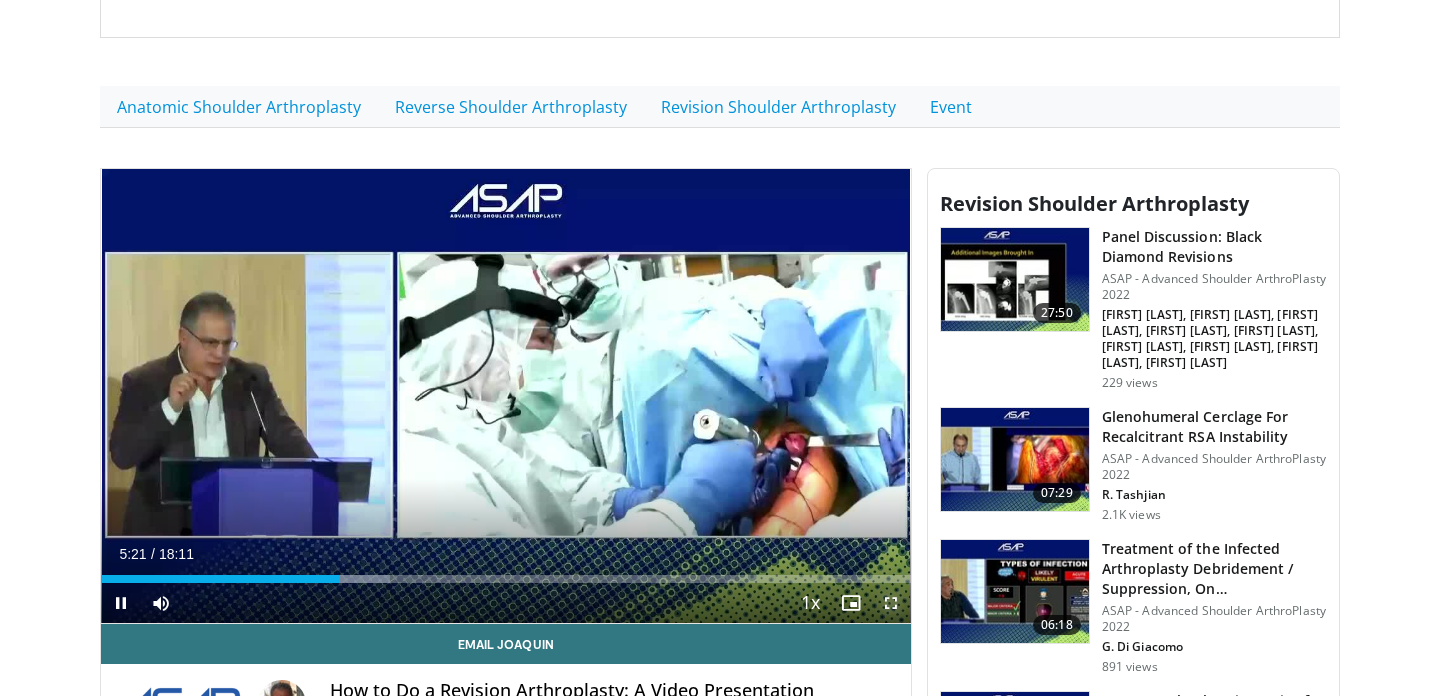 click at bounding box center (891, 603) 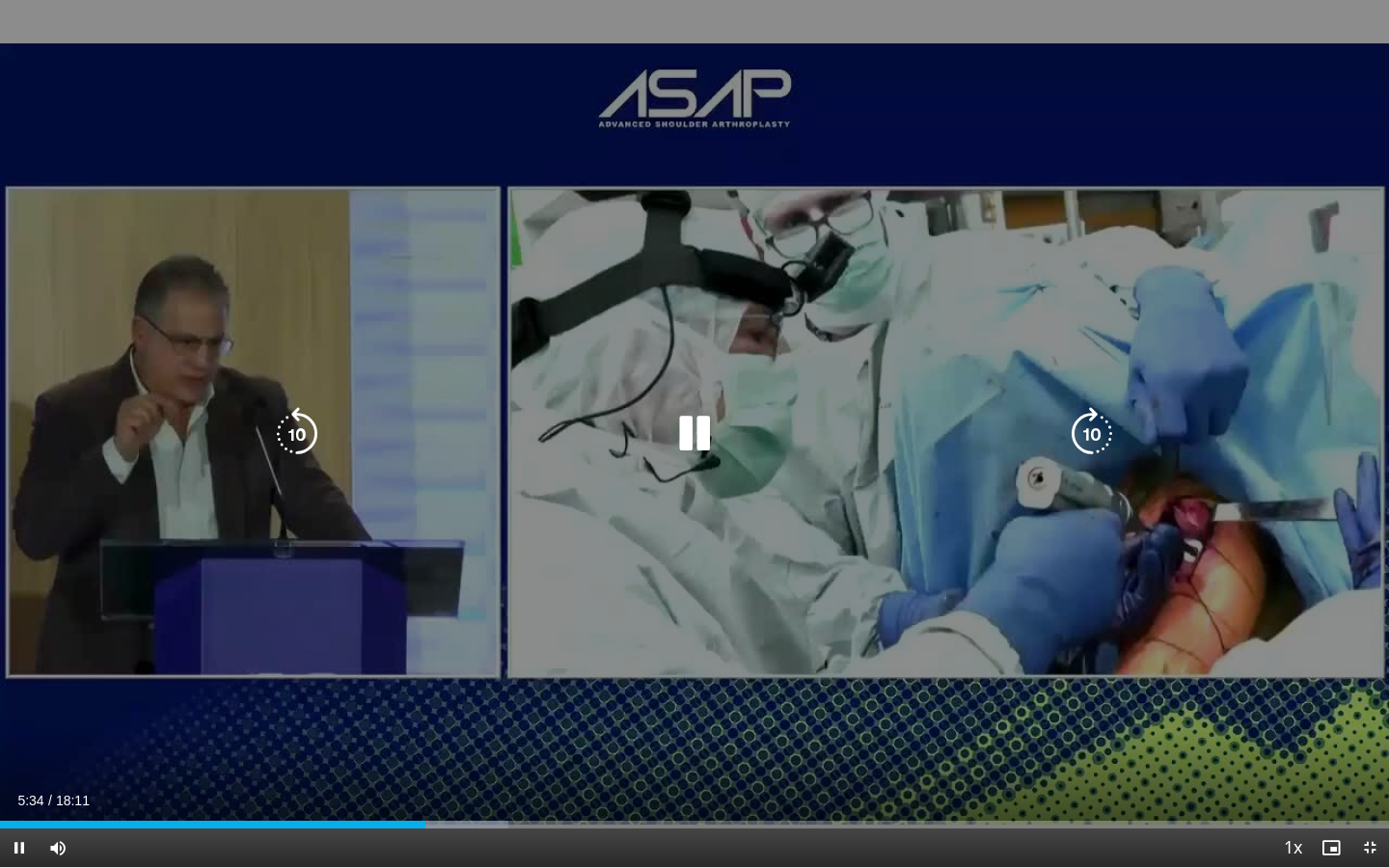 click on "20 seconds
Tap to unmute" at bounding box center [694, 433] 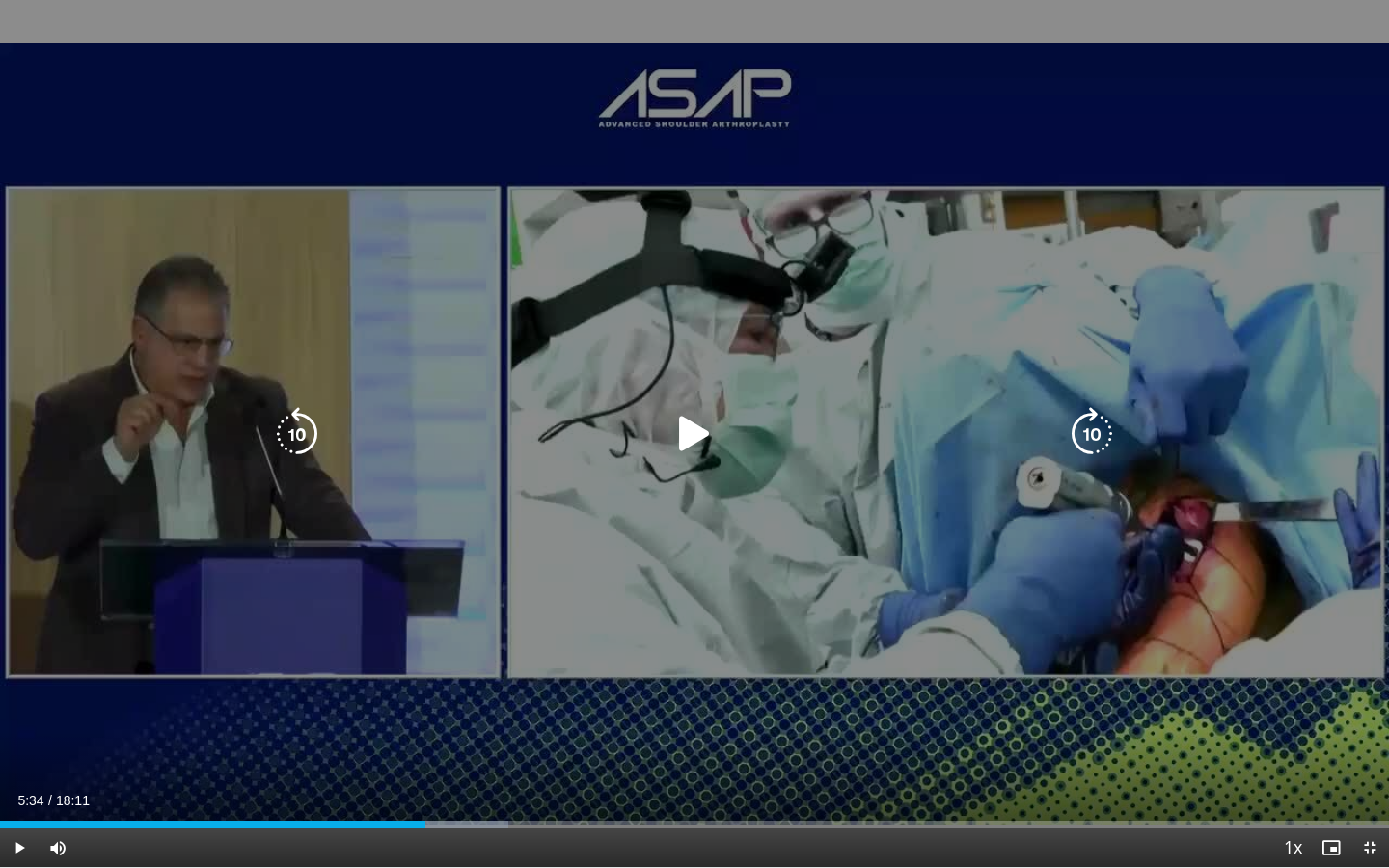 click on "20 seconds
Tap to unmute" at bounding box center [694, 433] 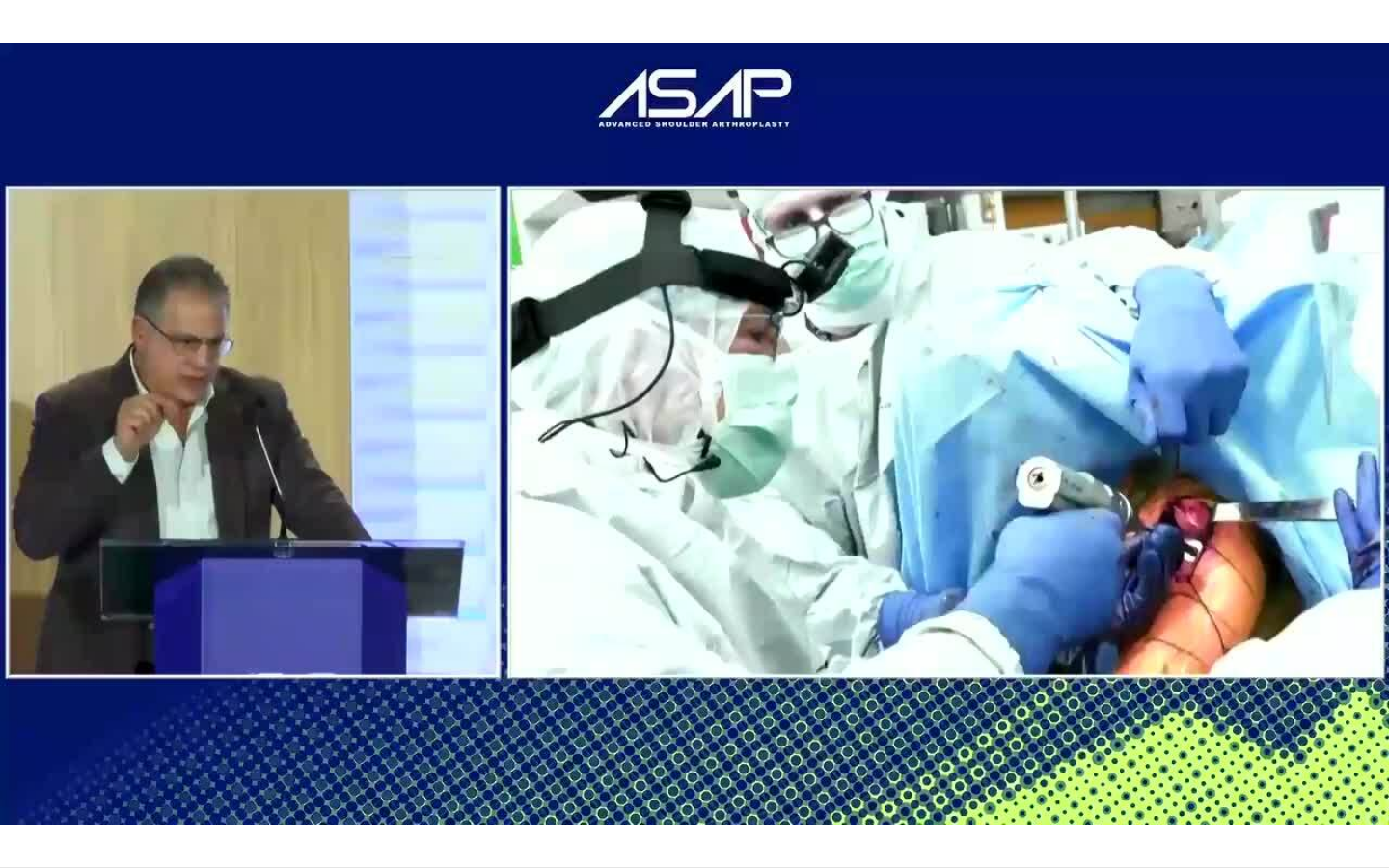 click on "20 seconds
Tap to unmute" at bounding box center [694, 433] 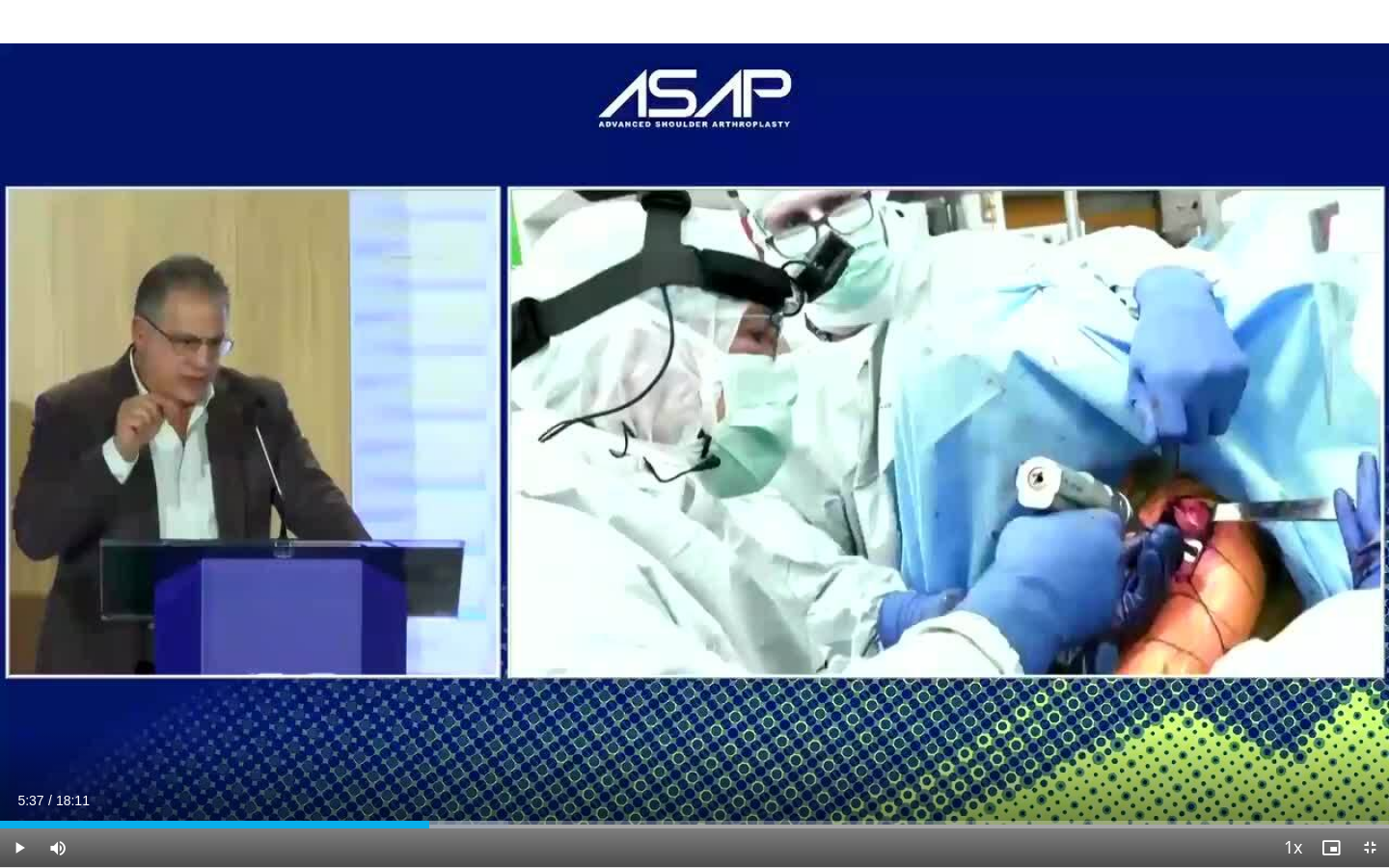 click on "20 seconds
Tap to unmute" at bounding box center (694, 433) 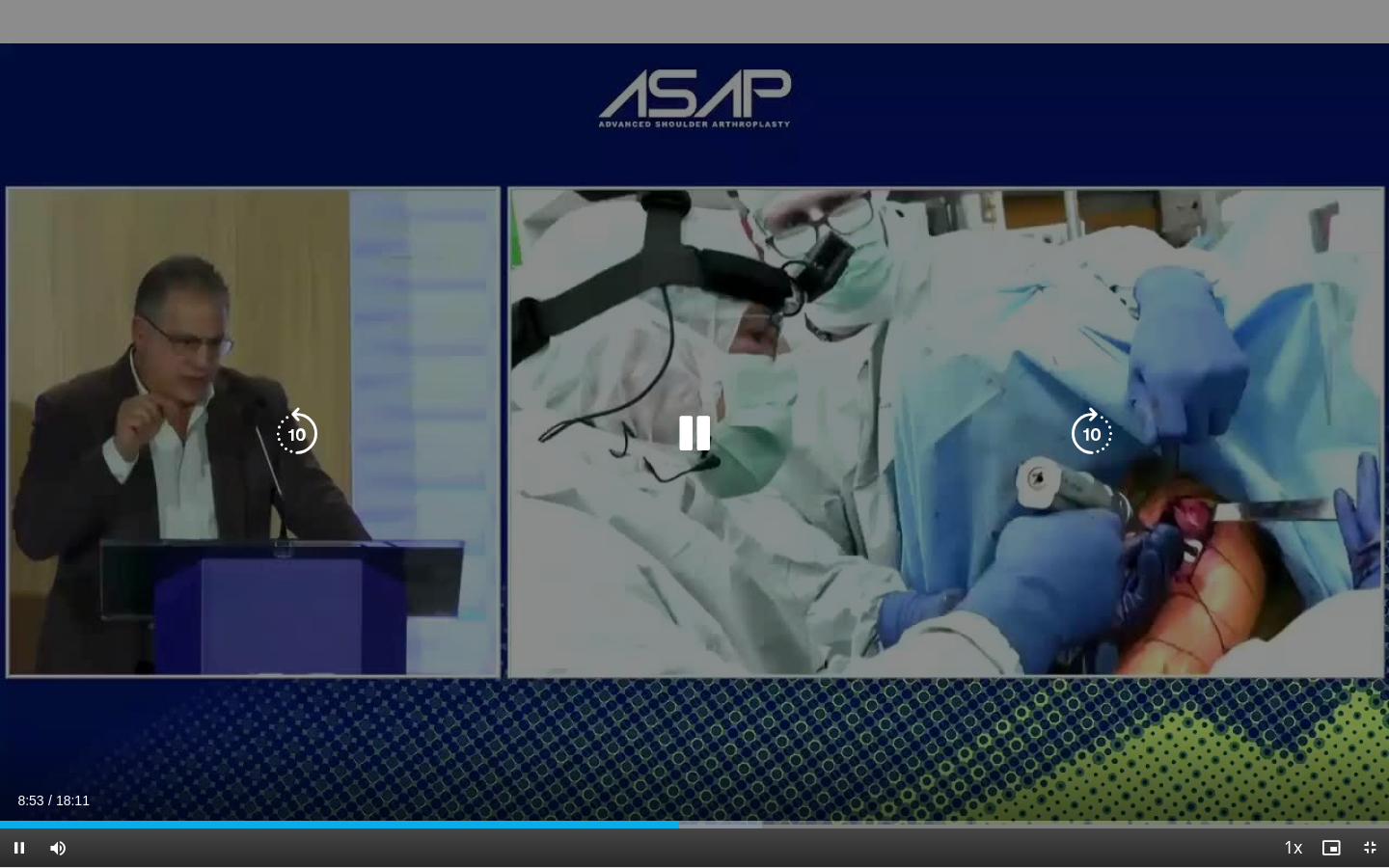 click on "20 seconds
Tap to unmute" at bounding box center (694, 433) 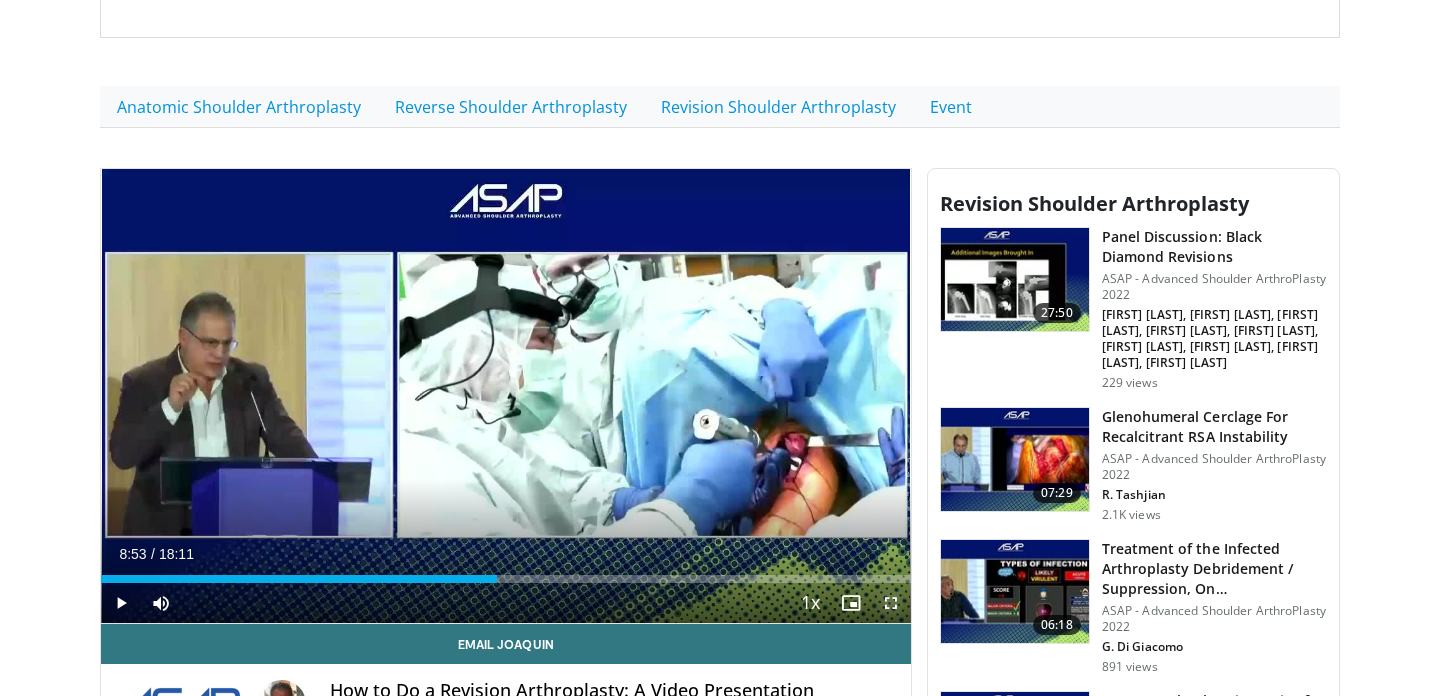click at bounding box center (891, 603) 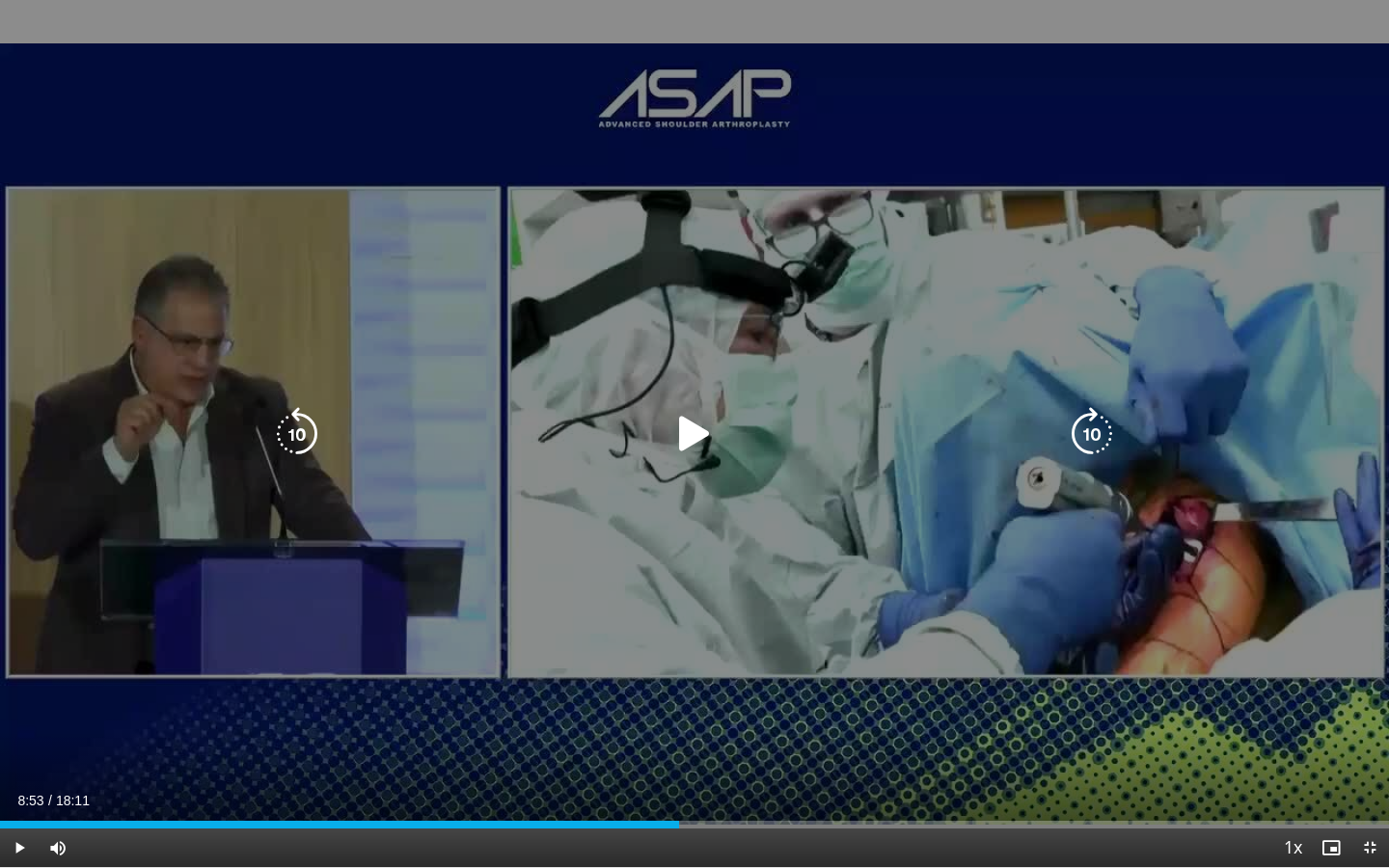 click at bounding box center [694, 434] 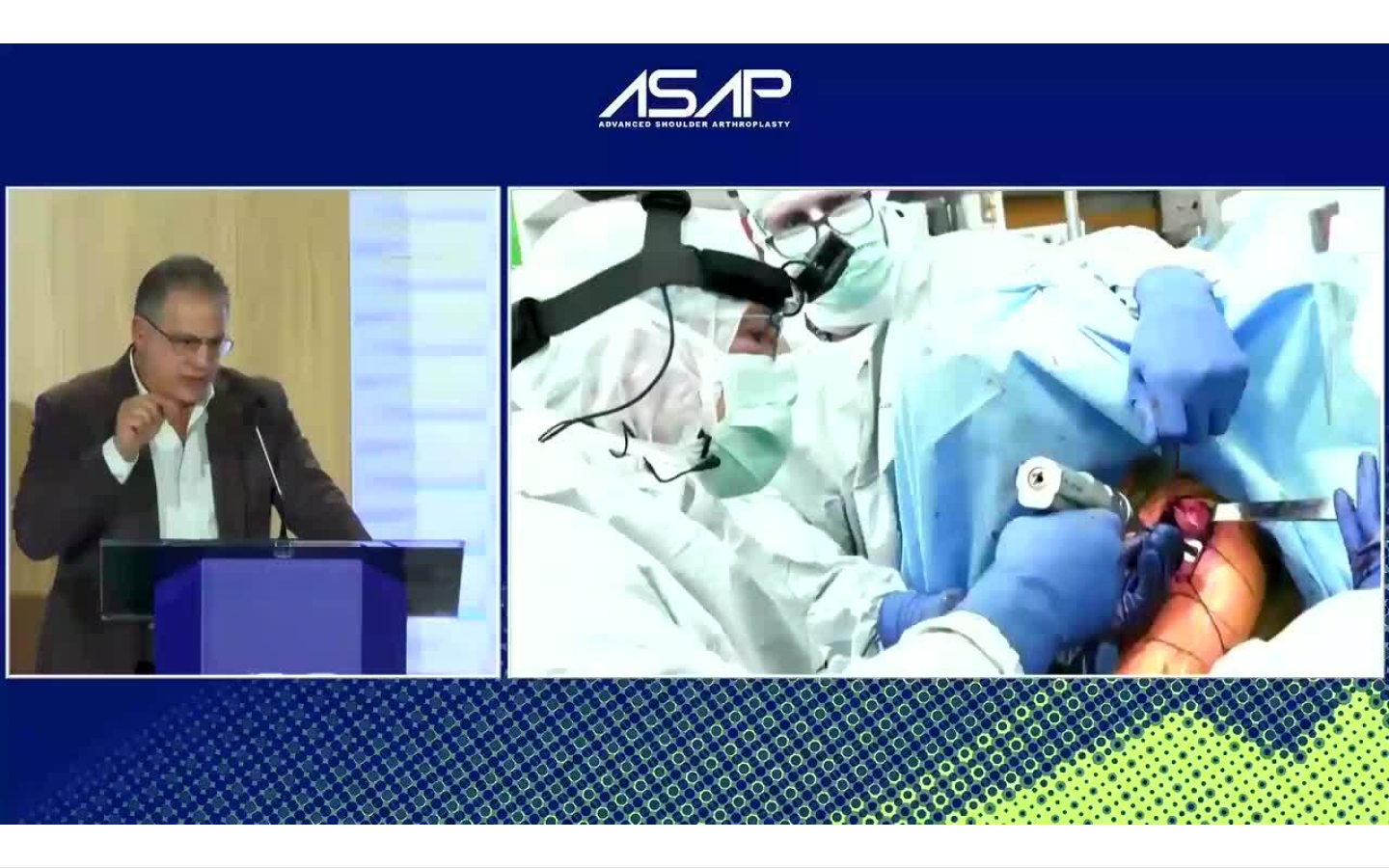 click on "20 seconds
Tap to unmute" at bounding box center [694, 433] 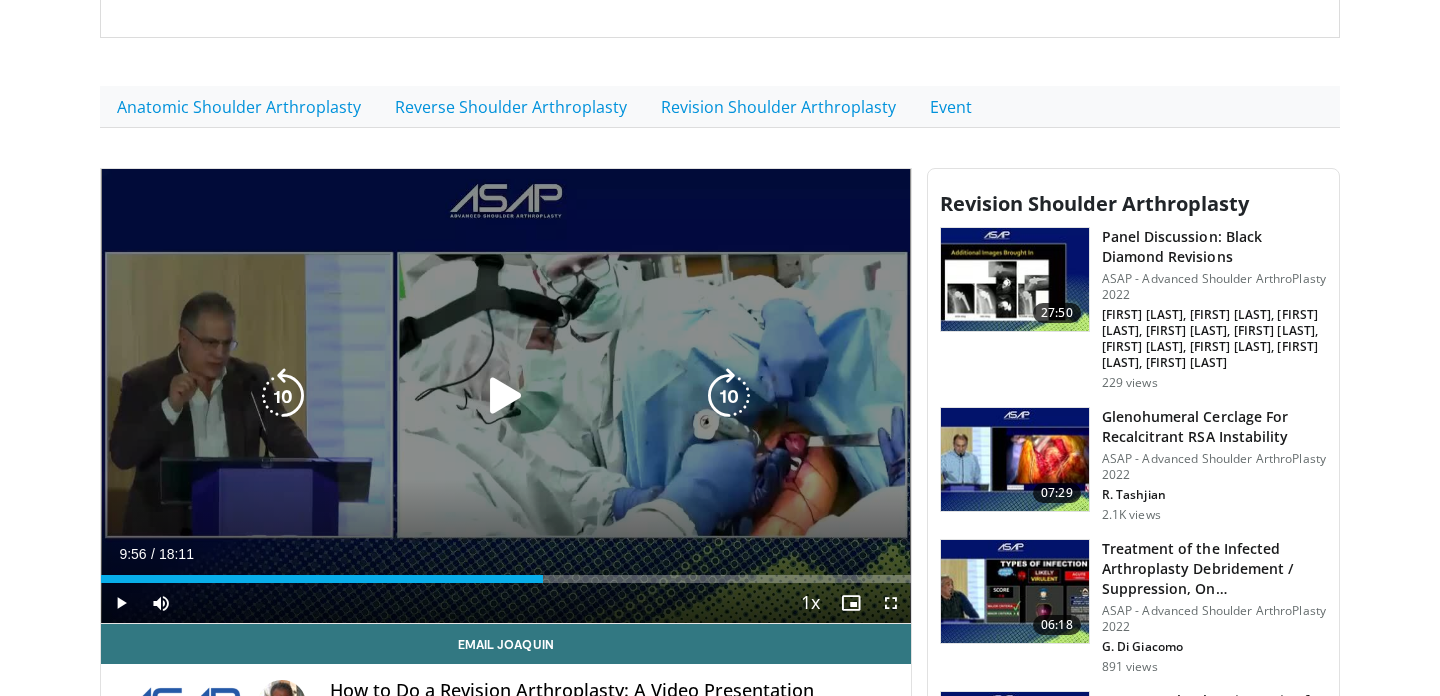 click at bounding box center (506, 396) 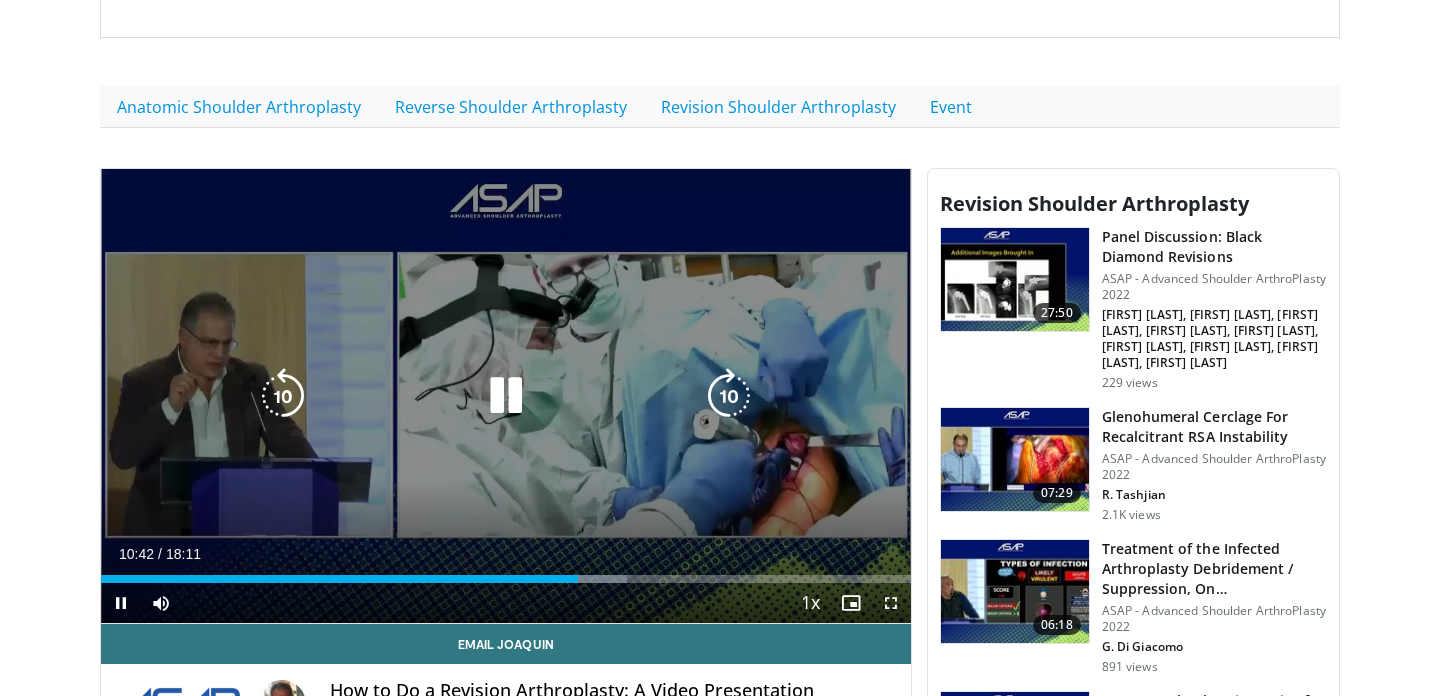 click on "10 seconds
Tap to unmute" at bounding box center (506, 396) 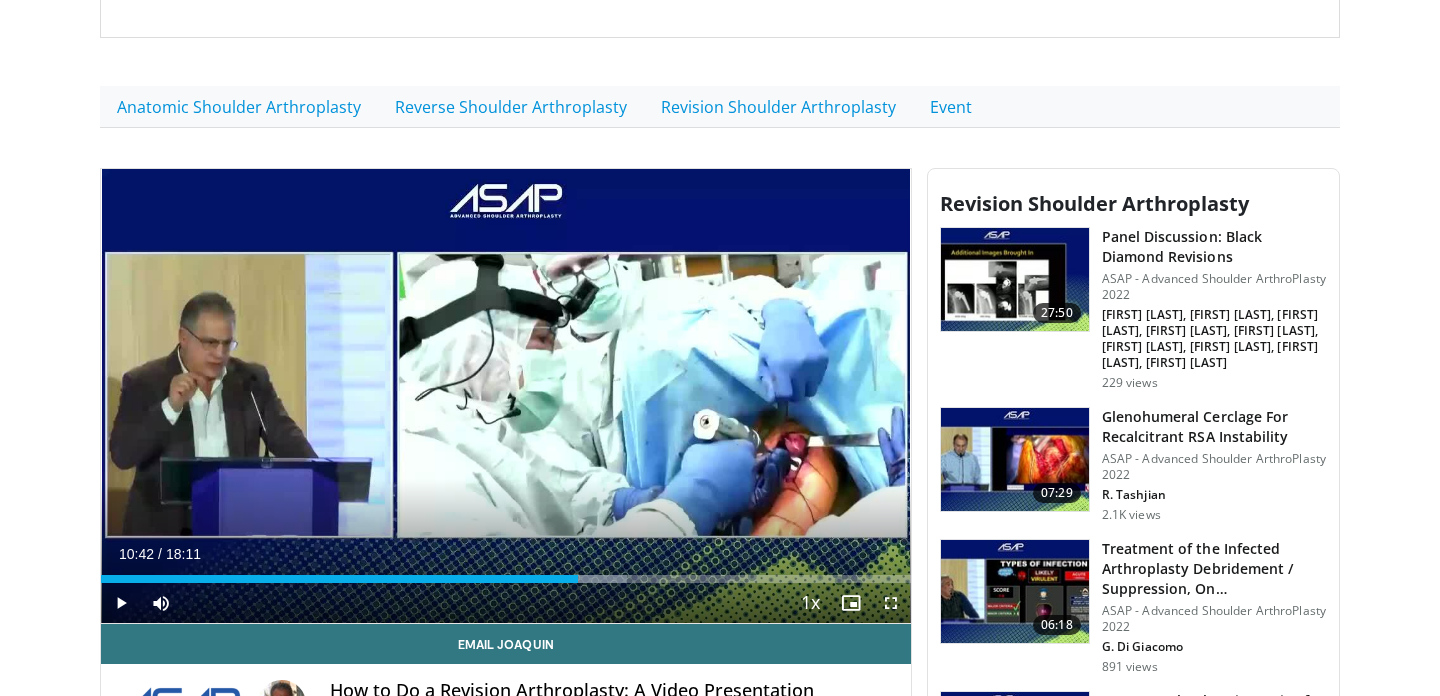 click on "10 seconds
Tap to unmute" at bounding box center [506, 396] 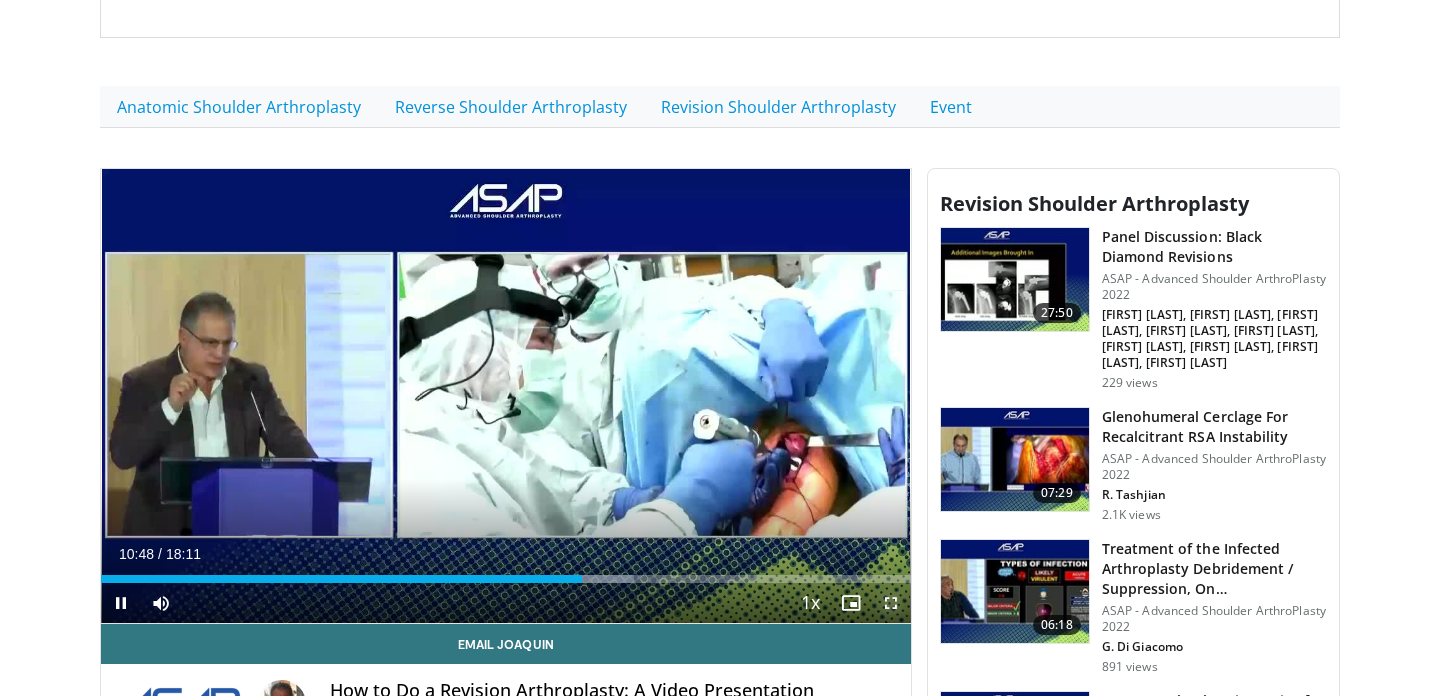 click at bounding box center [891, 603] 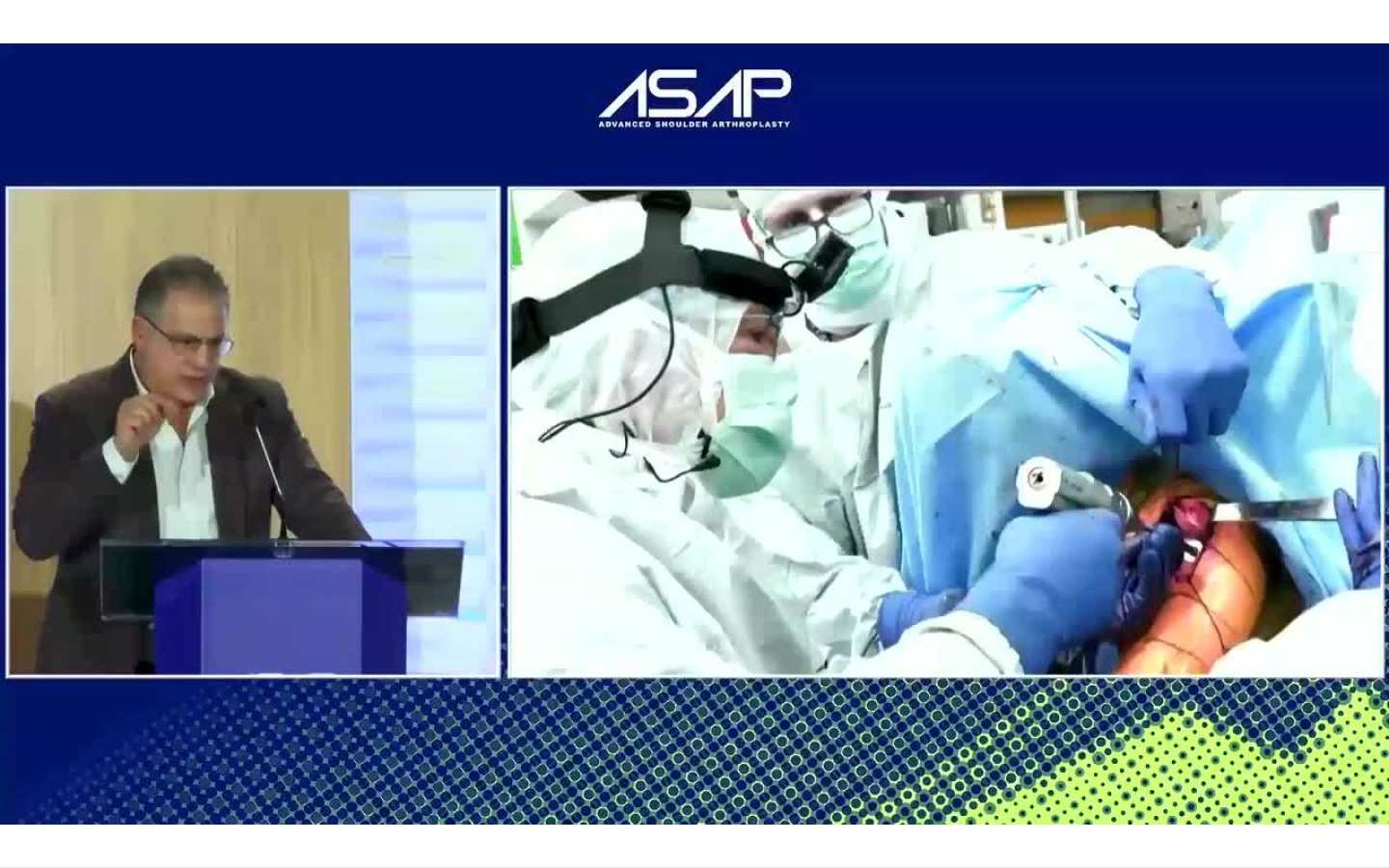click on "20 seconds
Tap to unmute" at bounding box center [694, 433] 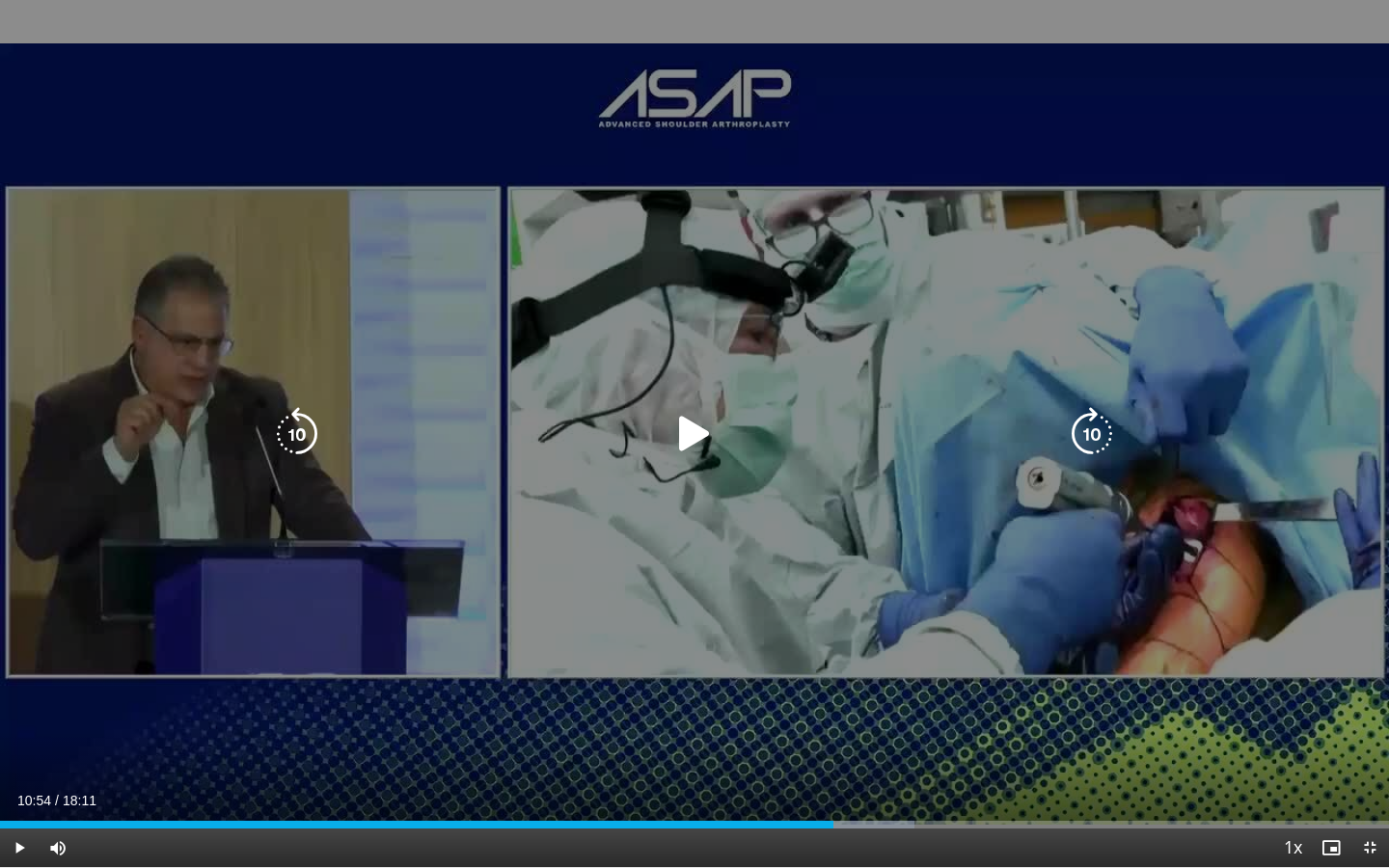 click at bounding box center [694, 434] 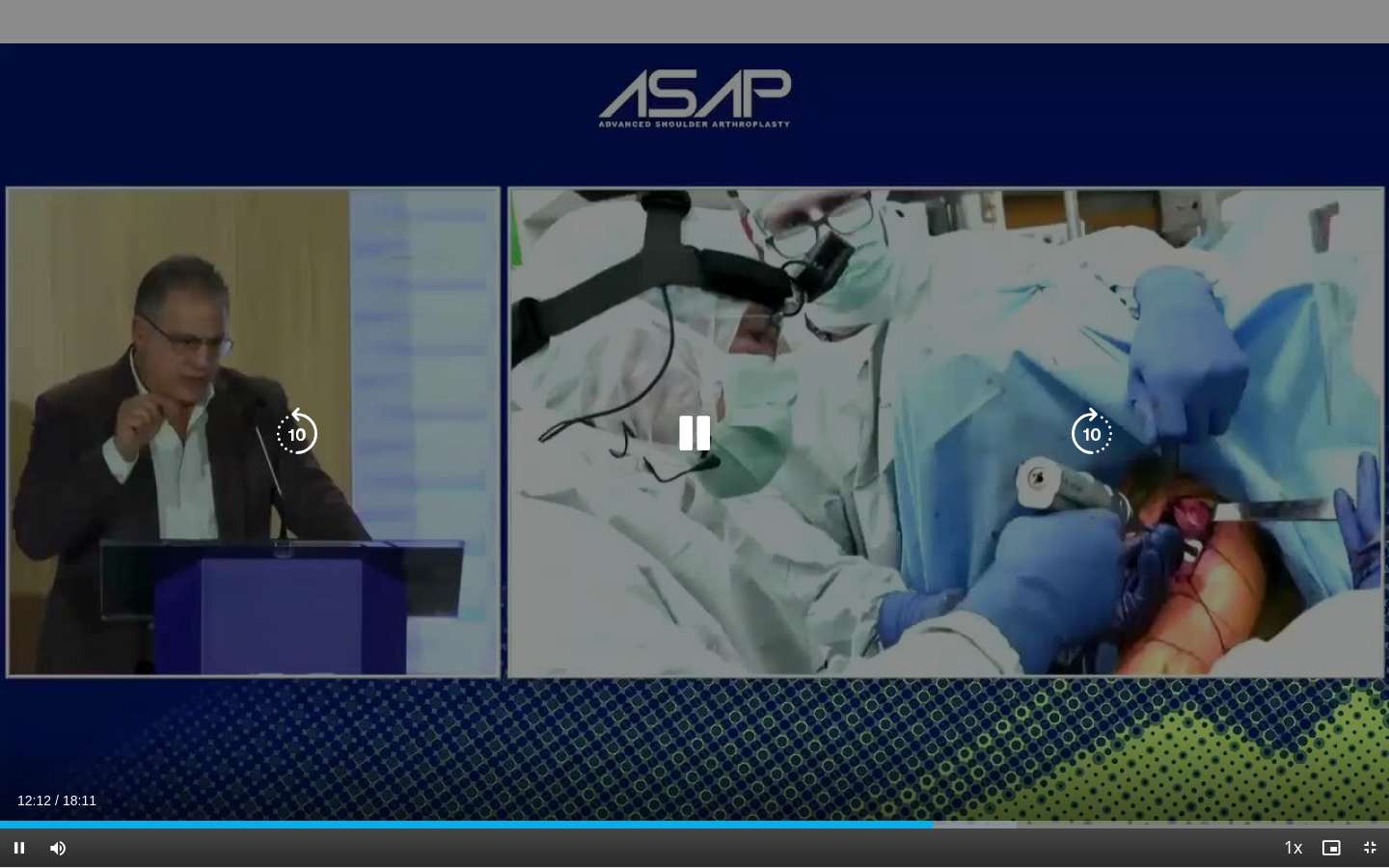 click on "20 seconds
Tap to unmute" at bounding box center (694, 433) 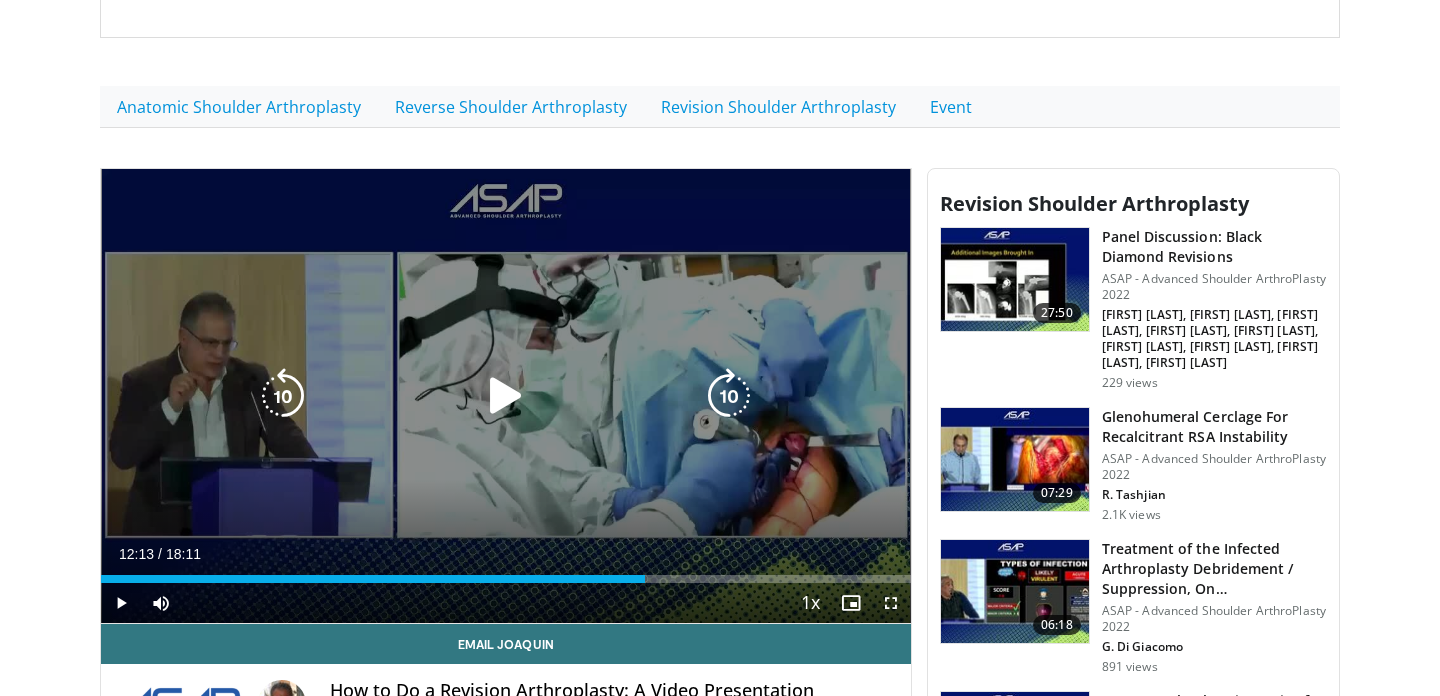 click at bounding box center (506, 396) 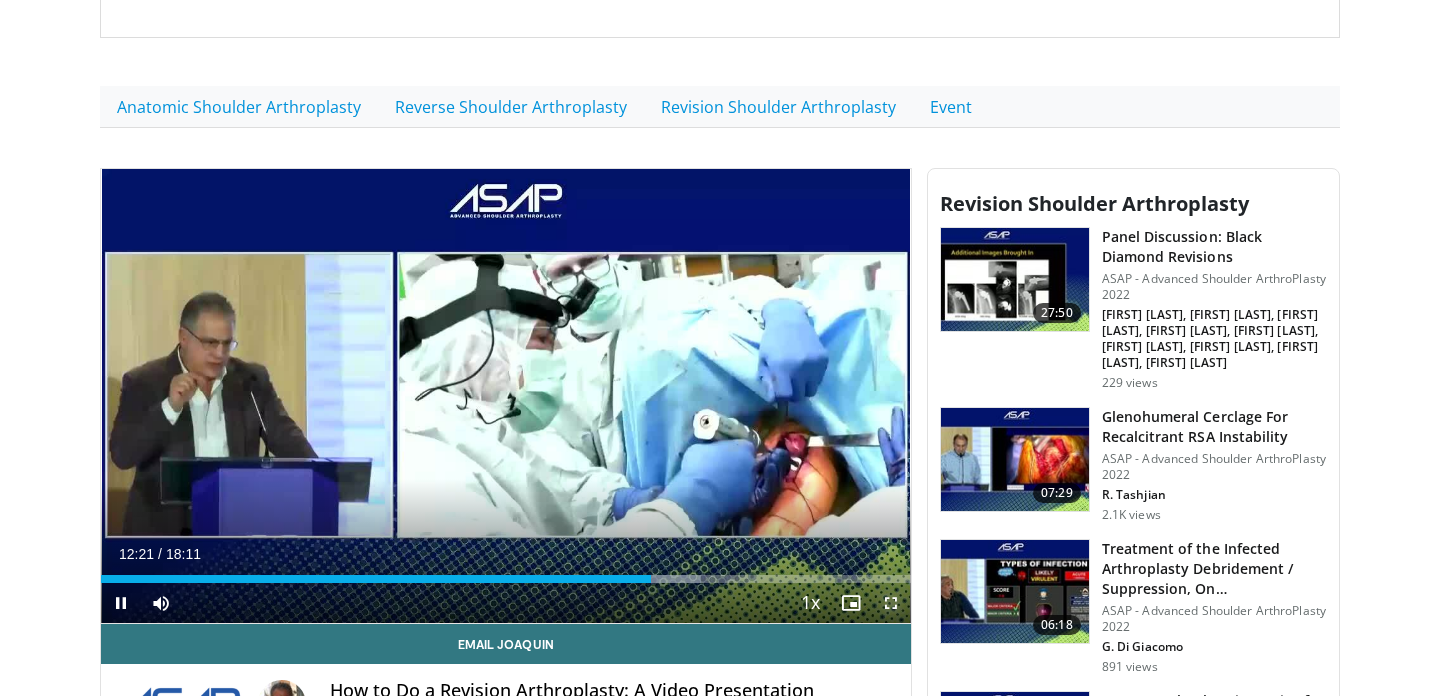 click at bounding box center (891, 603) 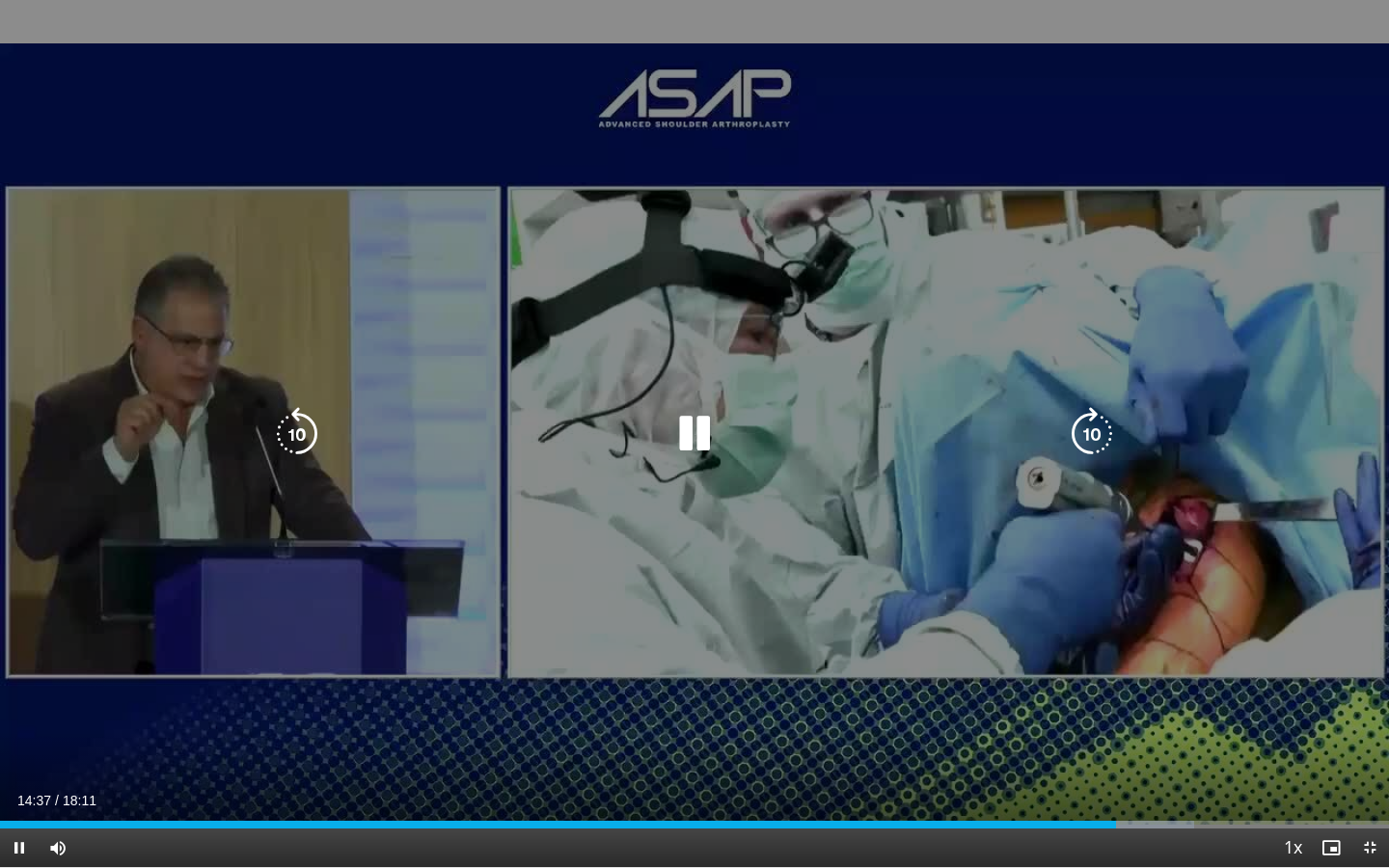 click on "20 seconds
Tap to unmute" at bounding box center [694, 433] 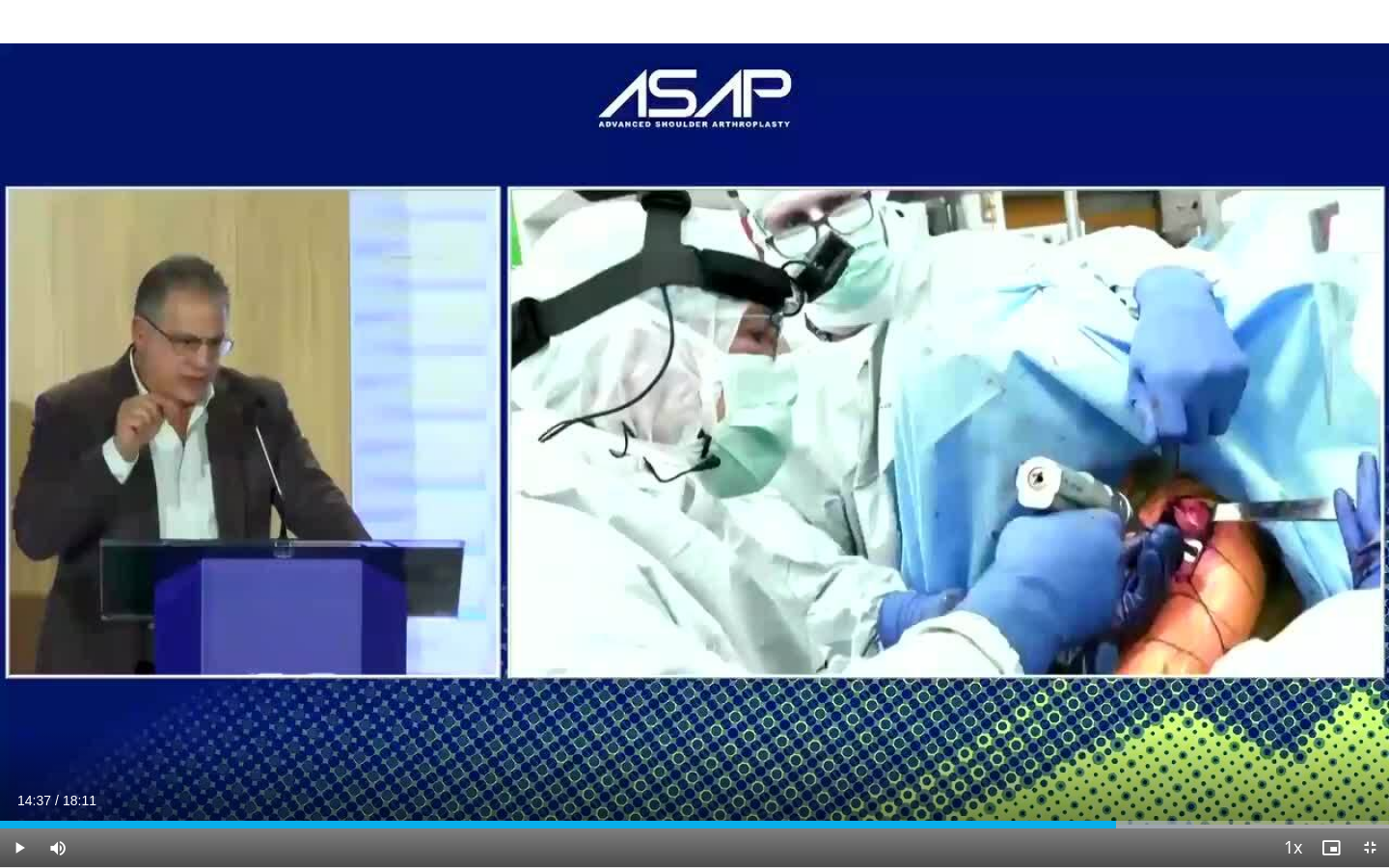 click on "20 seconds
Tap to unmute" at bounding box center [694, 433] 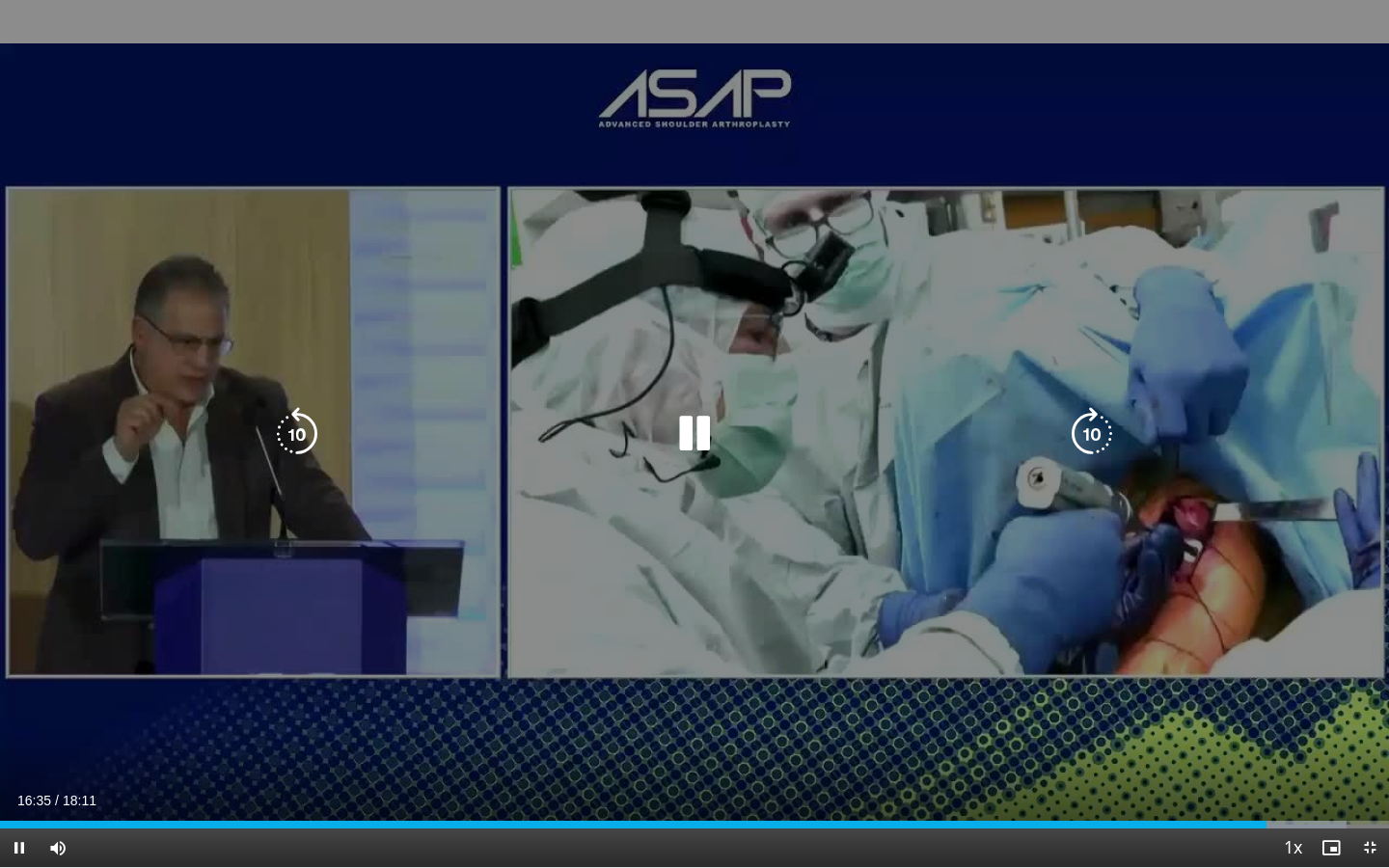 click on "20 seconds
Tap to unmute" at bounding box center [694, 433] 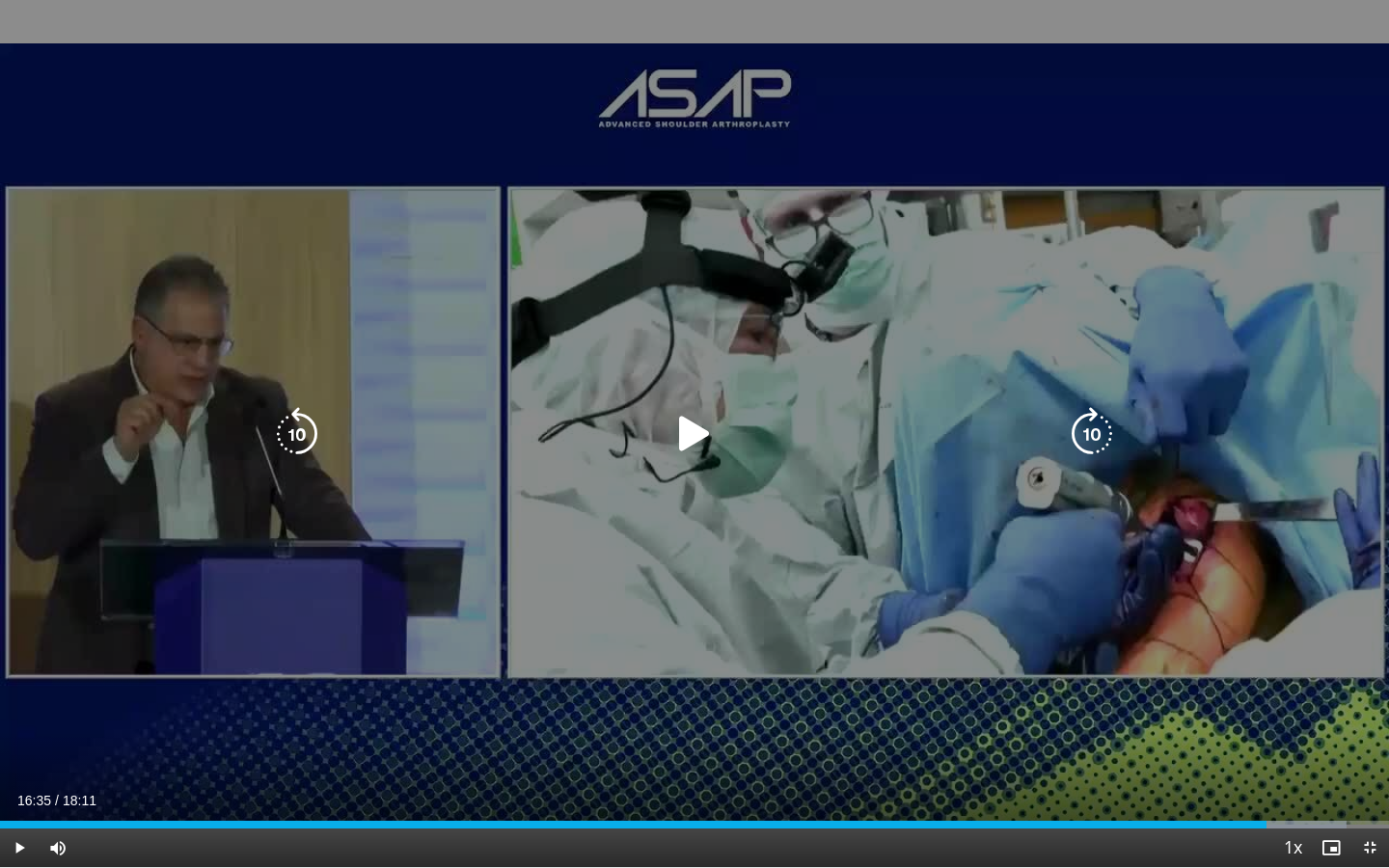 click on "20 seconds
Tap to unmute" at bounding box center [694, 433] 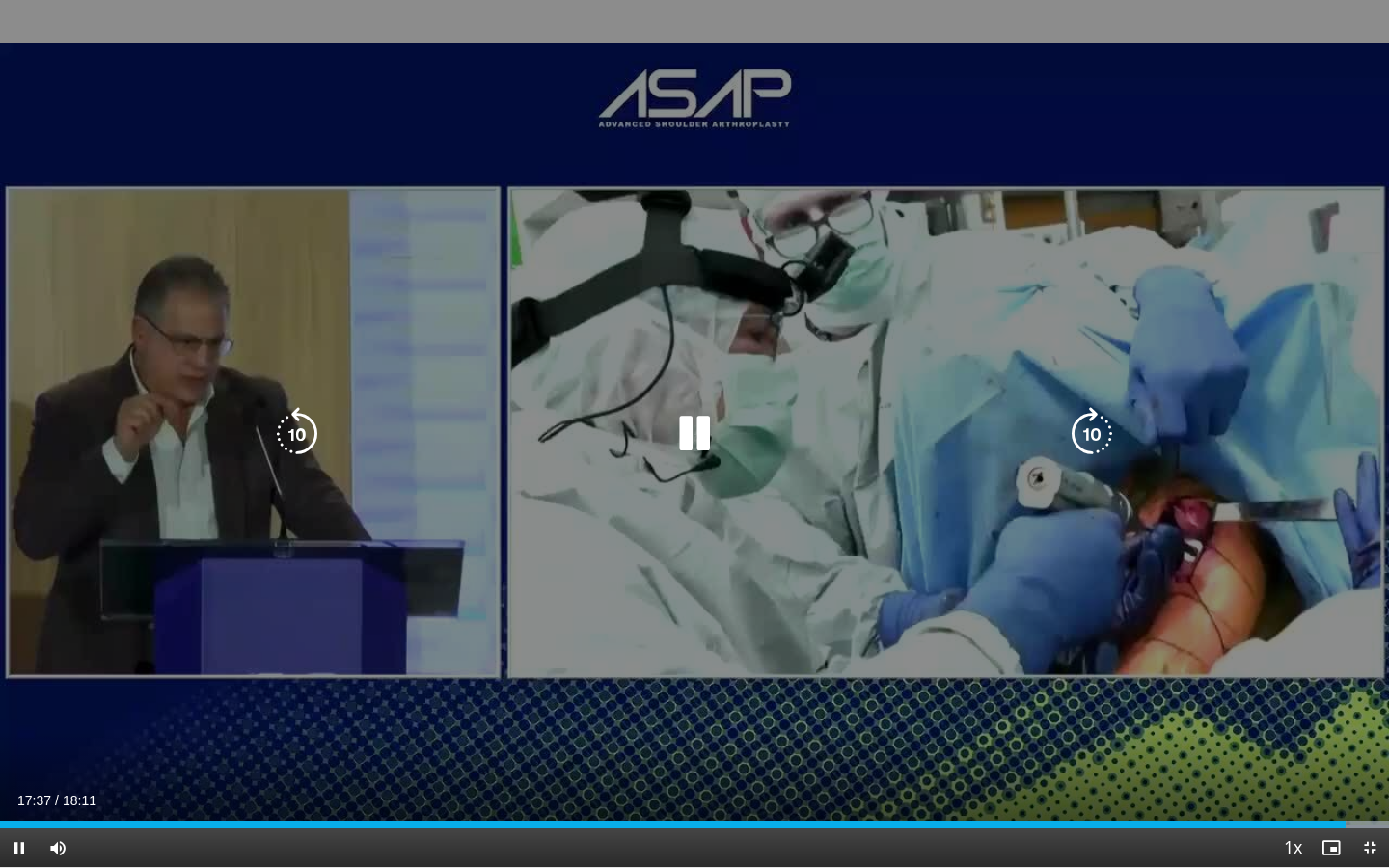 click at bounding box center (694, 434) 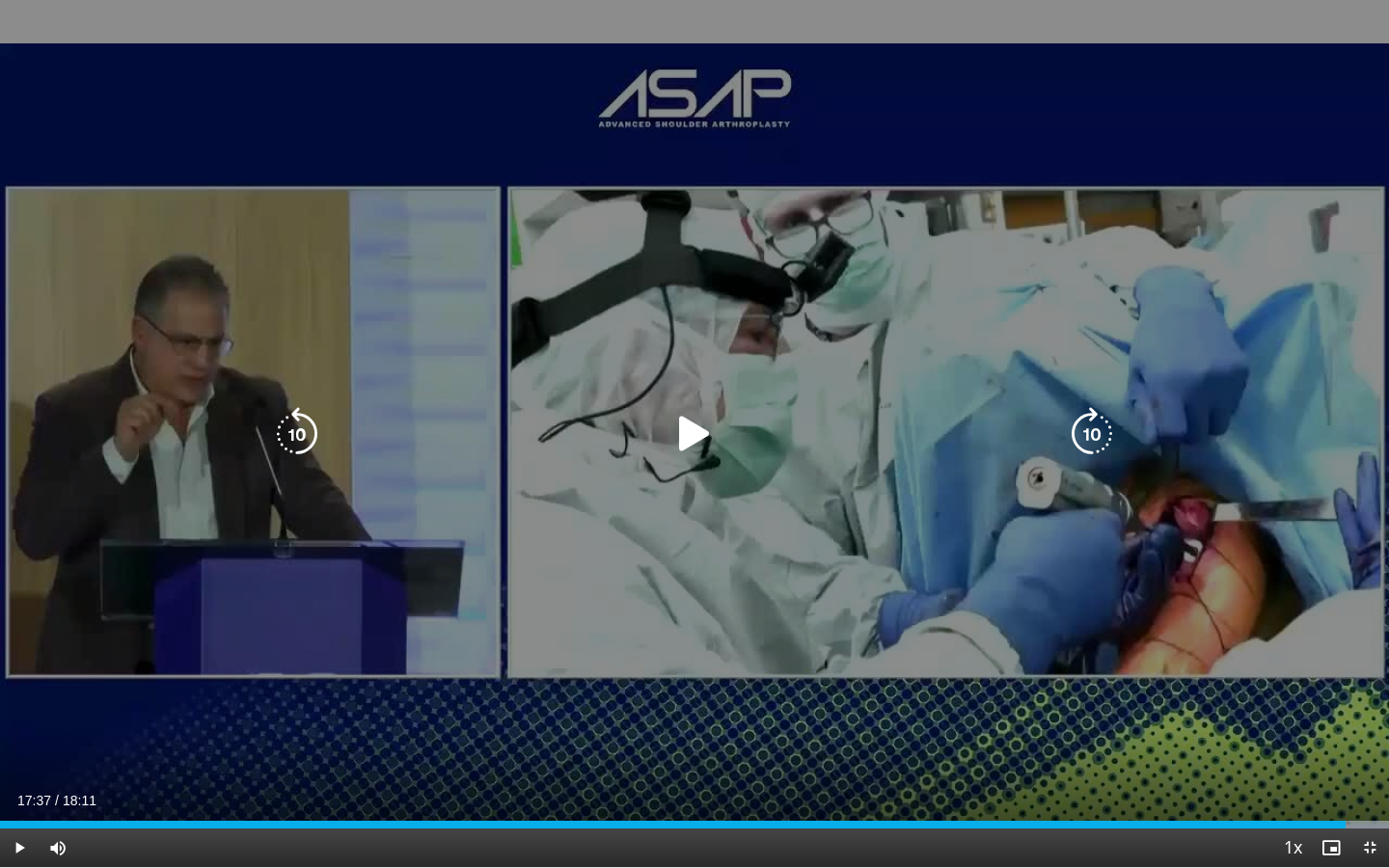 click at bounding box center [694, 434] 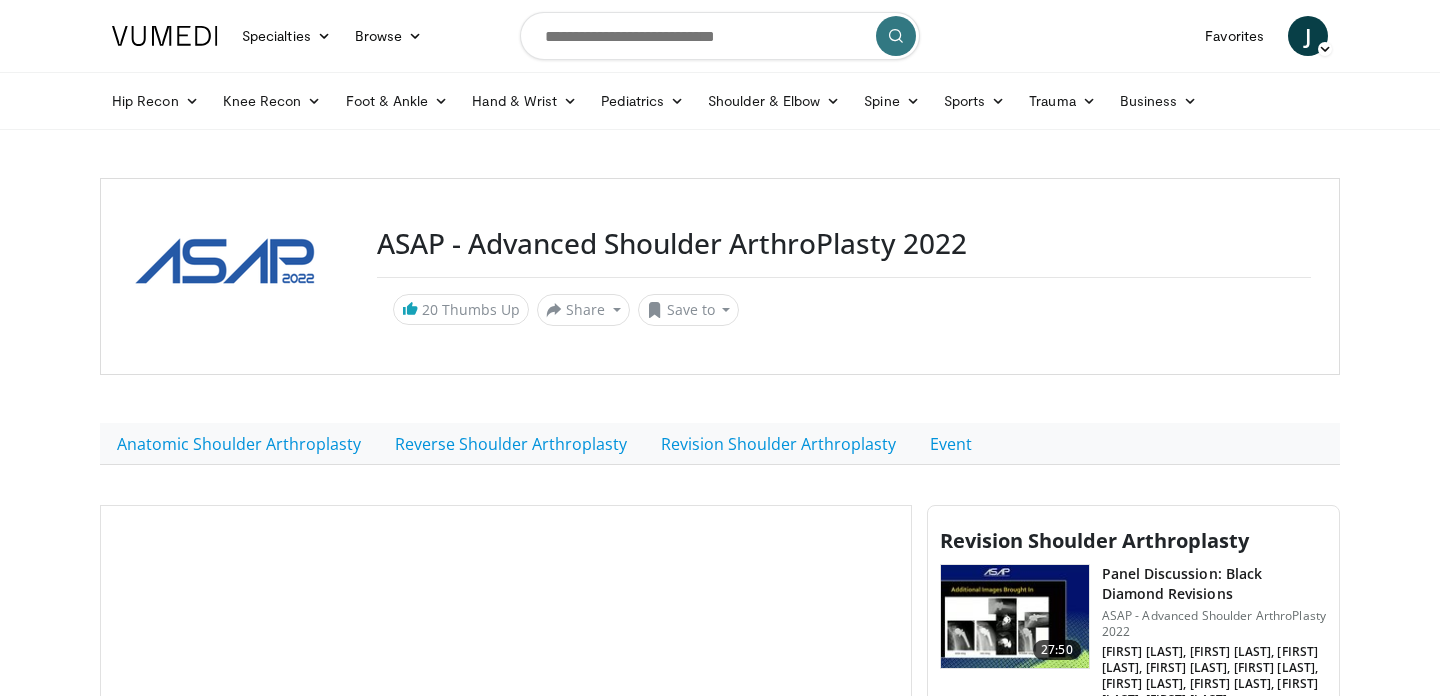 scroll, scrollTop: 230, scrollLeft: 0, axis: vertical 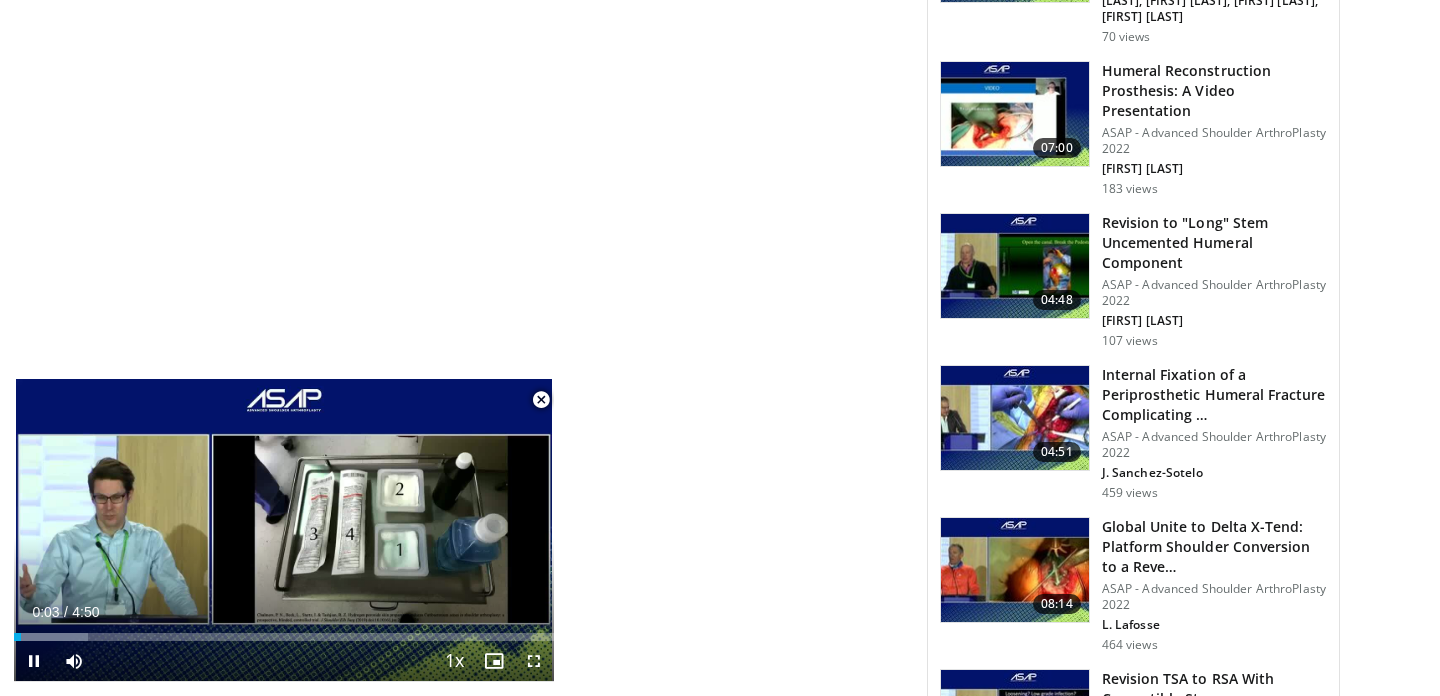 click at bounding box center (541, 400) 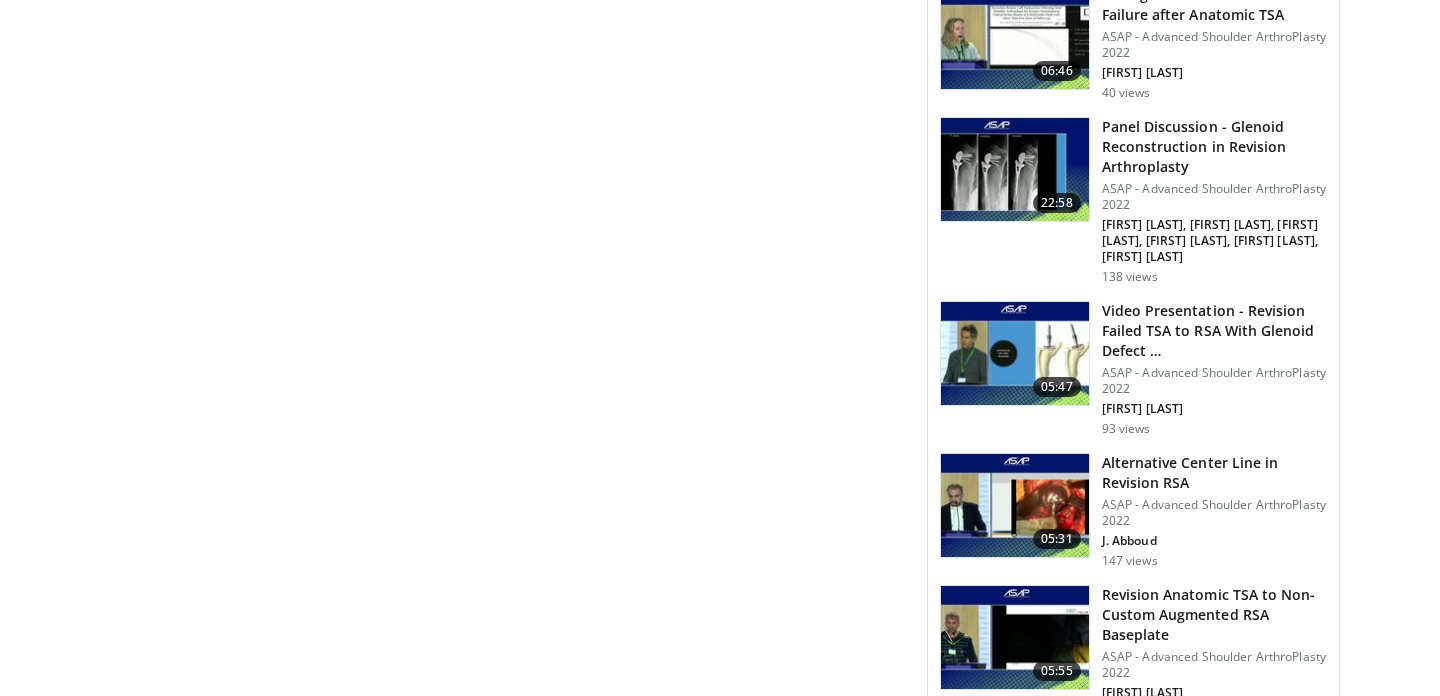 scroll, scrollTop: 5275, scrollLeft: 0, axis: vertical 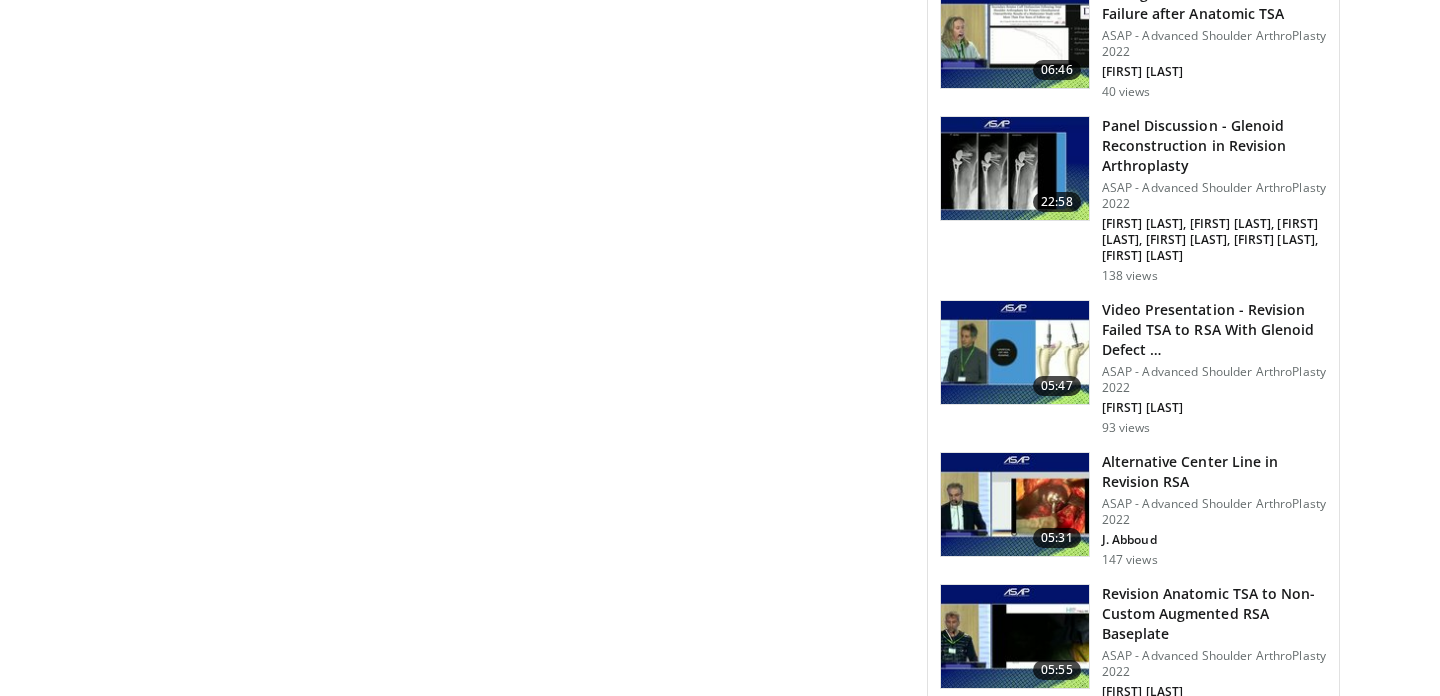 click on "Alternative Center Line in Revision RSA" at bounding box center (1214, 472) 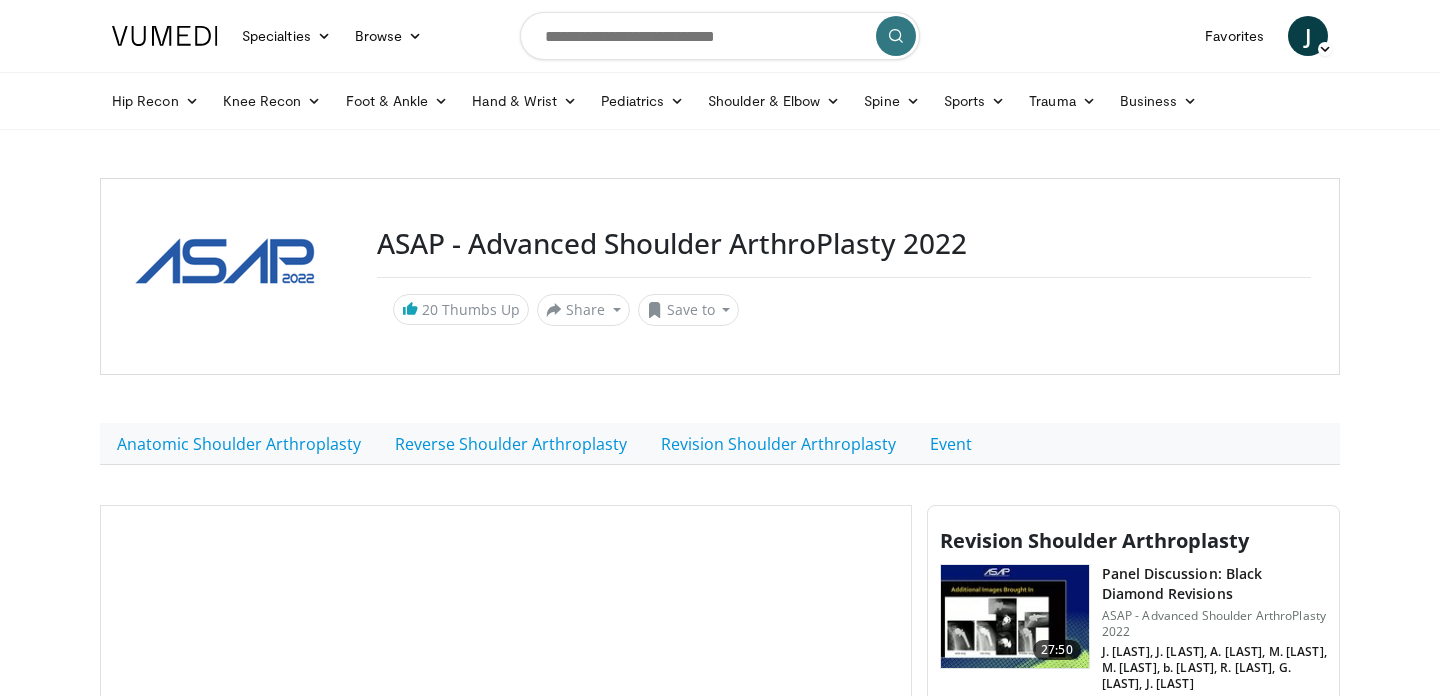 scroll, scrollTop: 0, scrollLeft: 0, axis: both 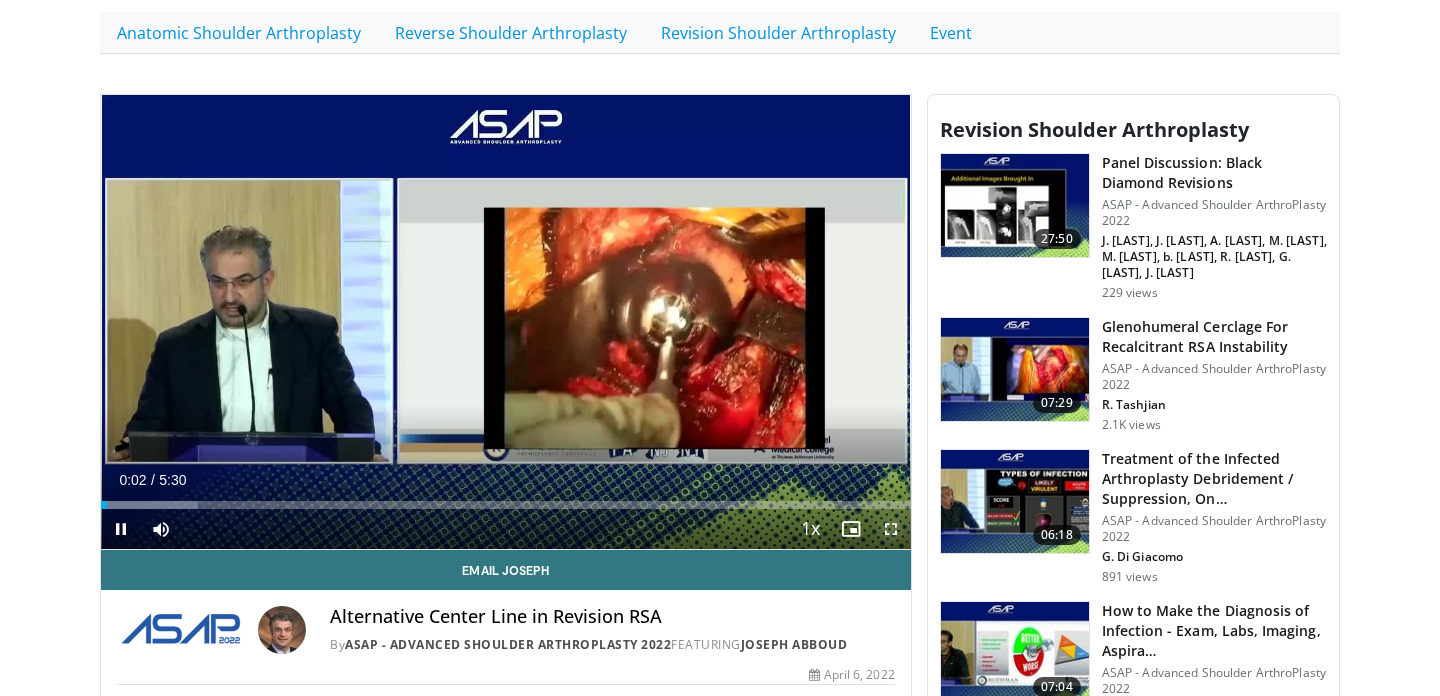 click at bounding box center (891, 529) 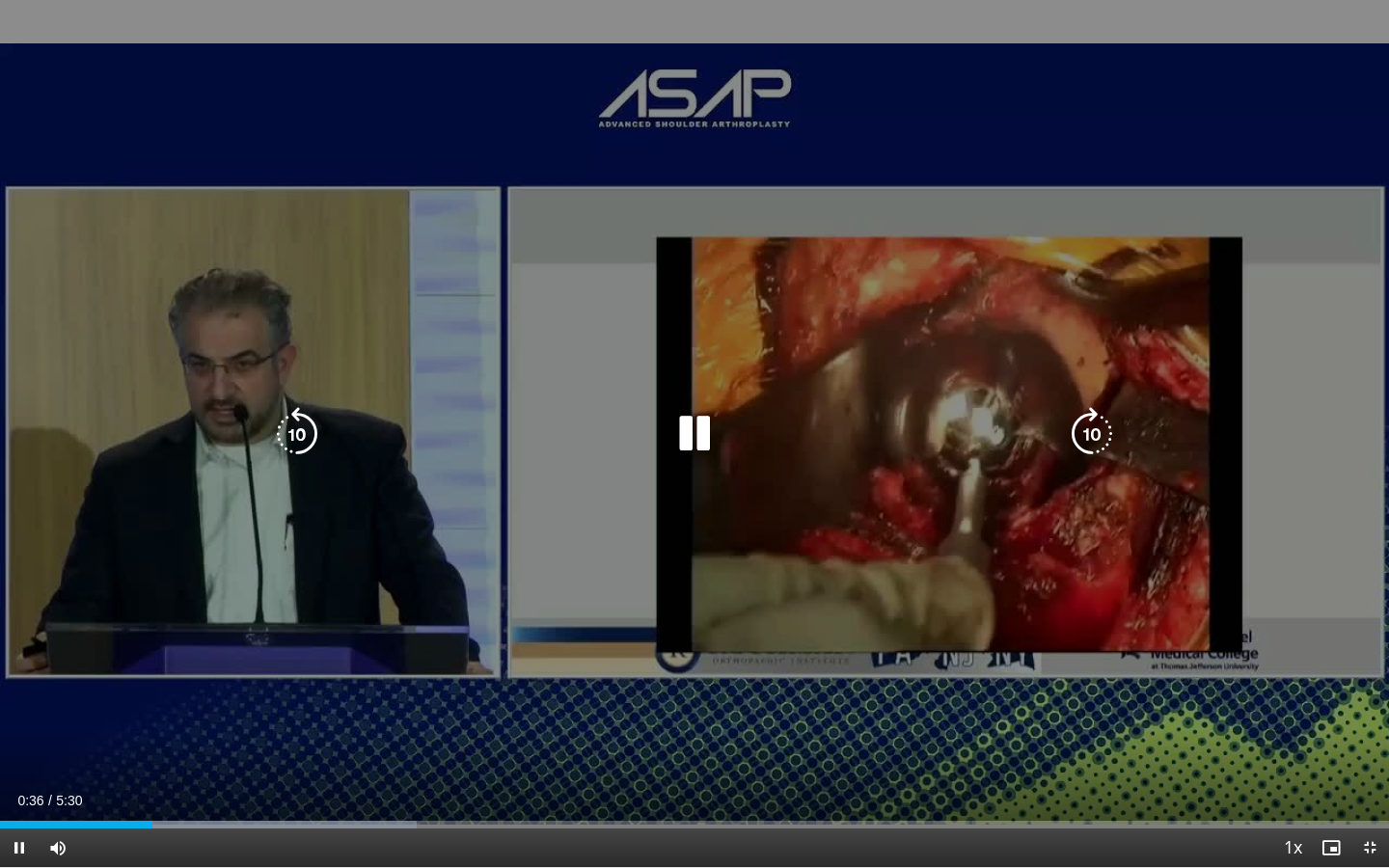 click on "10 seconds
Tap to unmute" at bounding box center (694, 433) 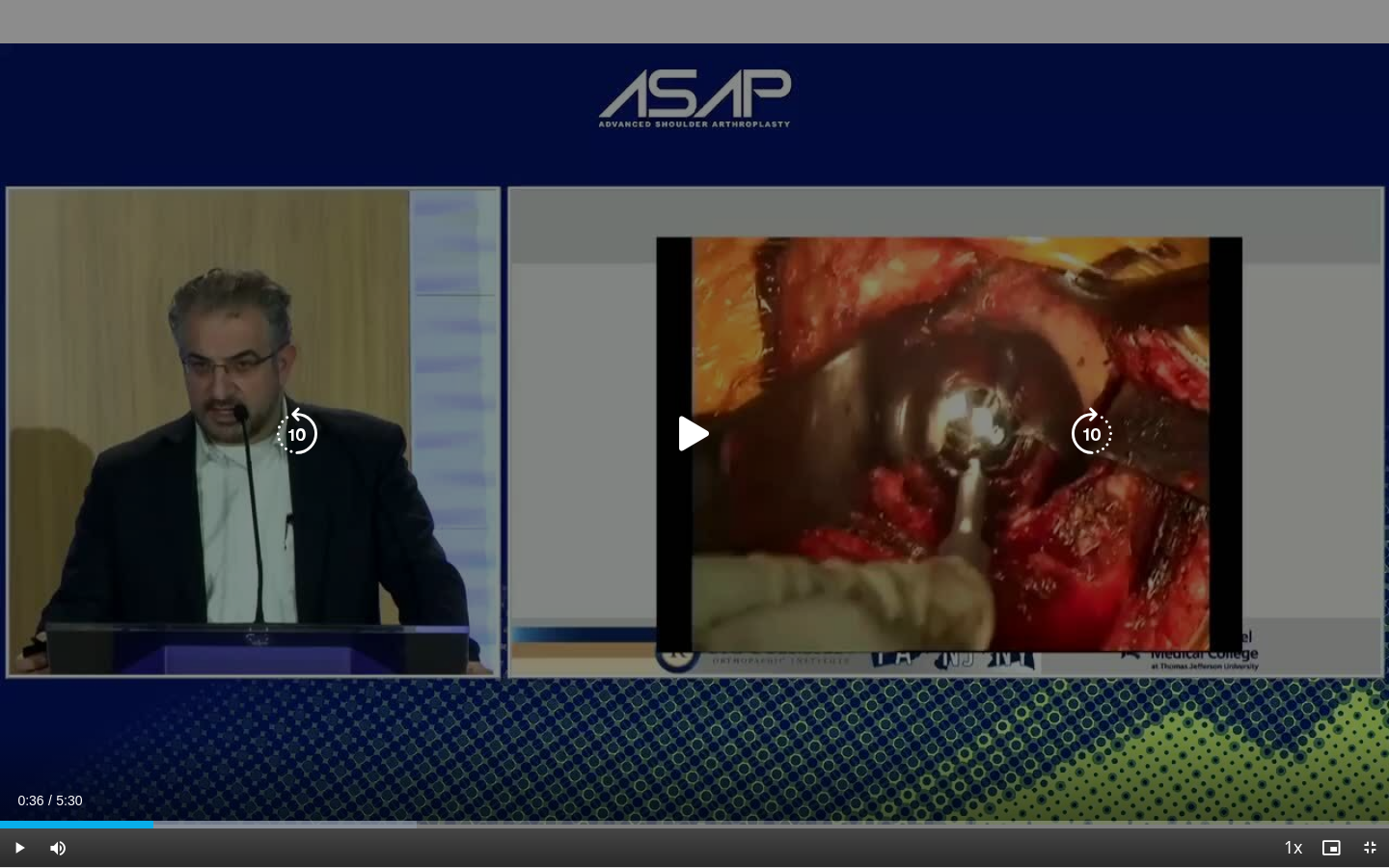 click on "10 seconds
Tap to unmute" at bounding box center [694, 433] 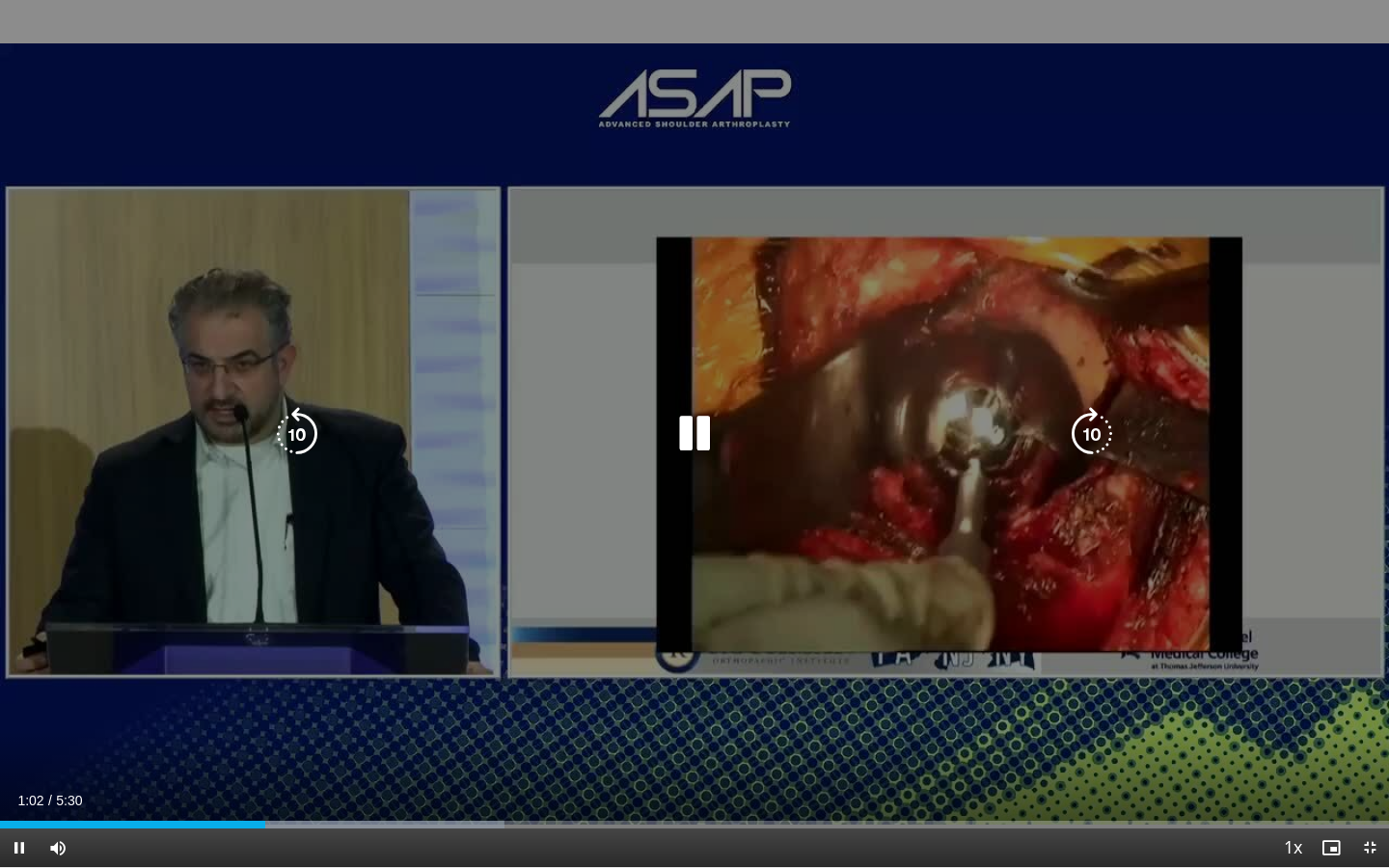 click on "10 seconds
Tap to unmute" at bounding box center [694, 433] 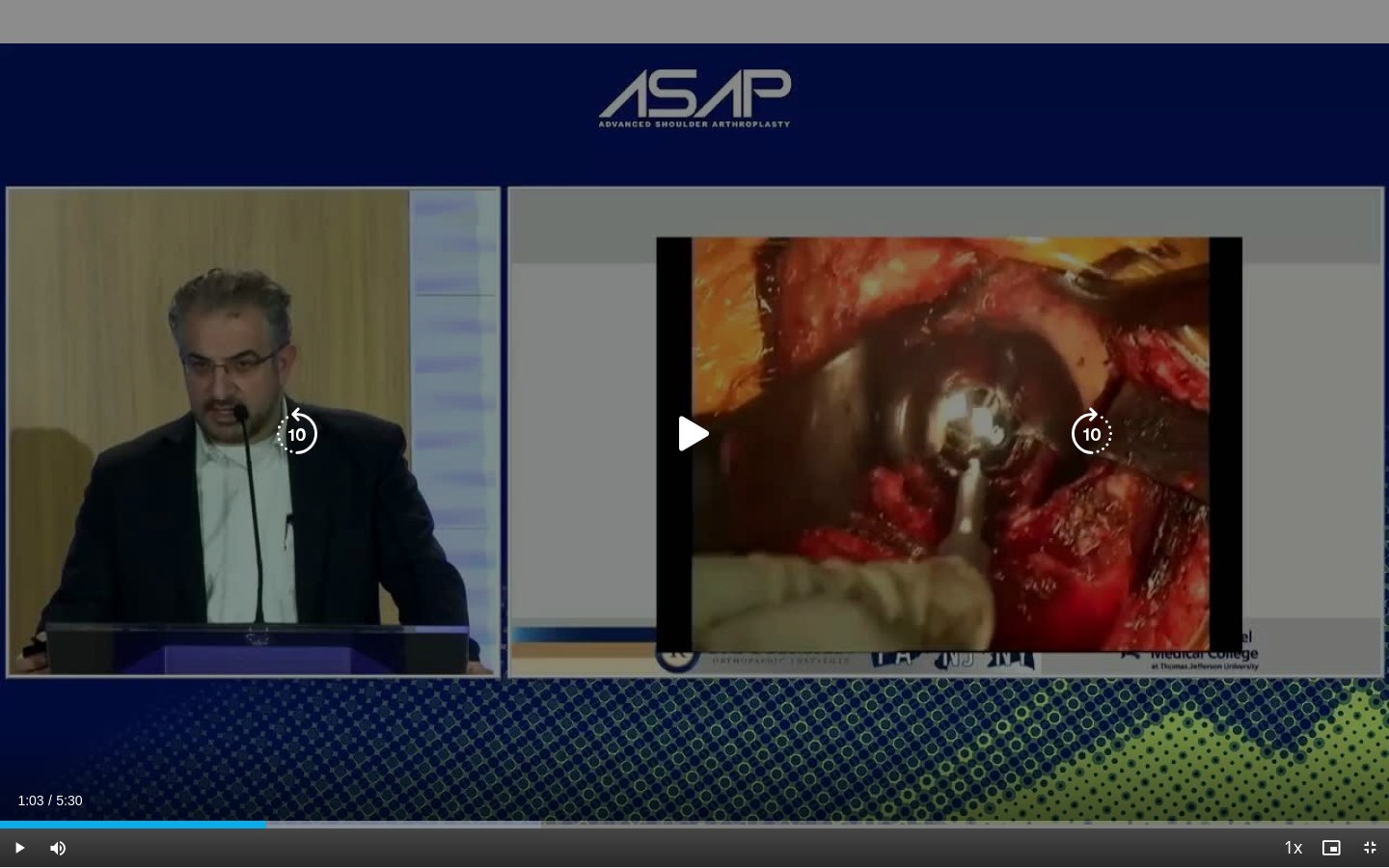 click on "10 seconds
Tap to unmute" at bounding box center (694, 433) 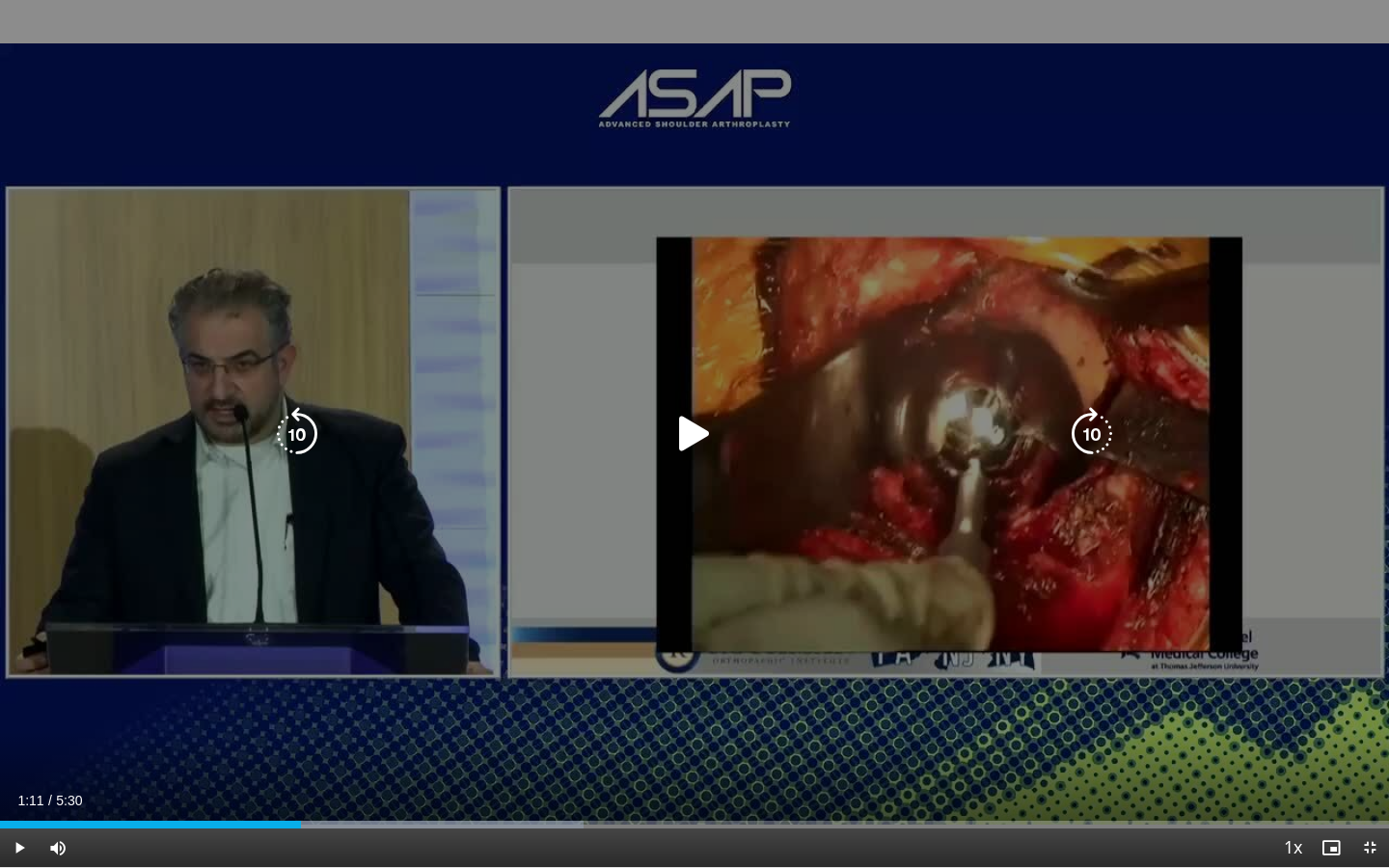 click on "1:11" at bounding box center [150, 825] 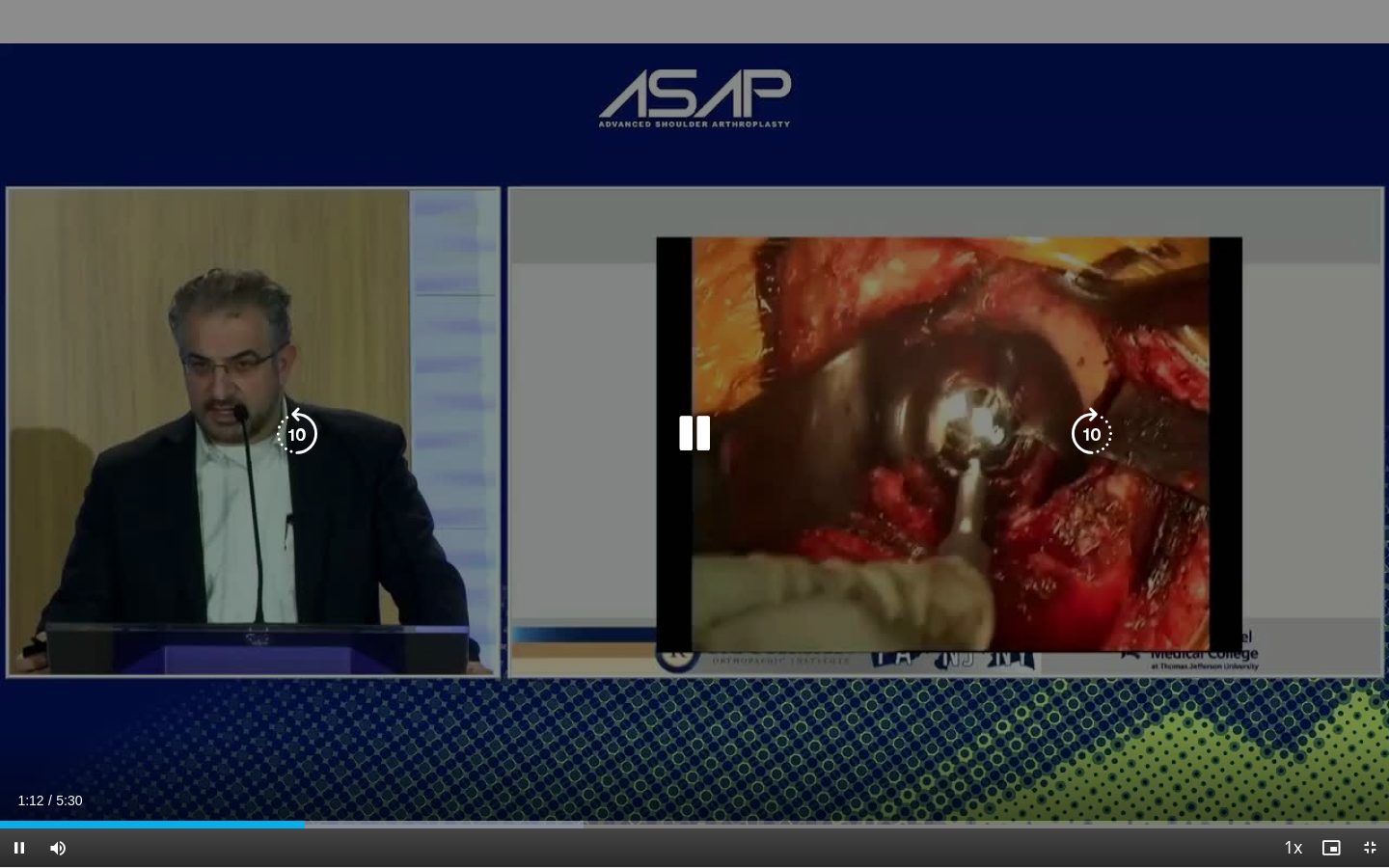 click on "10 seconds
Tap to unmute" at bounding box center [694, 433] 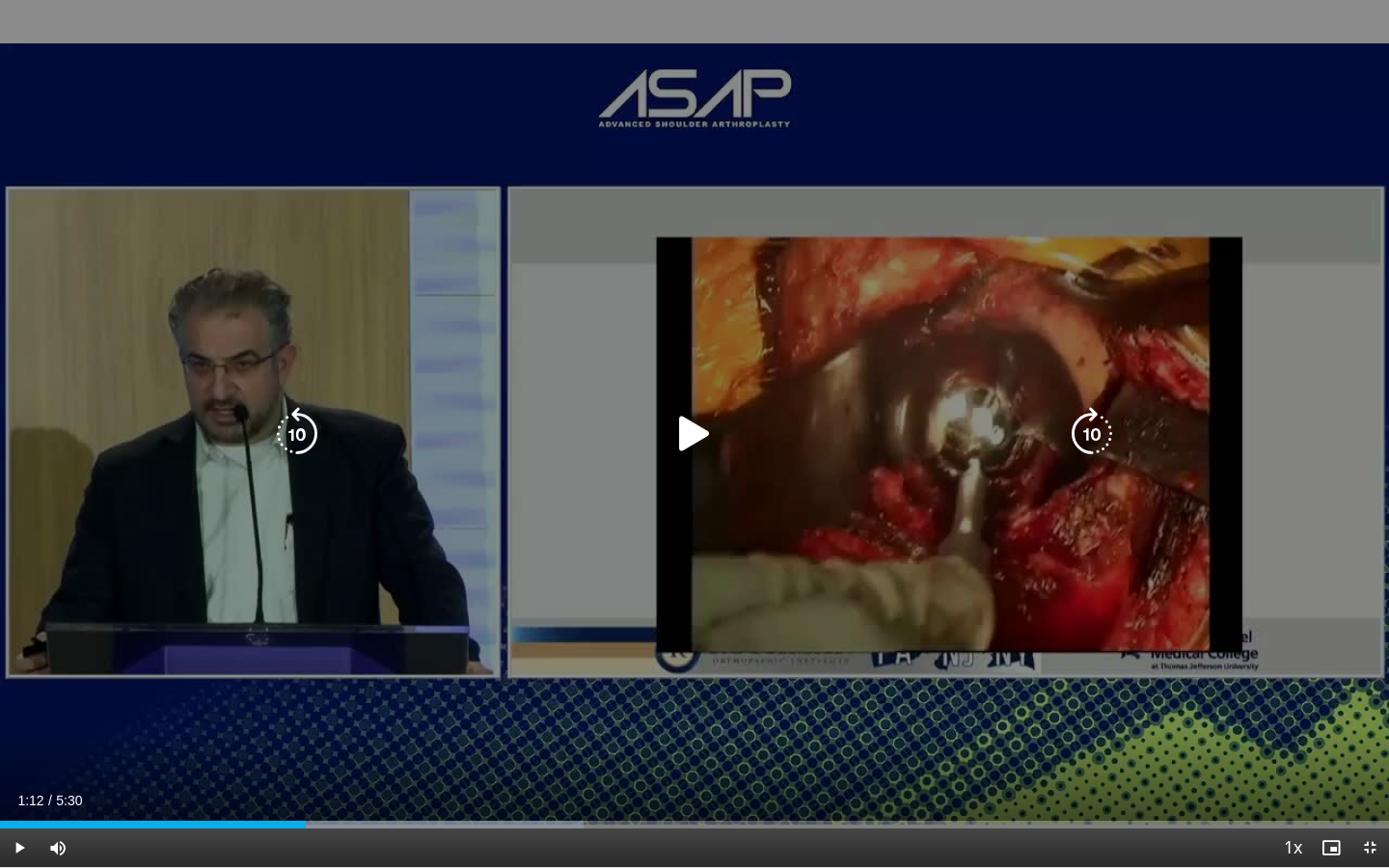 click on "10 seconds
Tap to unmute" at bounding box center [694, 433] 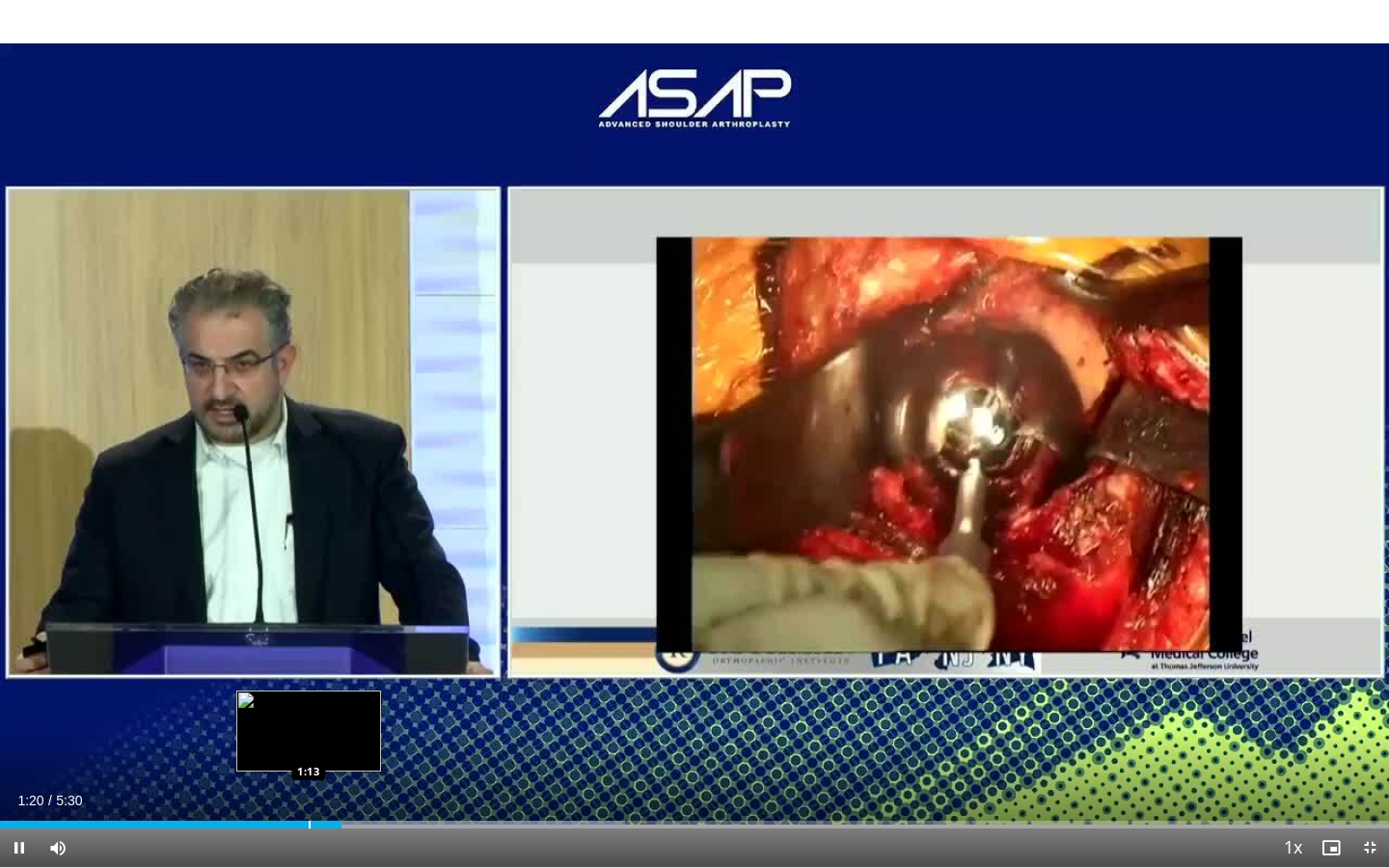click at bounding box center (310, 825) 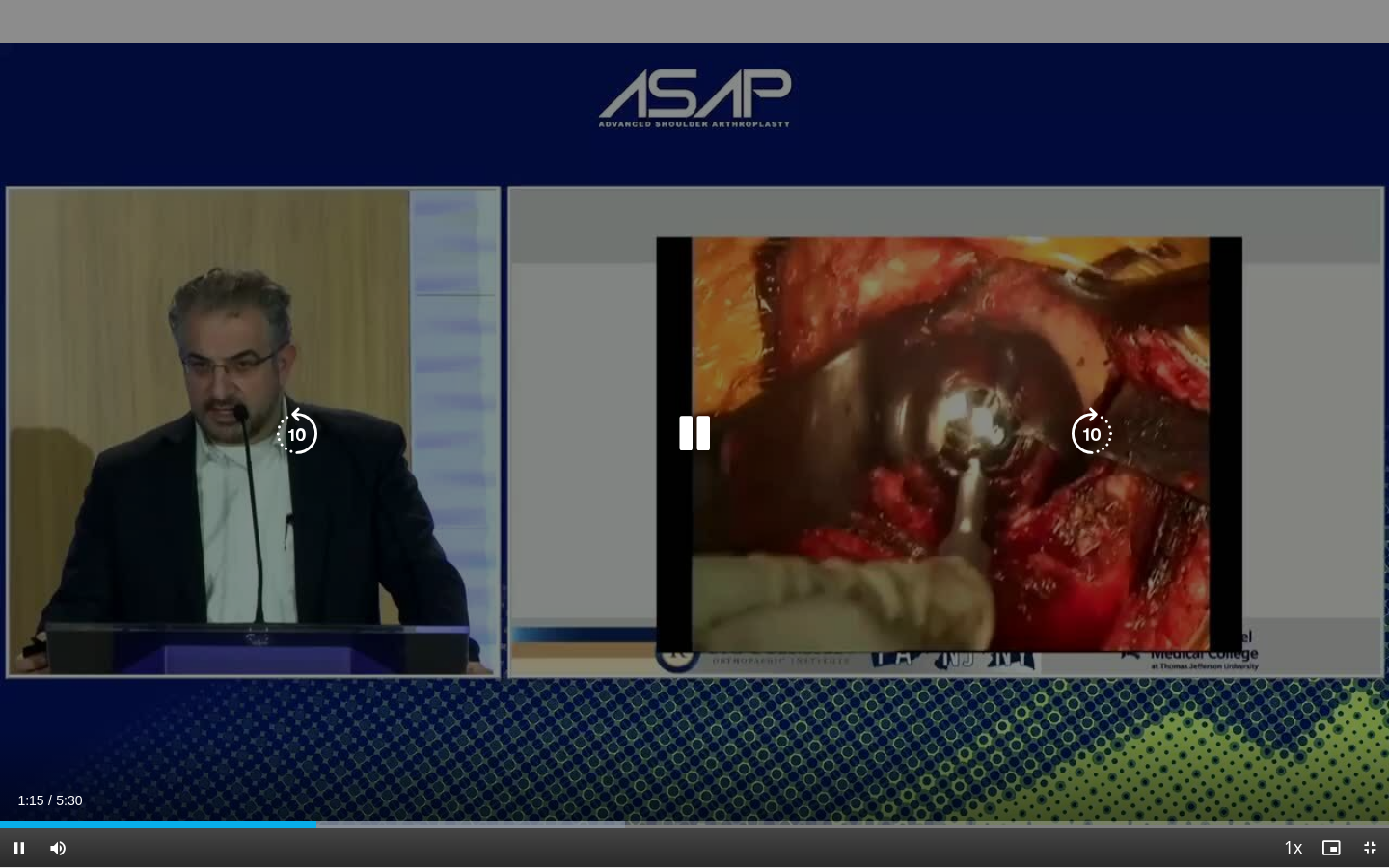 click on "10 seconds
Tap to unmute" at bounding box center (694, 433) 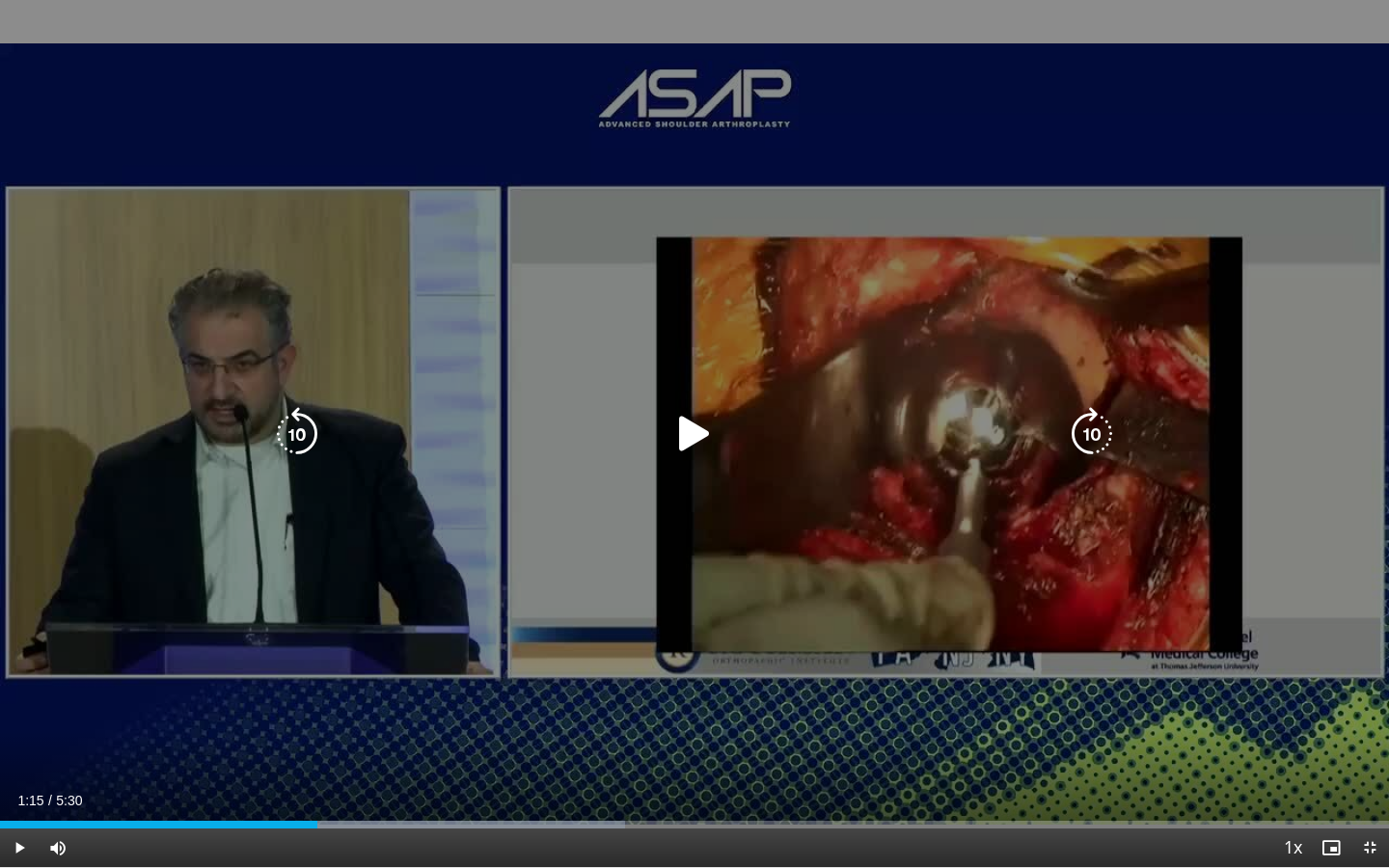click on "10 seconds
Tap to unmute" at bounding box center (694, 433) 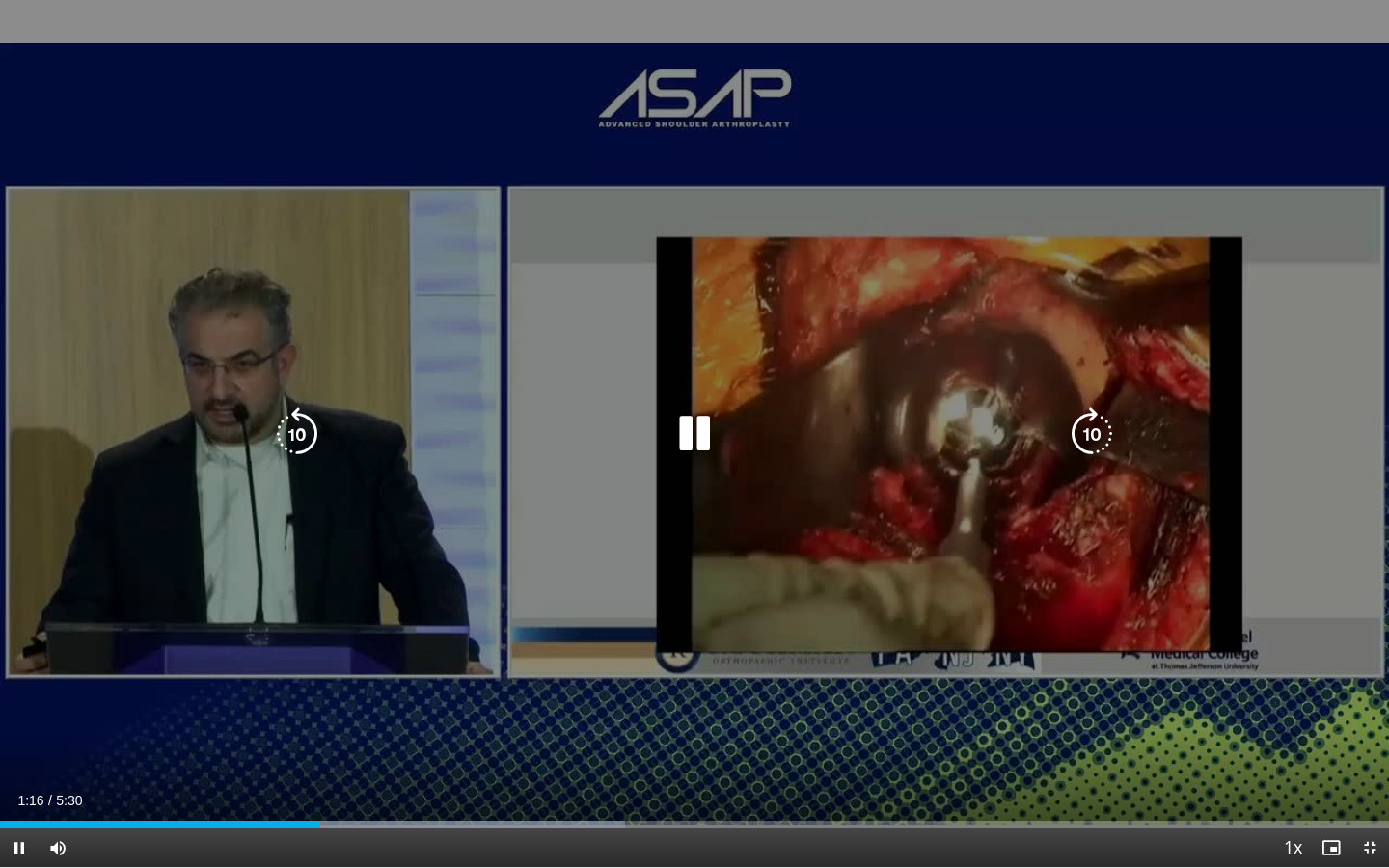 click on "10 seconds
Tap to unmute" at bounding box center [694, 433] 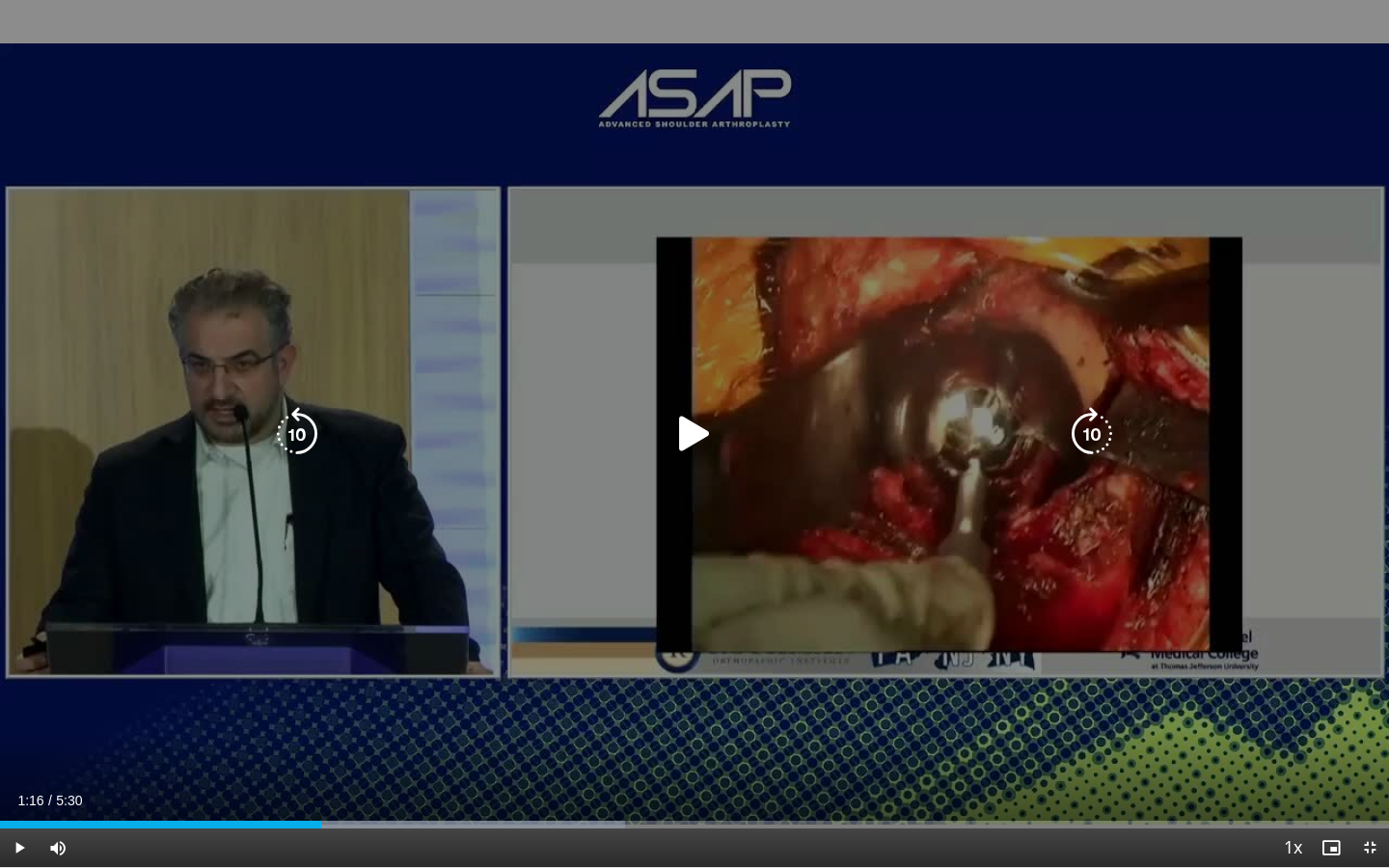 click at bounding box center (694, 434) 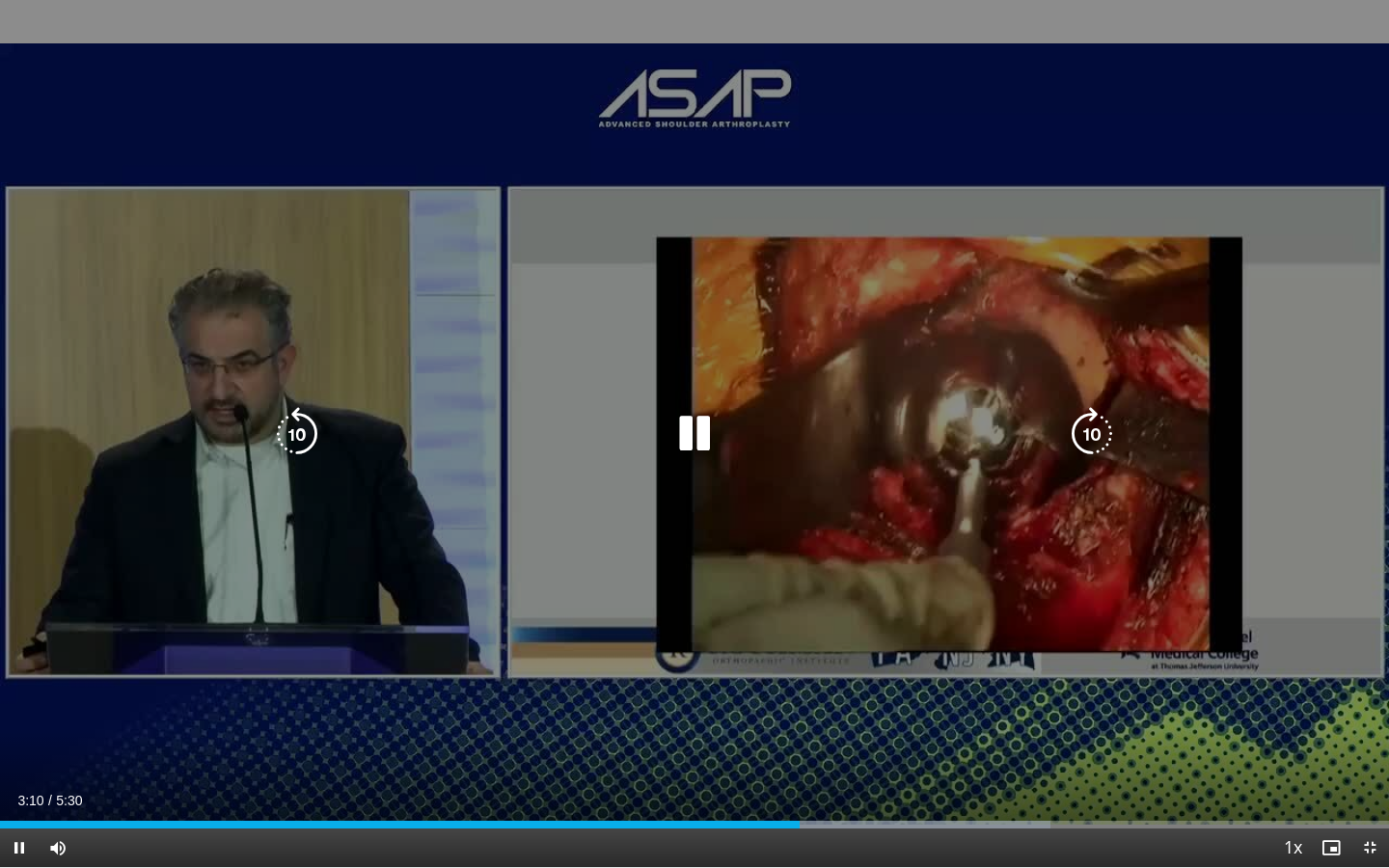 click on "10 seconds
Tap to unmute" at bounding box center [694, 433] 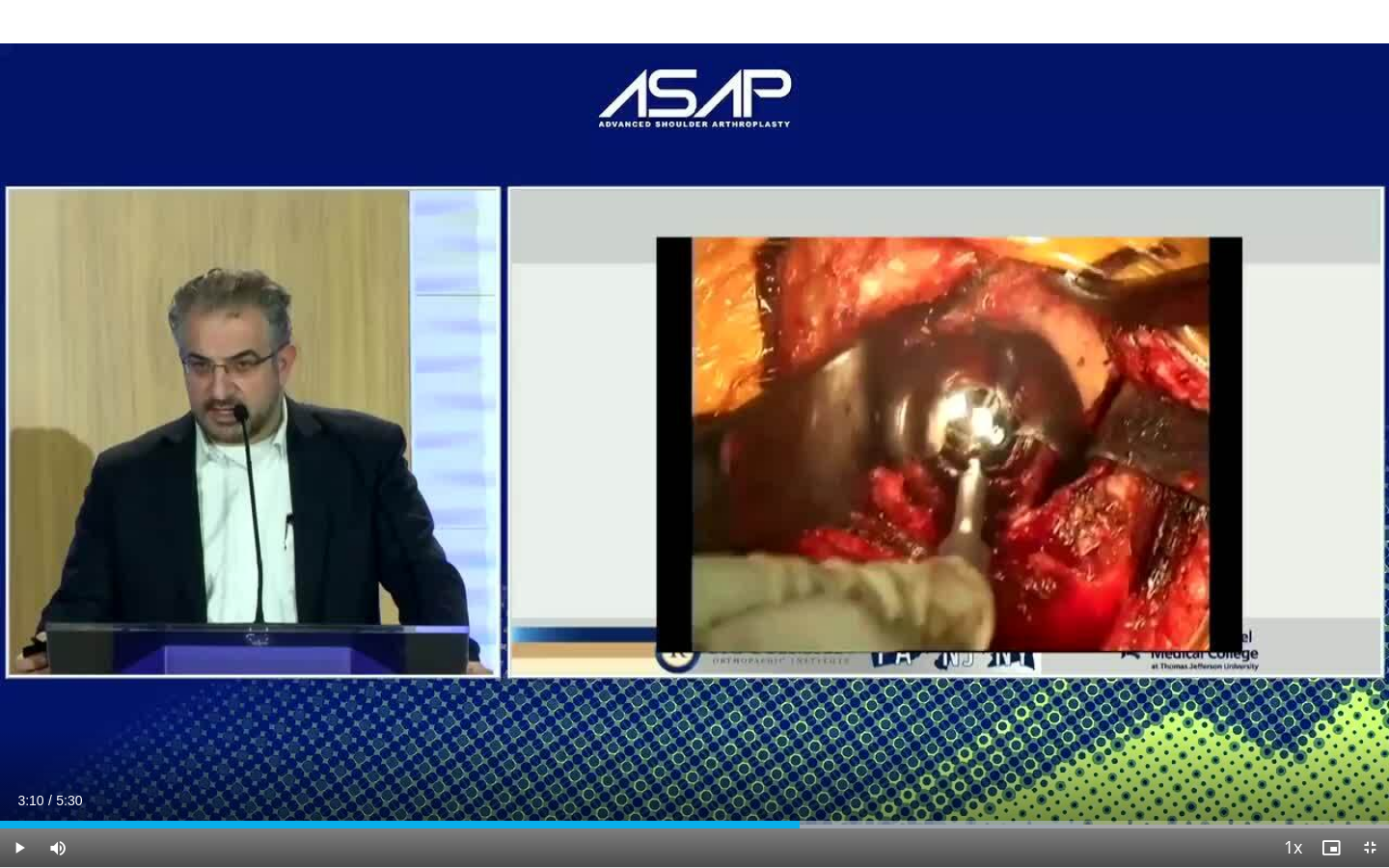 click on "10 seconds
Tap to unmute" at bounding box center [694, 433] 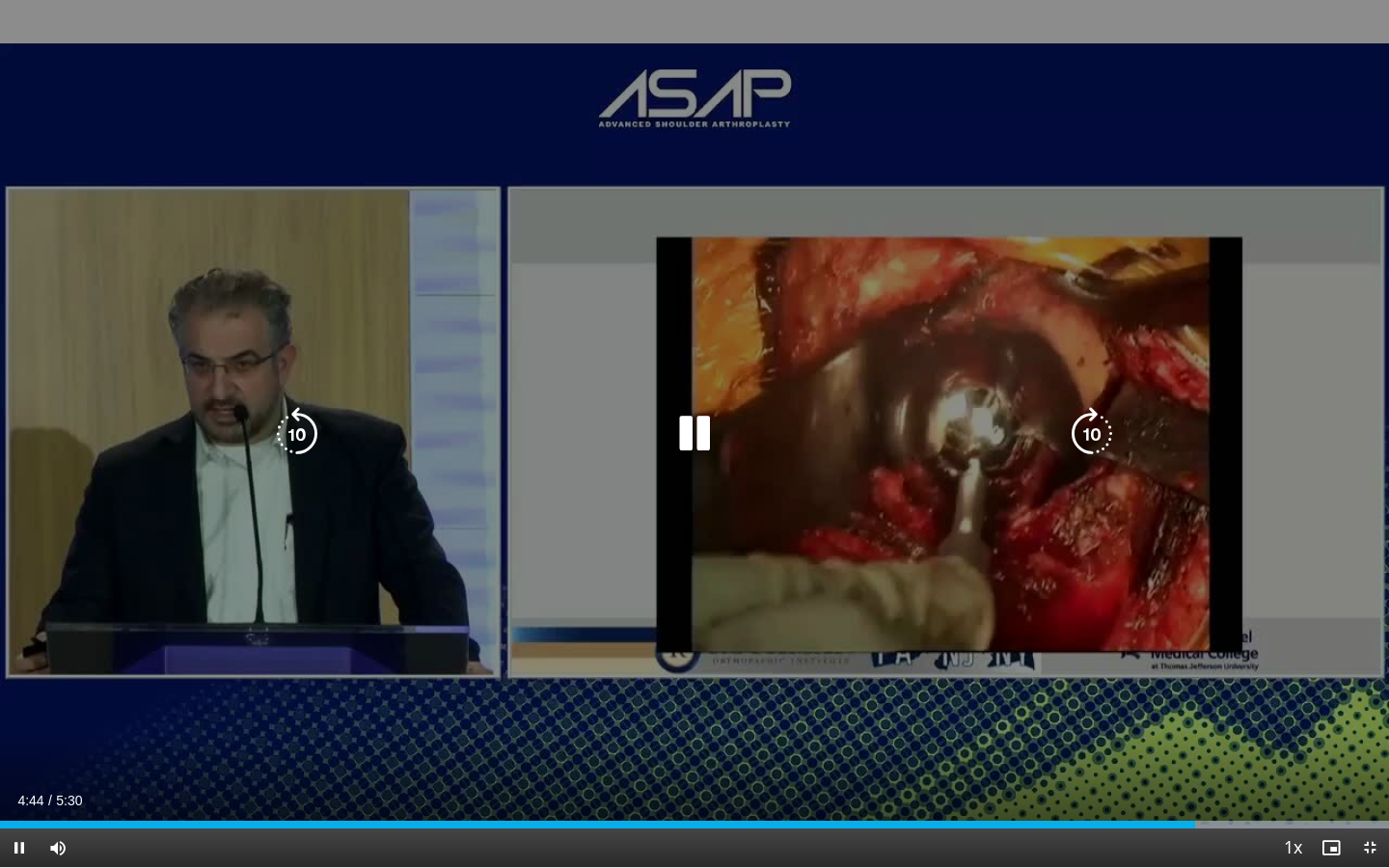 click on "10 seconds
Tap to unmute" at bounding box center [694, 433] 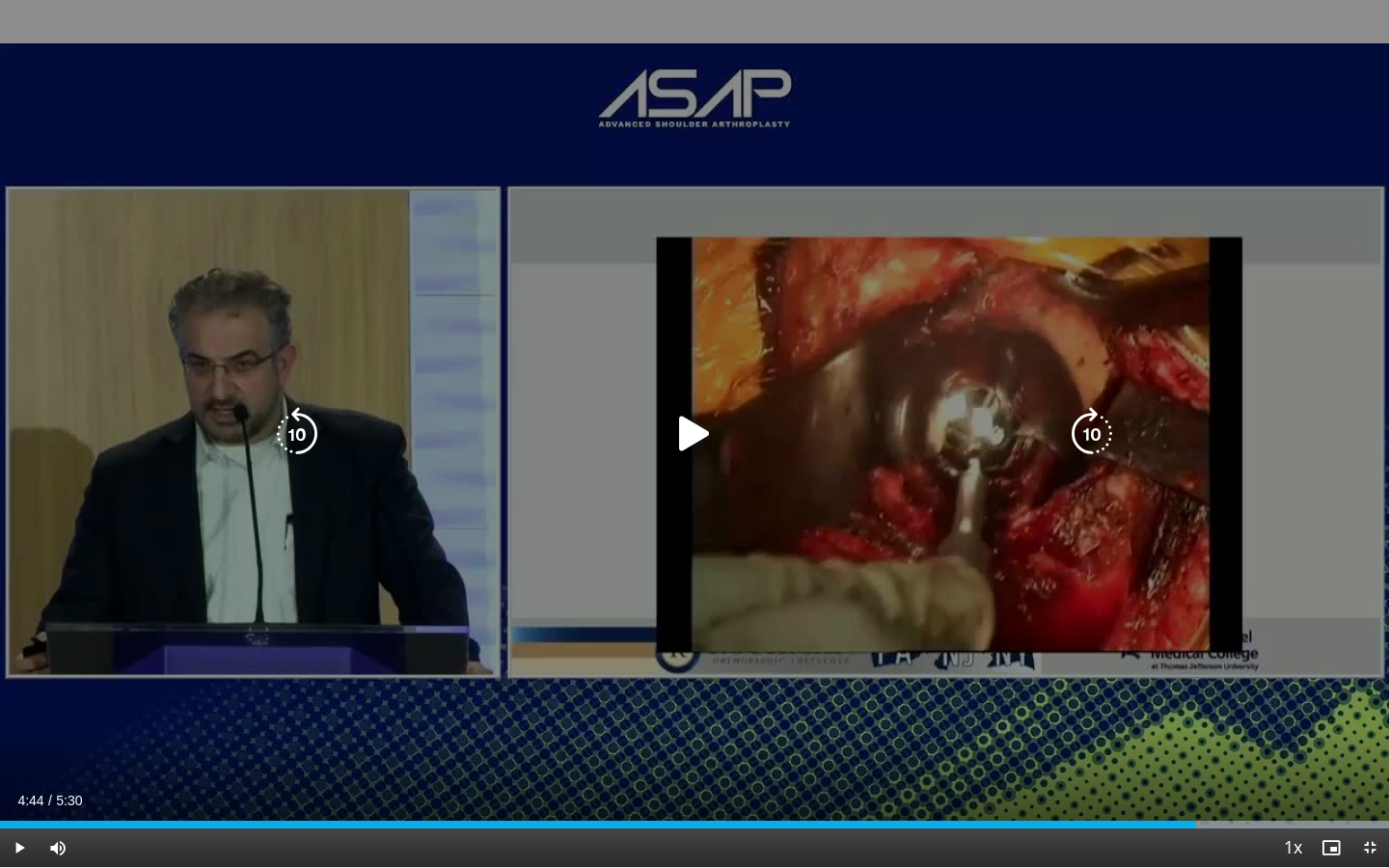 click at bounding box center (694, 434) 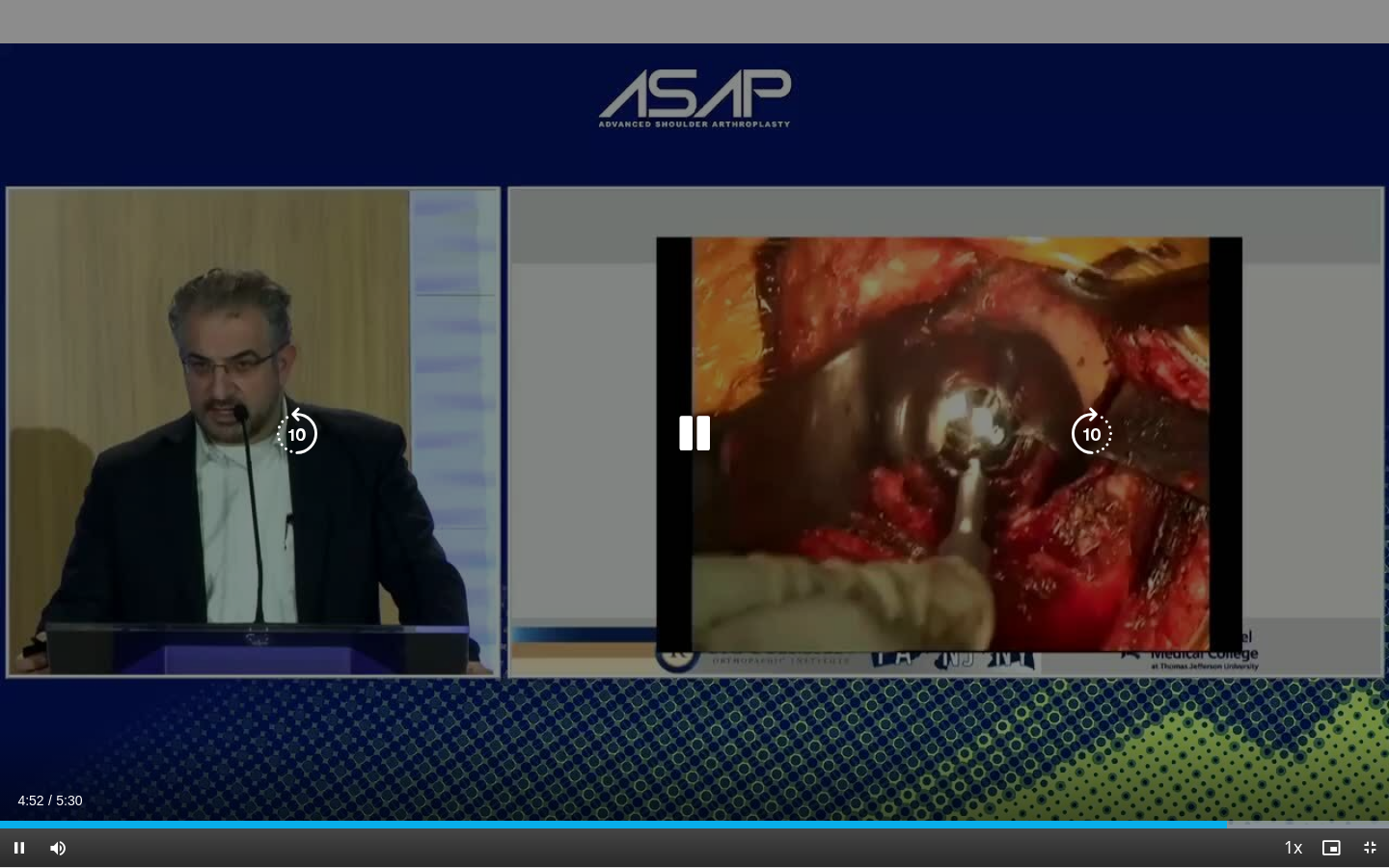 click on "10 seconds
Tap to unmute" at bounding box center [694, 433] 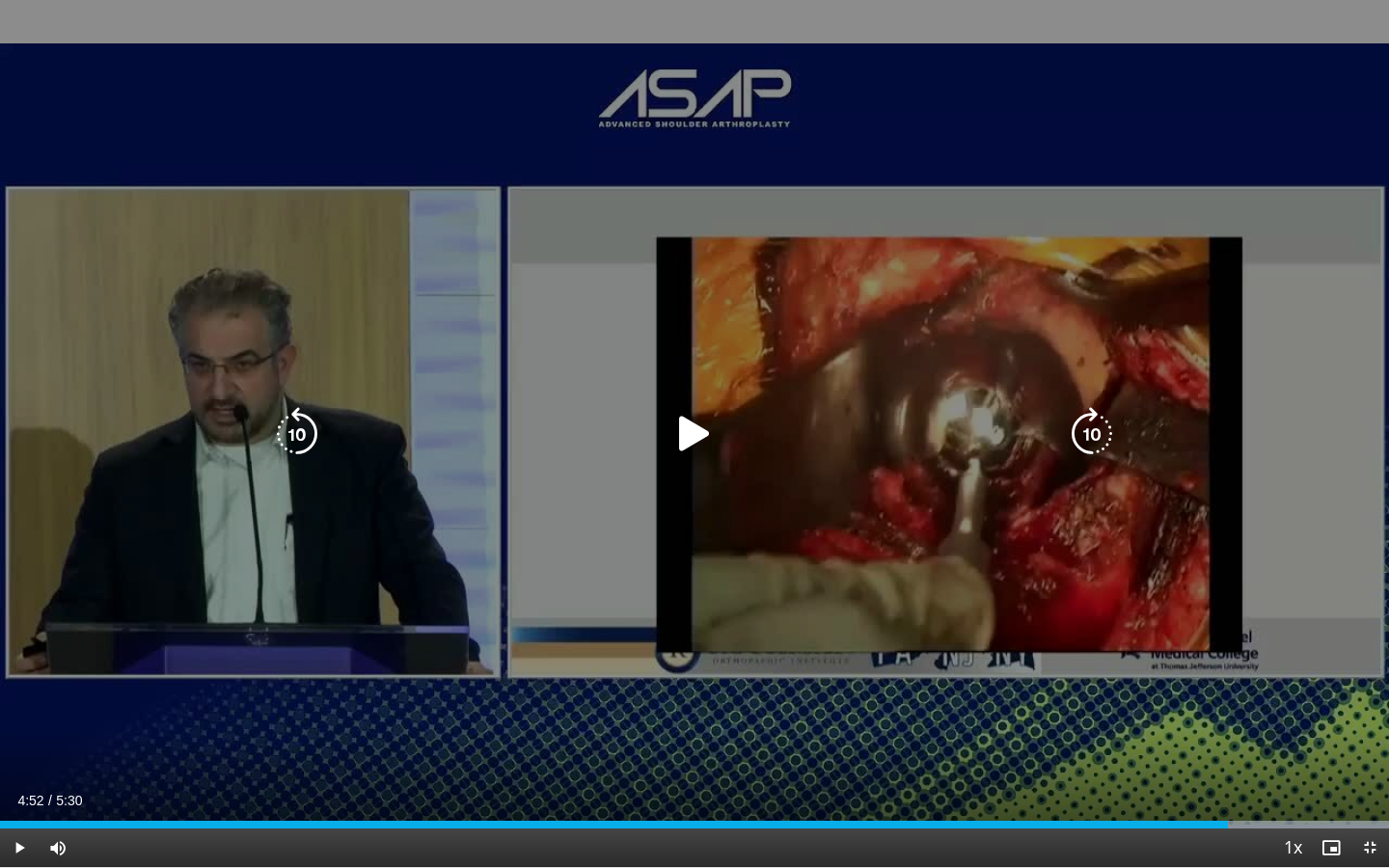 click at bounding box center [694, 434] 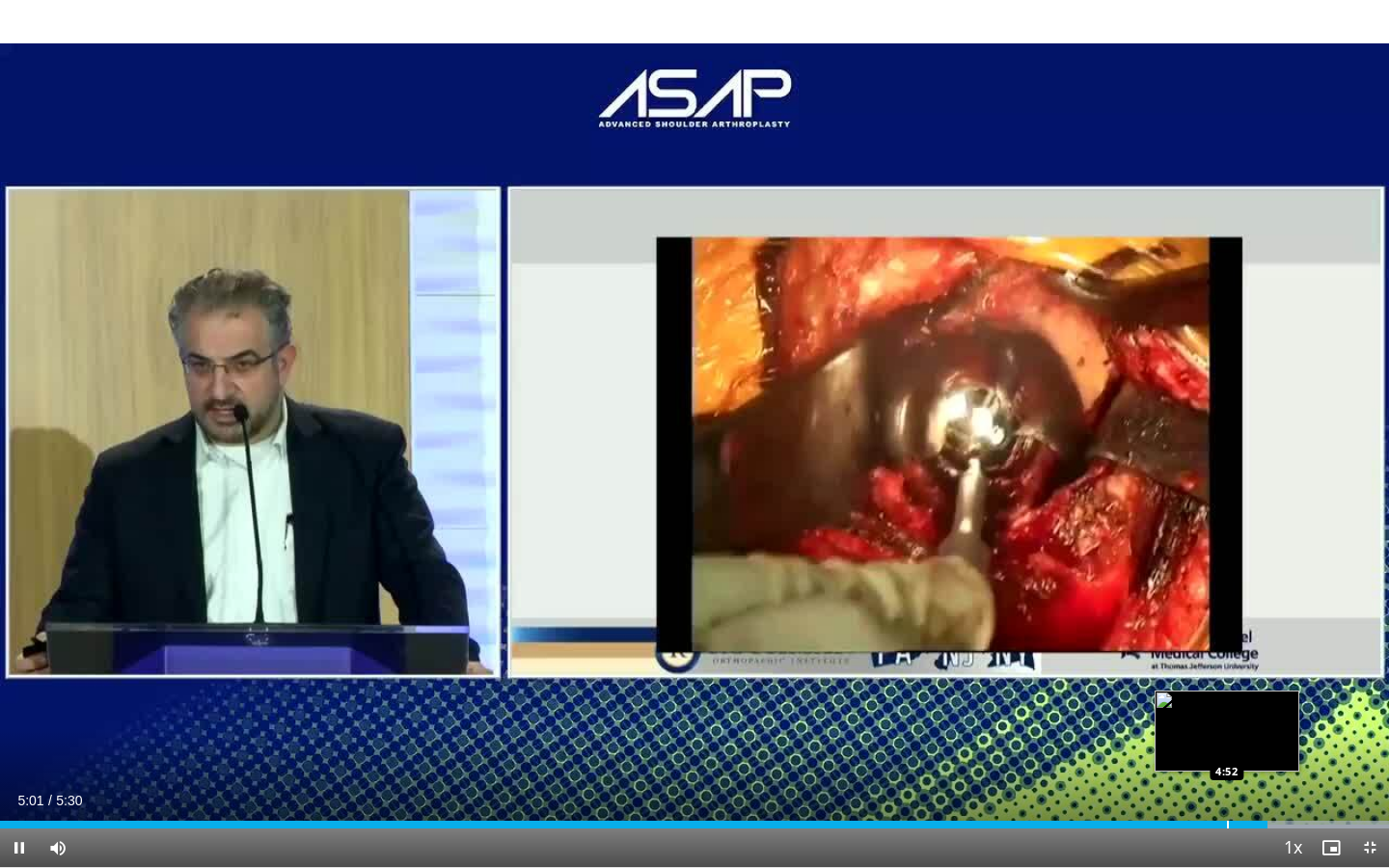 click at bounding box center (1228, 825) 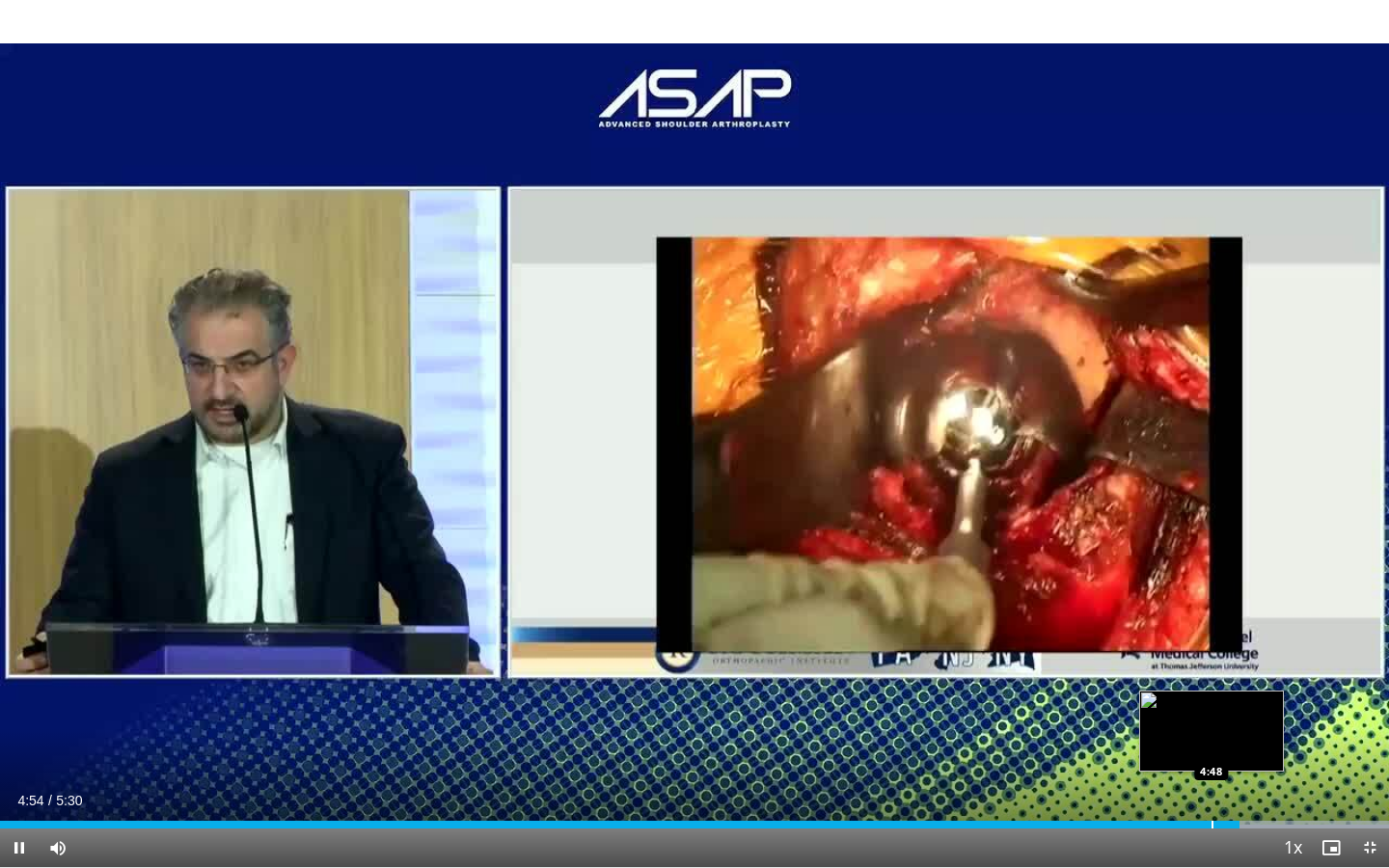 click at bounding box center (1212, 825) 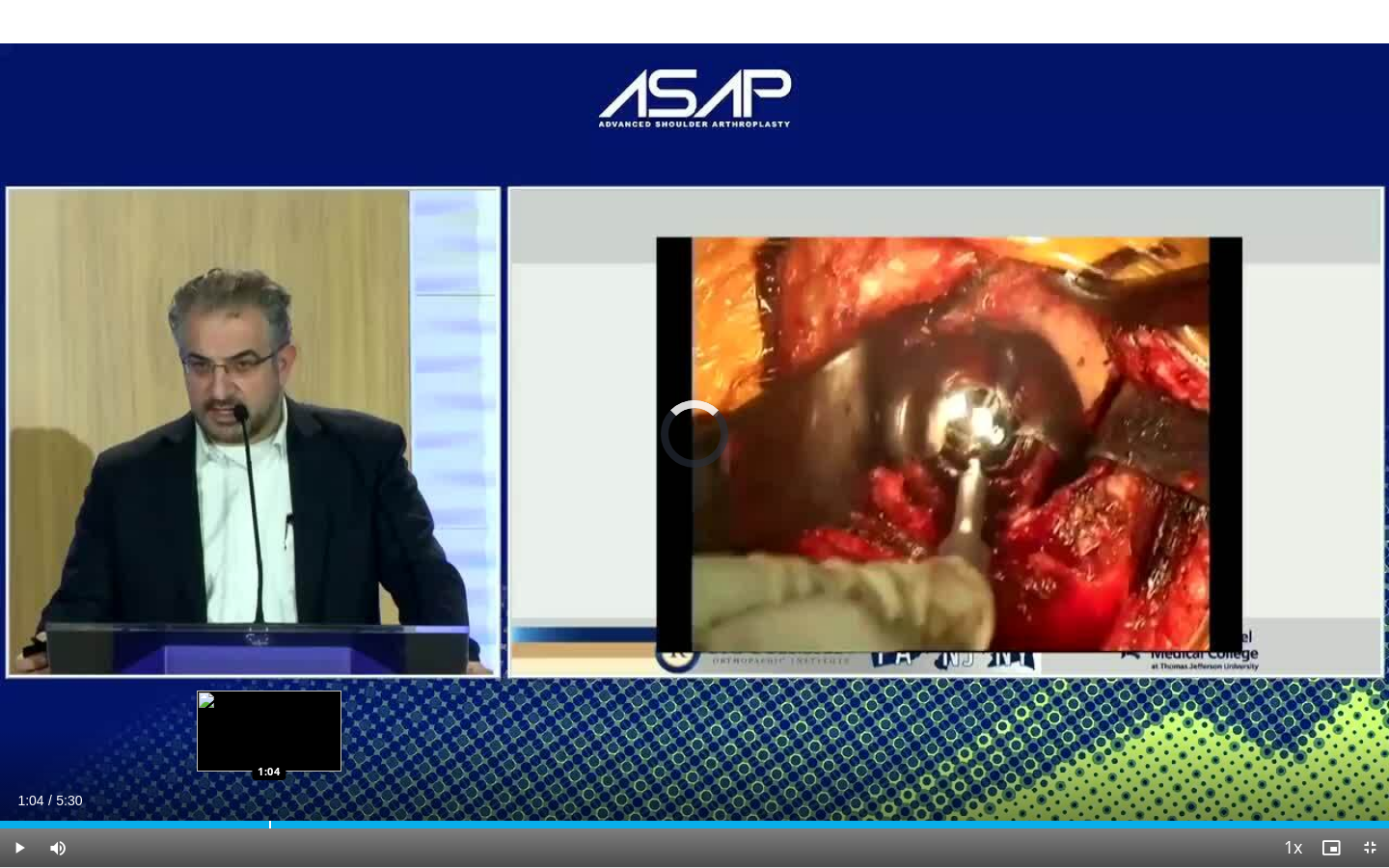 click at bounding box center (270, 825) 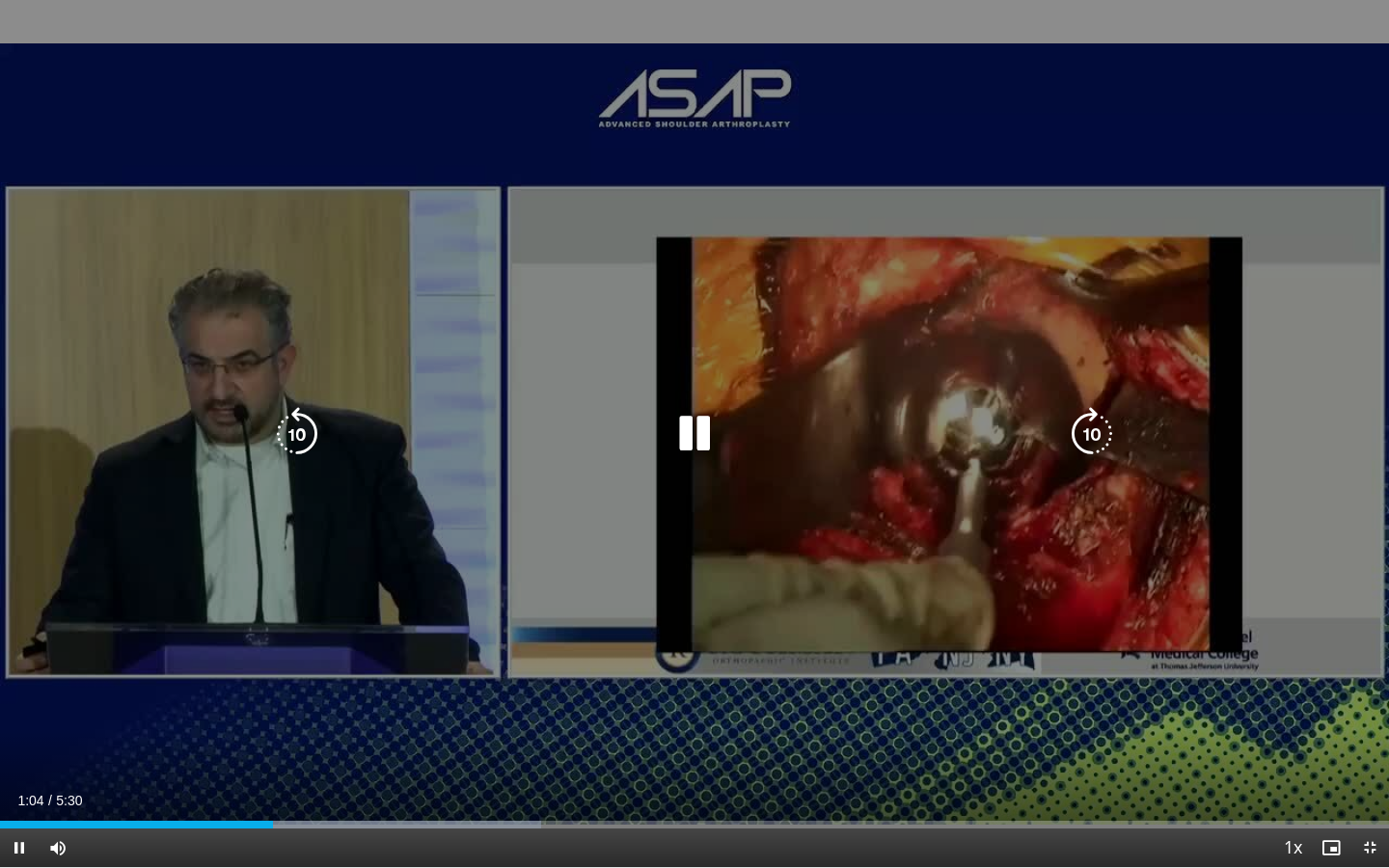 click on "10 seconds
Tap to unmute" at bounding box center [694, 433] 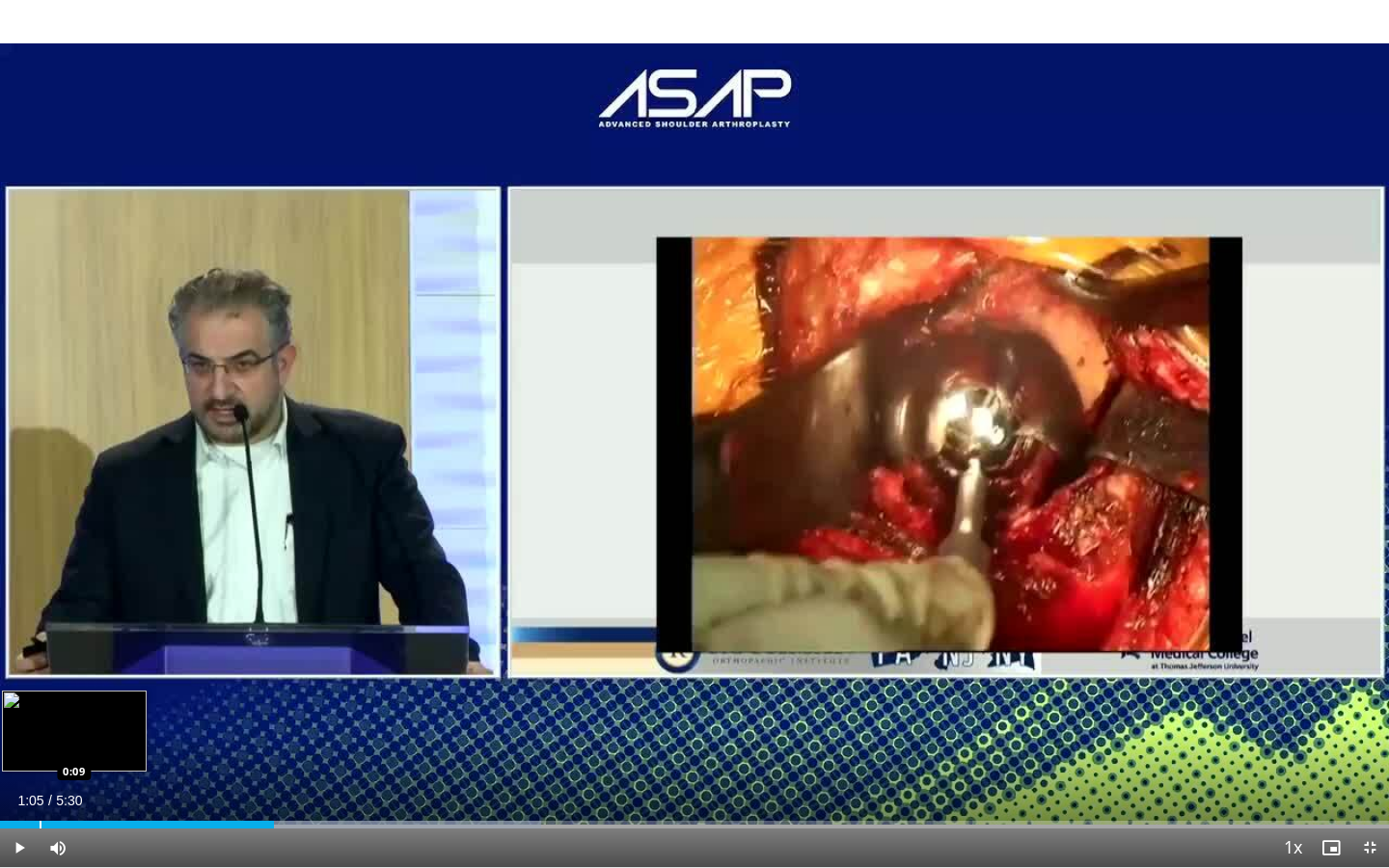 click on "Loaded :  38.99% 1:05 0:09" at bounding box center [694, 819] 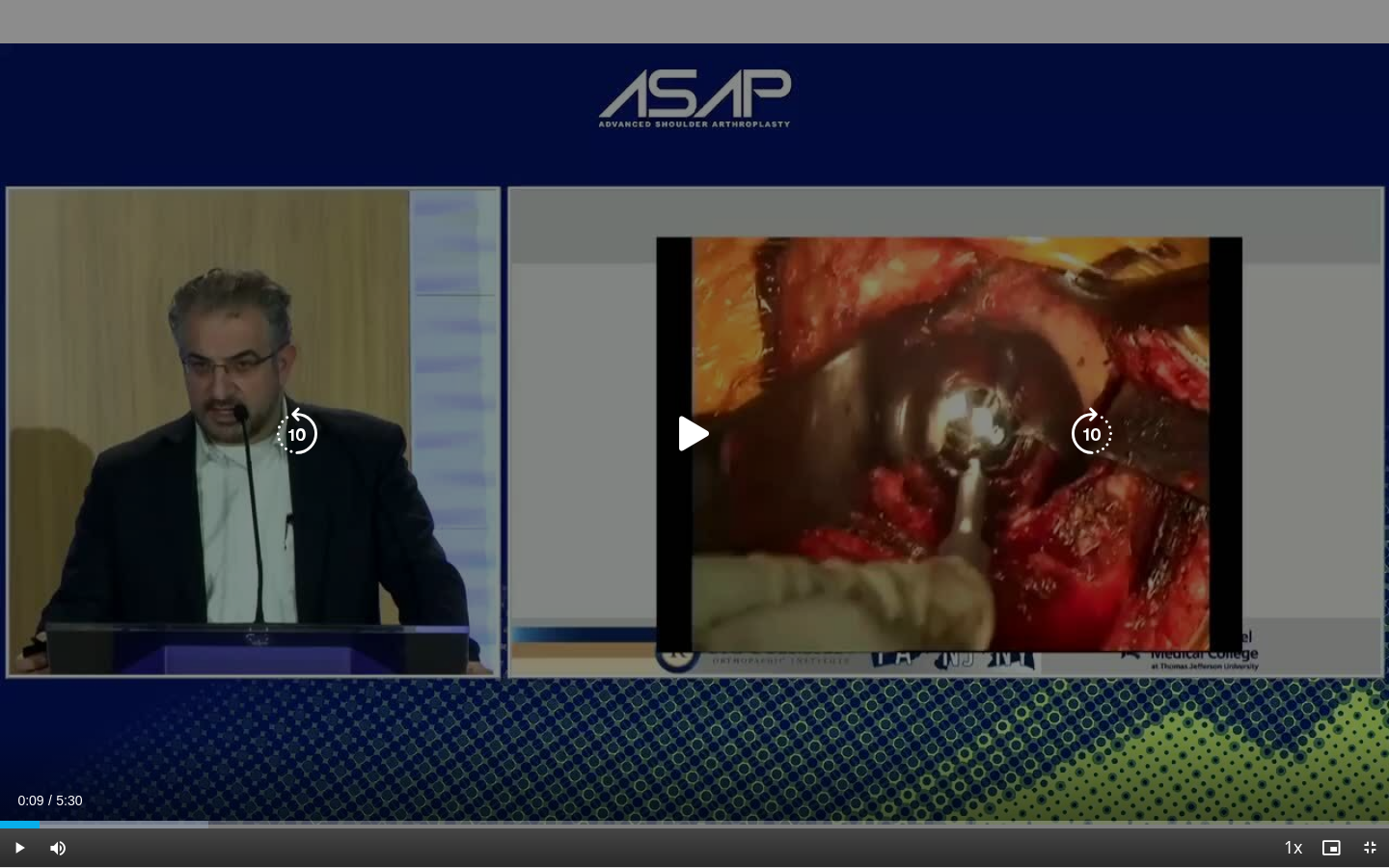 click on "10 seconds
Tap to unmute" at bounding box center [694, 433] 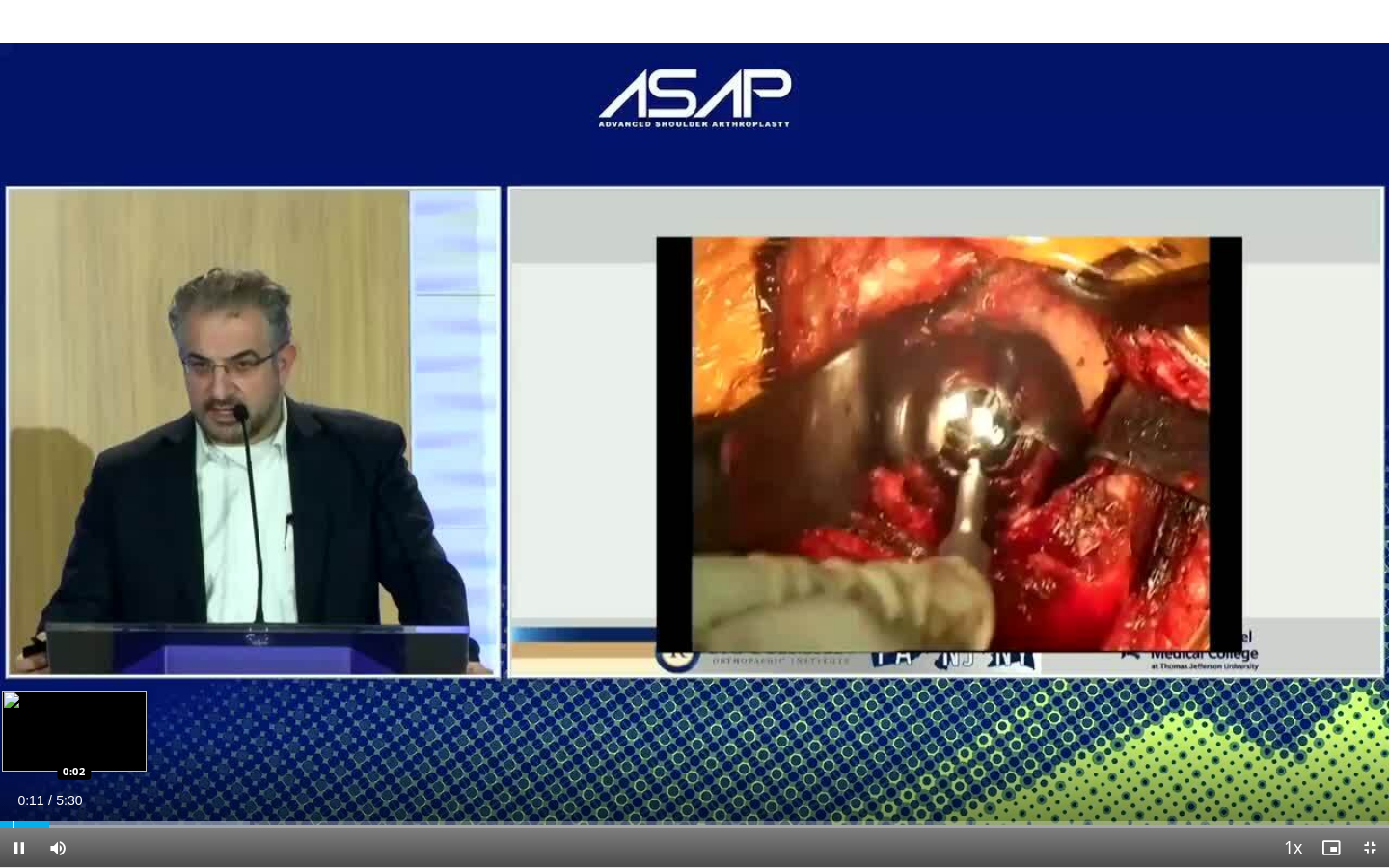 click on "Loaded :  17.98% 0:11 0:02" at bounding box center [694, 825] 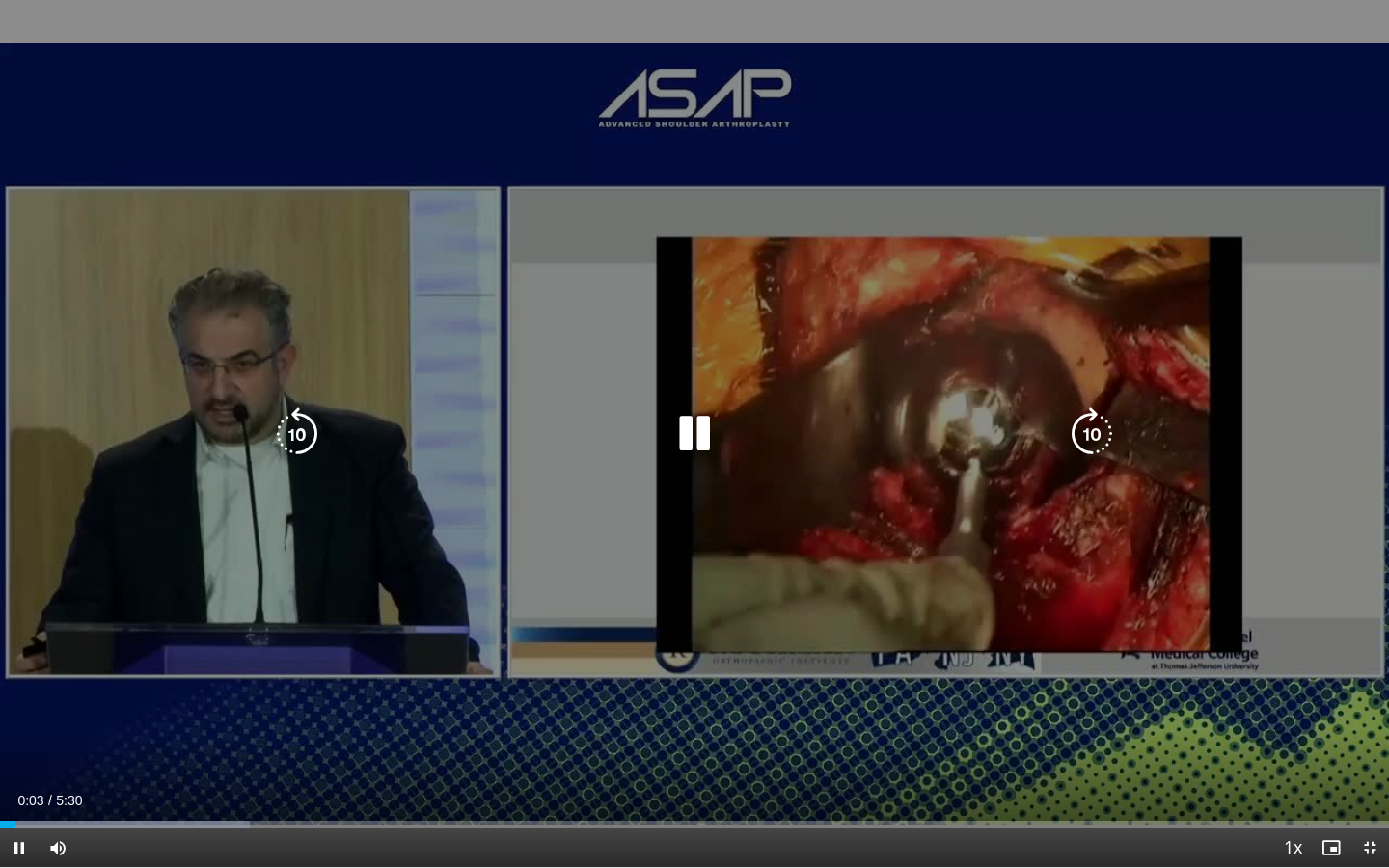 click on "10 seconds
Tap to unmute" at bounding box center [694, 433] 